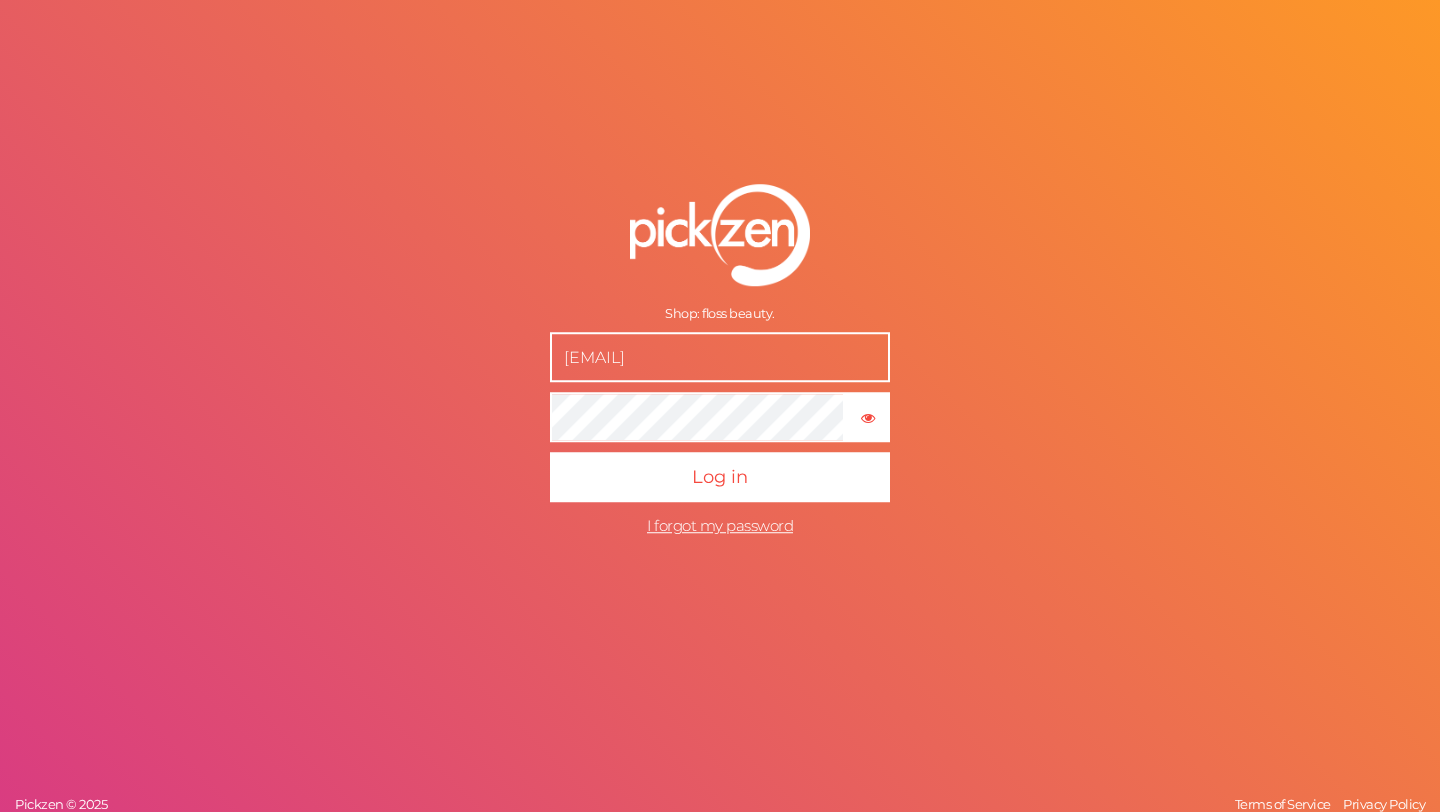 scroll, scrollTop: 0, scrollLeft: 0, axis: both 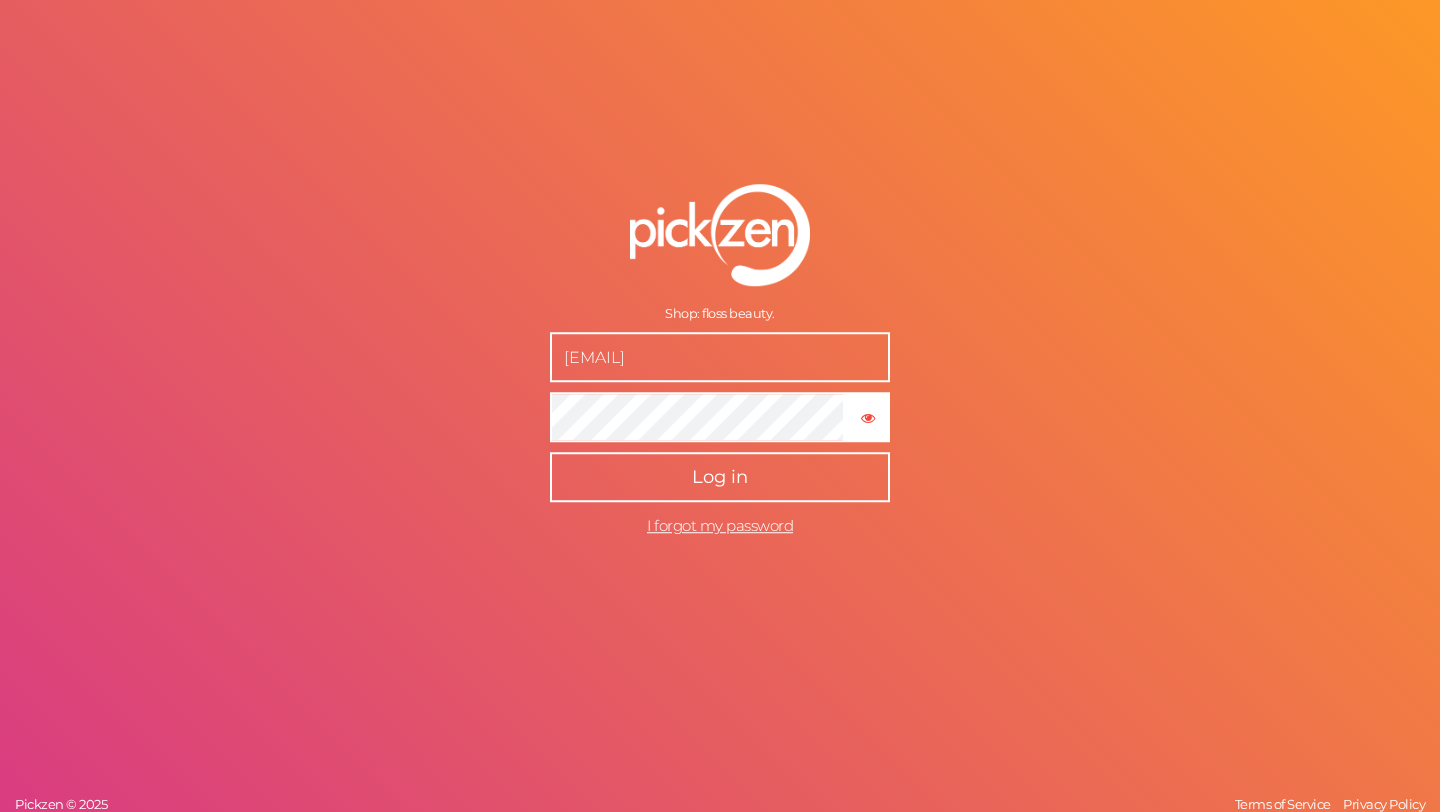 click on "Log in" at bounding box center [720, 477] 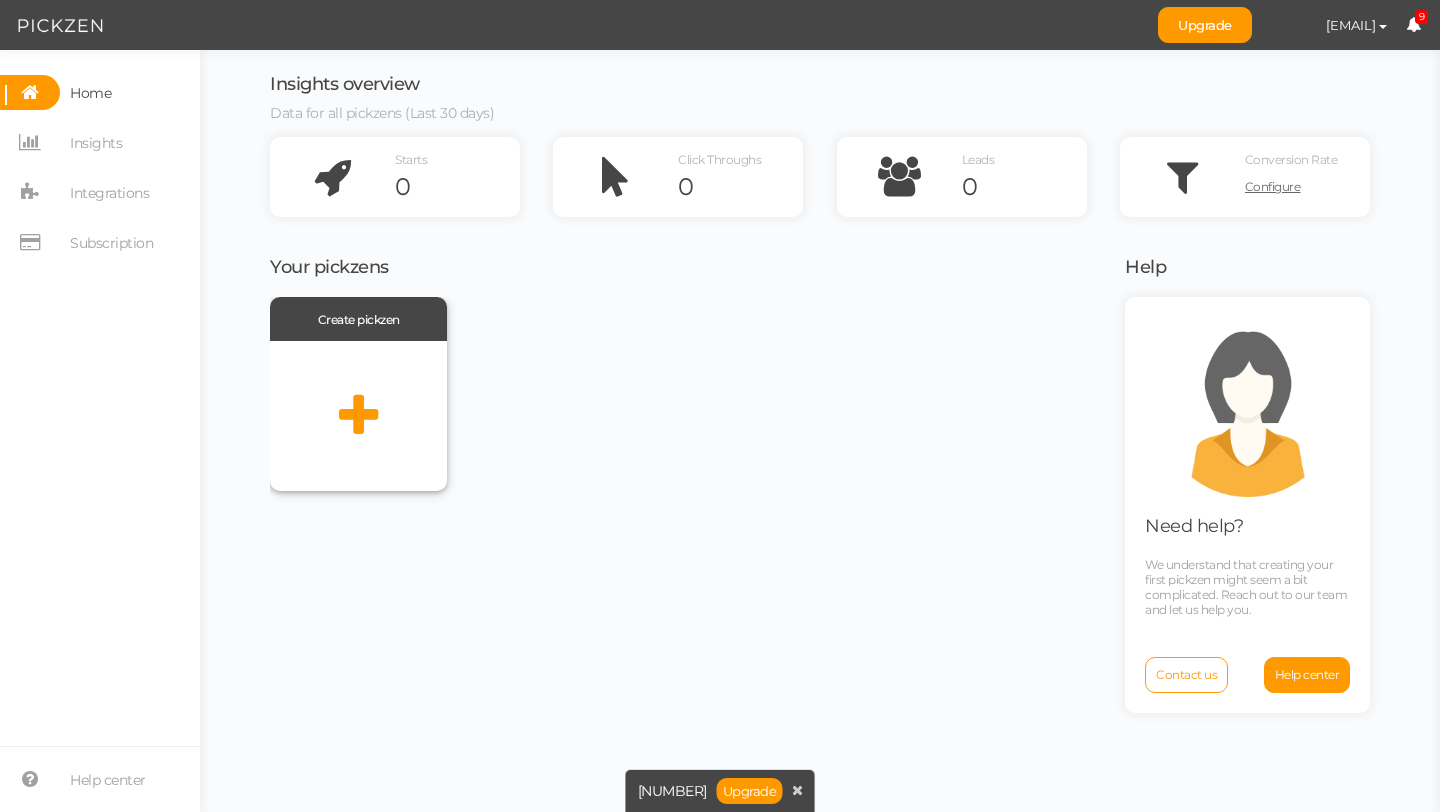 click at bounding box center (358, 416) 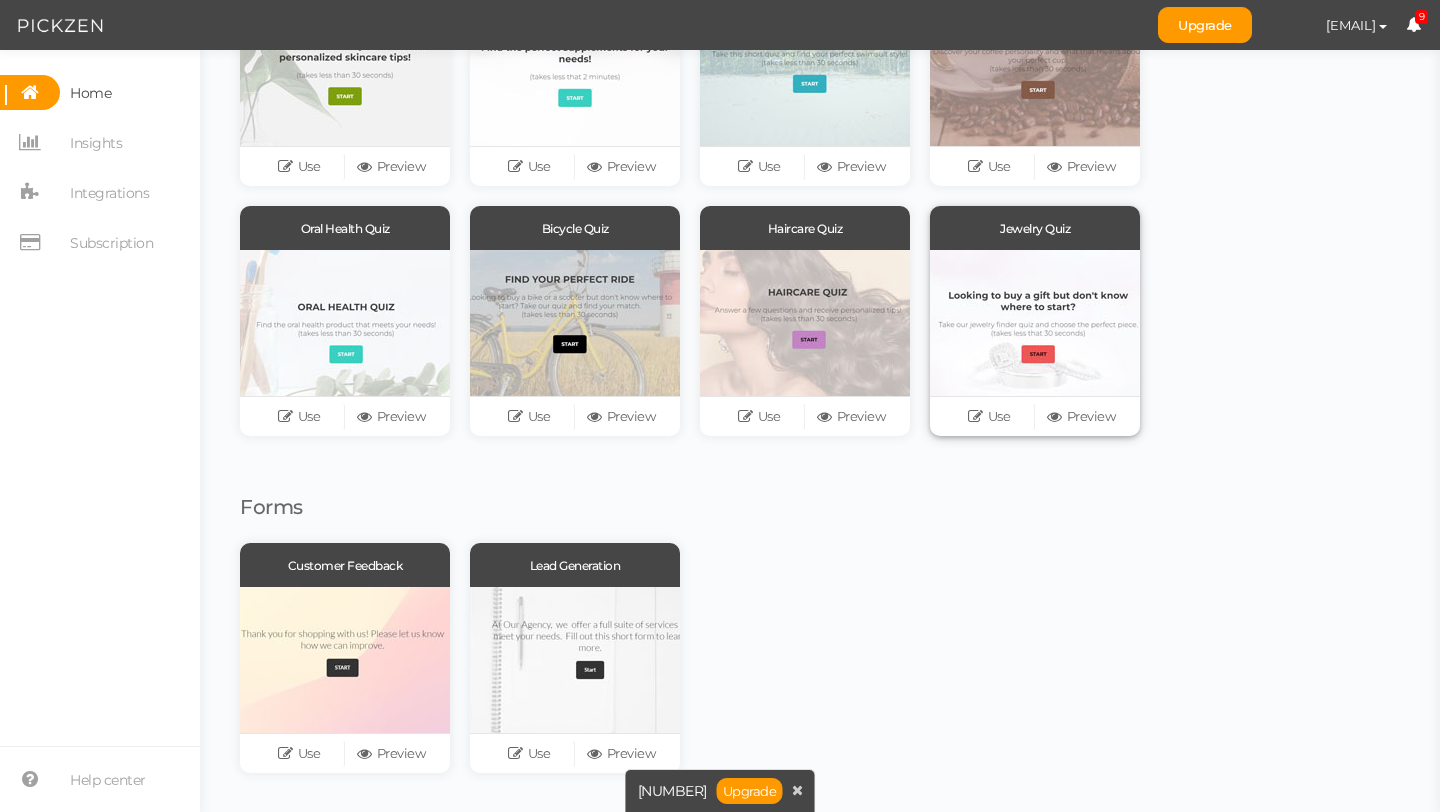 scroll, scrollTop: 0, scrollLeft: 0, axis: both 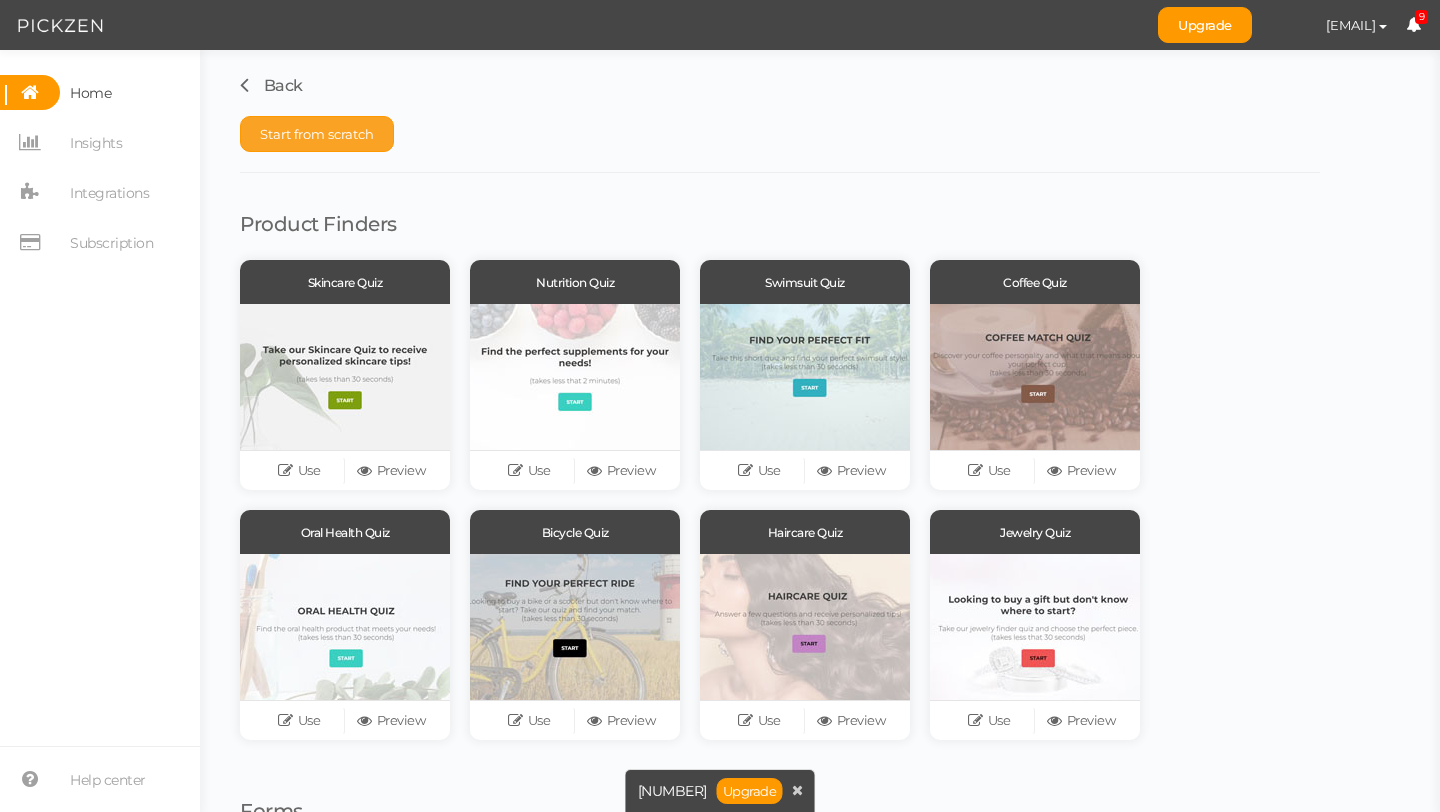 click on "Start from scratch" at bounding box center (317, 134) 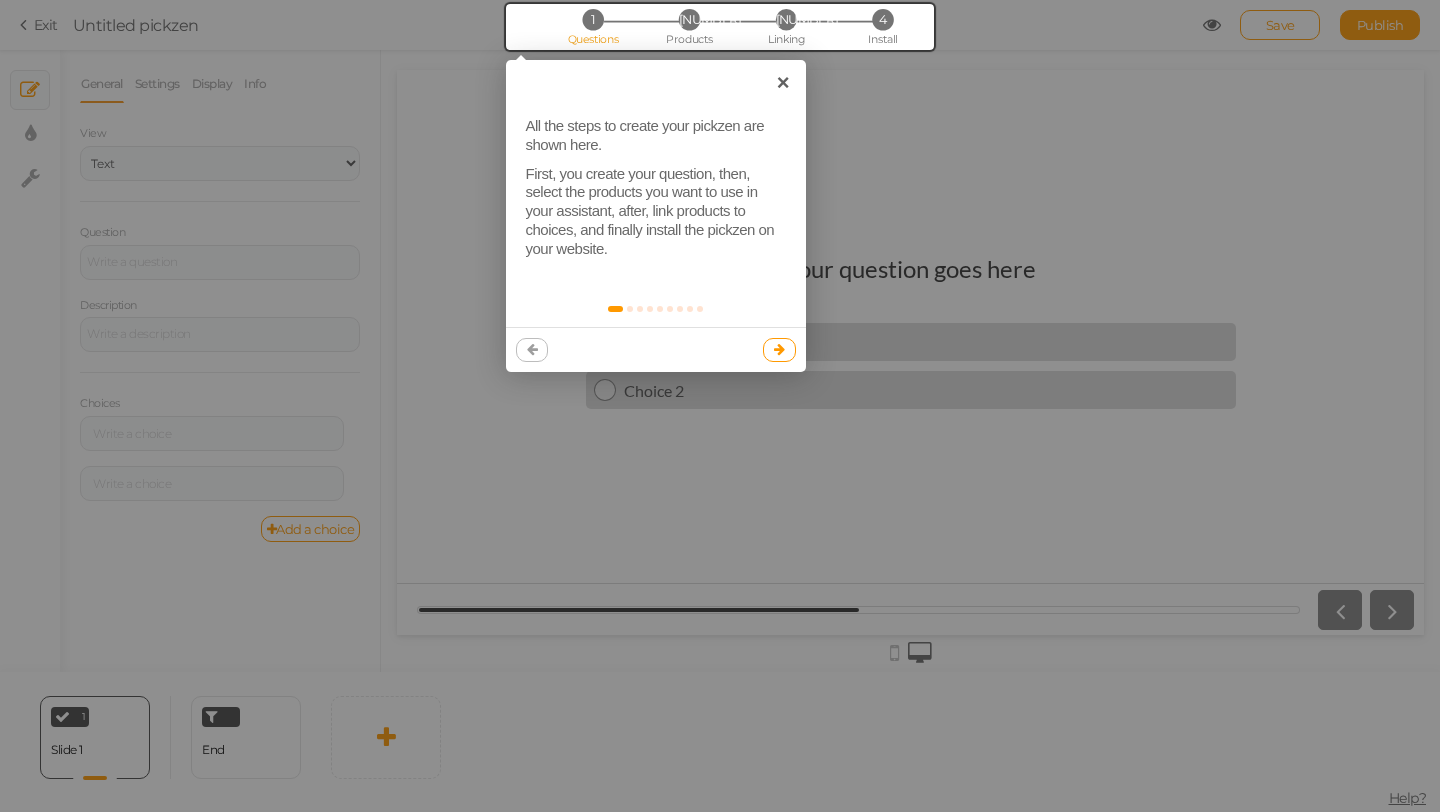 scroll, scrollTop: 0, scrollLeft: 0, axis: both 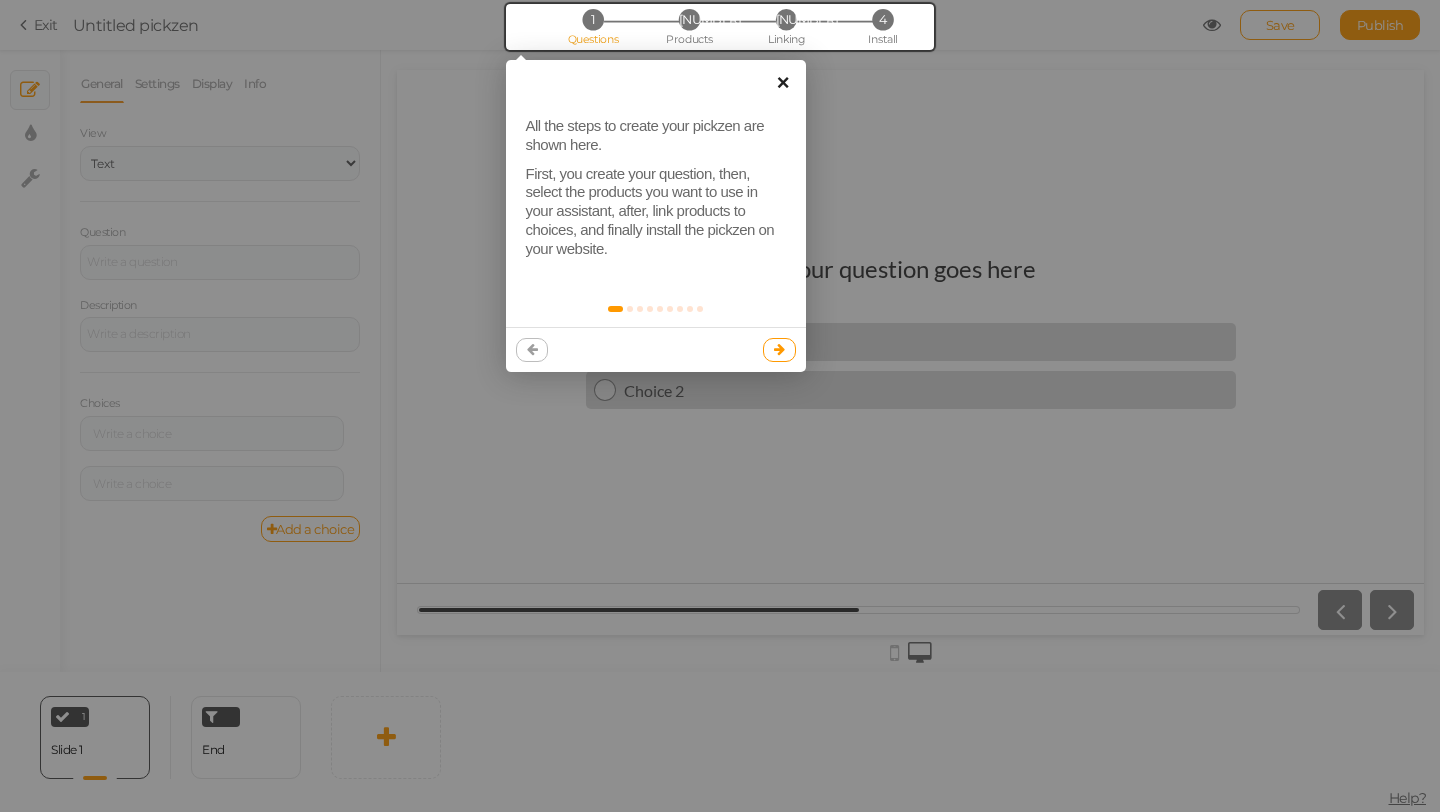 click on "×" at bounding box center [783, 82] 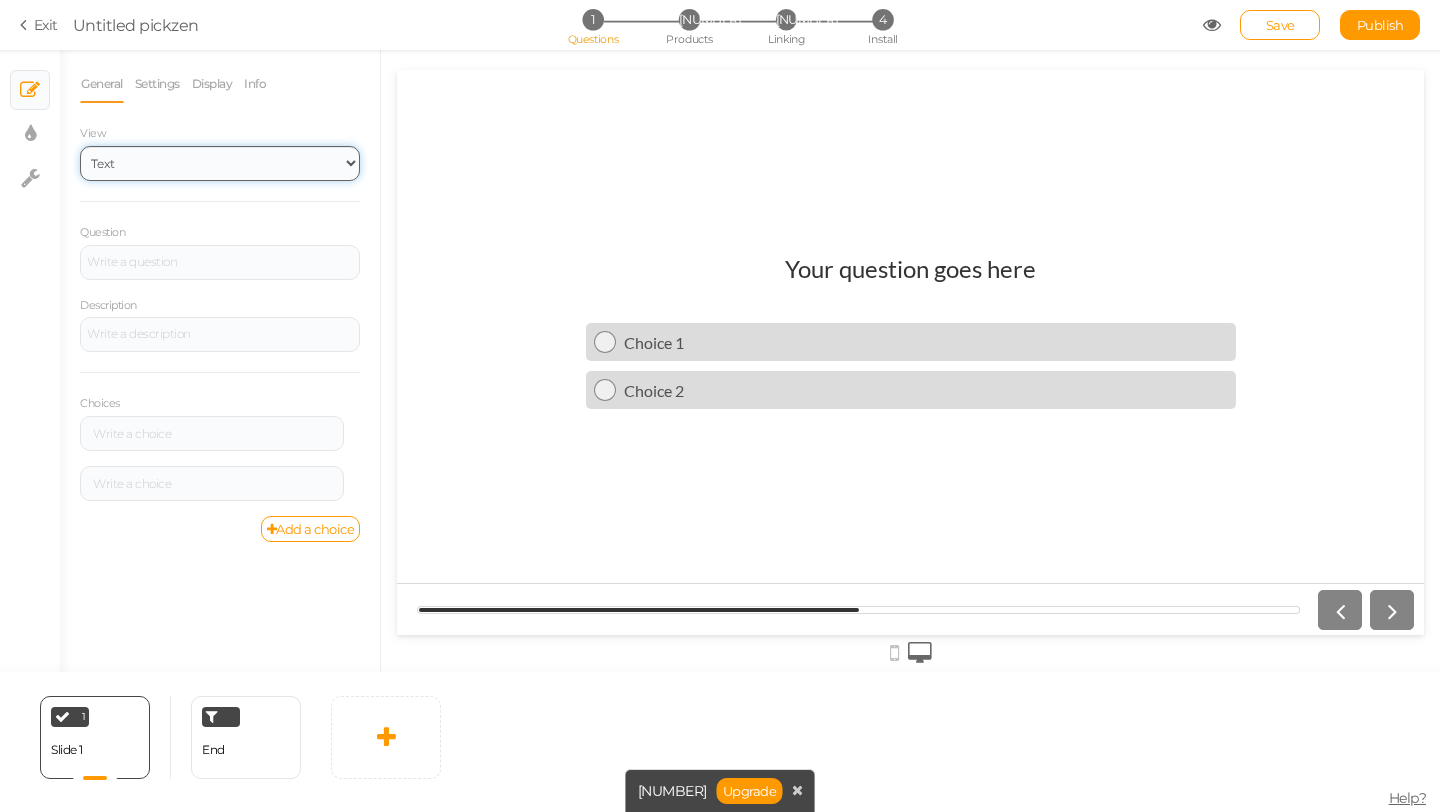 click on "Text Images Slider Dropdown" at bounding box center [220, 163] 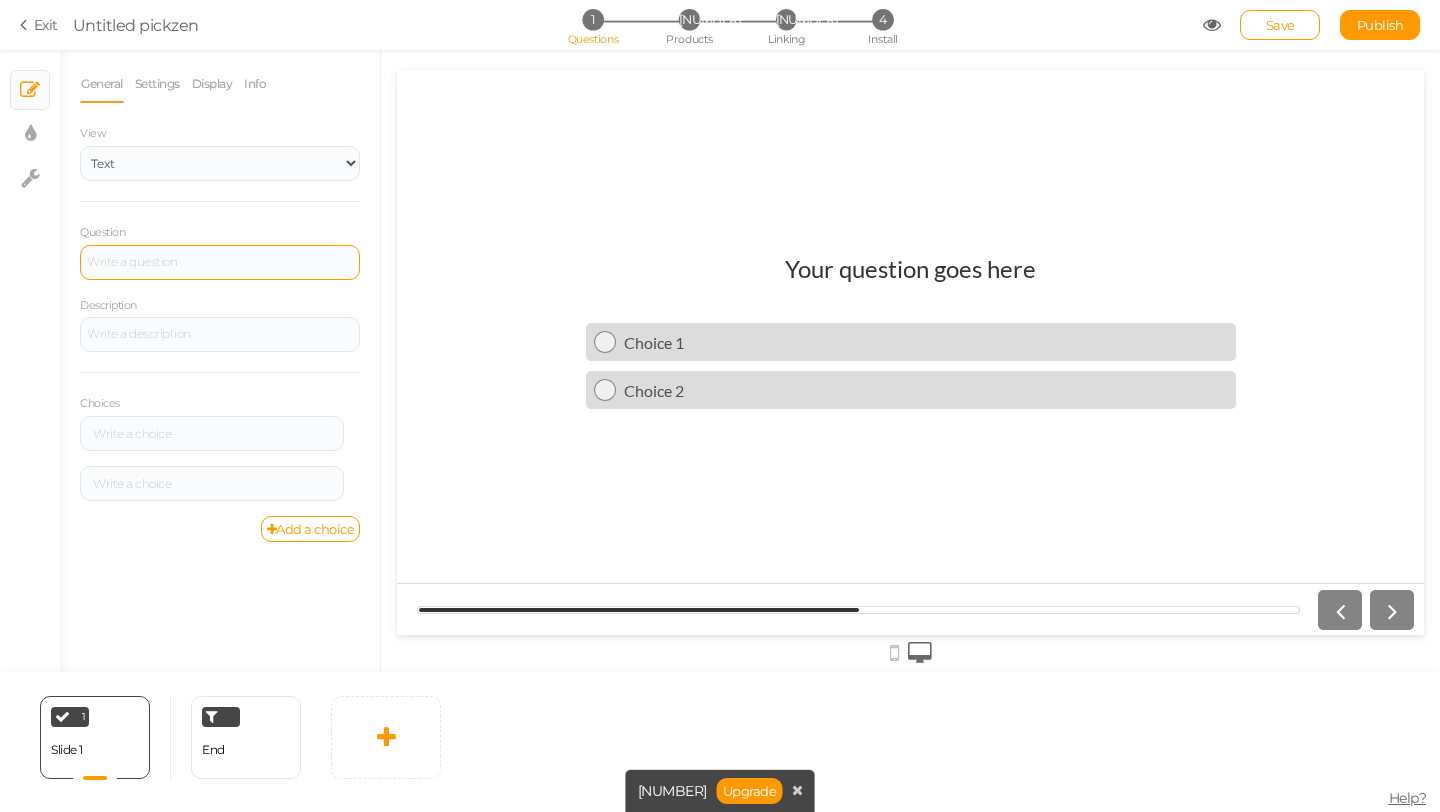 click at bounding box center [220, 262] 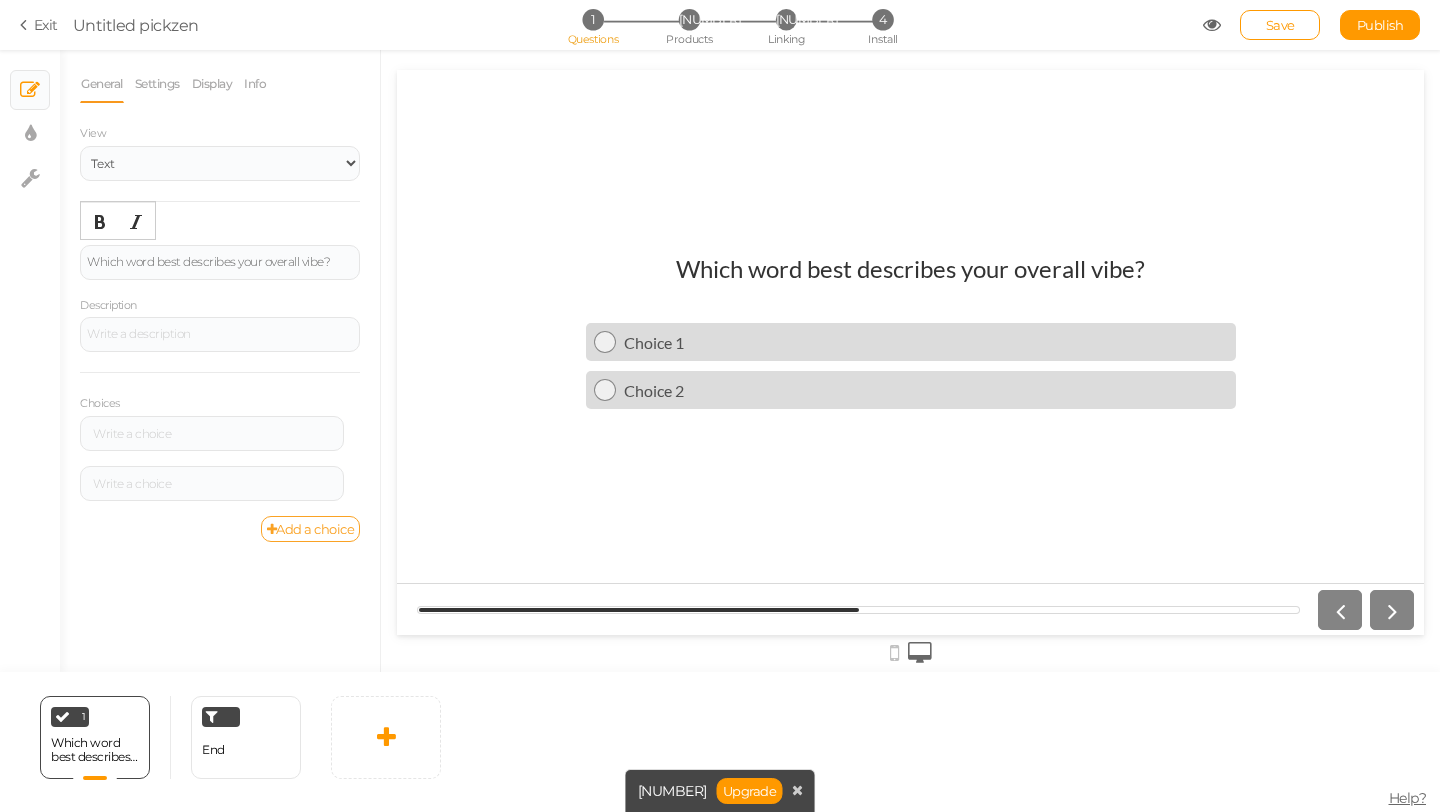 click on "Add a choice" at bounding box center [311, 529] 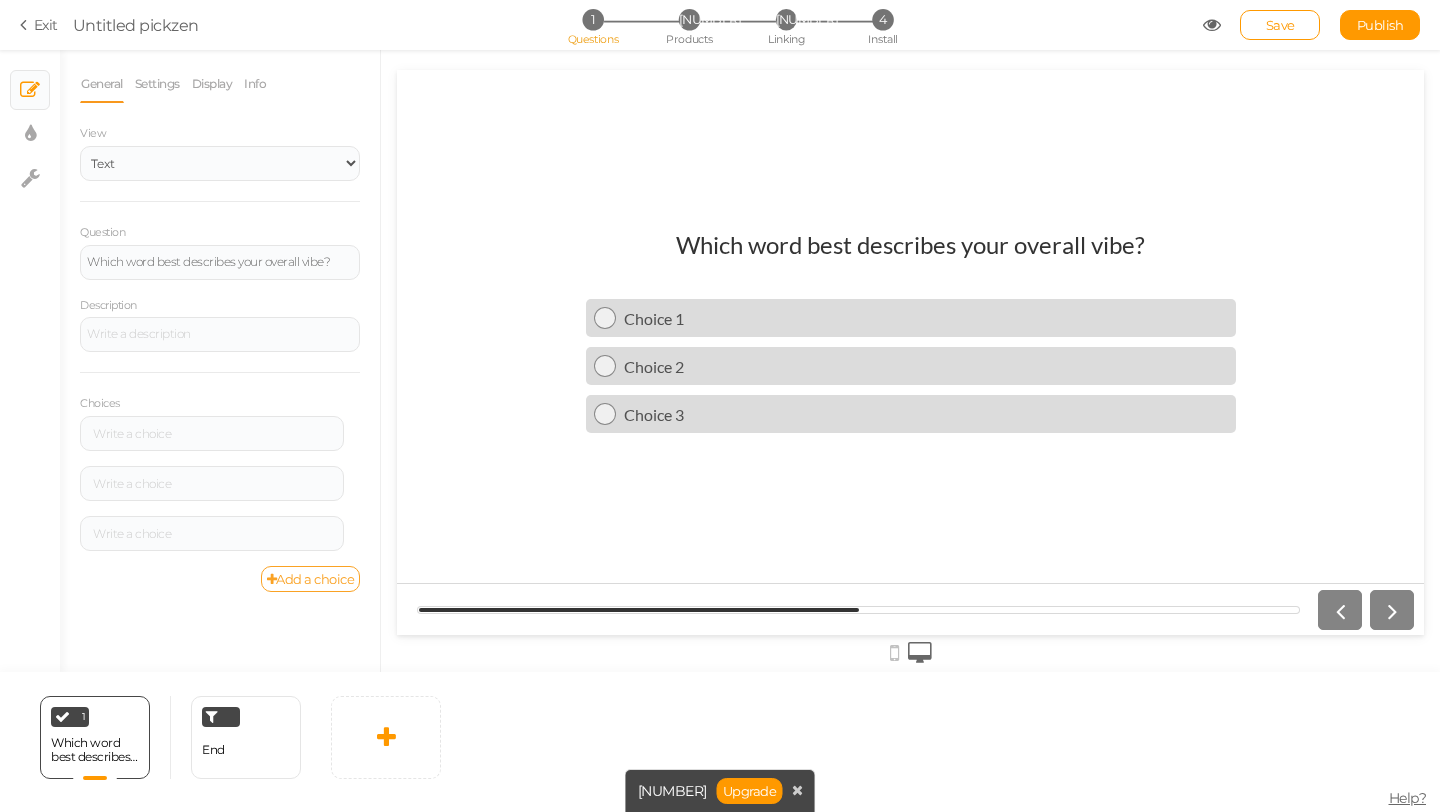 click on "Add a choice" at bounding box center (311, 579) 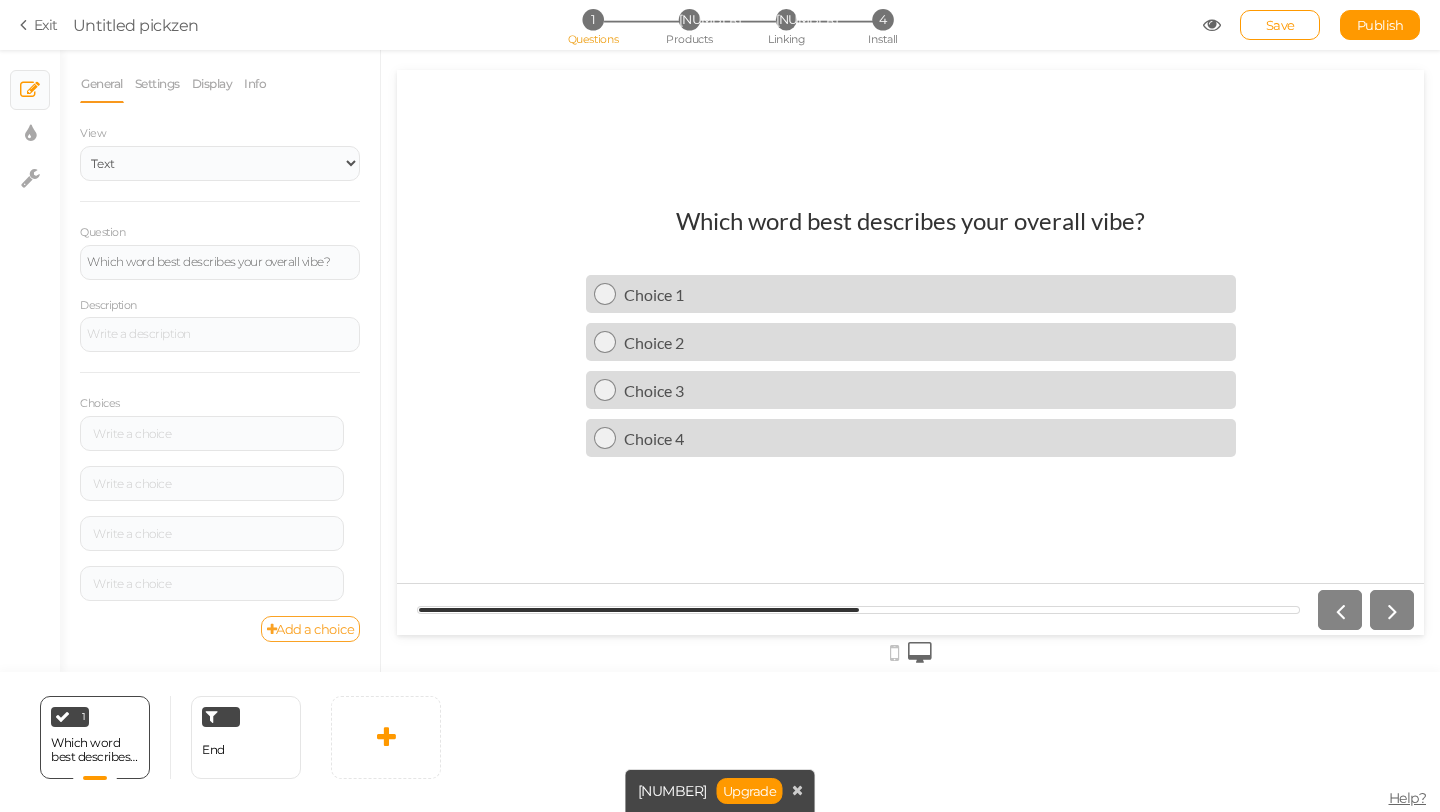 click on "Add a choice" at bounding box center (311, 629) 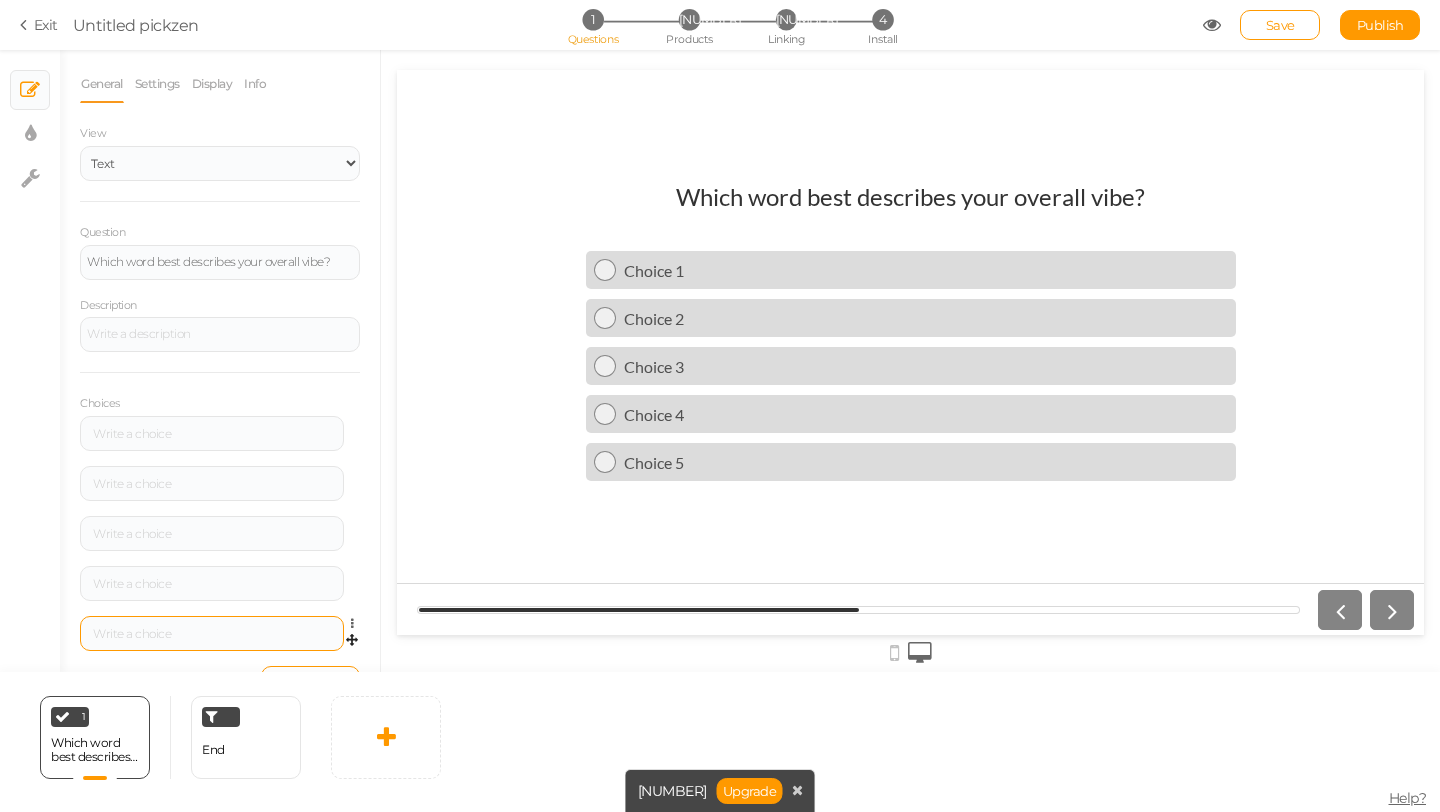 scroll, scrollTop: 40, scrollLeft: 0, axis: vertical 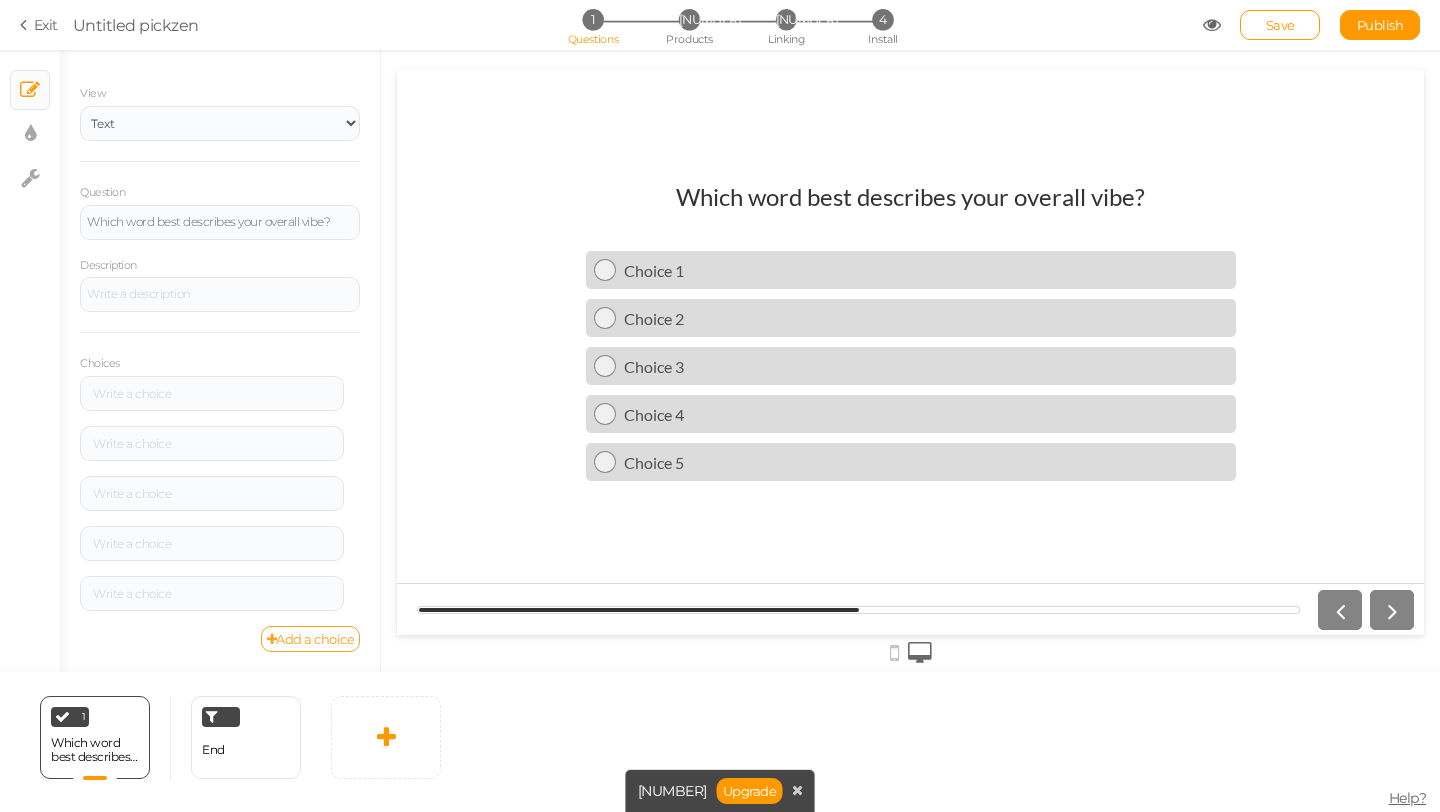 click on "Add a choice" at bounding box center (311, 639) 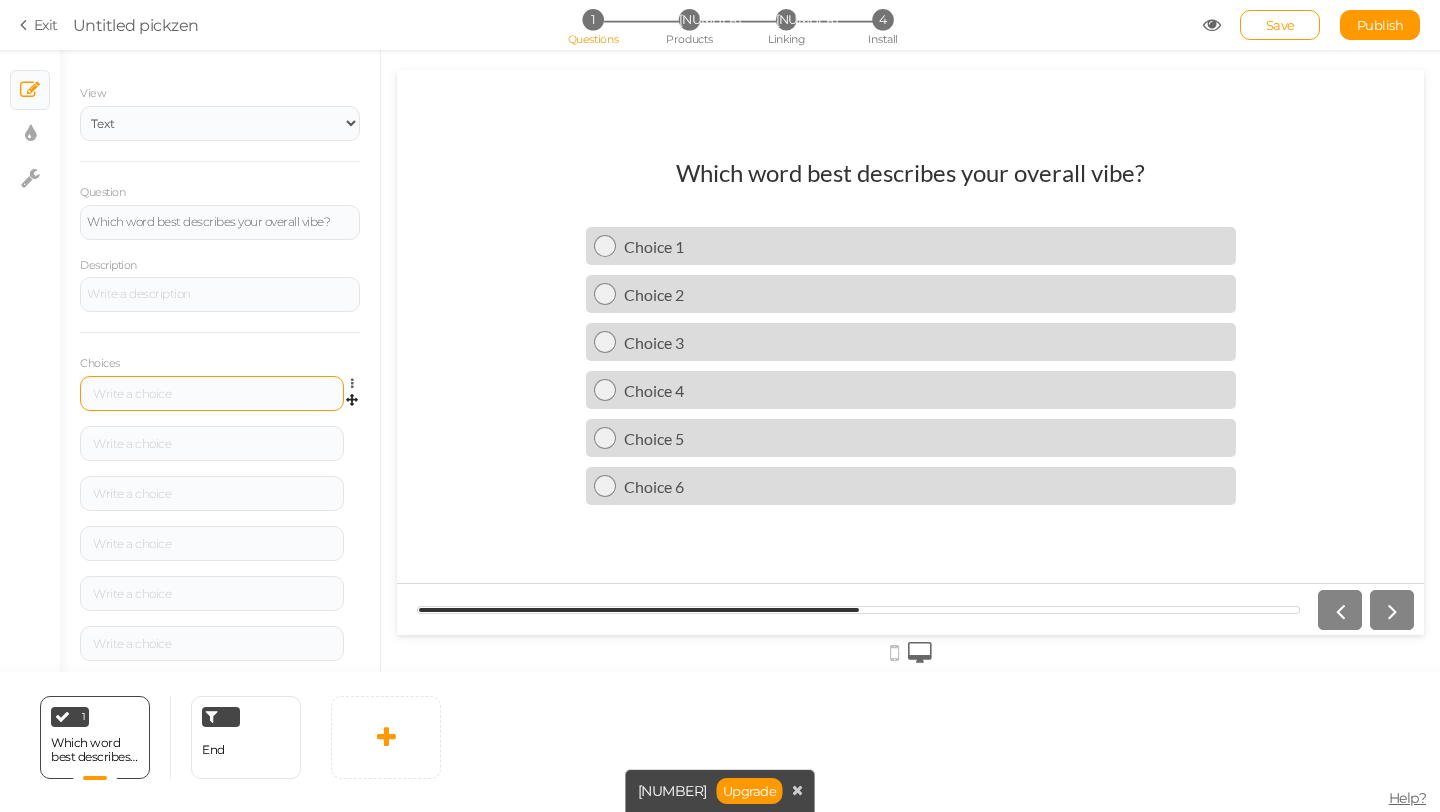 click at bounding box center (212, 394) 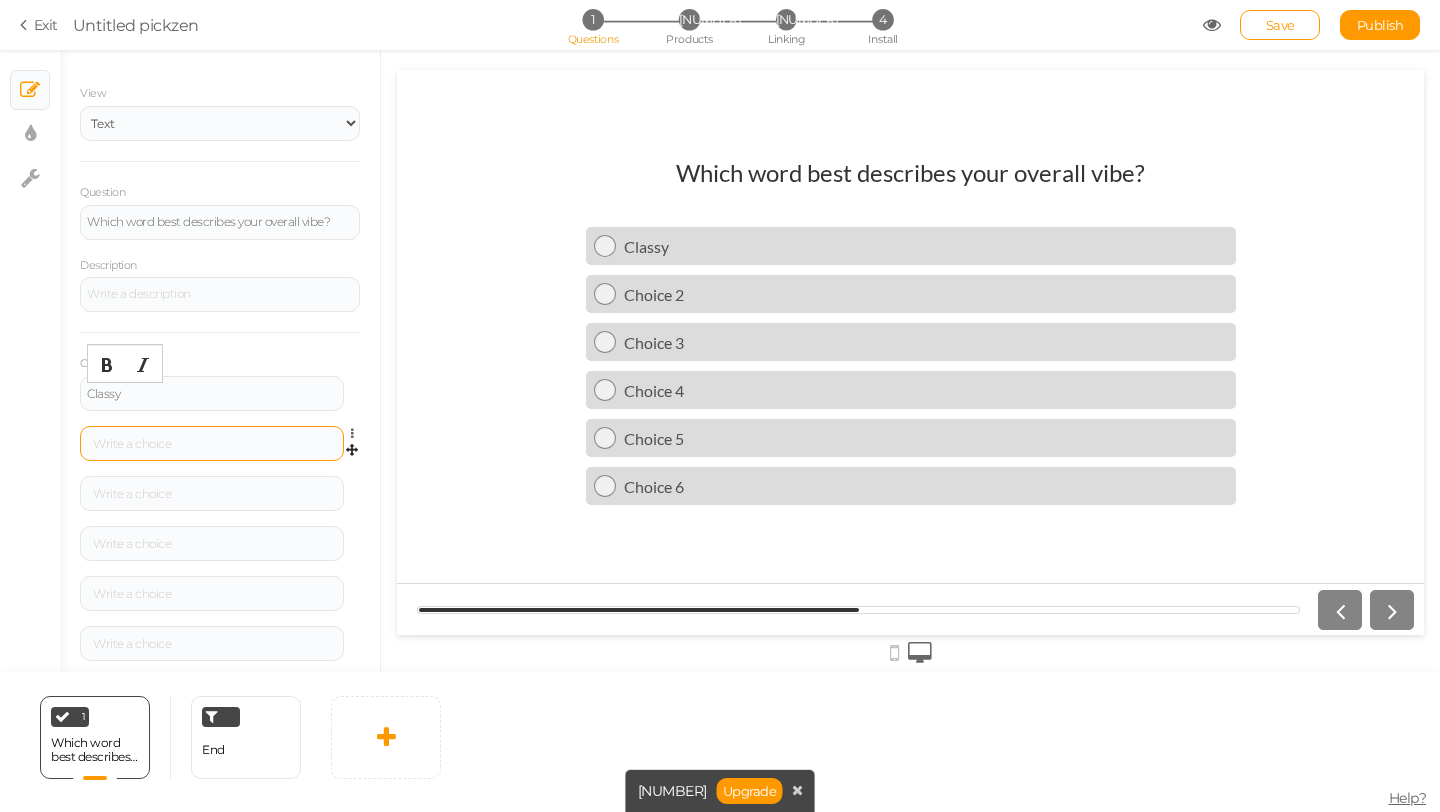 click at bounding box center [212, 393] 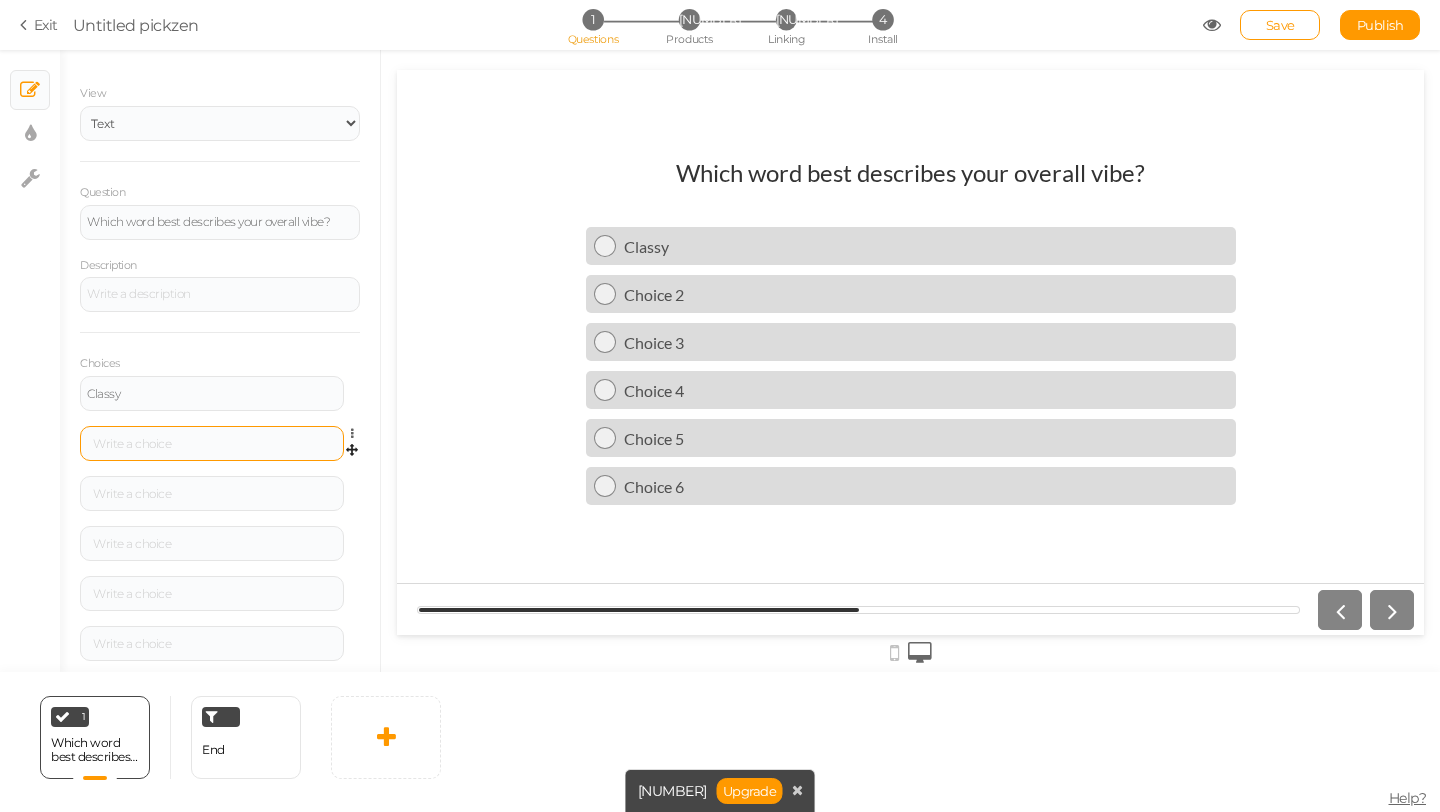 click at bounding box center [212, 444] 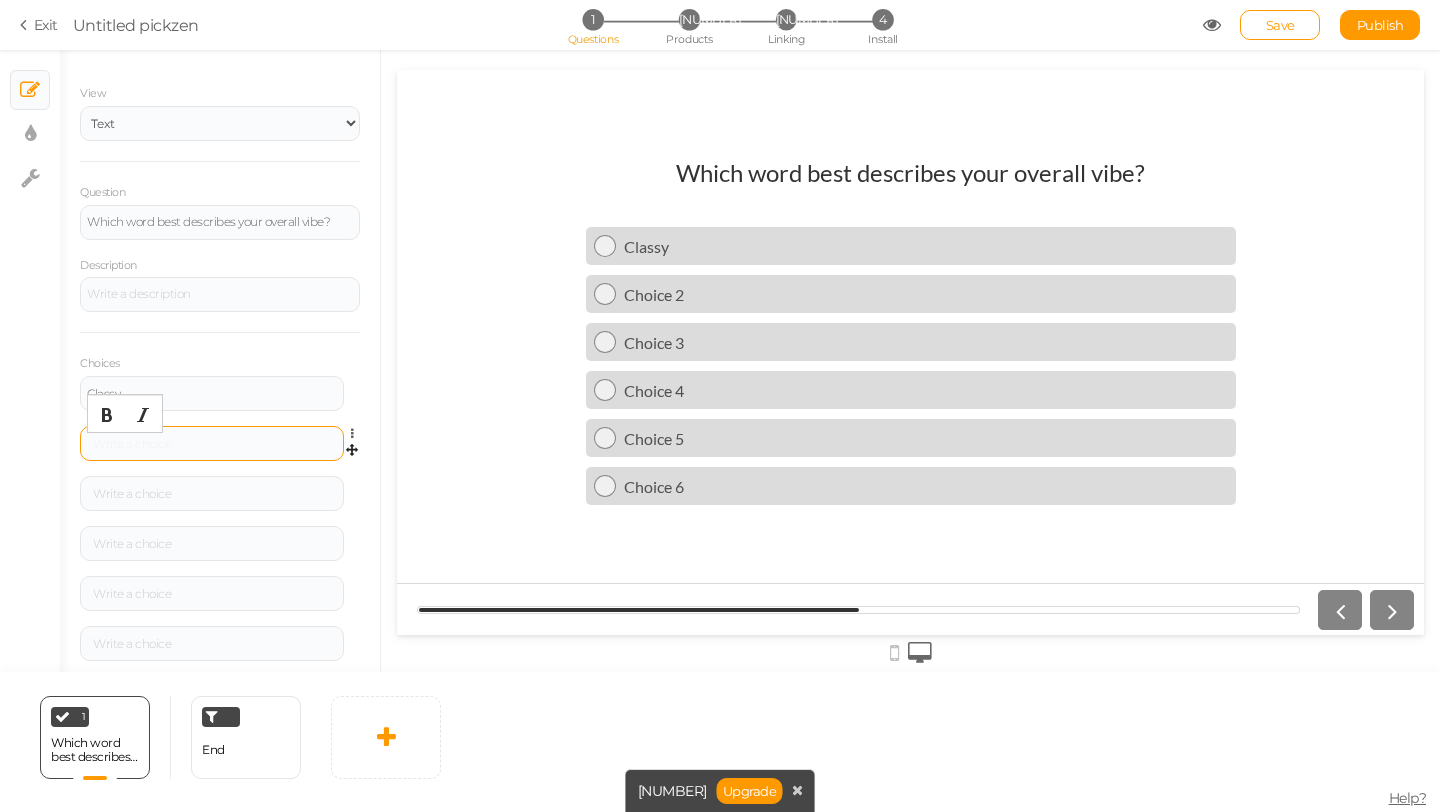 click at bounding box center [212, 444] 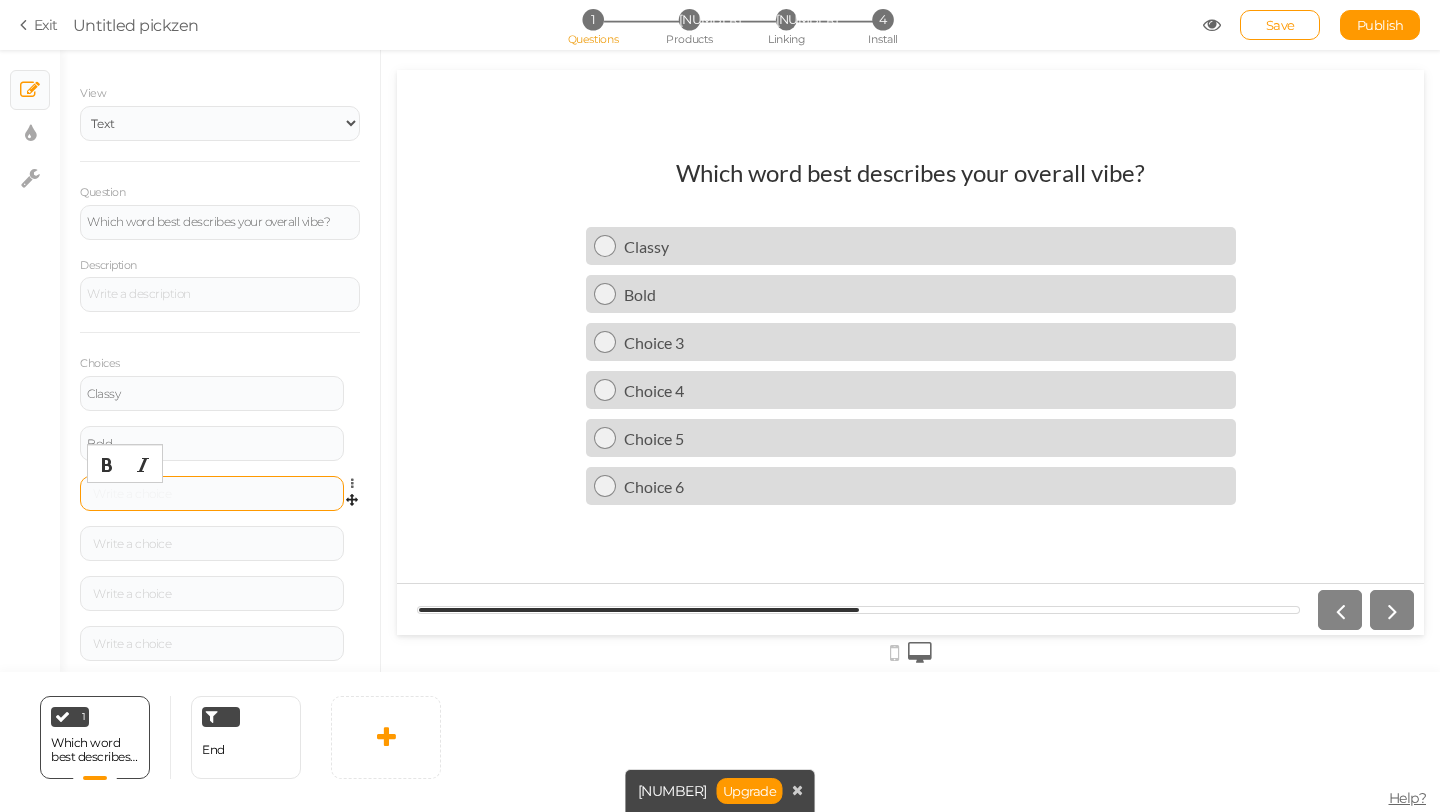click at bounding box center [212, 494] 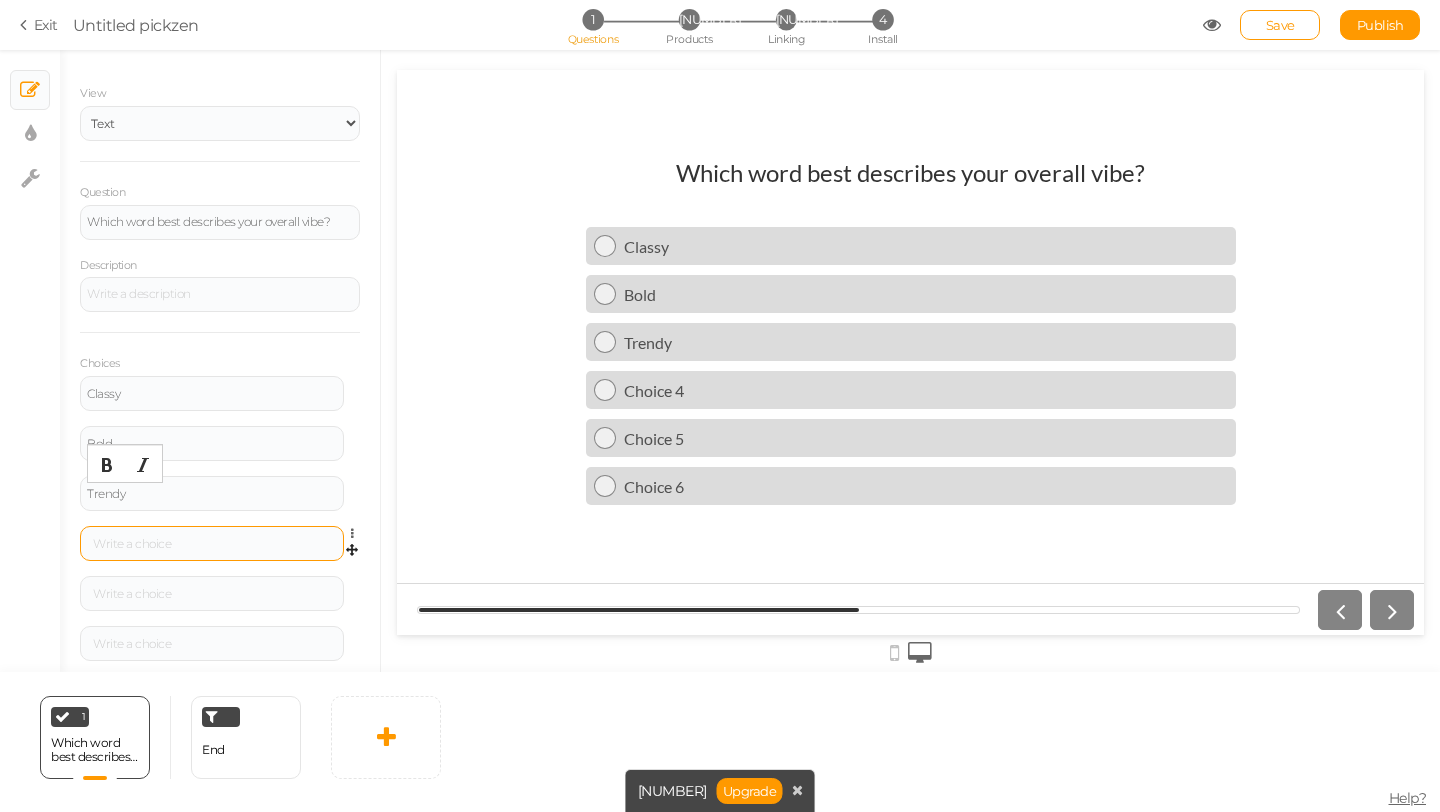 click at bounding box center (212, 393) 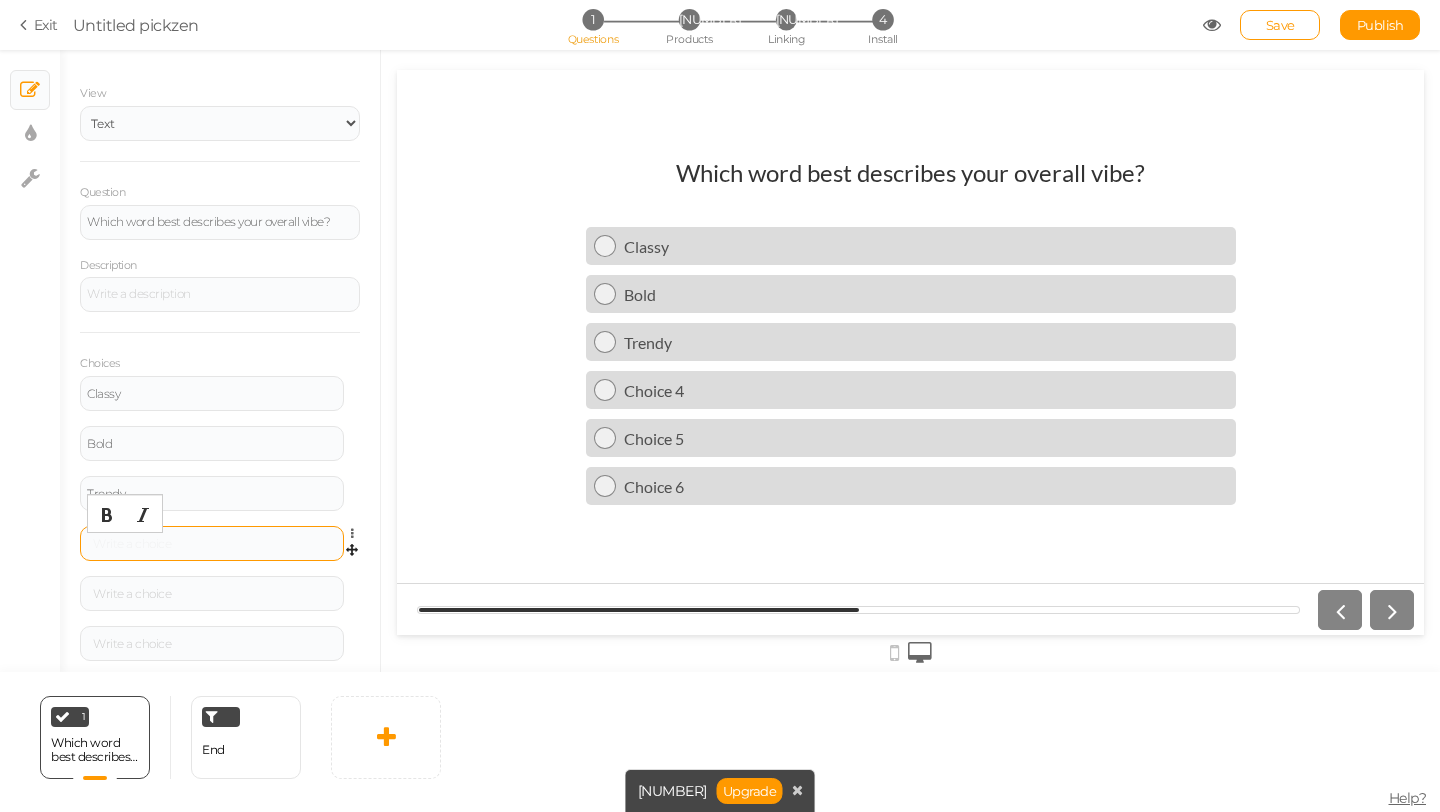 click at bounding box center (212, 544) 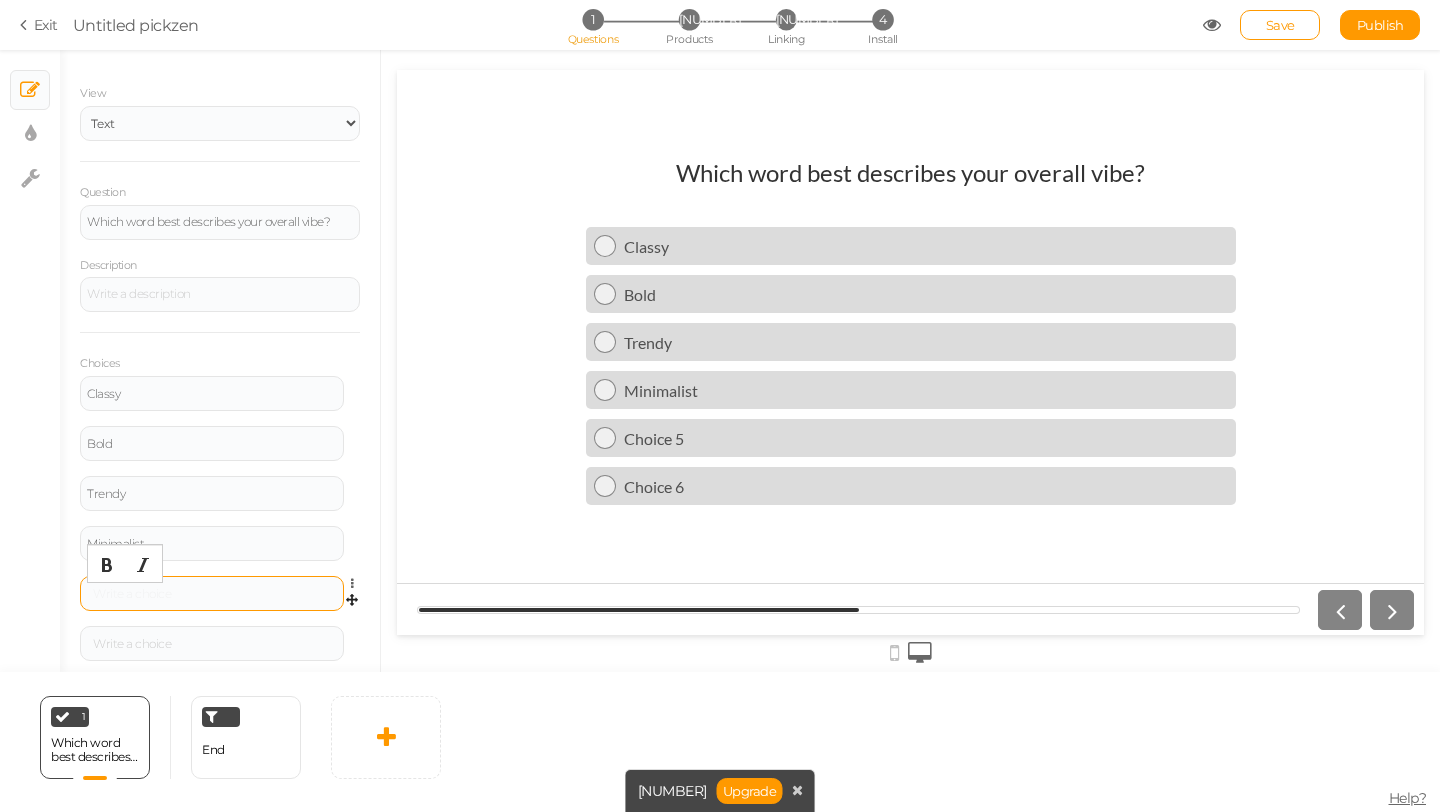 click at bounding box center [212, 594] 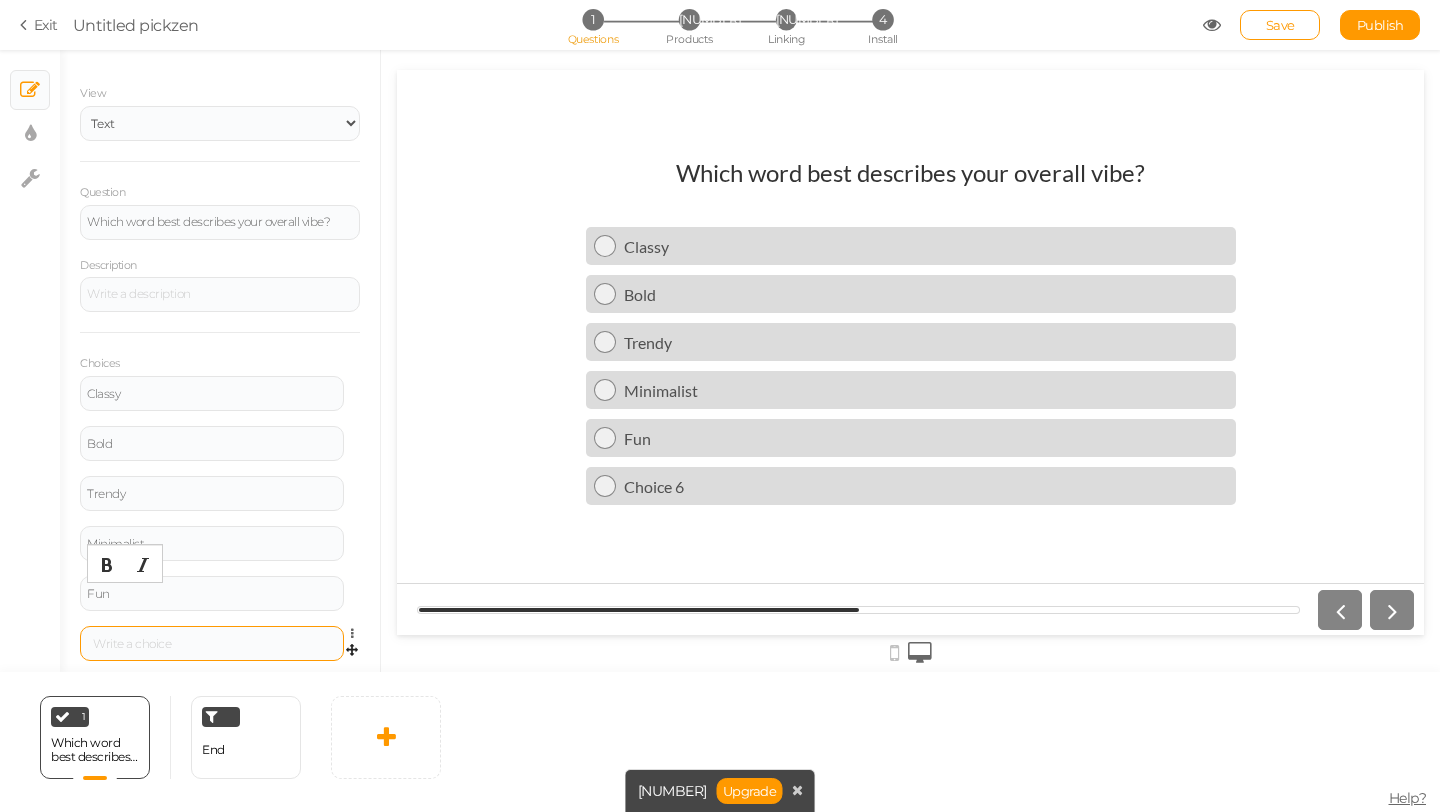 click at bounding box center (212, 644) 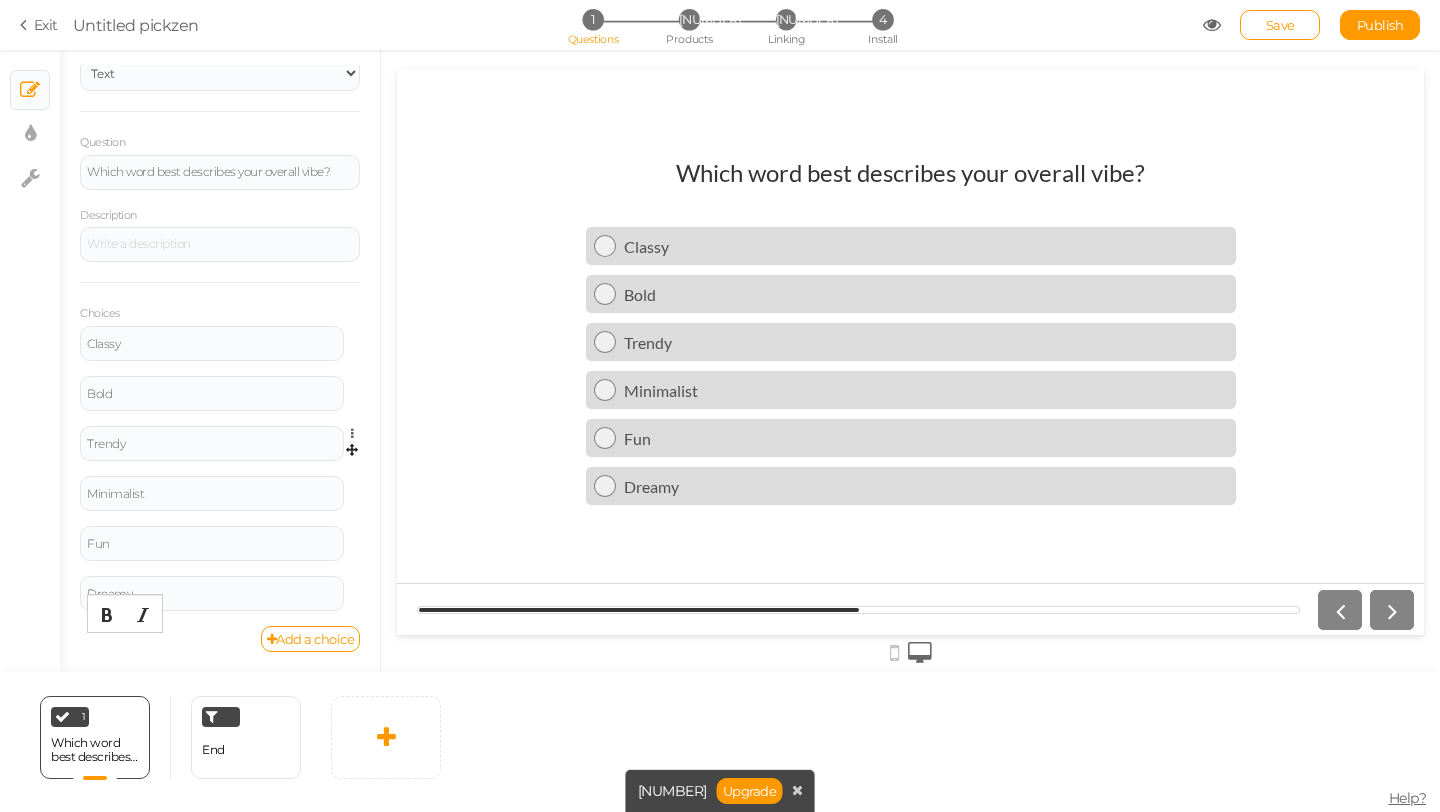 scroll, scrollTop: 0, scrollLeft: 0, axis: both 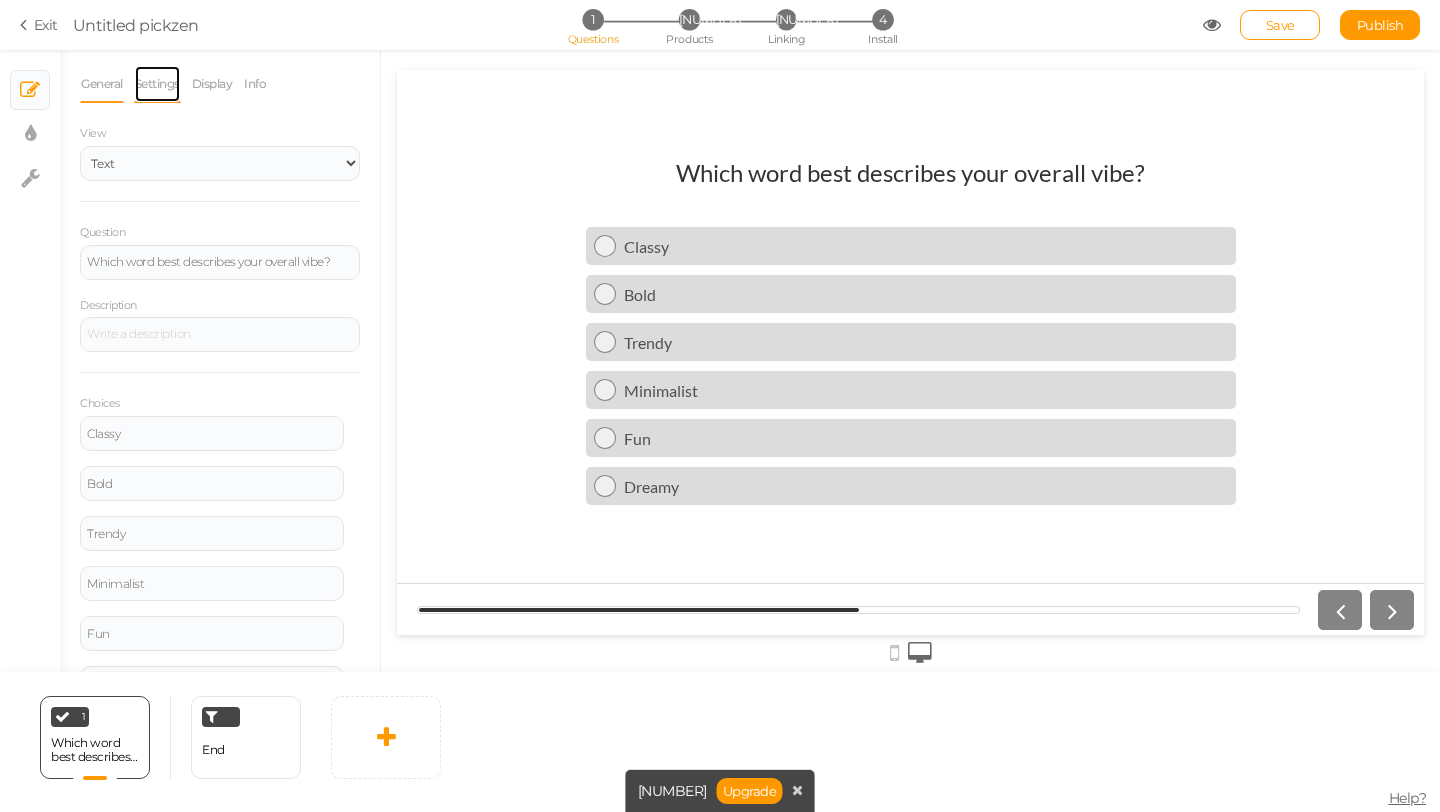 click on "Settings" at bounding box center [102, 84] 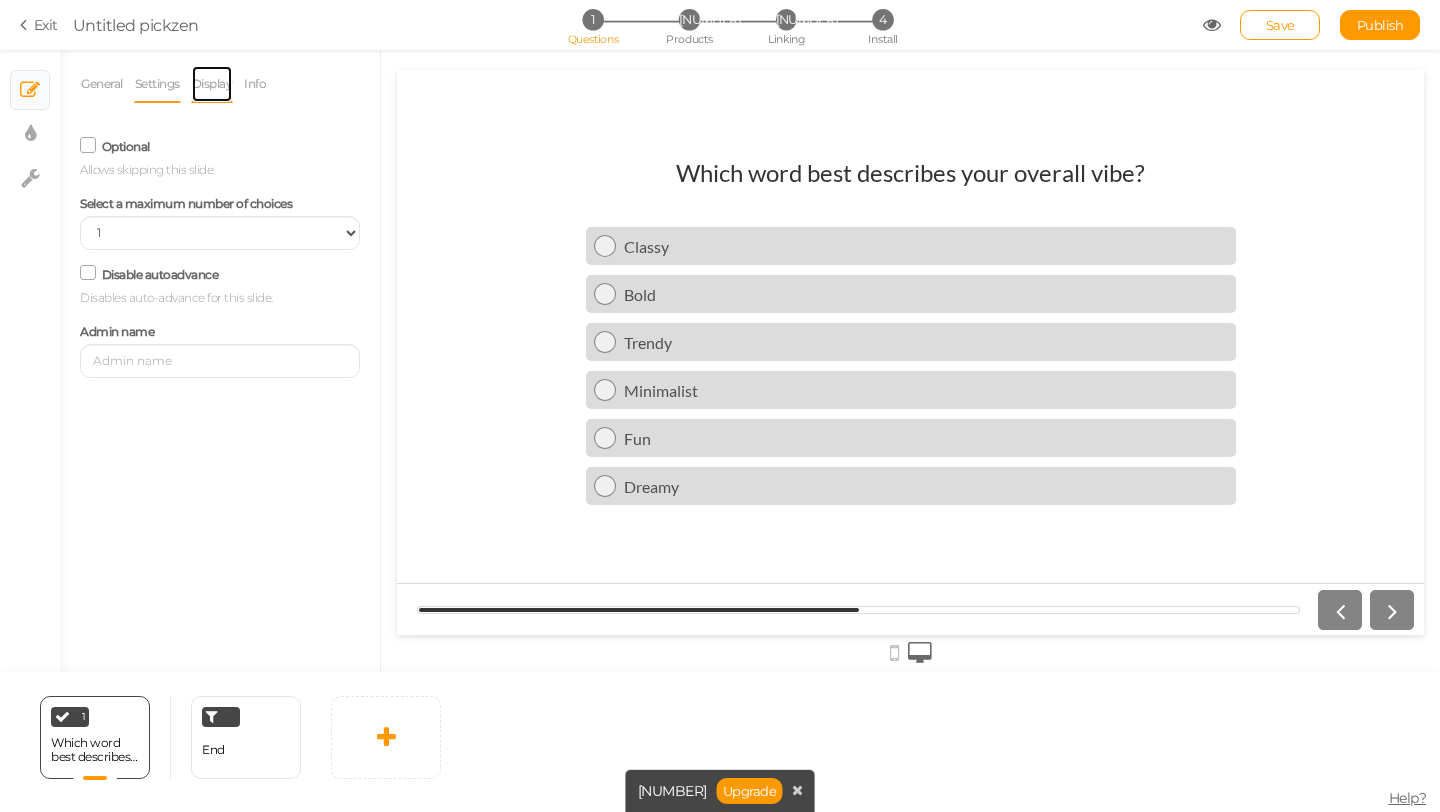 click on "Display" at bounding box center (102, 84) 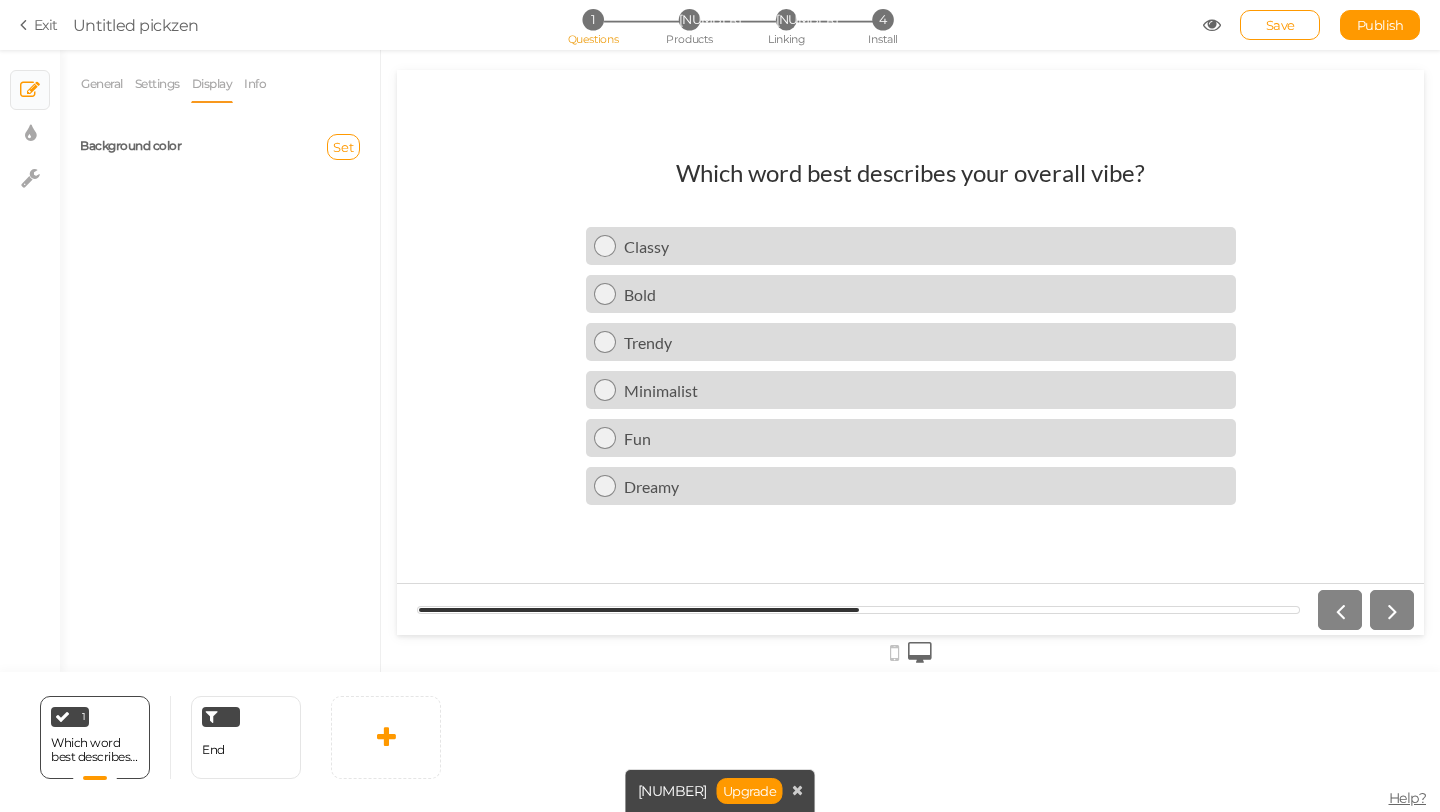 click on "Set" at bounding box center (297, 147) 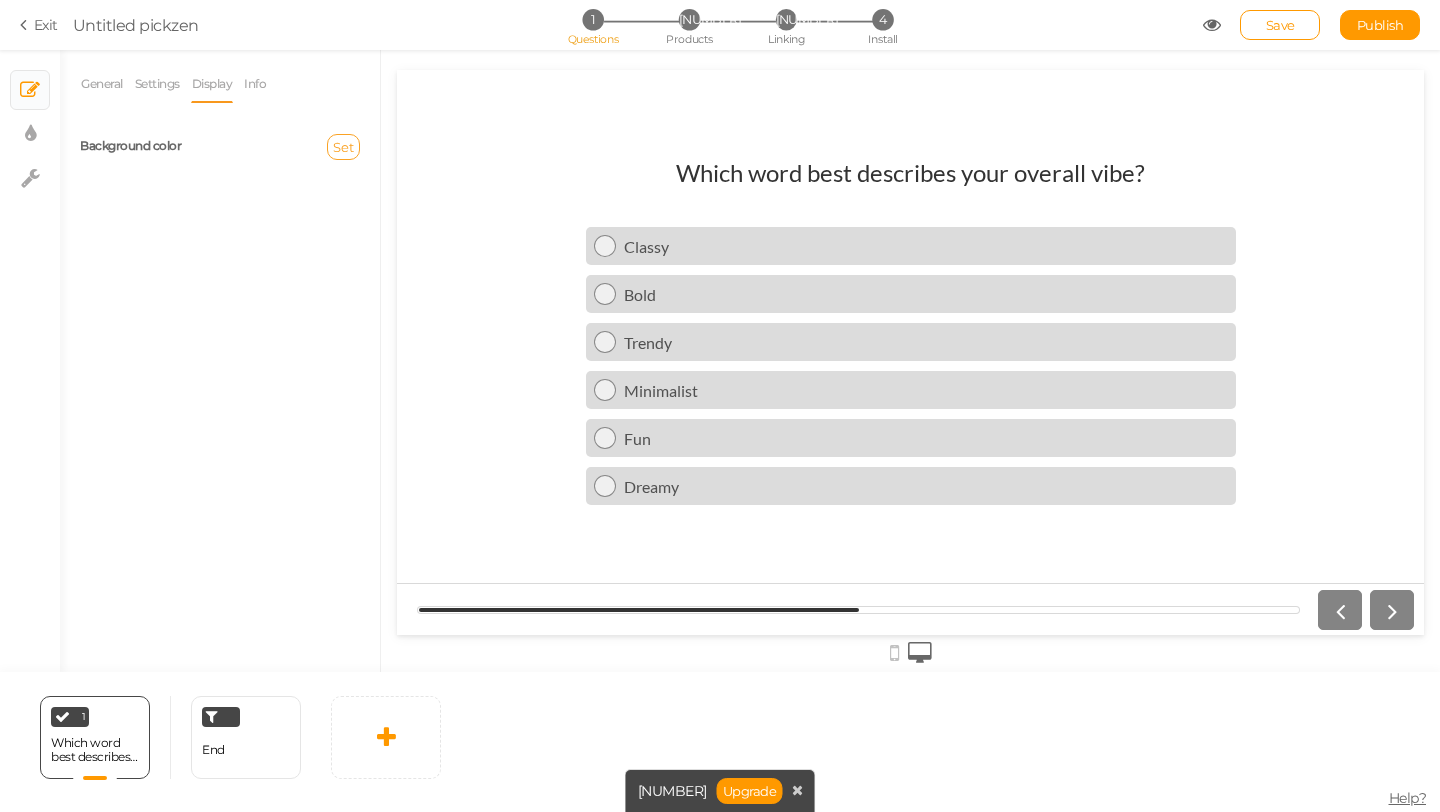 click on "Set" at bounding box center [343, 147] 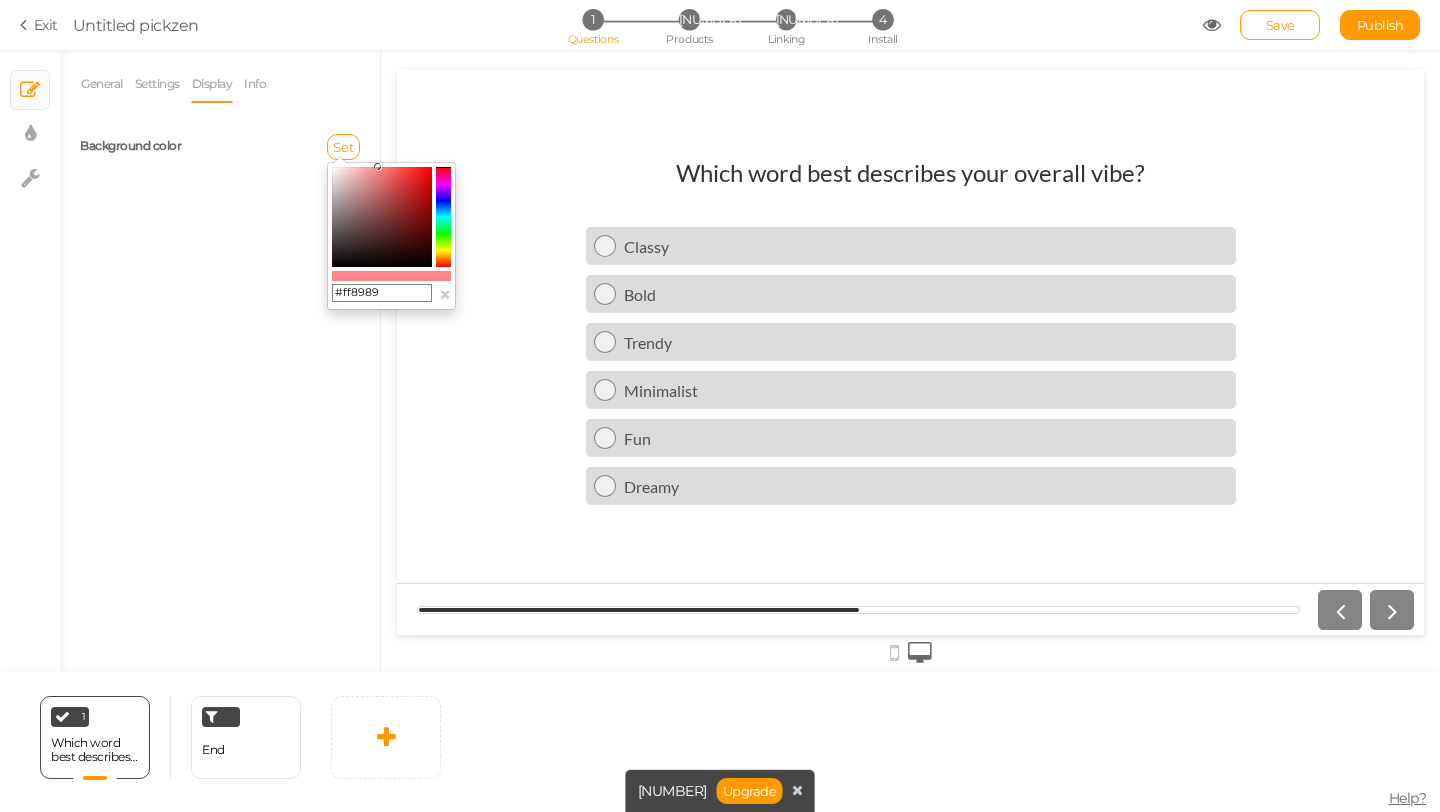 drag, startPoint x: 410, startPoint y: 167, endPoint x: 378, endPoint y: 153, distance: 34.928497 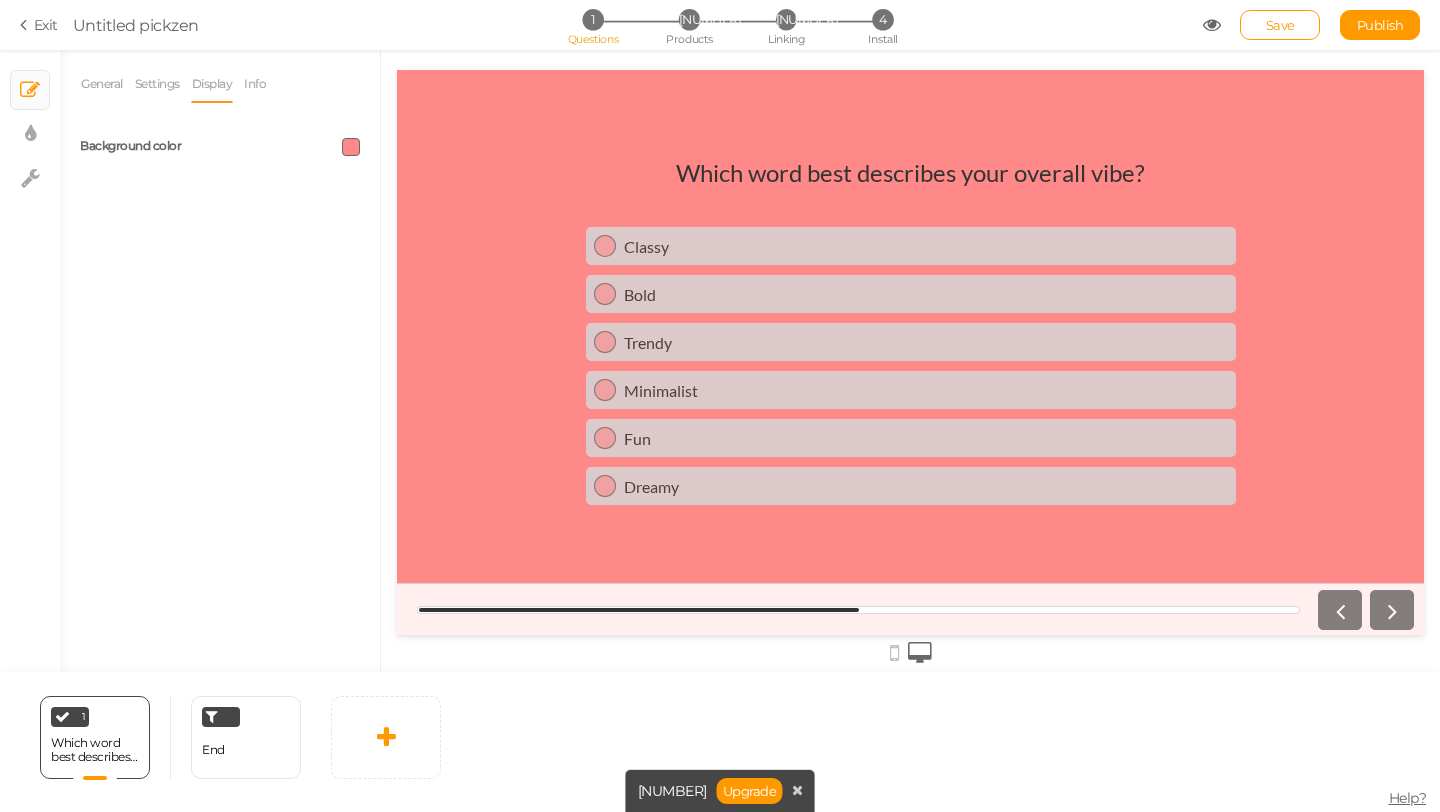click at bounding box center (351, 147) 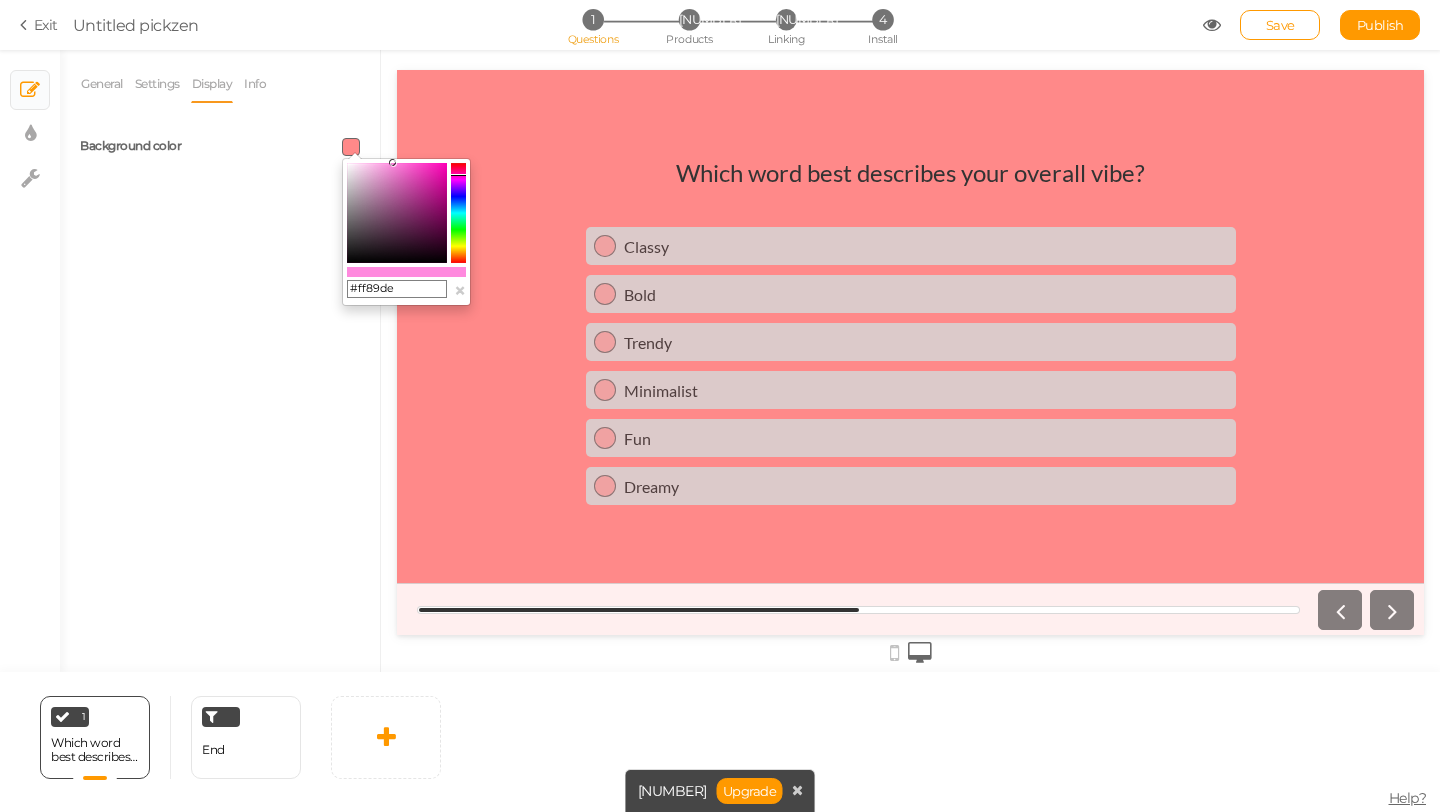 click at bounding box center (458, 213) 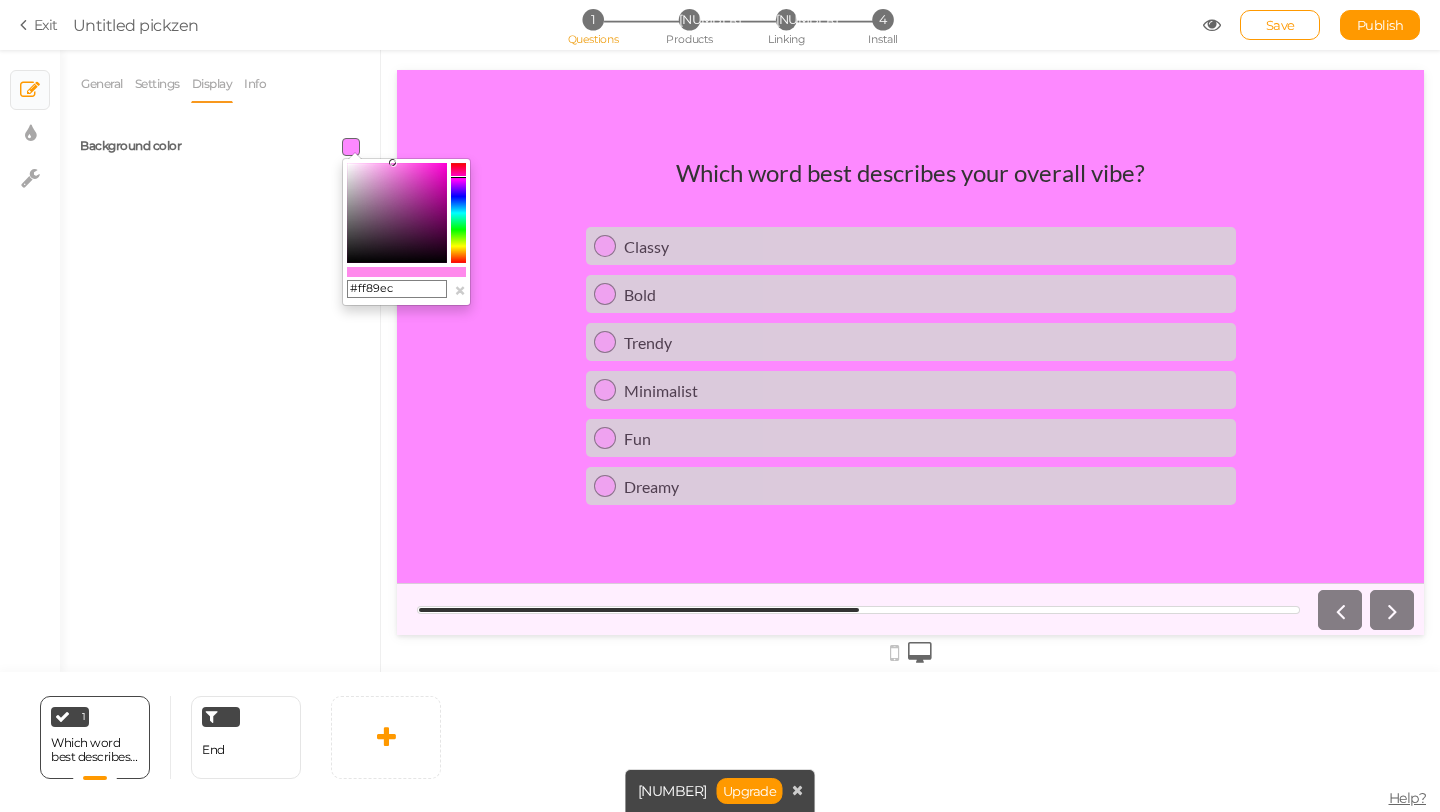 click at bounding box center (458, 177) 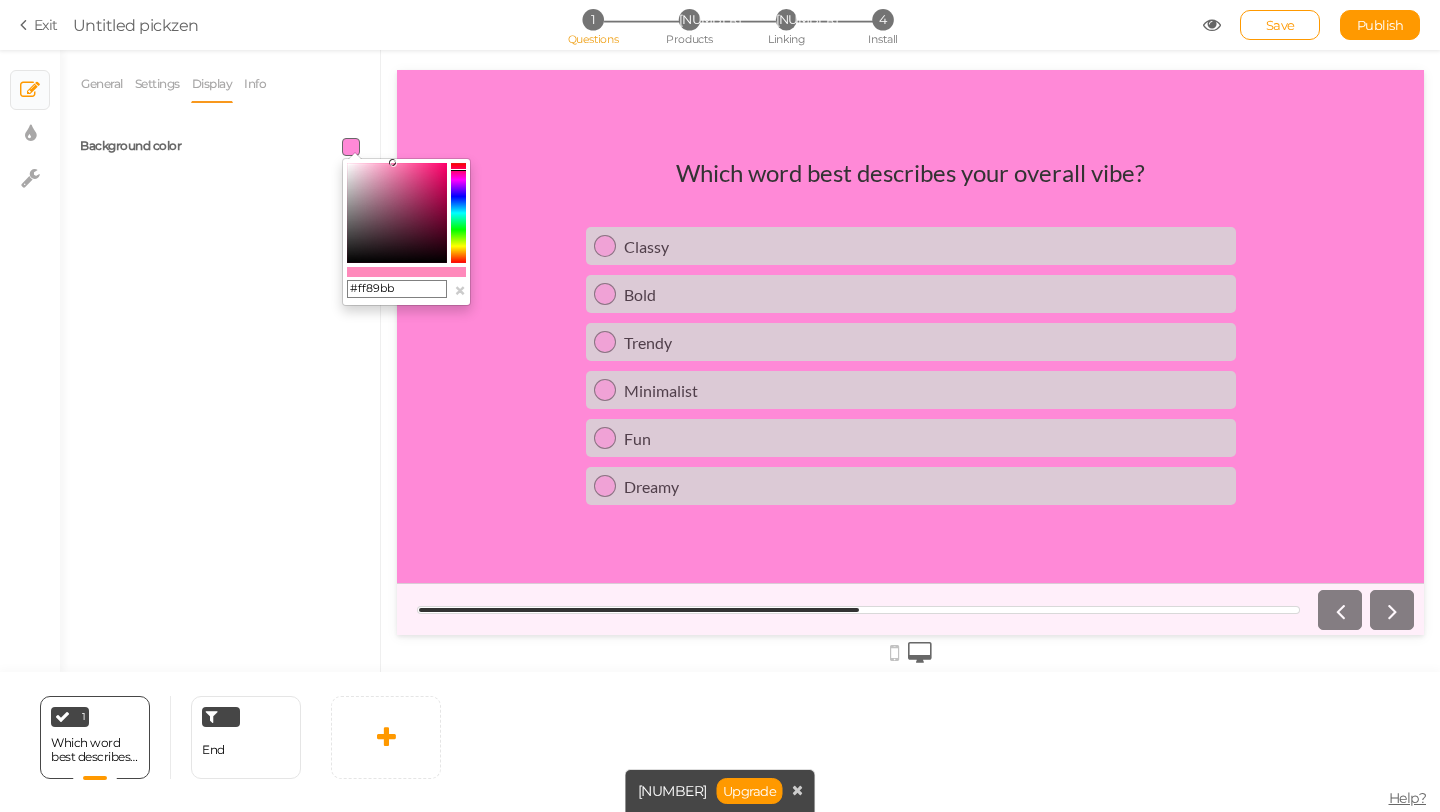 click at bounding box center [458, 170] 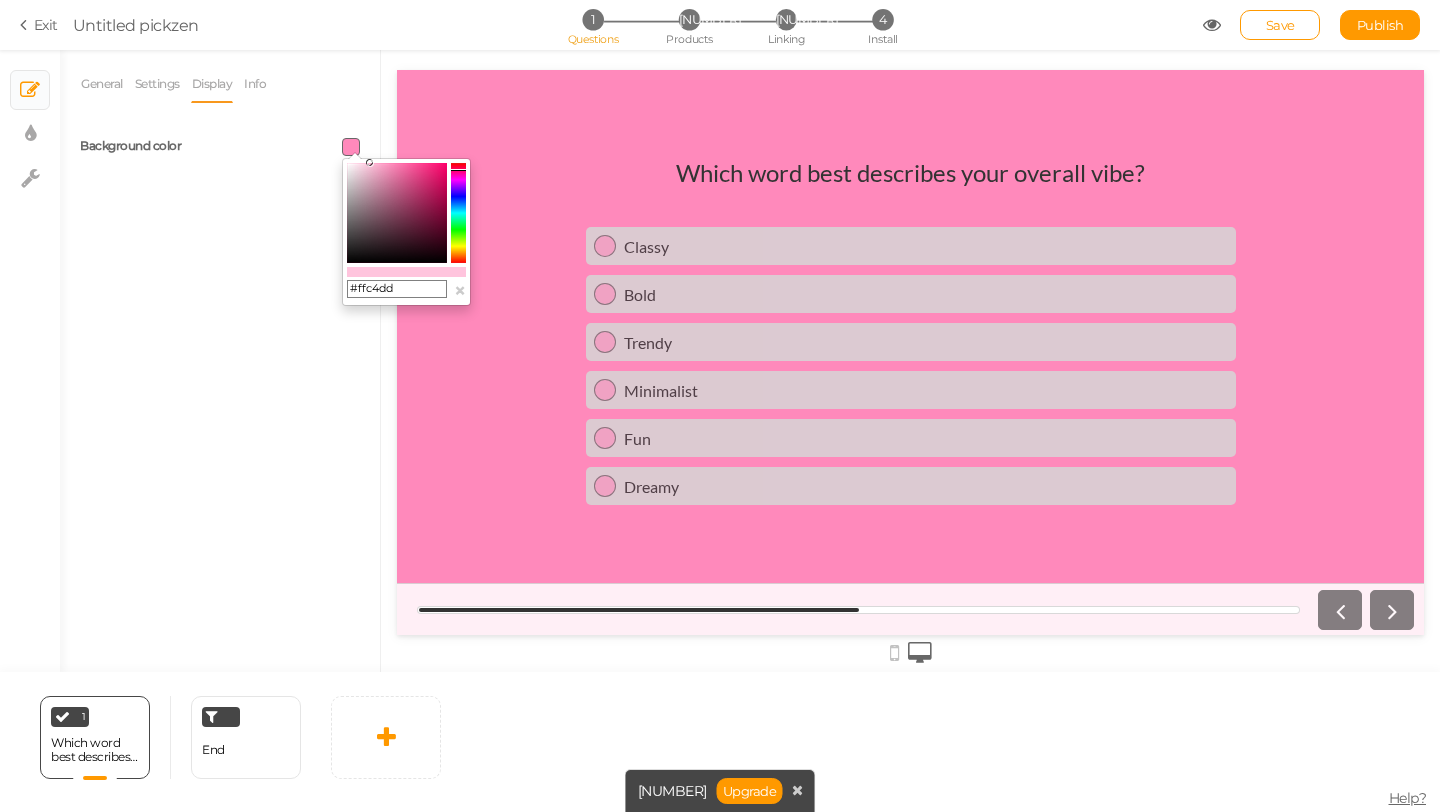 drag, startPoint x: 371, startPoint y: 166, endPoint x: 370, endPoint y: 156, distance: 10.049875 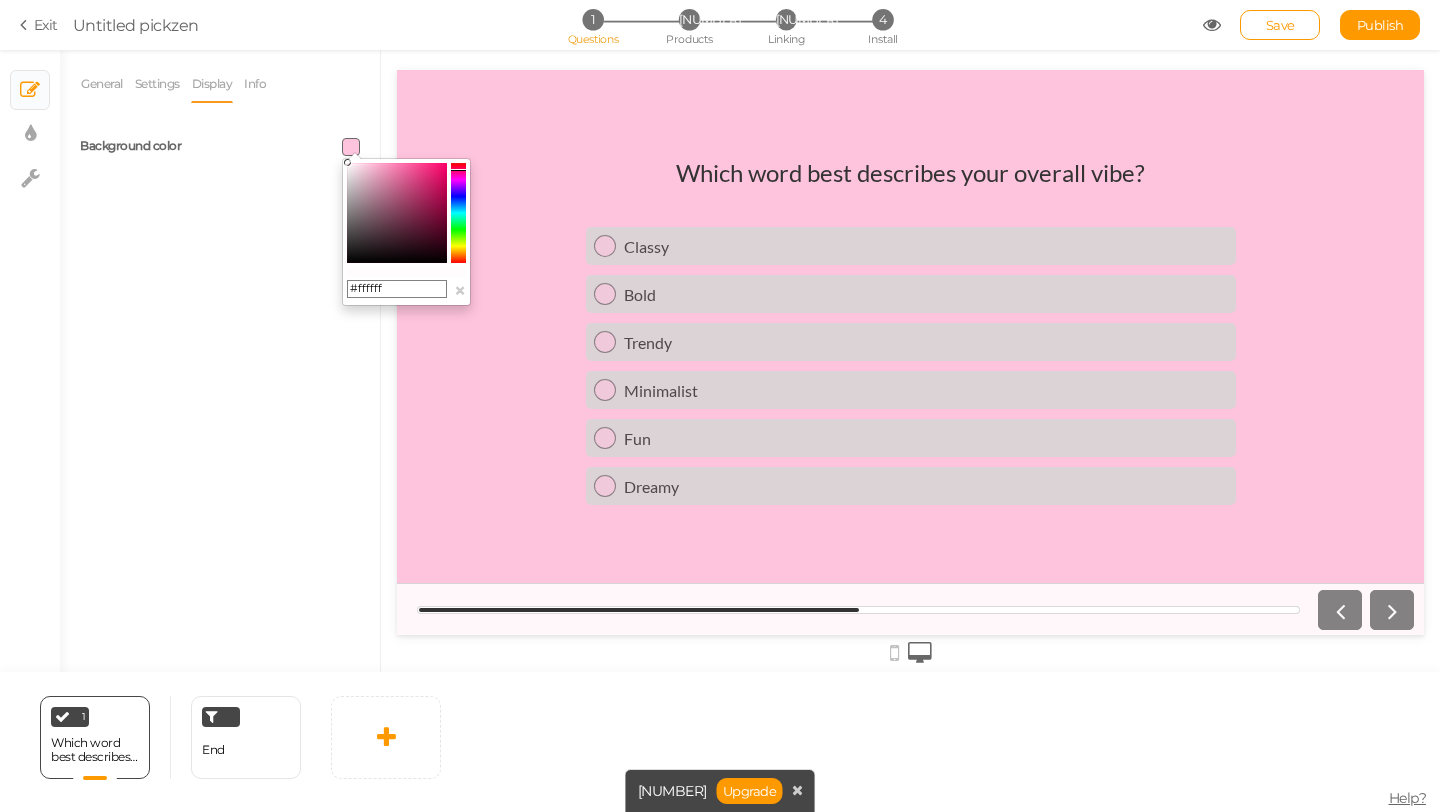 drag, startPoint x: 370, startPoint y: 166, endPoint x: 344, endPoint y: 159, distance: 26.925823 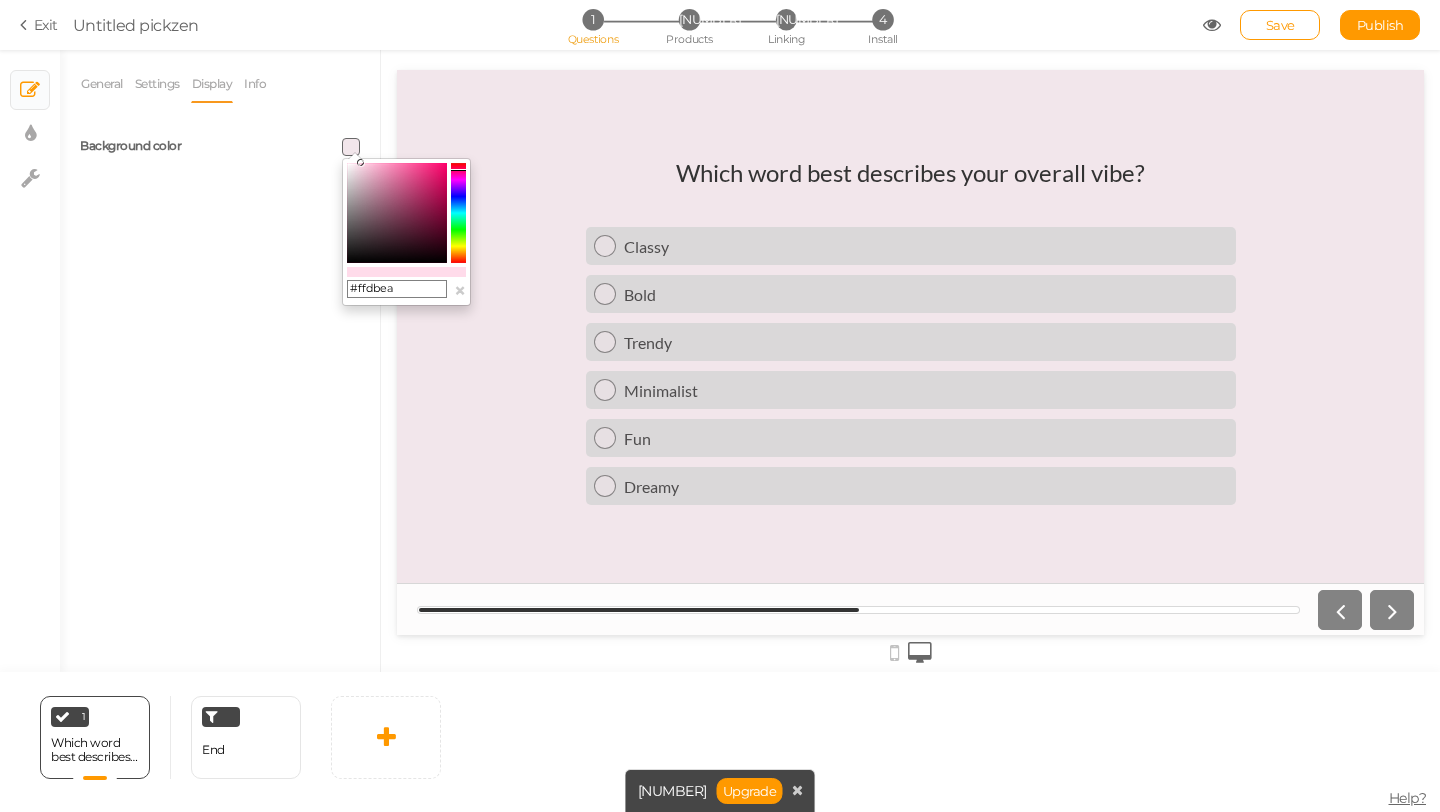 drag, startPoint x: 352, startPoint y: 168, endPoint x: 361, endPoint y: 147, distance: 22.847319 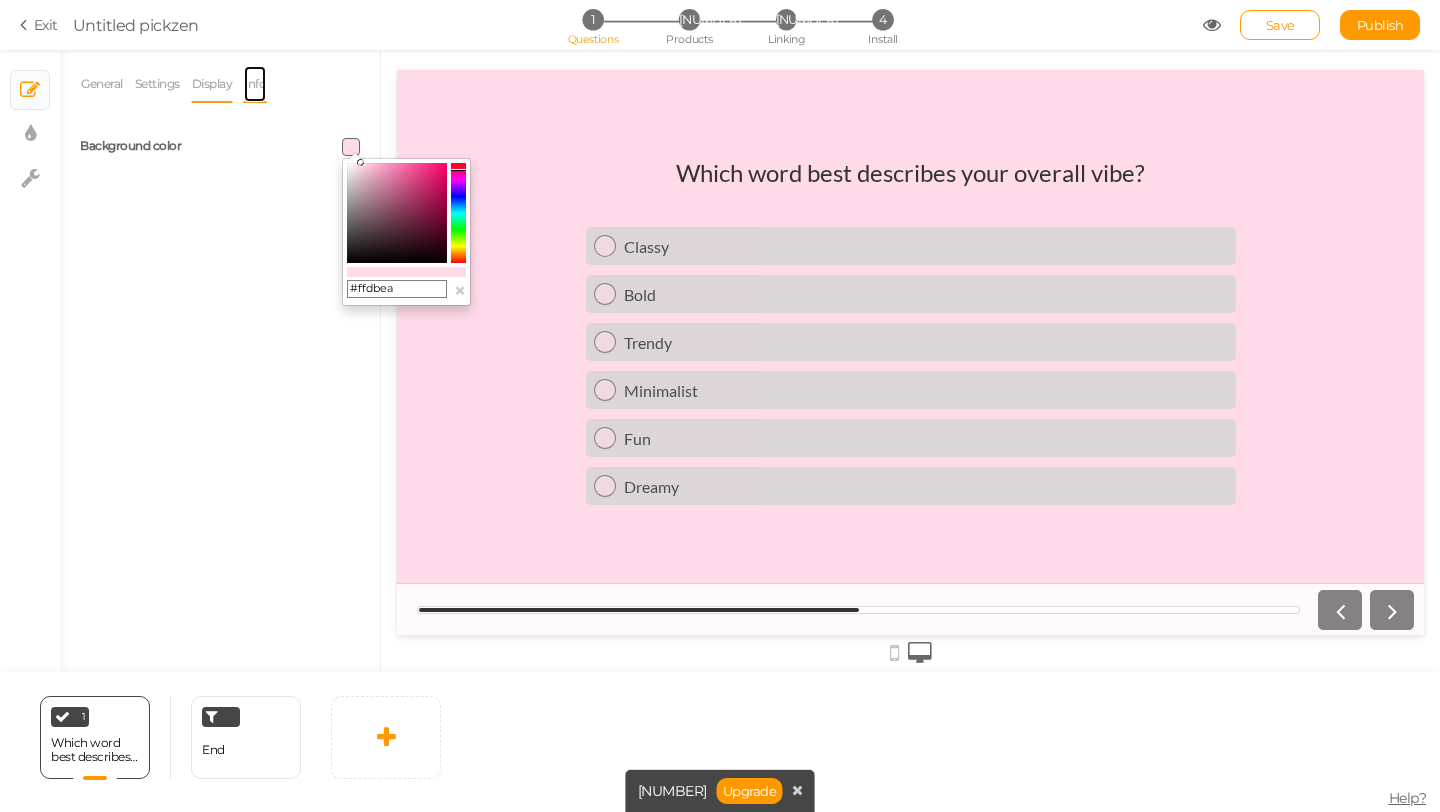 click on "Info" at bounding box center [102, 84] 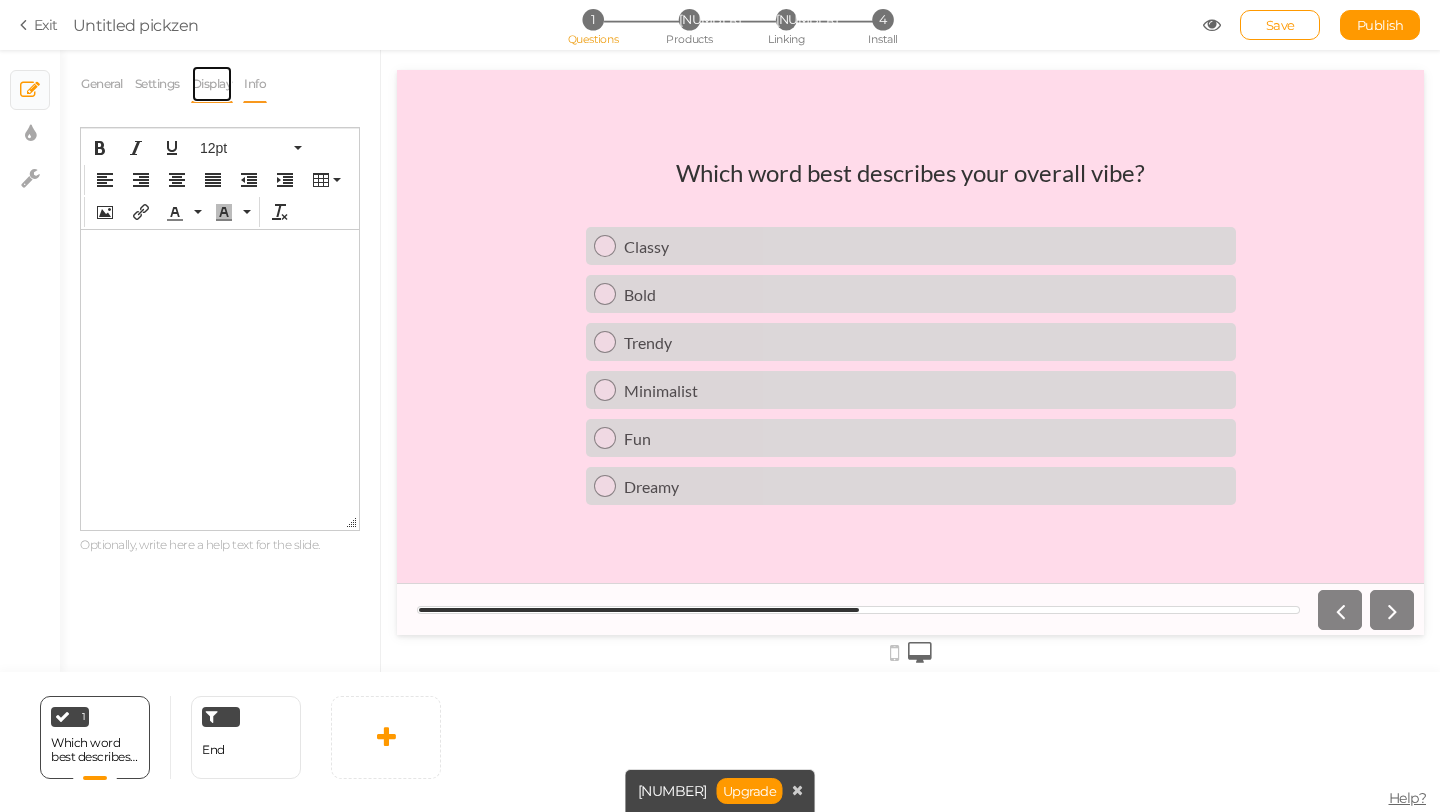 click on "Display" at bounding box center (102, 84) 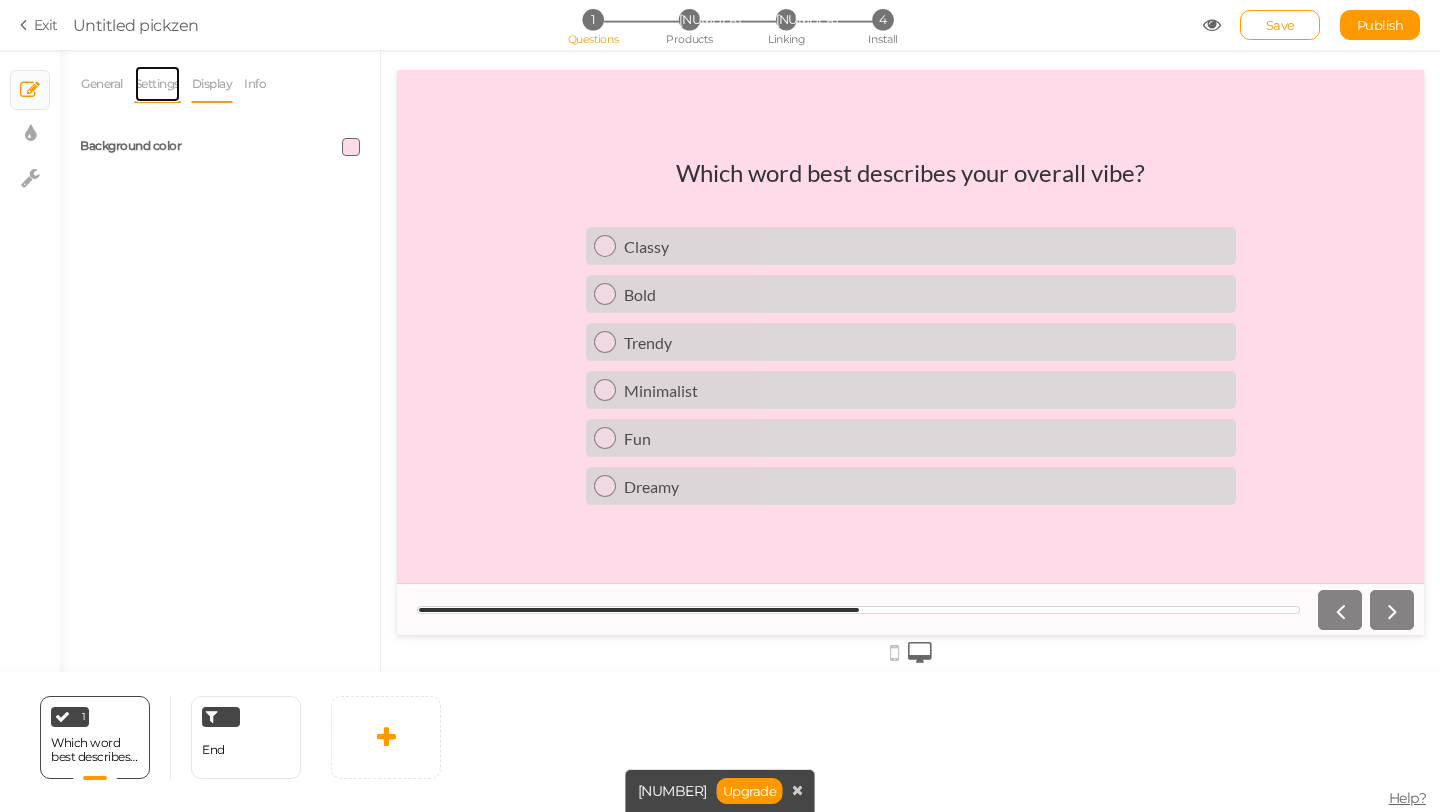 click on "Settings" at bounding box center [102, 84] 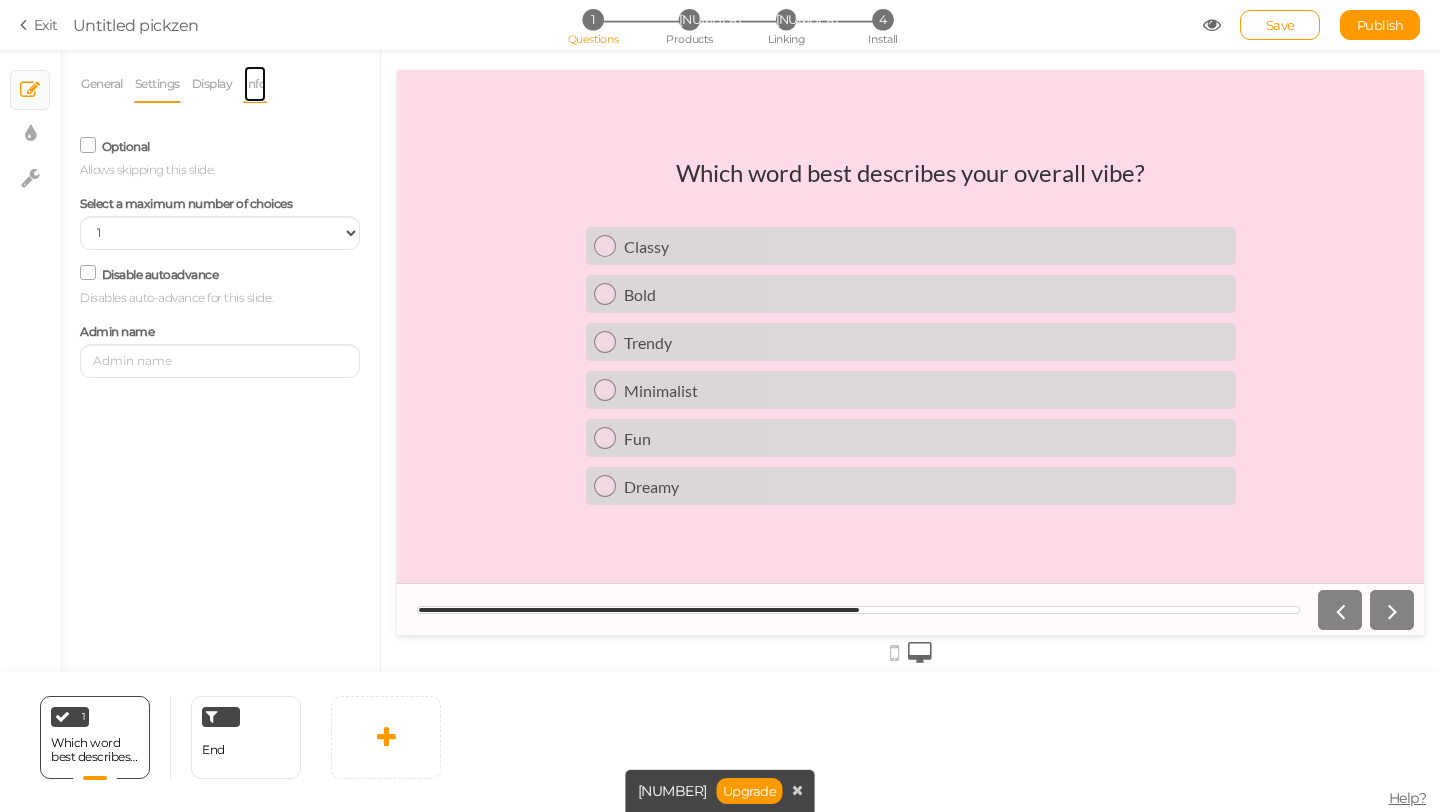 click on "Info" at bounding box center (102, 84) 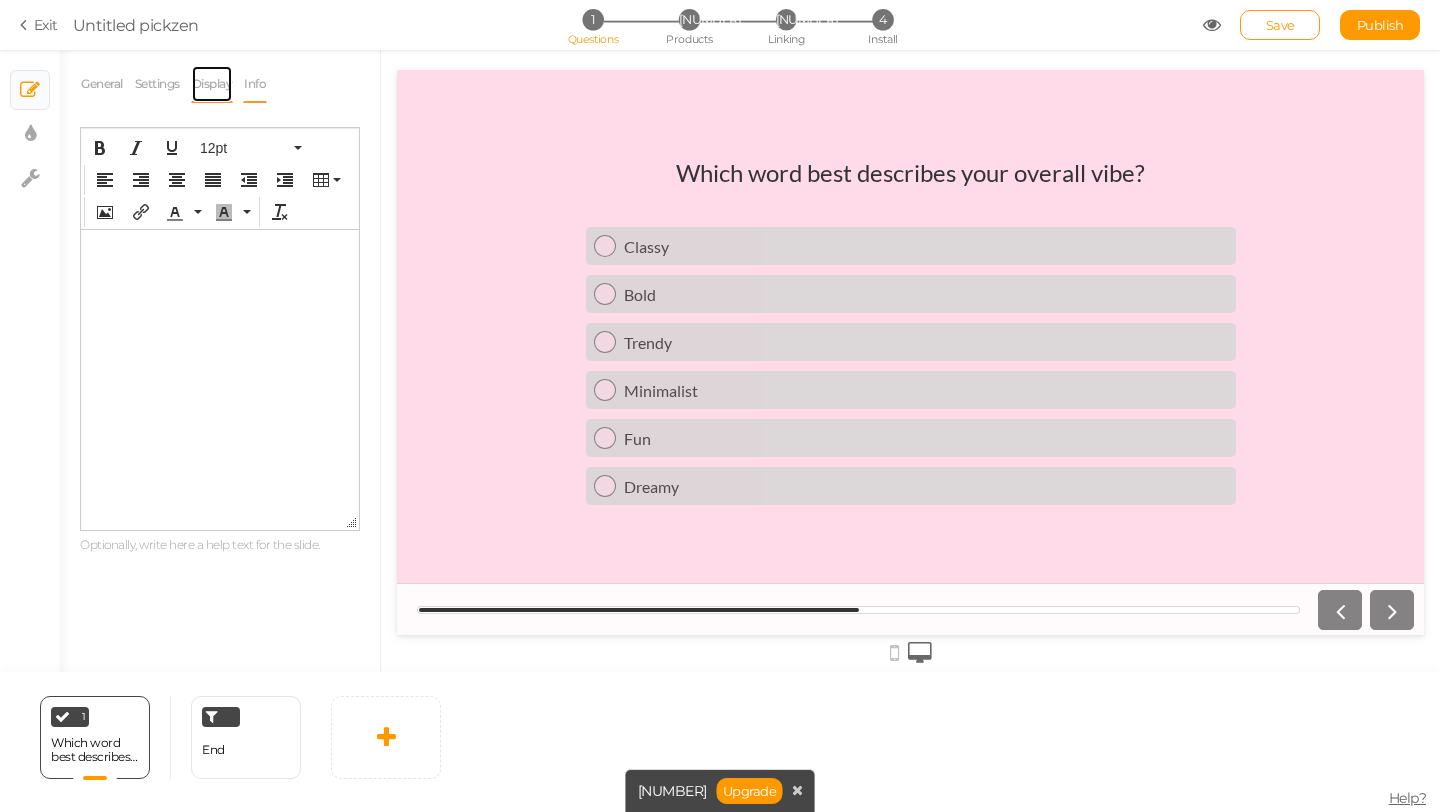 click on "Display" at bounding box center [102, 84] 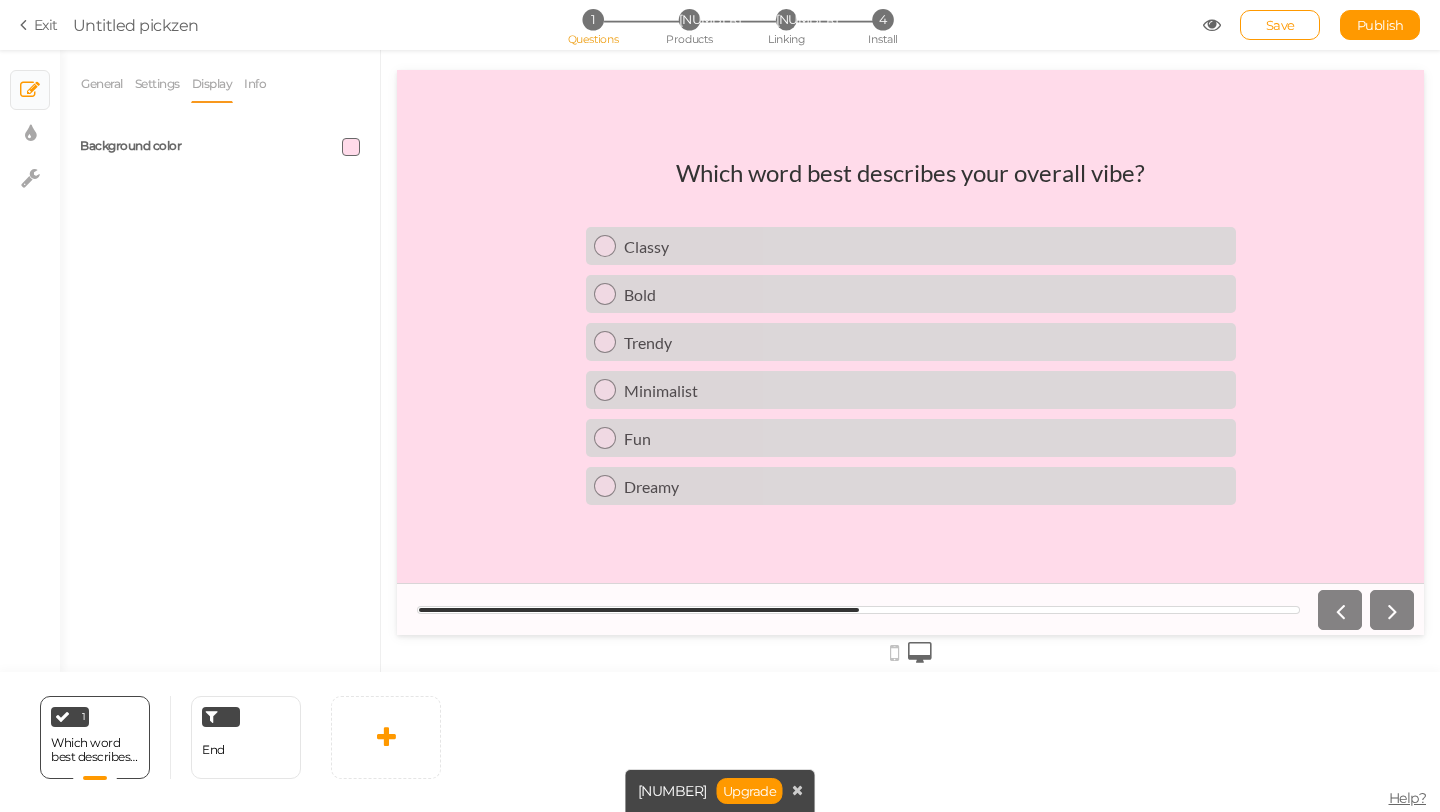click at bounding box center [297, 147] 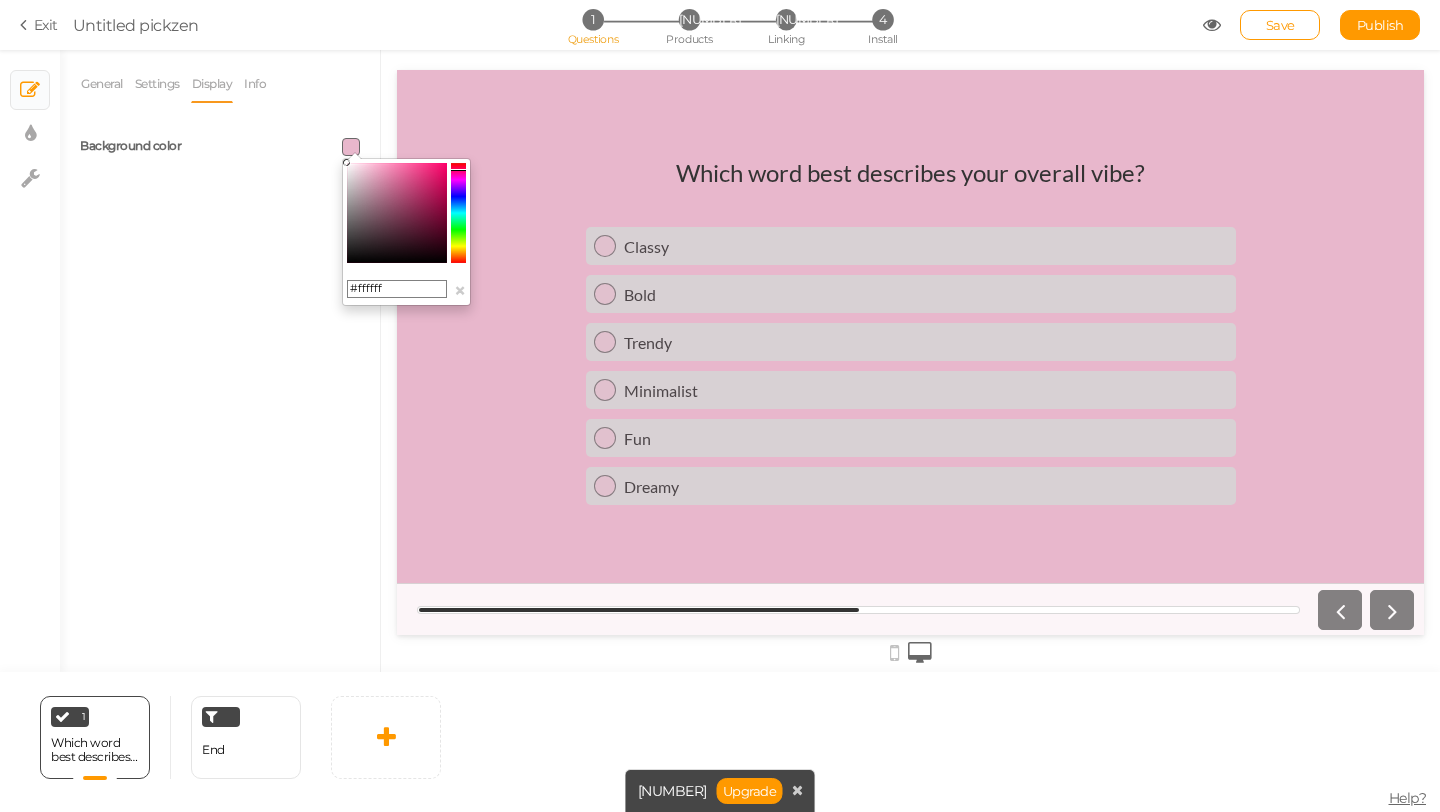 drag, startPoint x: 368, startPoint y: 172, endPoint x: 310, endPoint y: 131, distance: 71.02816 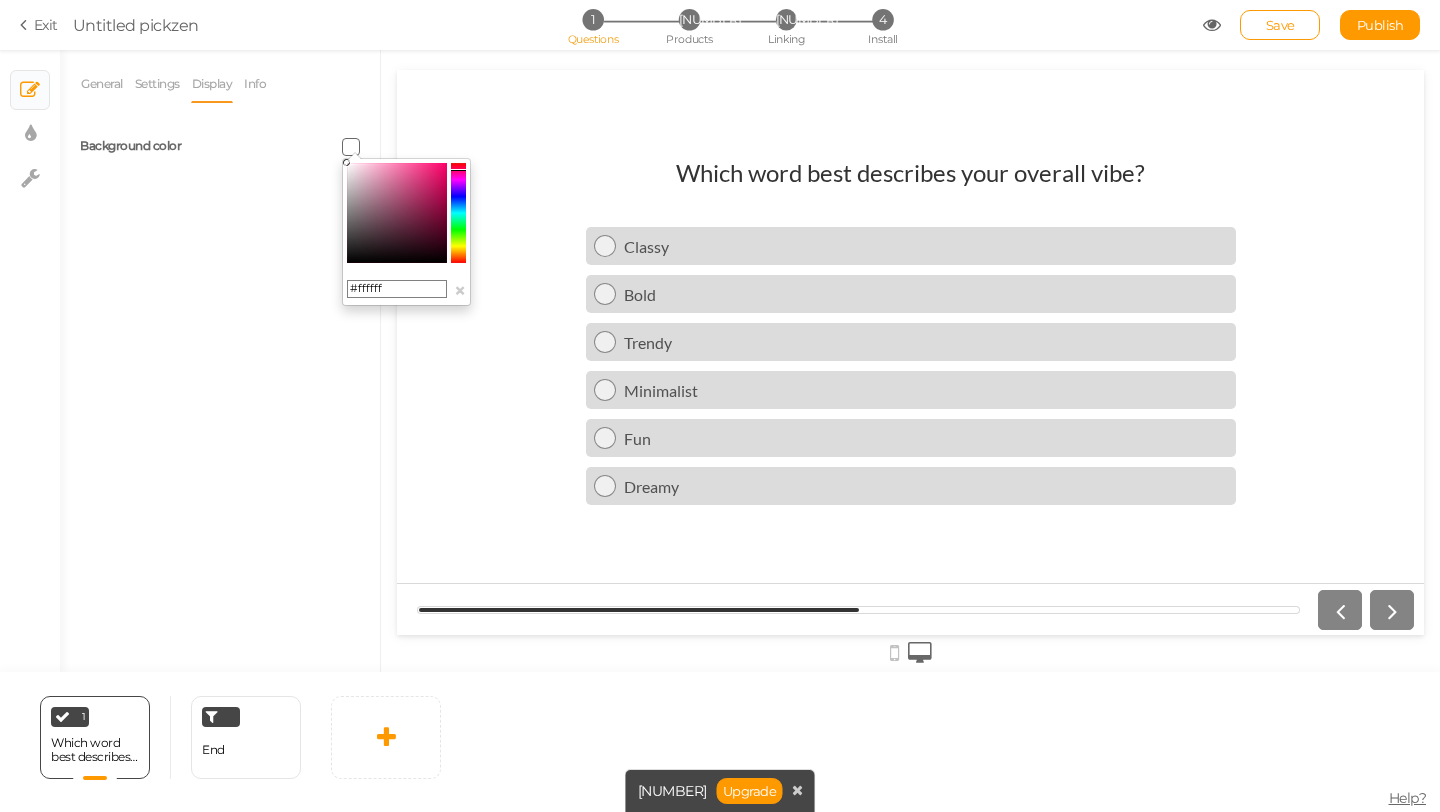 click on "General
Settings
Display
Info
View     Text Images Slider Dropdown                                 Question   Which word best describes your overall vibe?                         Description                                                       Choices                 Classy                         Settings             Delete                             Bold                         Settings             Delete                             Trendy                         Settings             Delete                             Minimalist                         Settings             Delete                             Fun                         Settings             Delete                             Dreamy                         Settings             Delete                                        Add a choice
Optional    Allows skipping this slide.           Select a maximum number of choices     No limit   1   2" at bounding box center [220, 368] 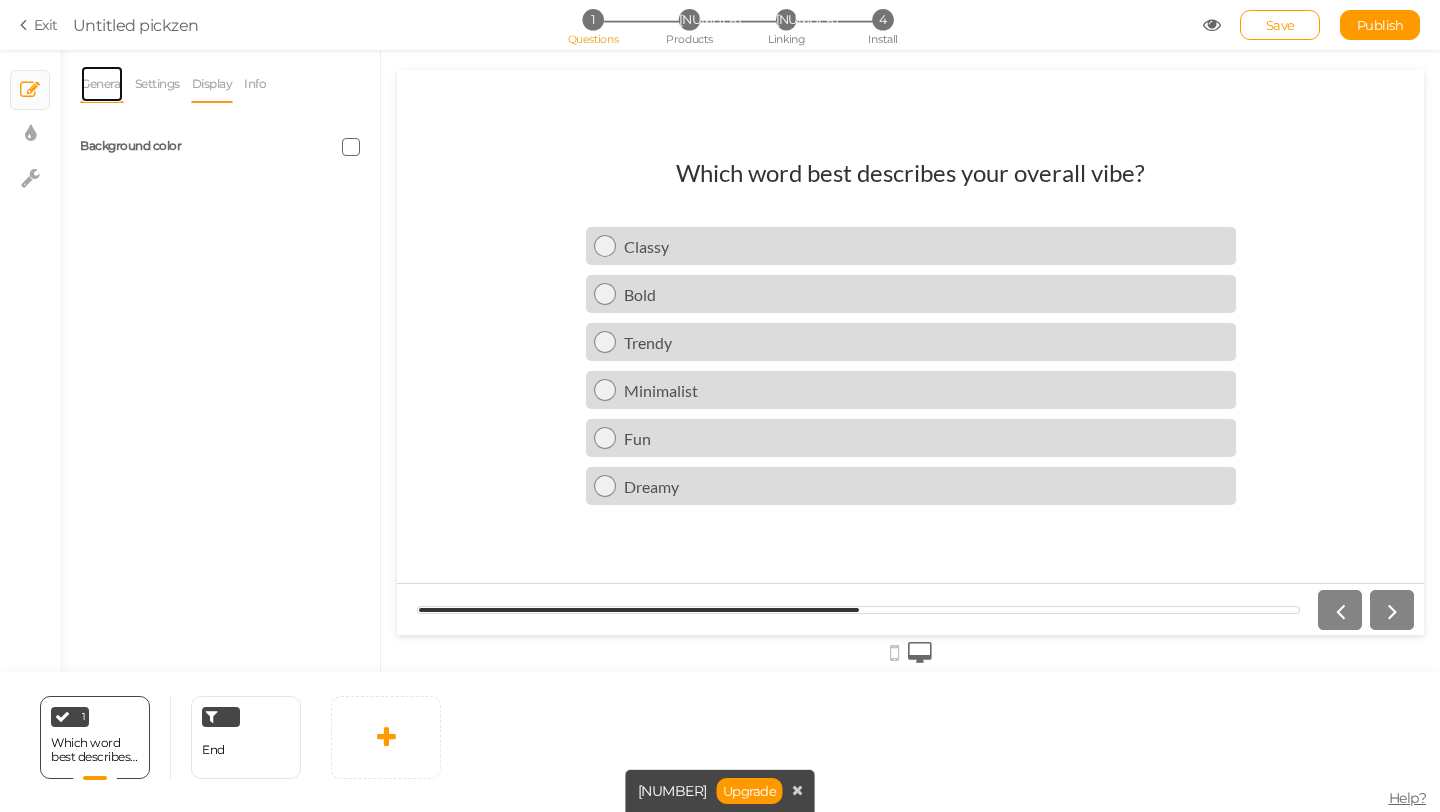 click on "General" at bounding box center [102, 84] 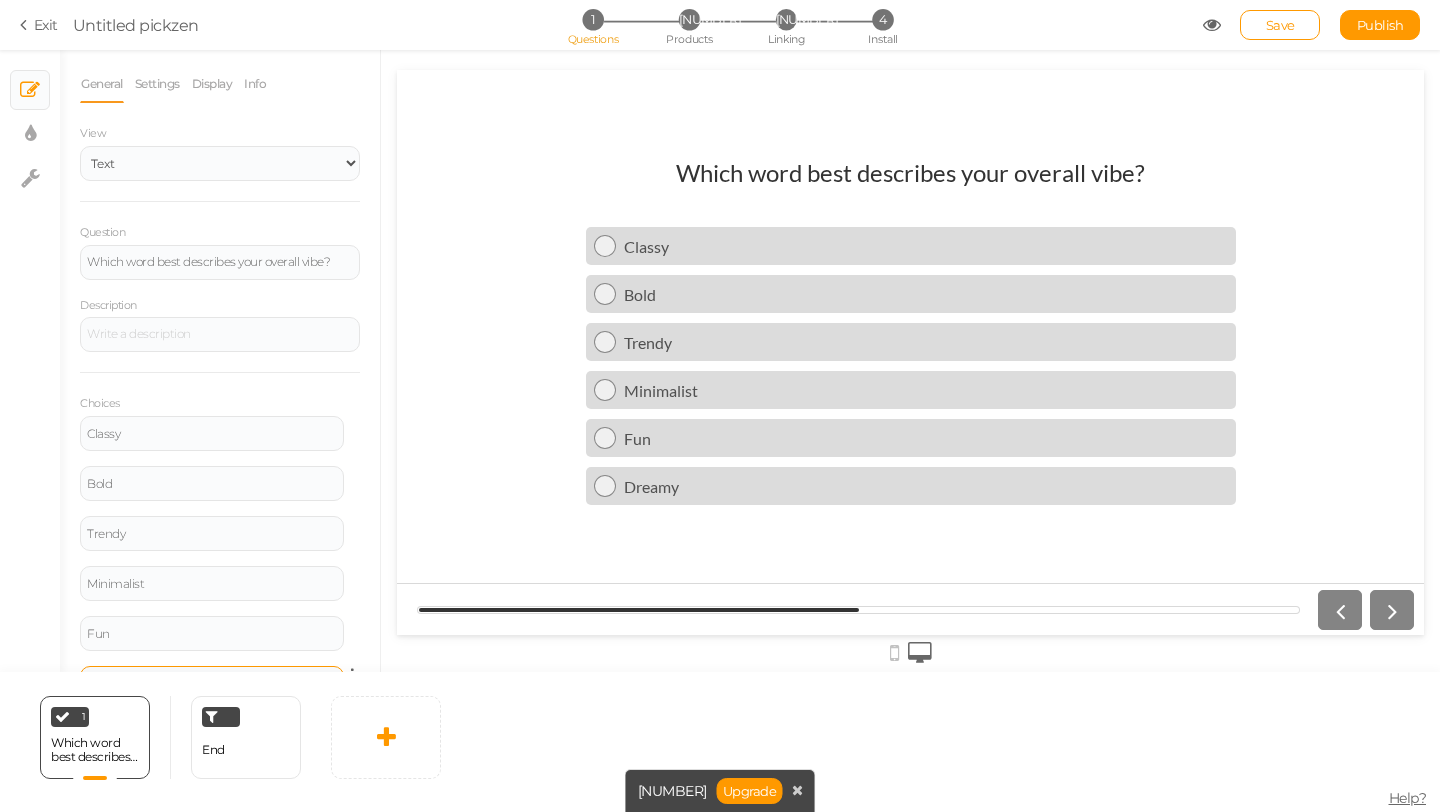 scroll, scrollTop: 90, scrollLeft: 0, axis: vertical 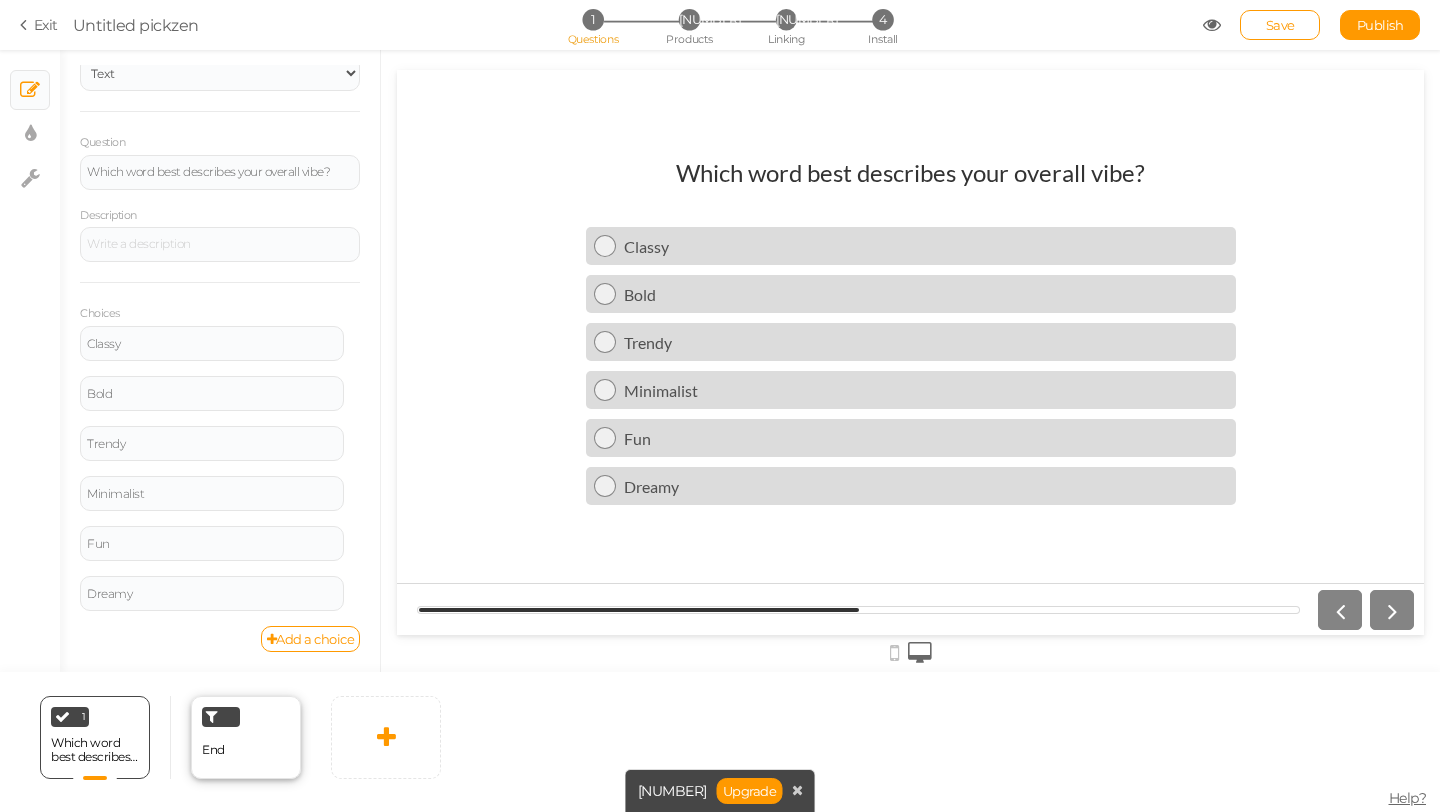 click on "End" at bounding box center [246, 737] 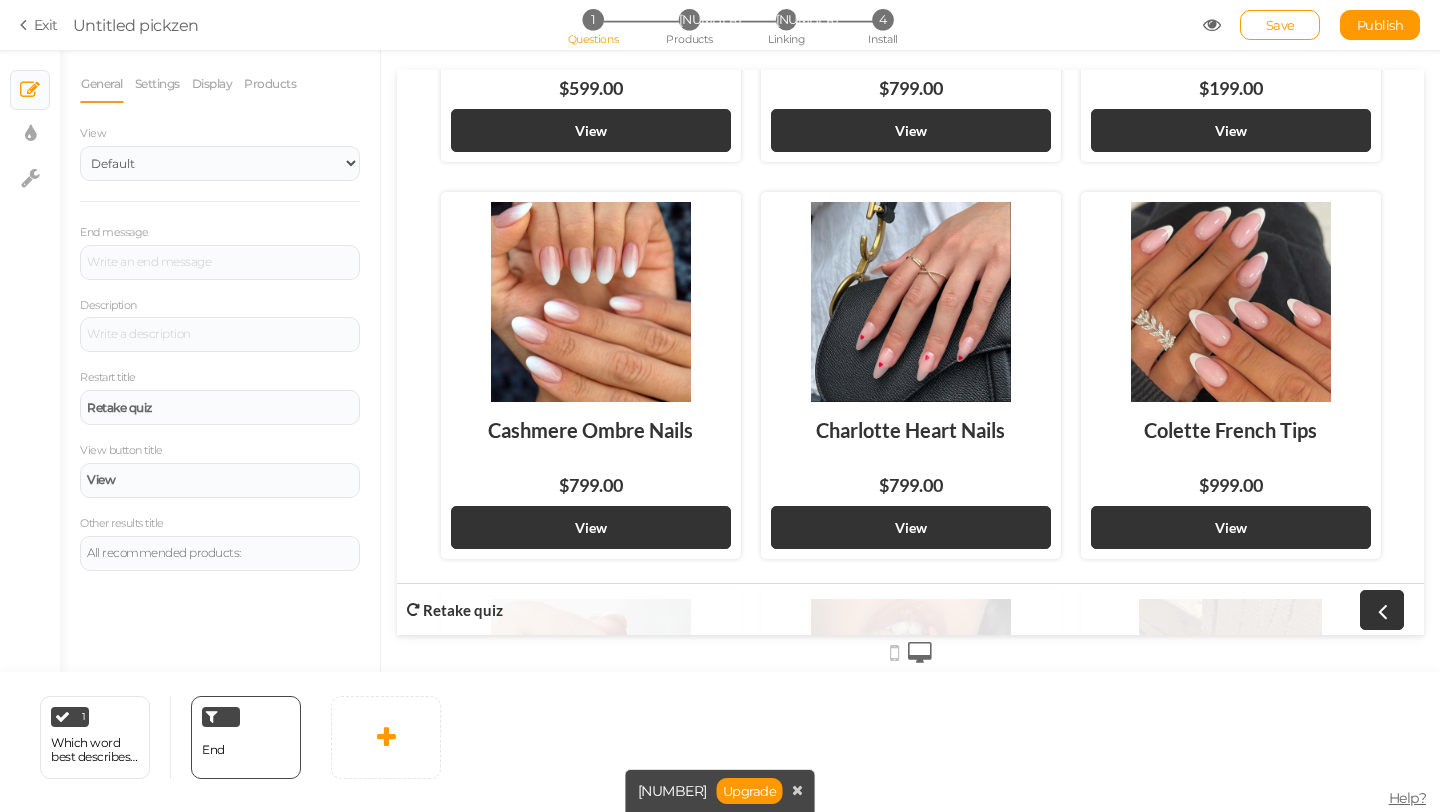scroll, scrollTop: 0, scrollLeft: 0, axis: both 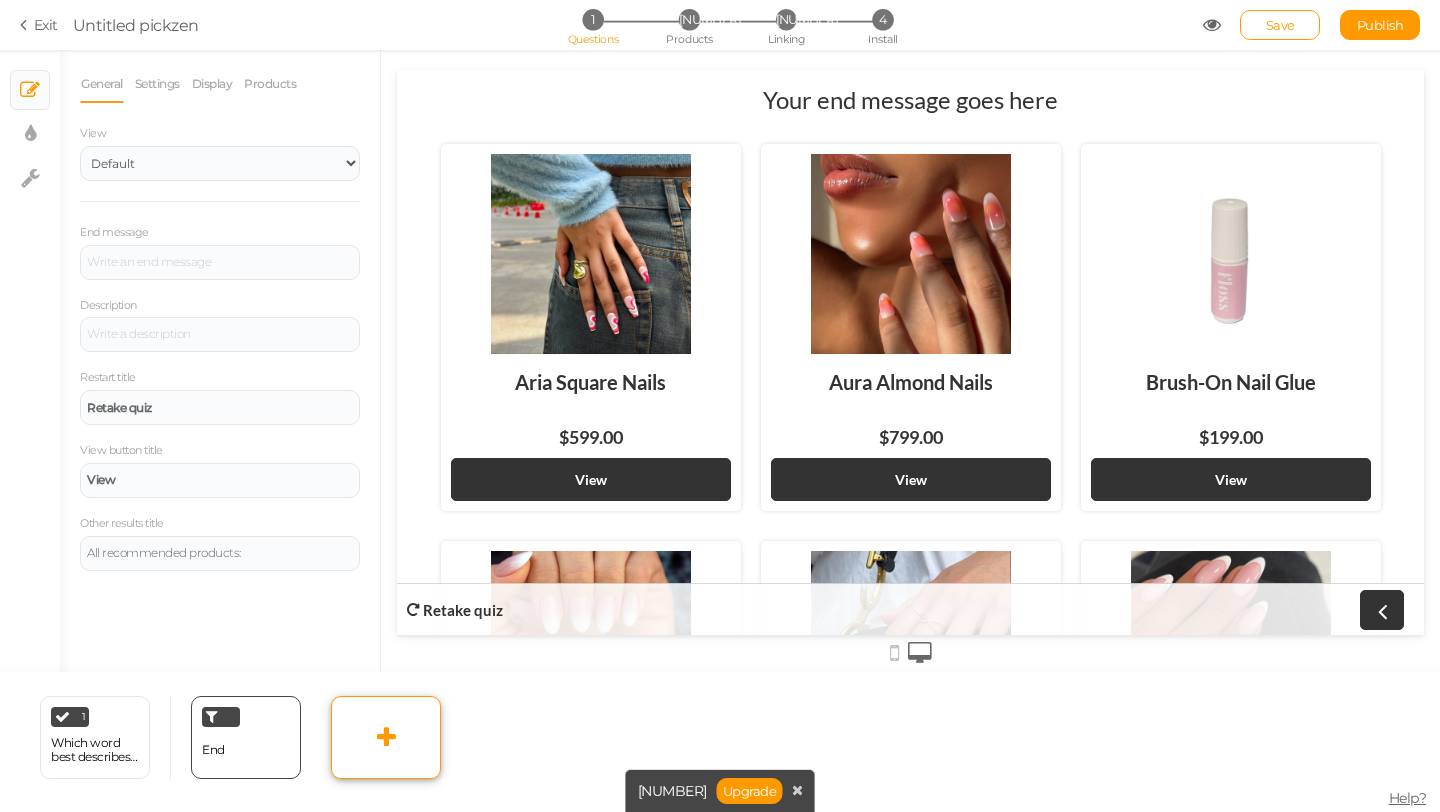 click at bounding box center (386, 737) 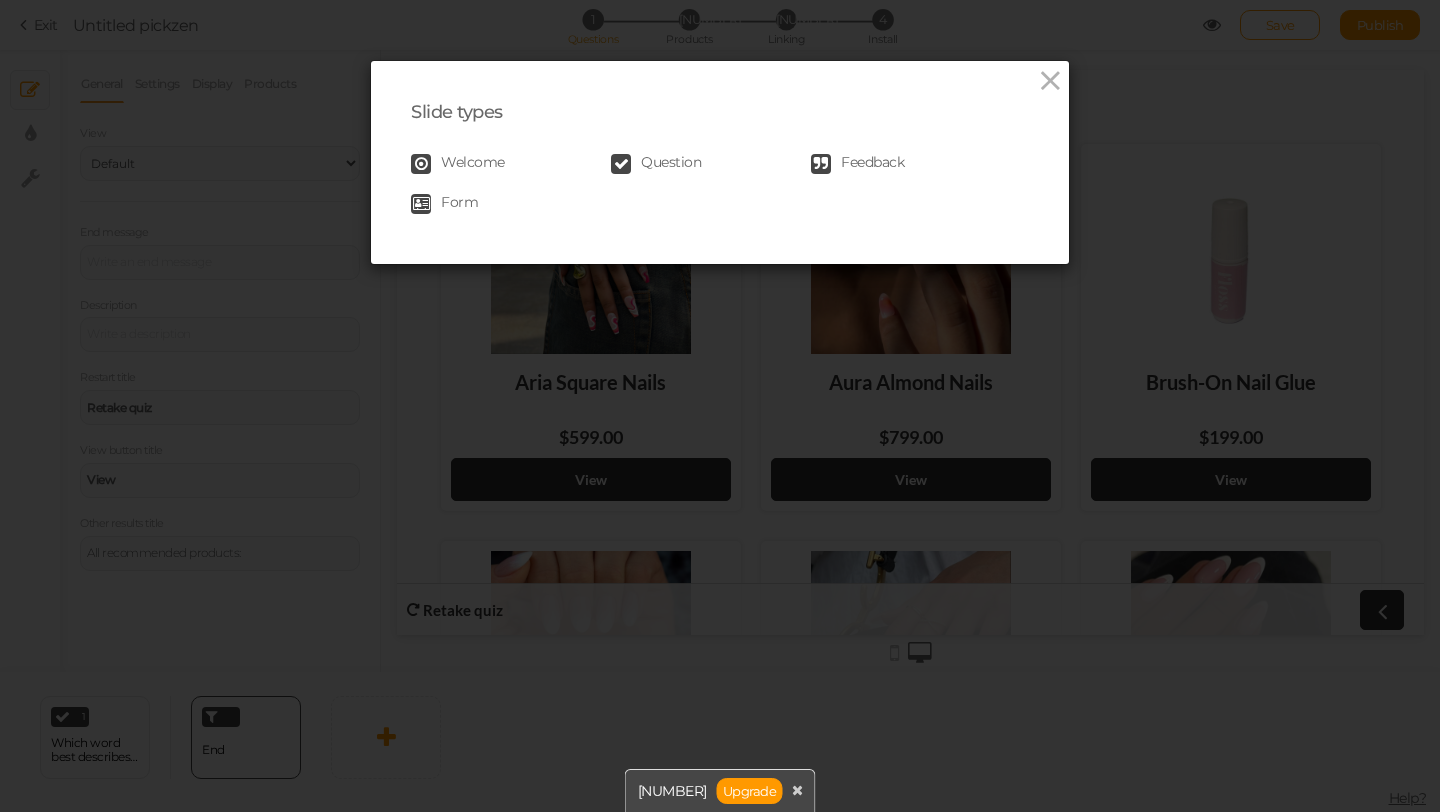 click on "Question" at bounding box center (473, 164) 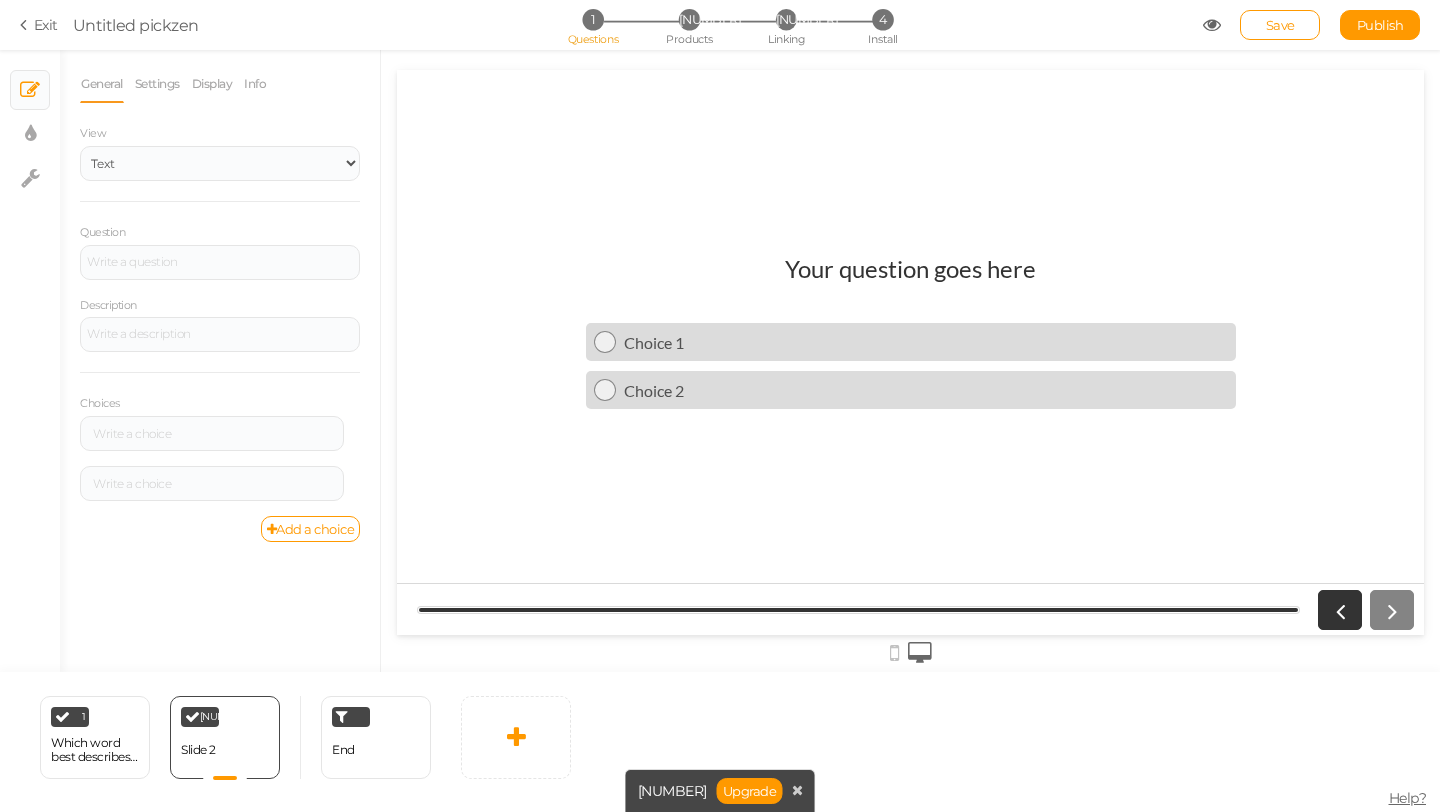 scroll, scrollTop: 0, scrollLeft: 0, axis: both 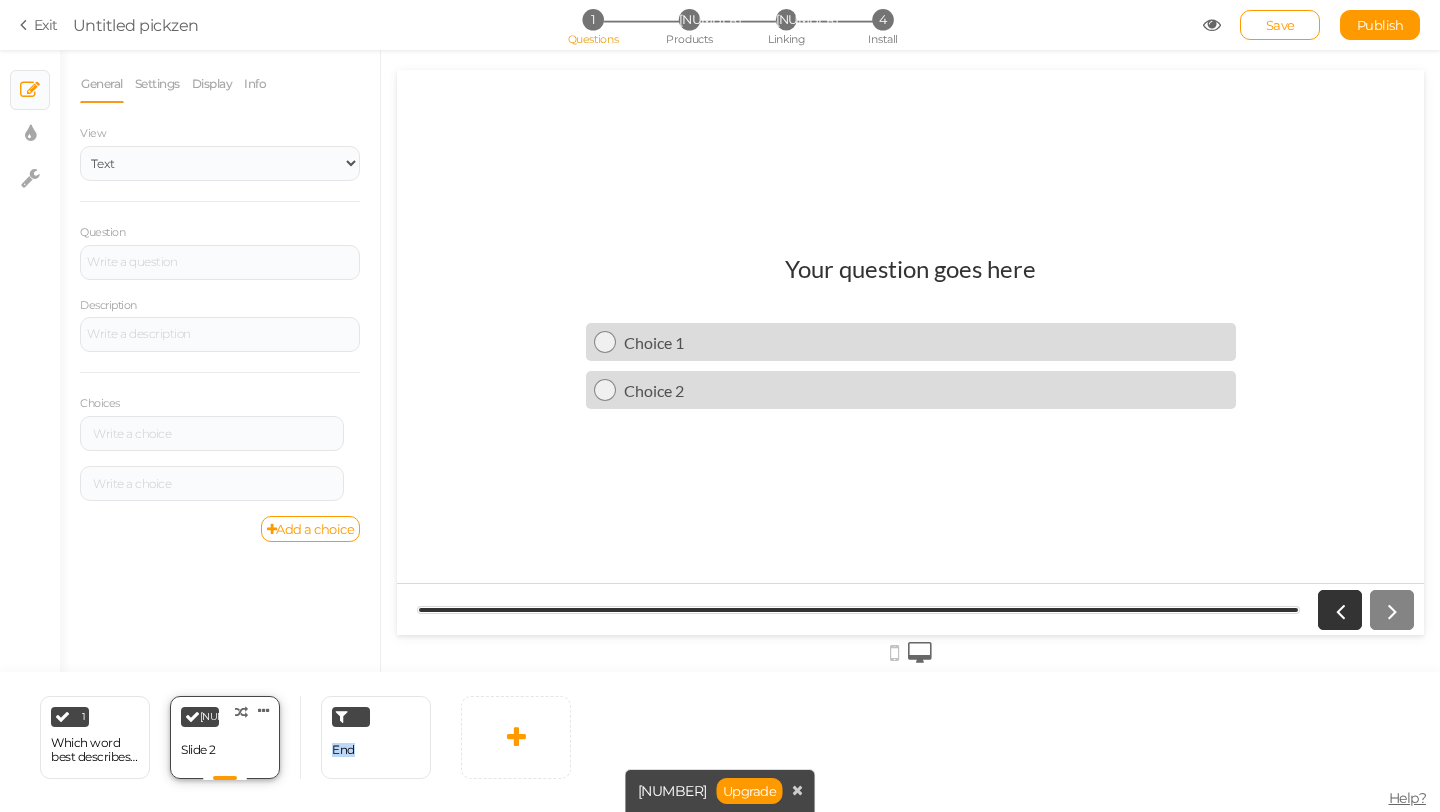 drag, startPoint x: 361, startPoint y: 755, endPoint x: 233, endPoint y: 756, distance: 128.0039 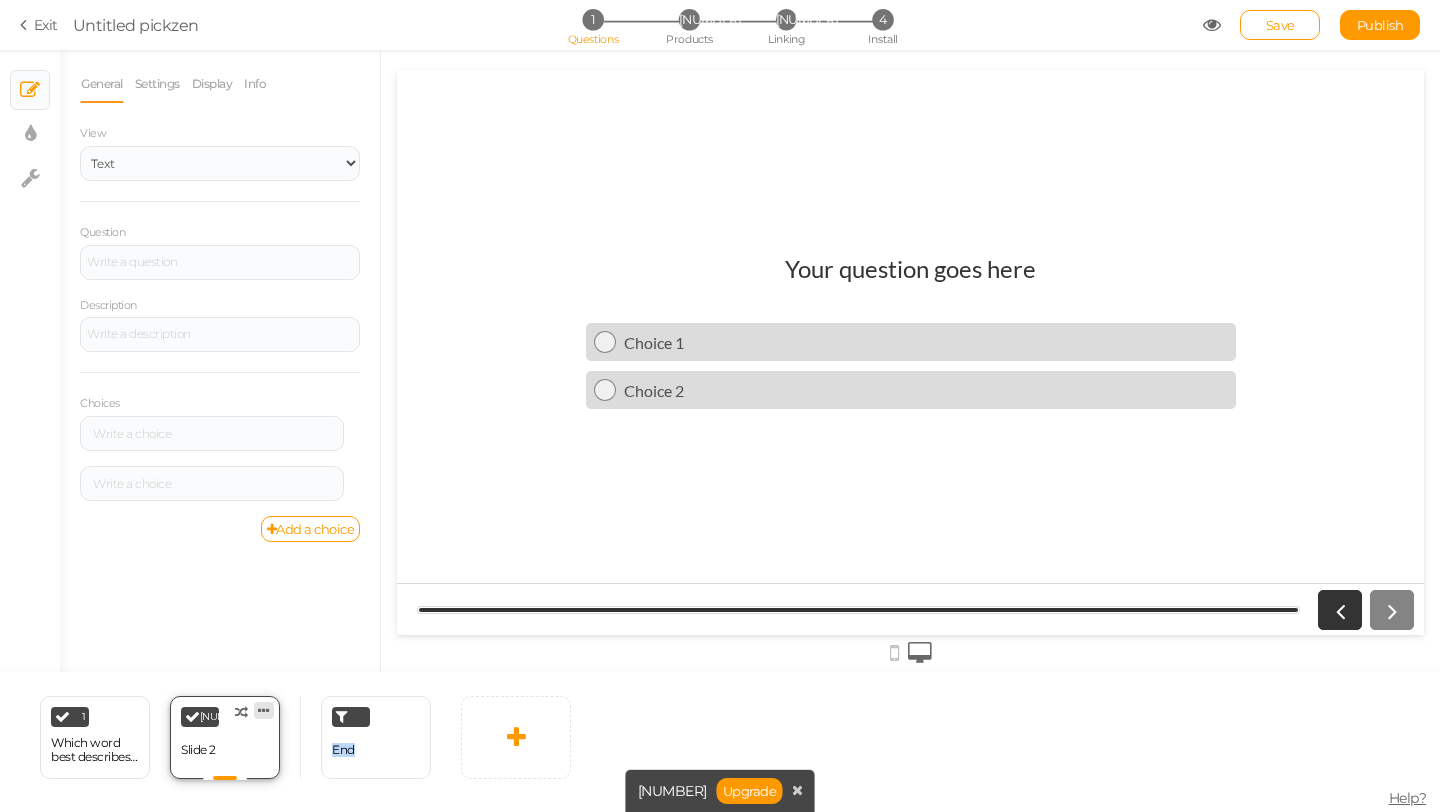click at bounding box center [264, 710] 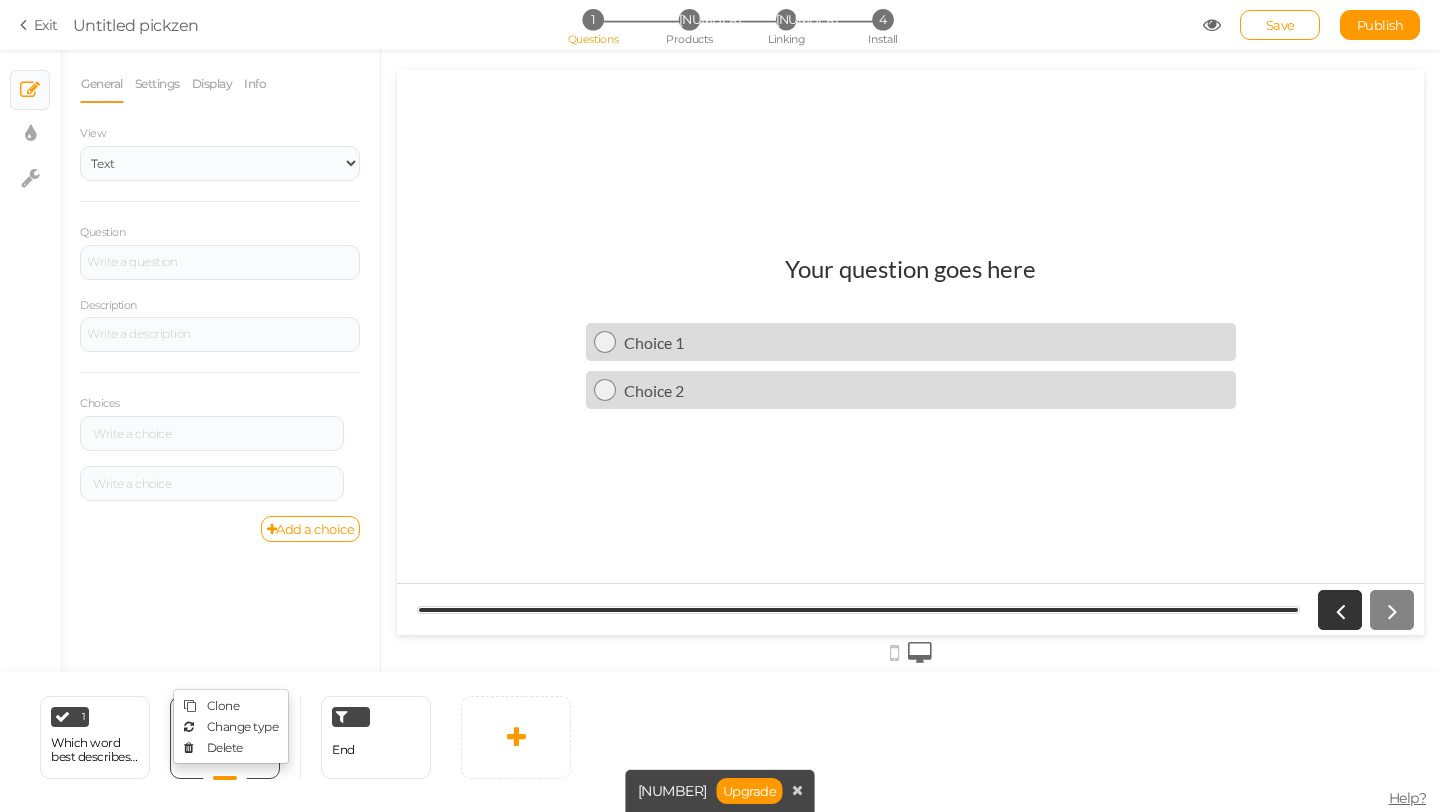click on "1         Which word best describes your overall vibe?         × Define the conditions to show this slide.                     Clone             Change type             Delete                           2         Slide 2         × Define the conditions to show this slide.                     Clone             Change type             Delete                                       End" at bounding box center [720, 742] 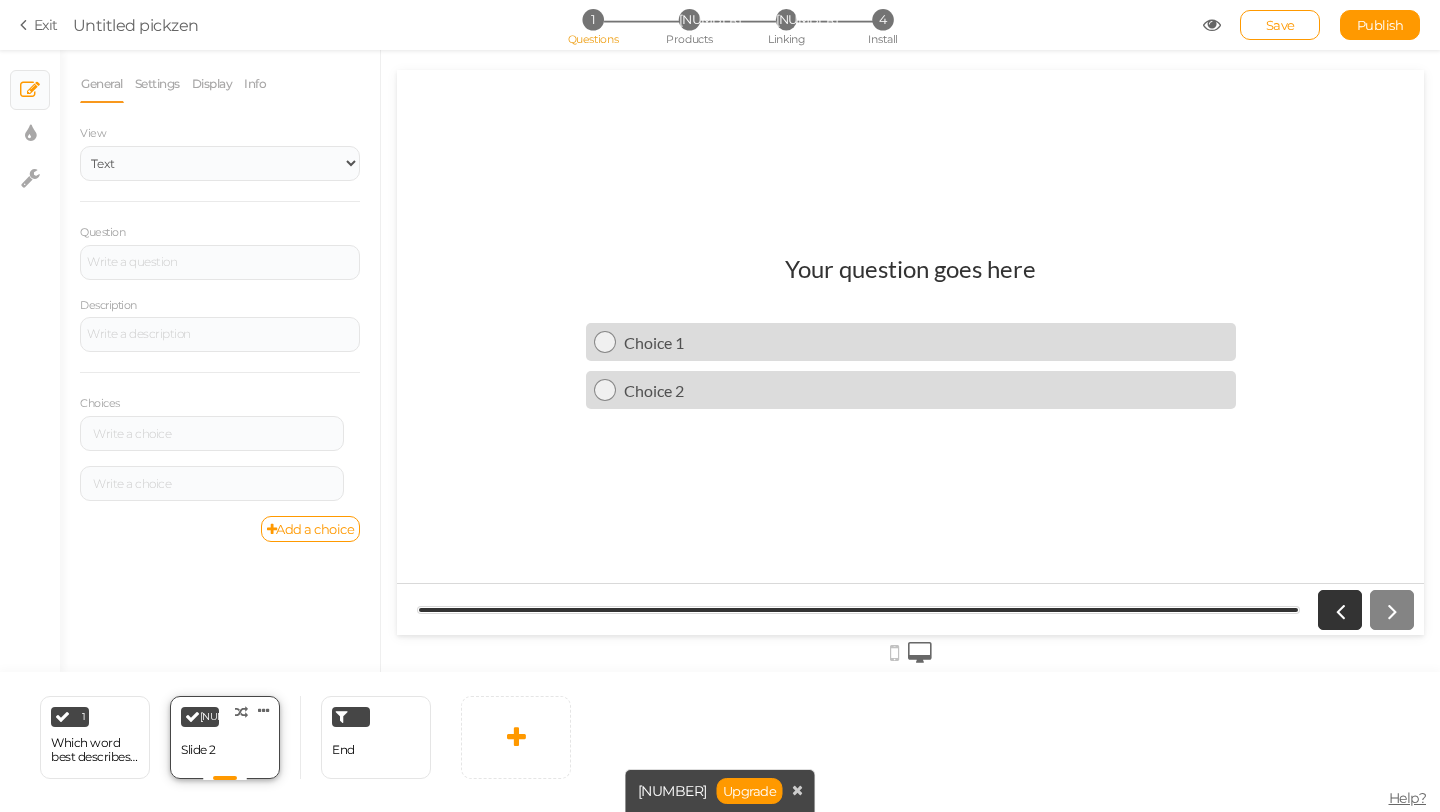 click on "[NUMBER]" at bounding box center (225, 737) 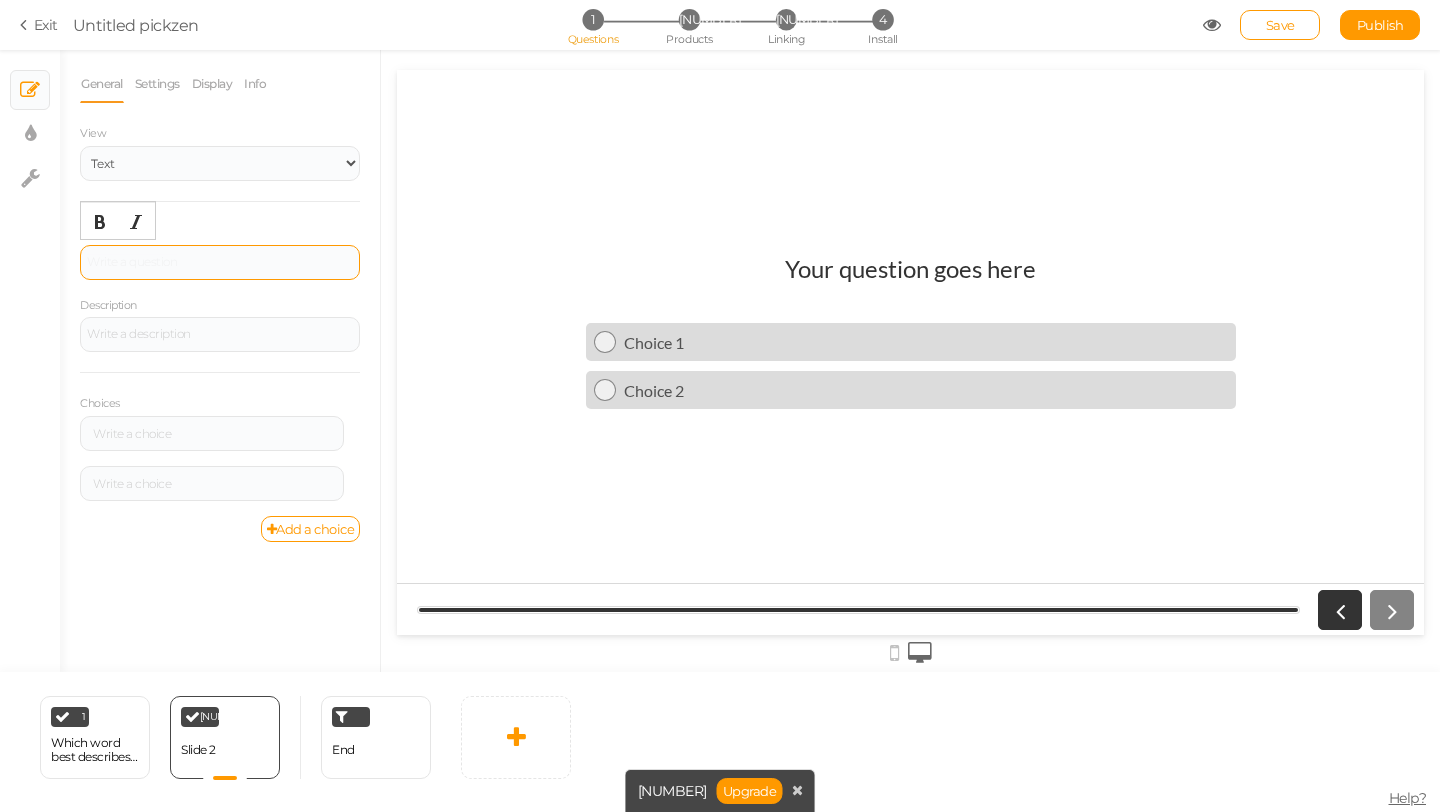 click at bounding box center [220, 262] 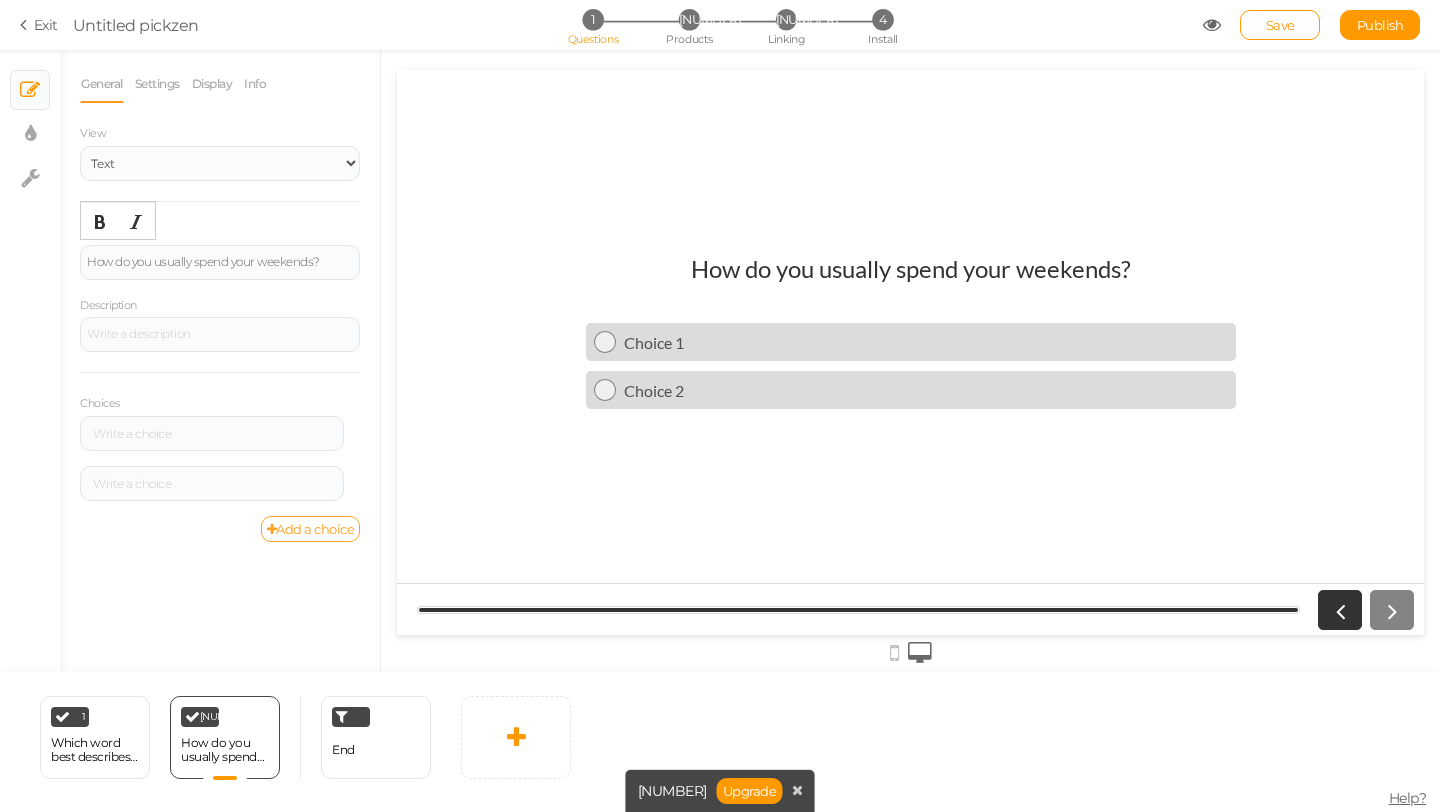 click on "Add a choice" at bounding box center [311, 529] 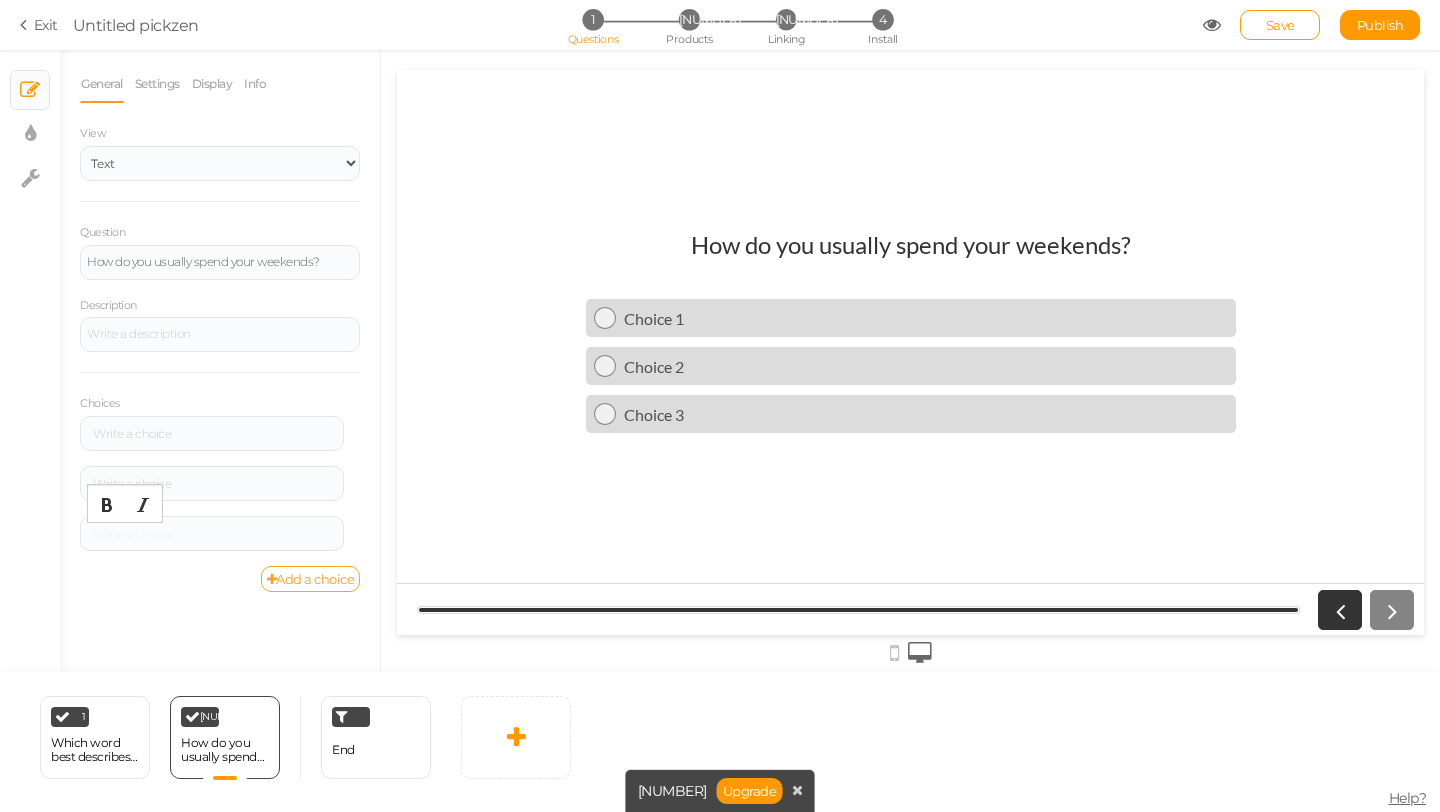 click at bounding box center [212, 534] 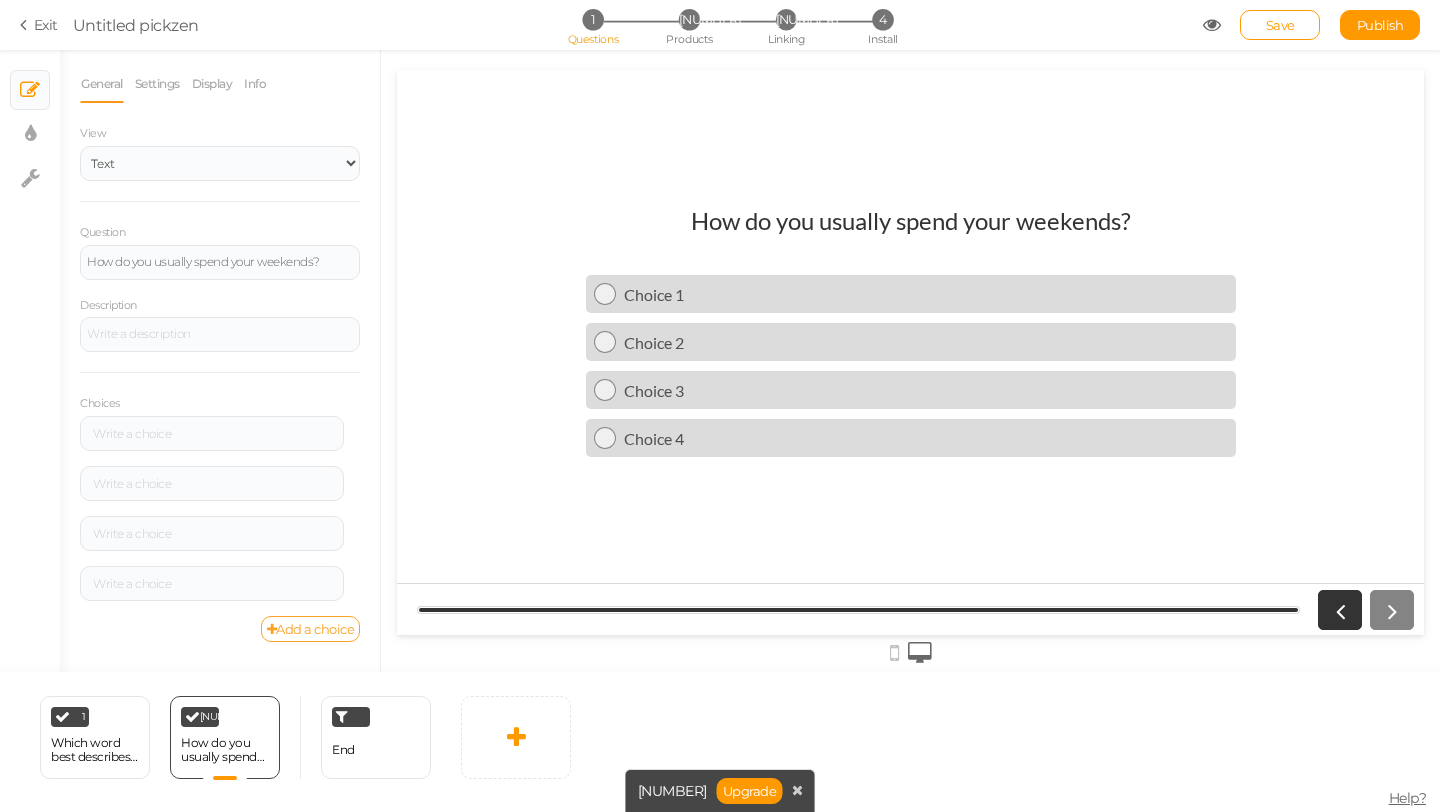 click on "Add a choice" at bounding box center (311, 629) 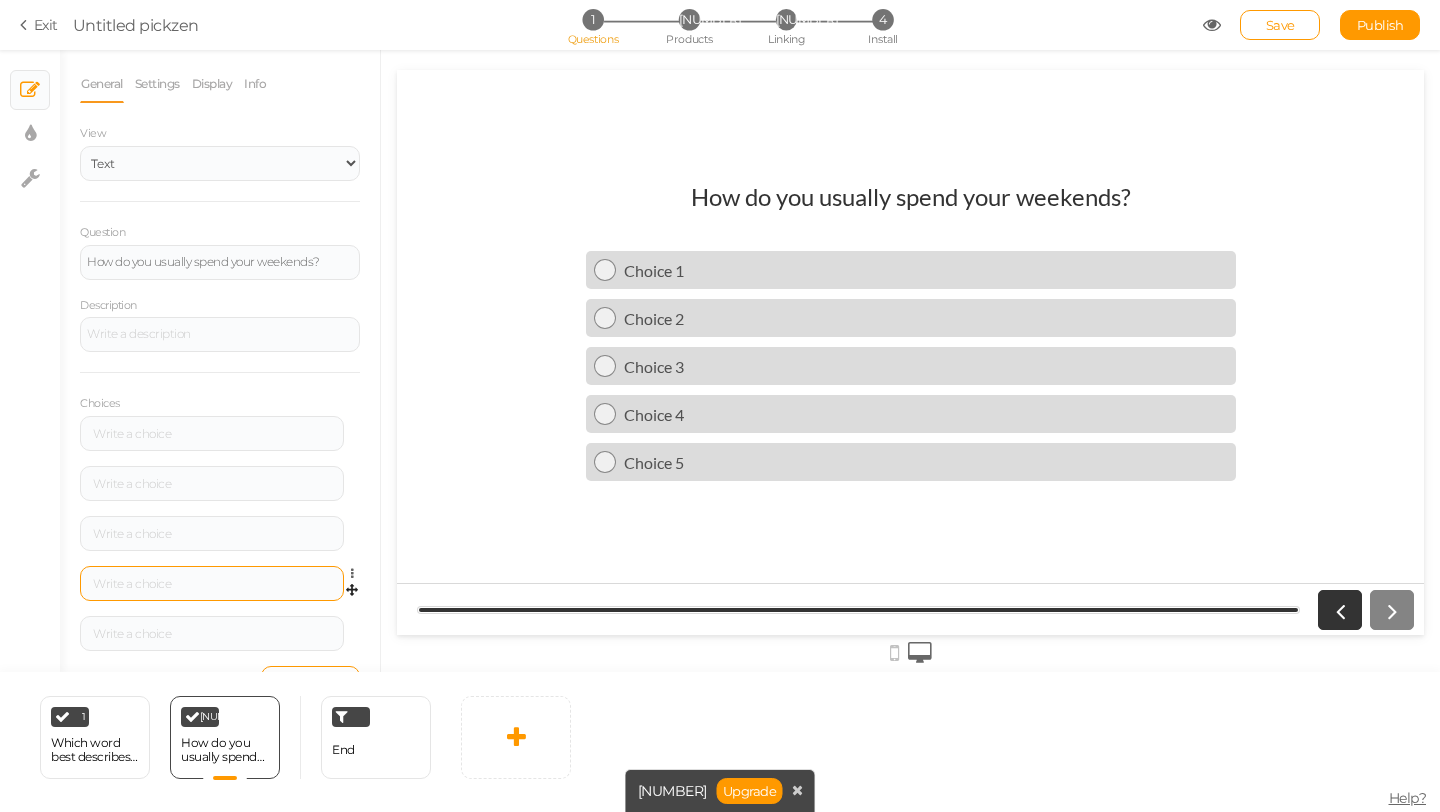 scroll, scrollTop: 40, scrollLeft: 0, axis: vertical 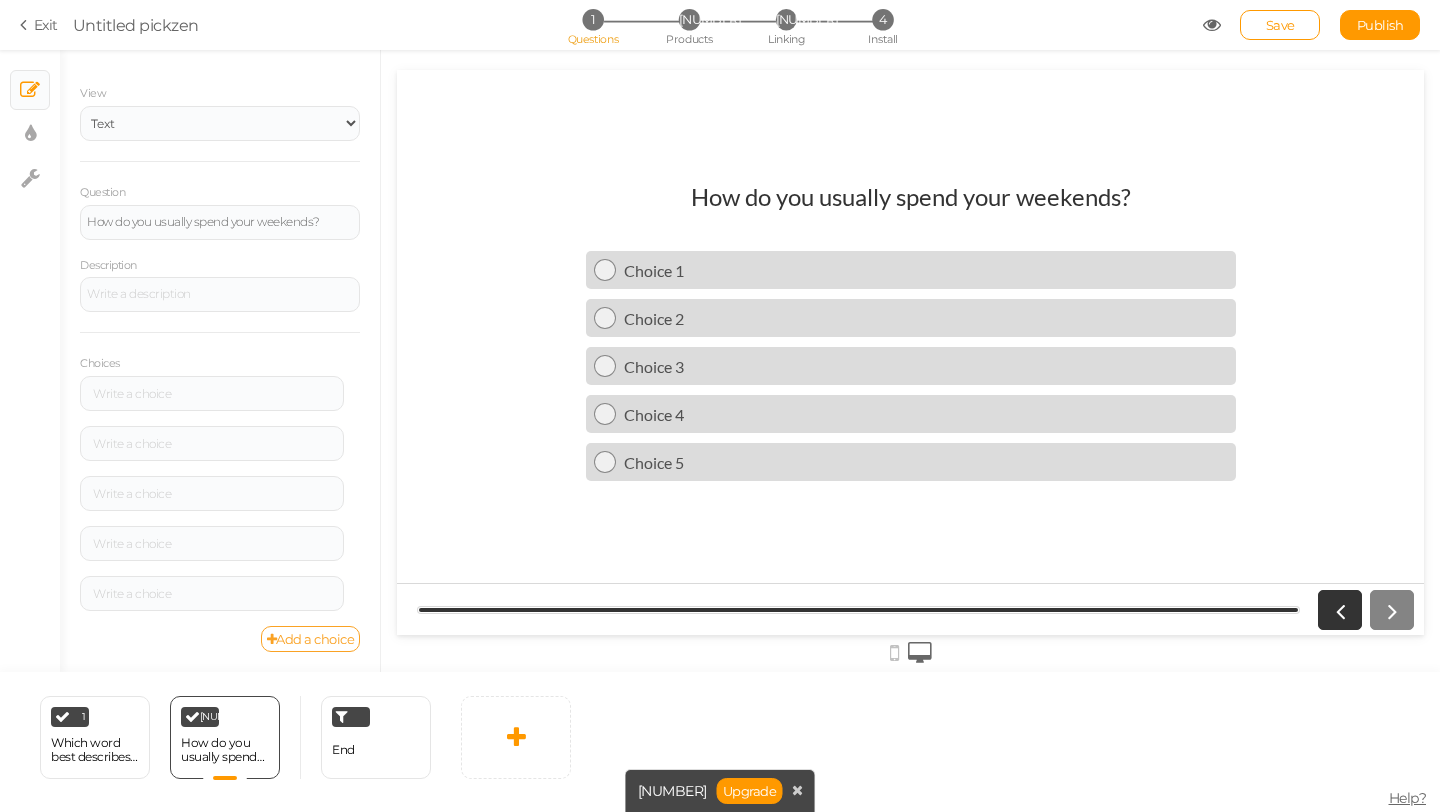 click on "Add a choice" at bounding box center [311, 639] 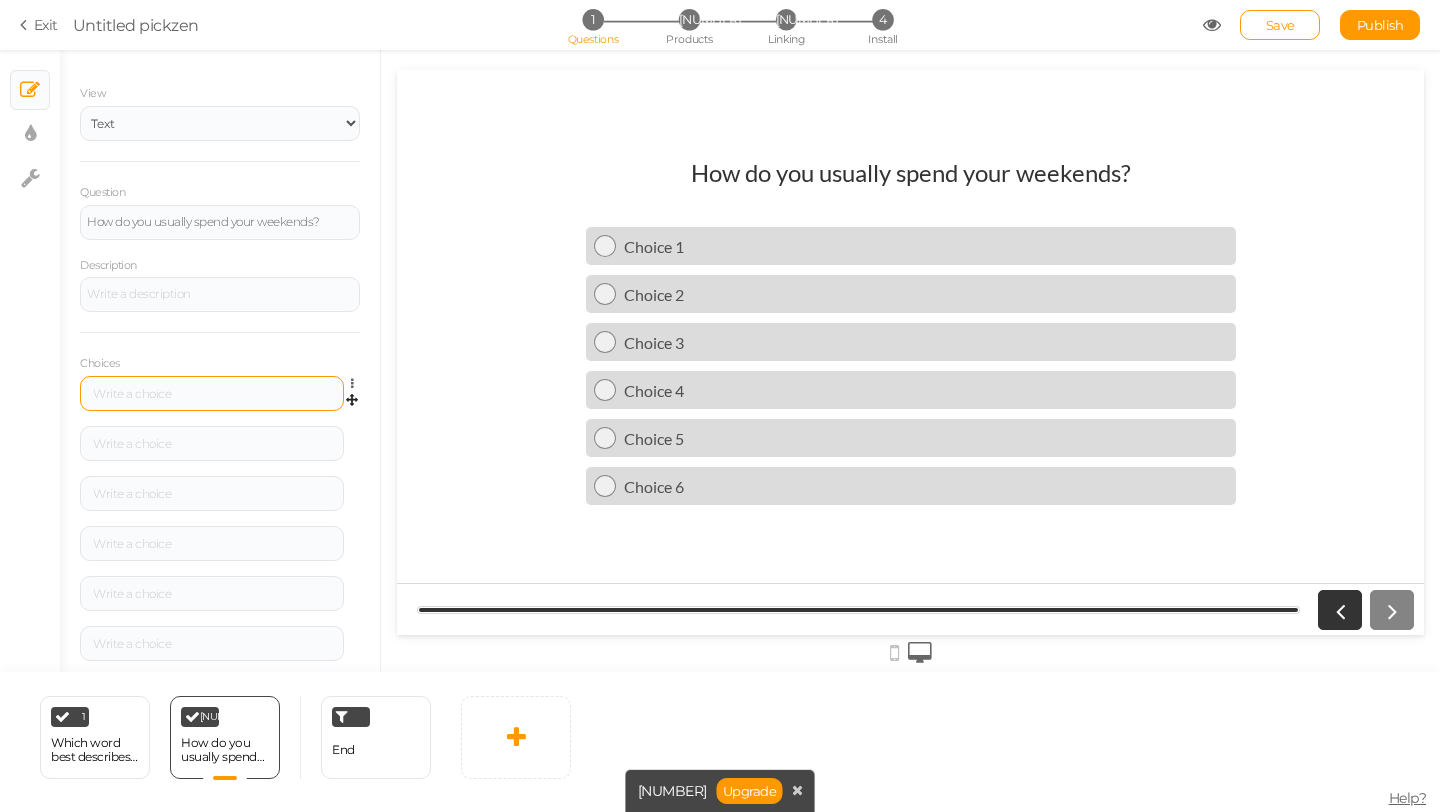 click at bounding box center (212, 393) 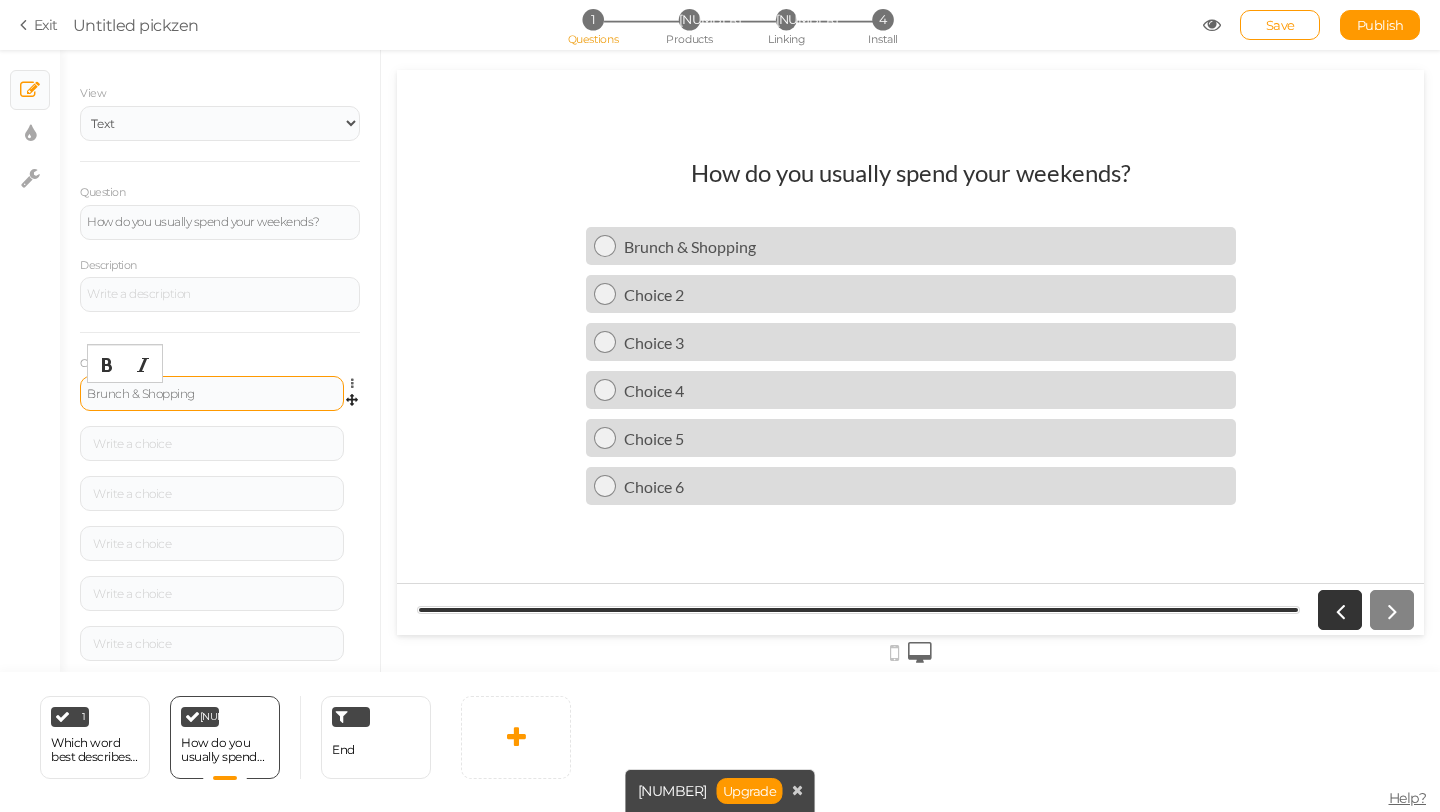 click on "Brunch & Shopping" at bounding box center (212, 394) 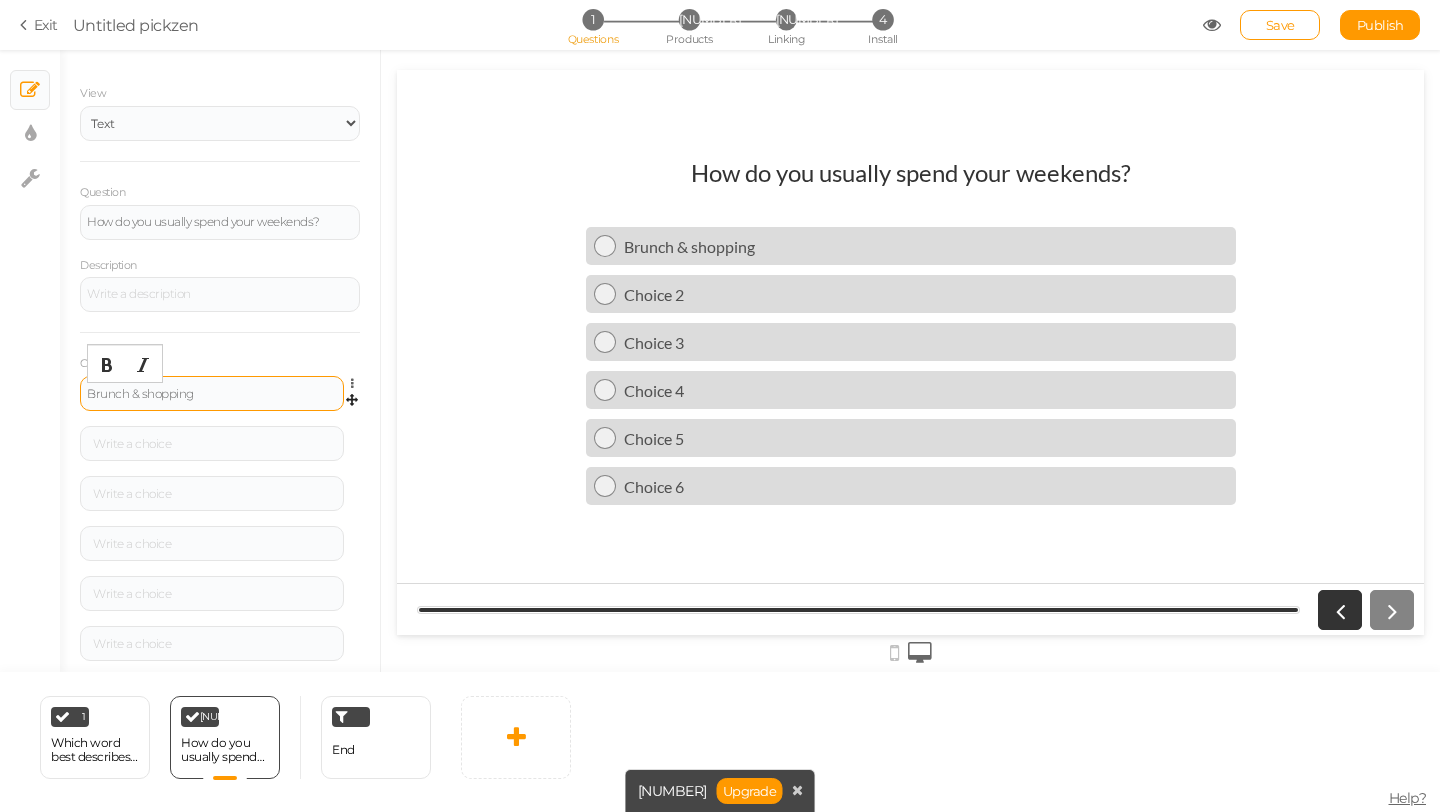 click on "Brunch & shopping" at bounding box center (212, 394) 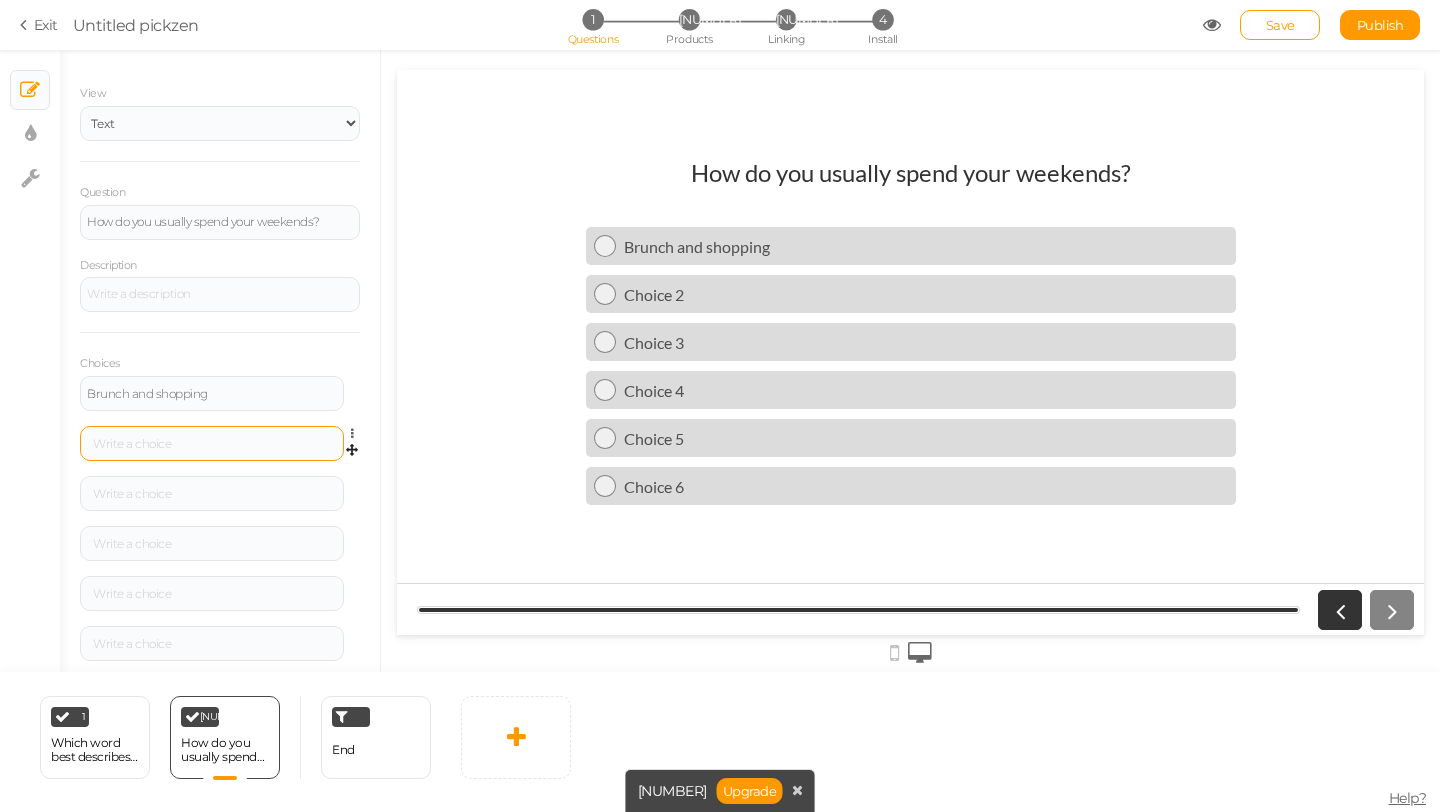 click at bounding box center (212, 393) 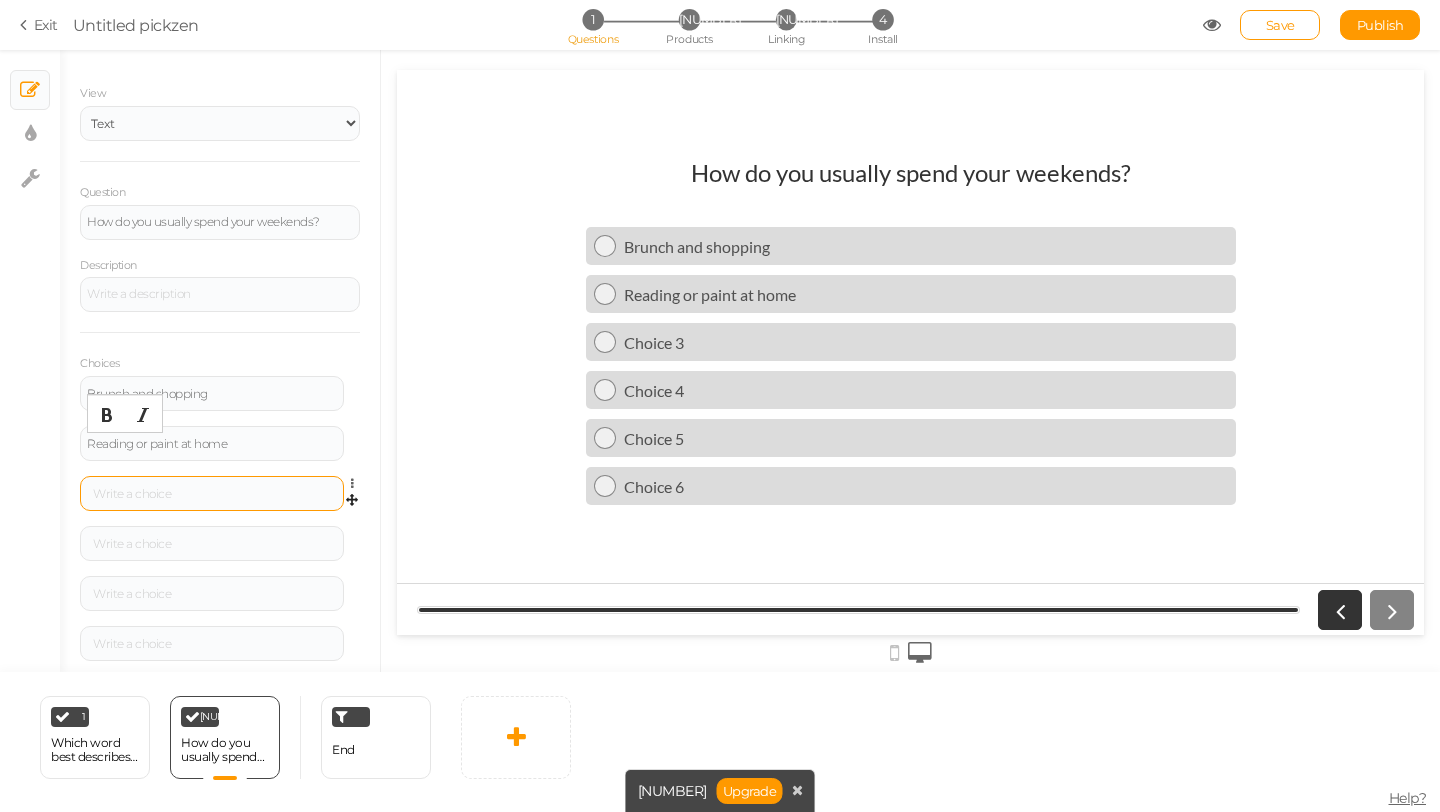 click at bounding box center [212, 393] 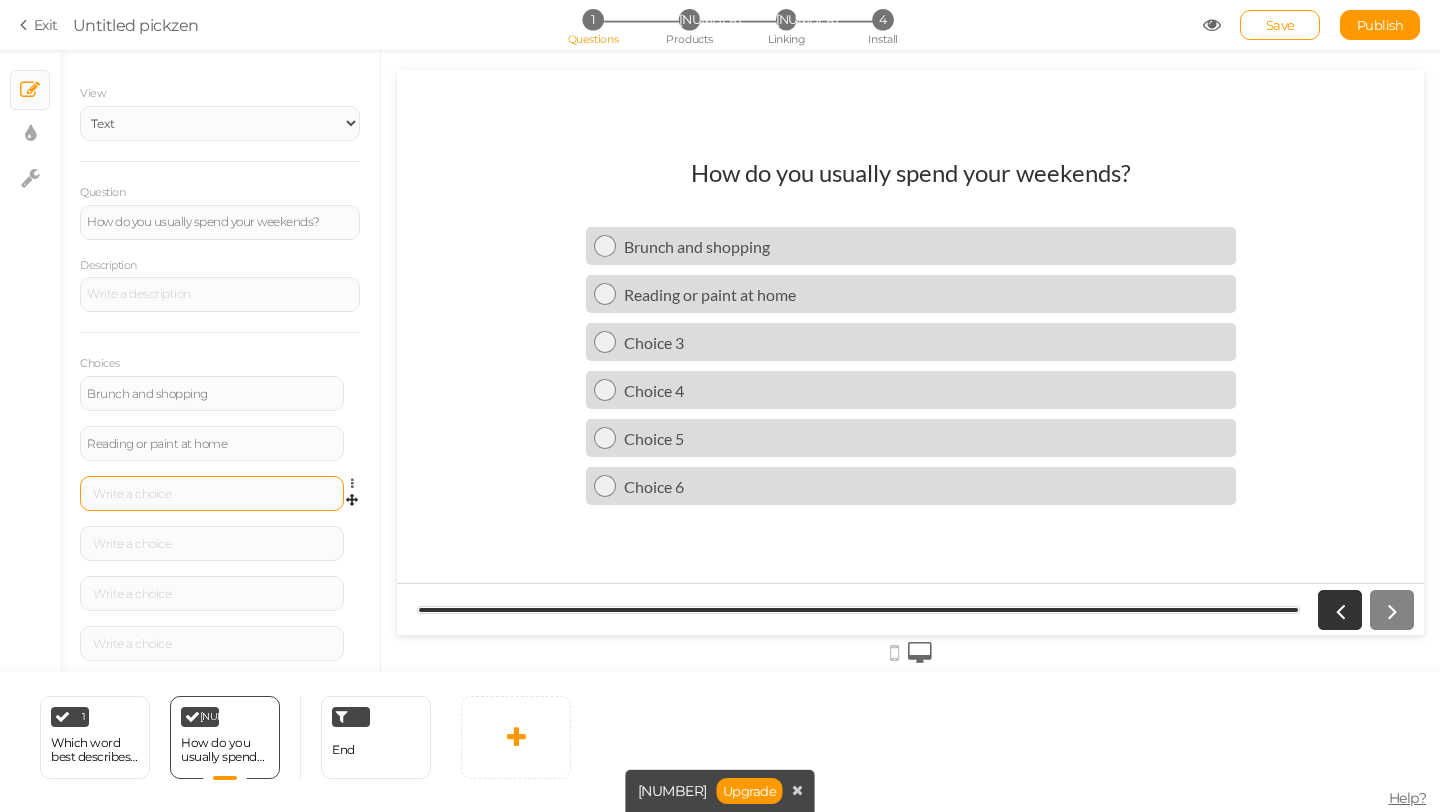 click at bounding box center (212, 494) 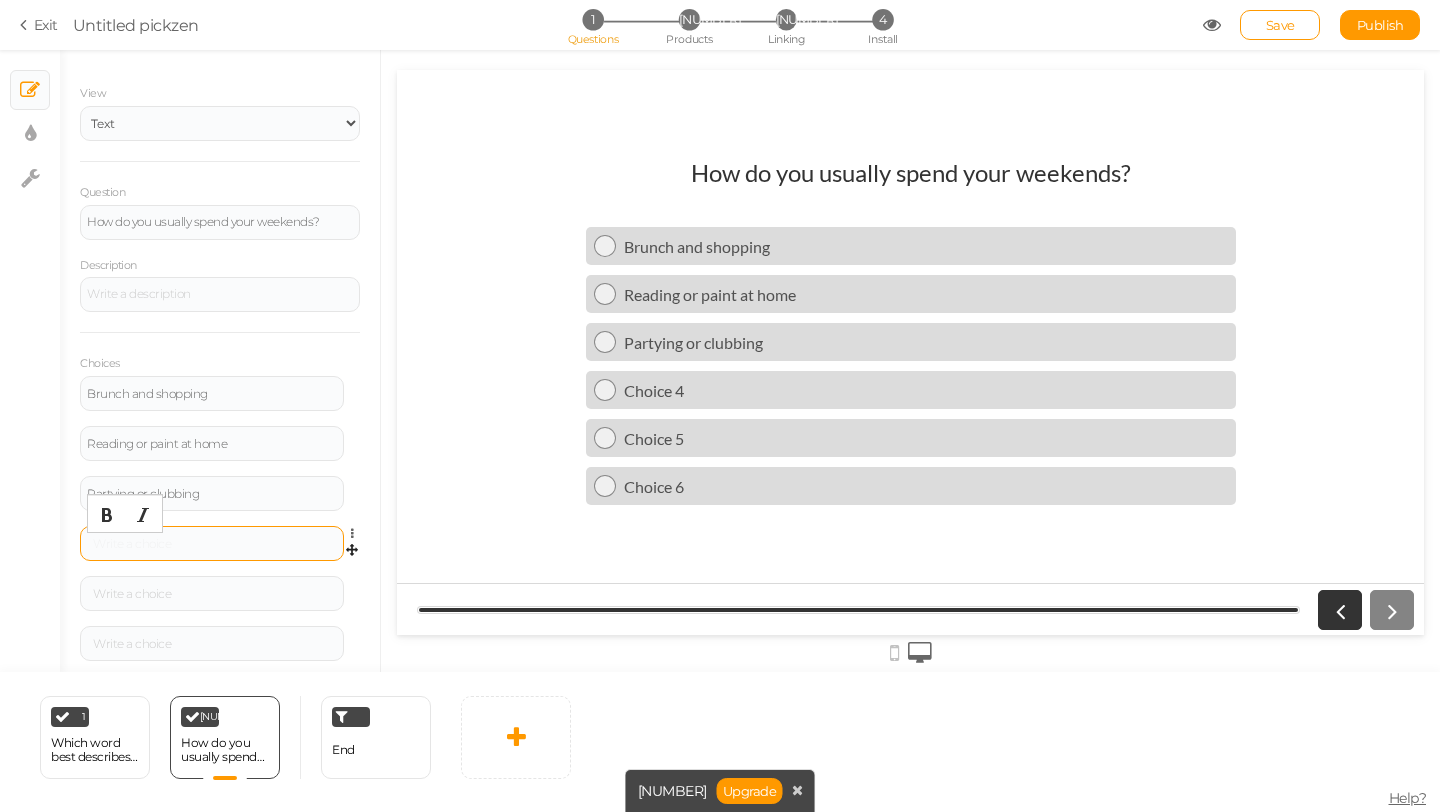 click at bounding box center (212, 544) 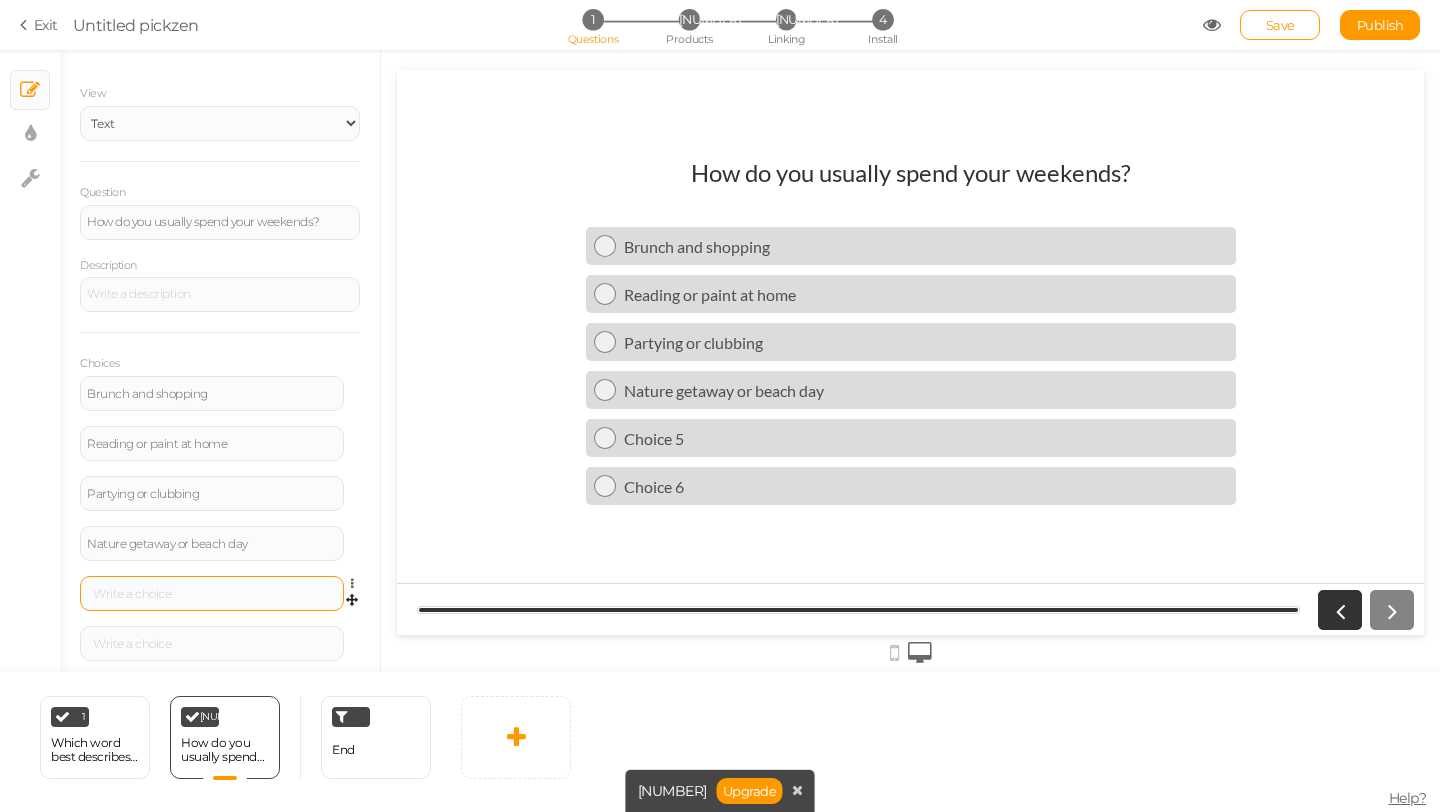 click at bounding box center (212, 393) 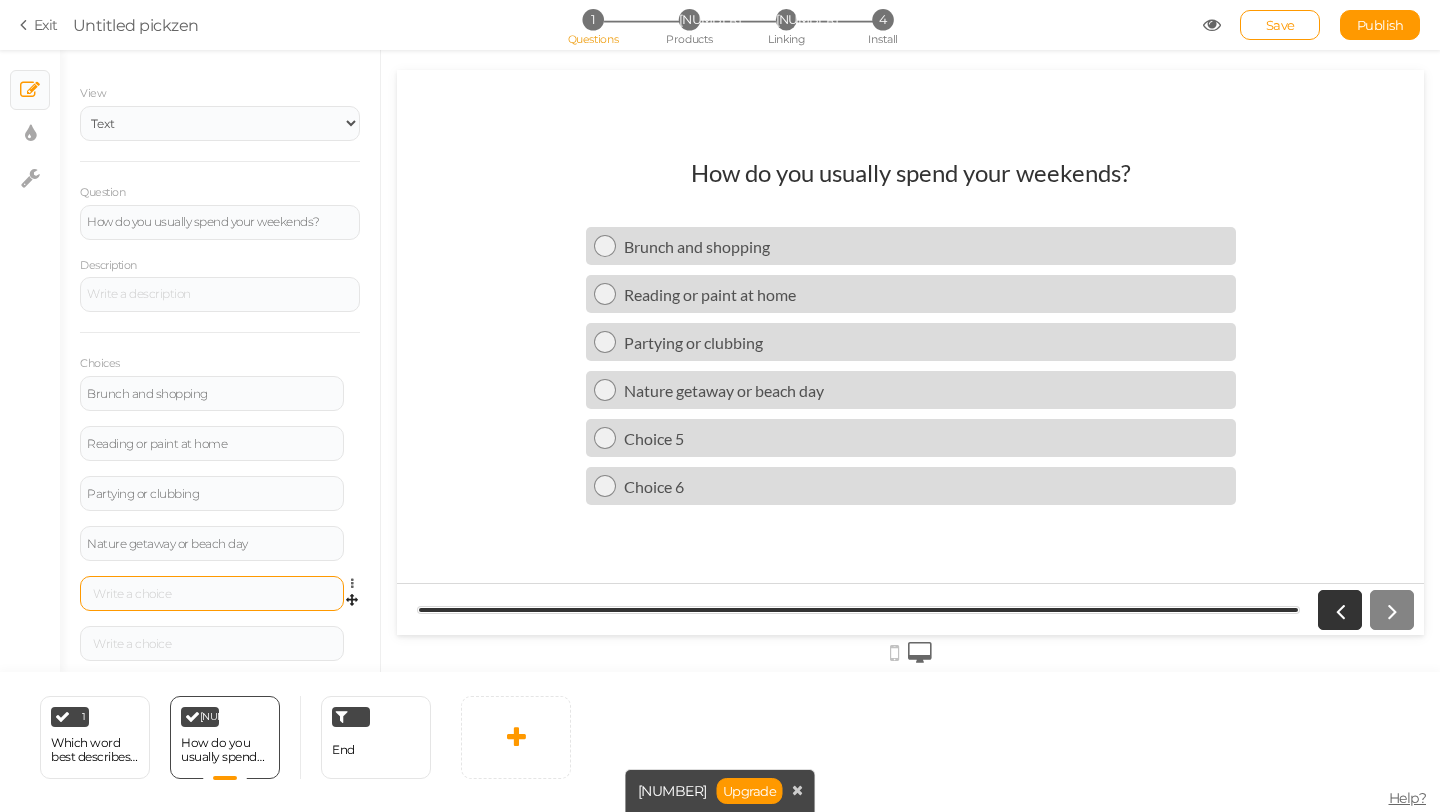 click at bounding box center [212, 594] 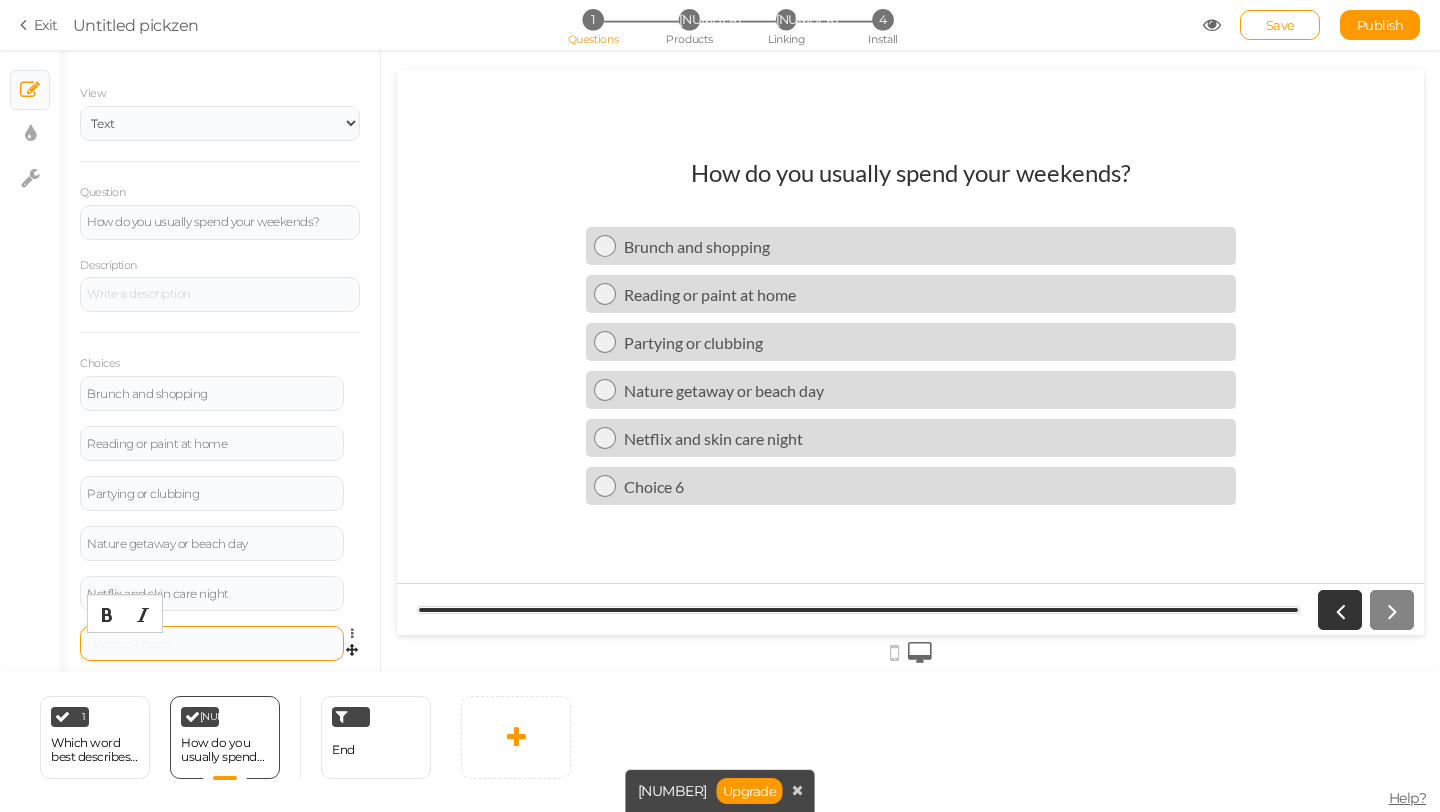 click at bounding box center [212, 644] 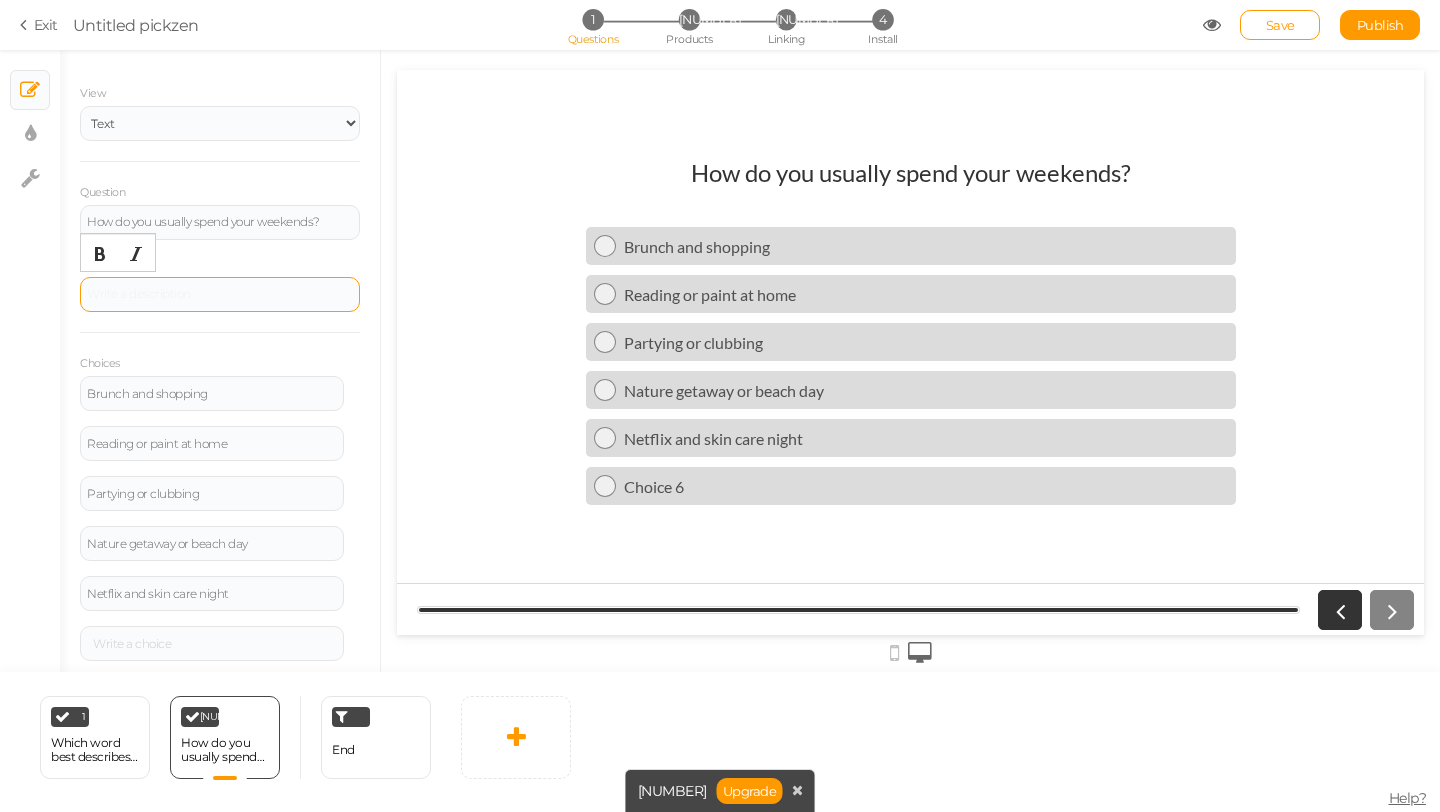 click at bounding box center [220, 295] 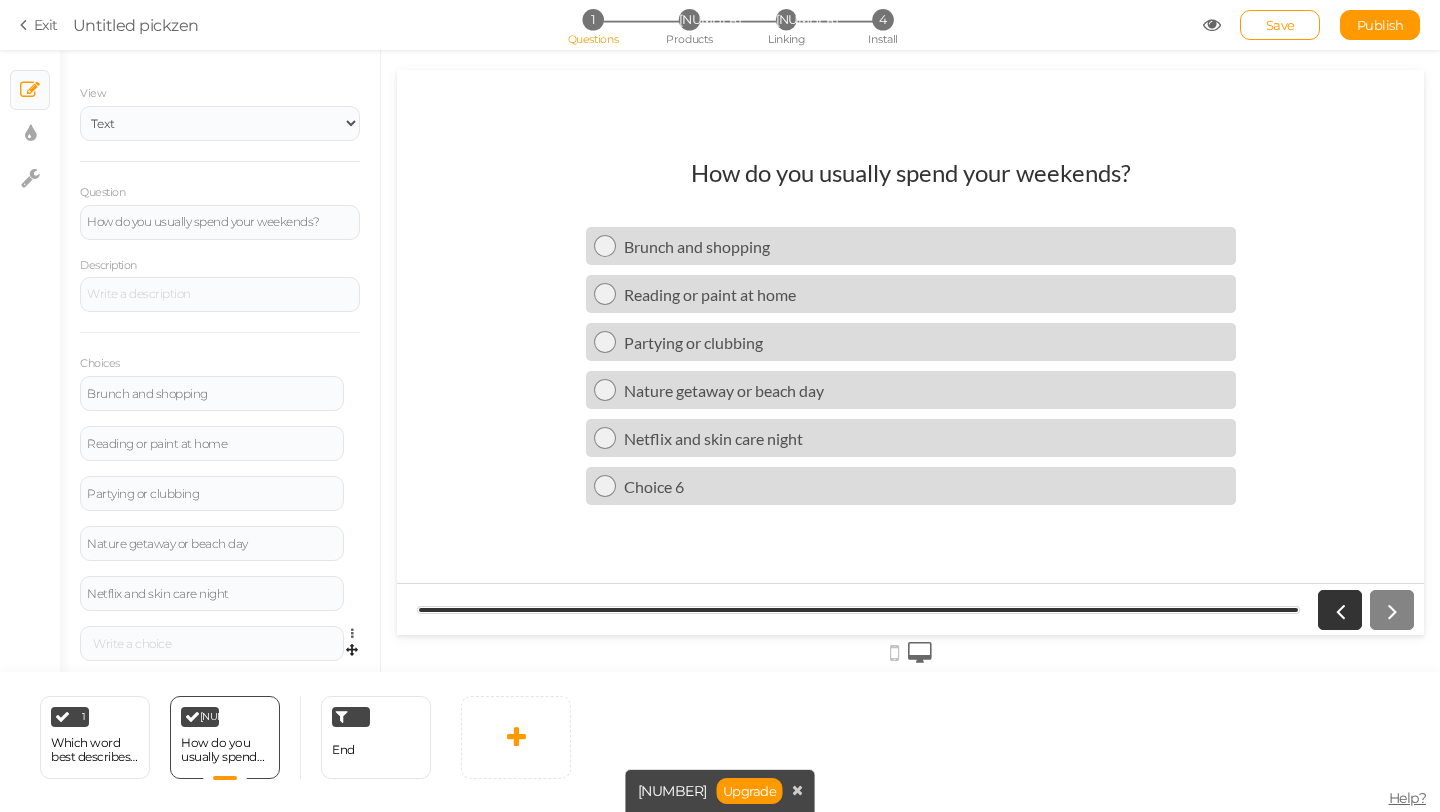 click on "Settings             Delete" at bounding box center (220, 401) 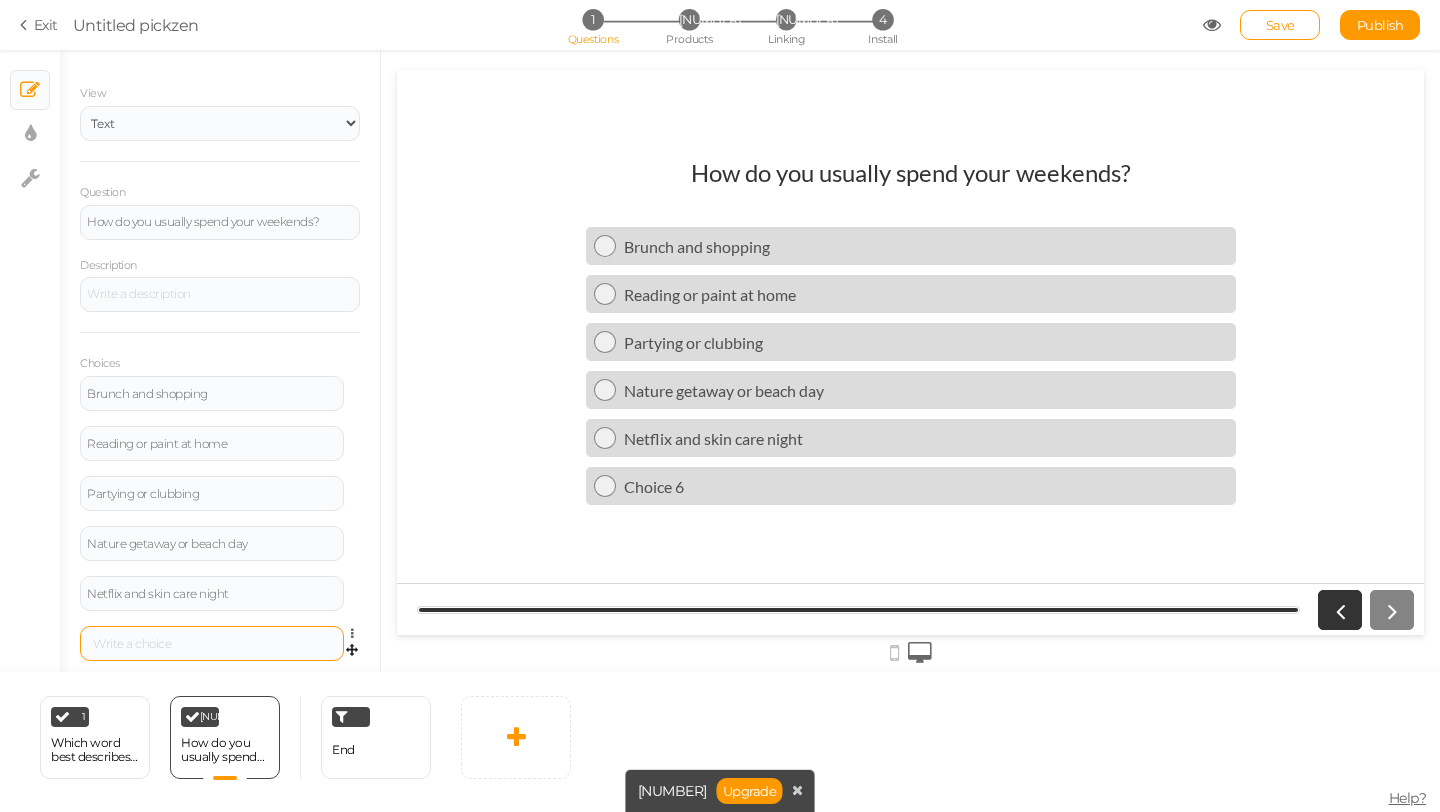click at bounding box center (212, 393) 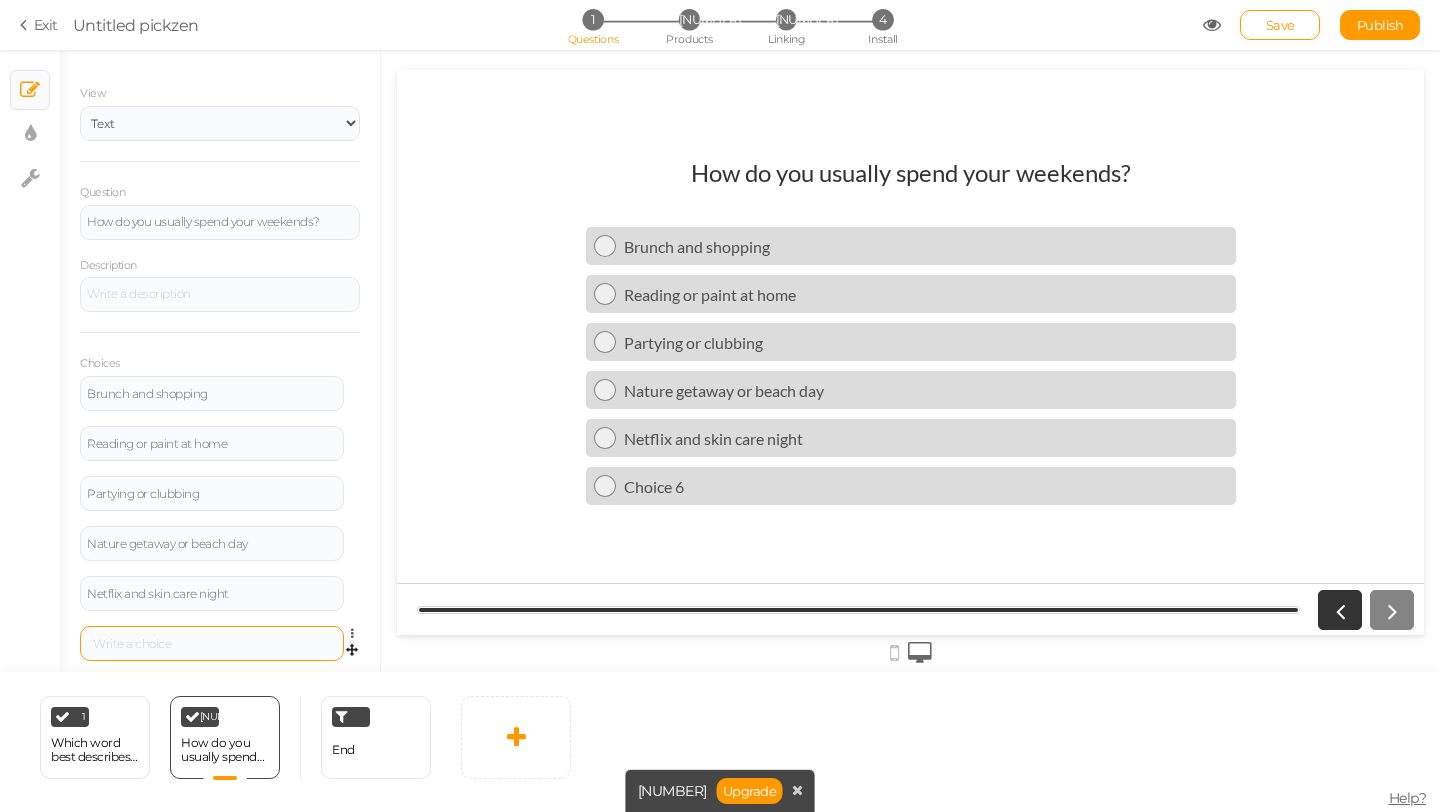click at bounding box center [212, 393] 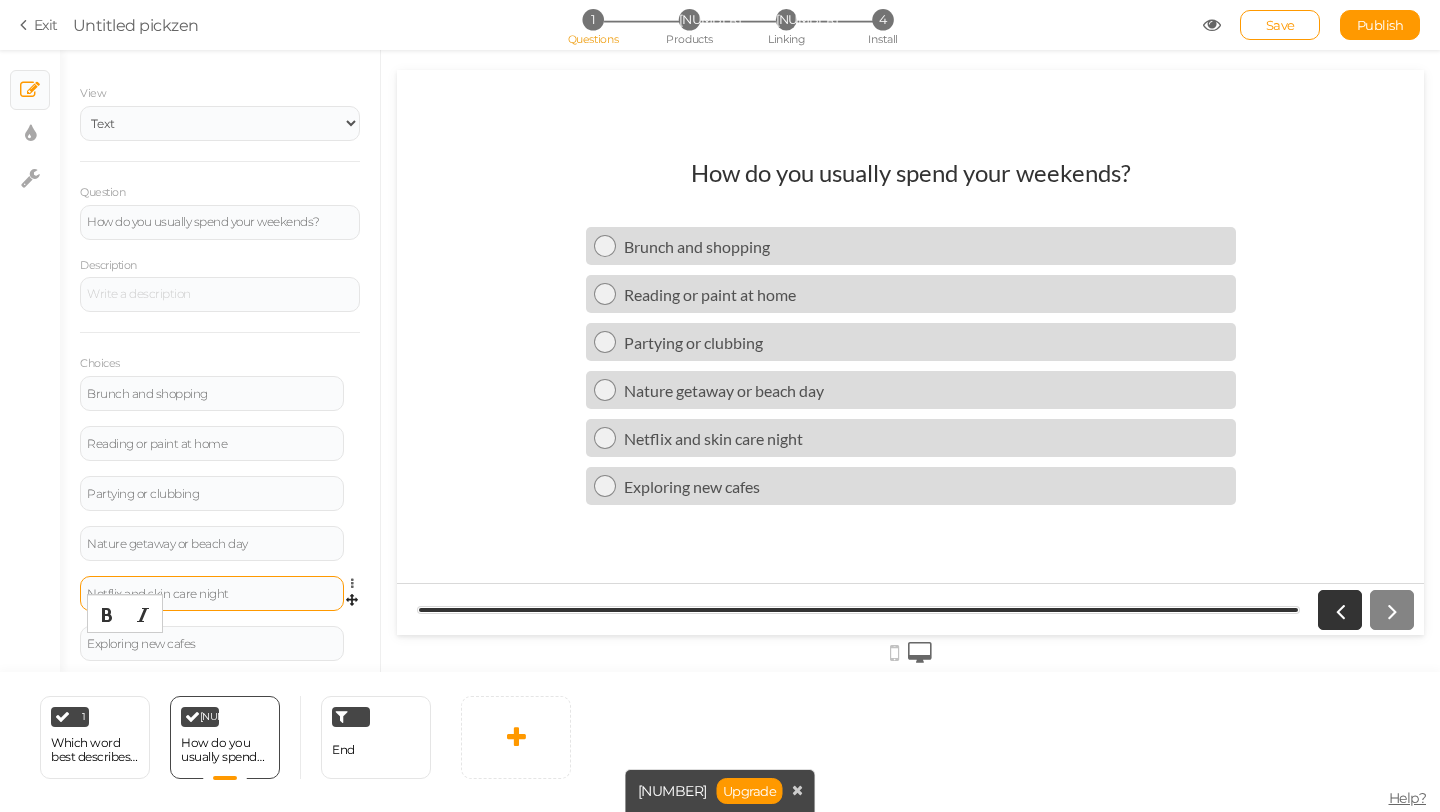 scroll, scrollTop: 90, scrollLeft: 0, axis: vertical 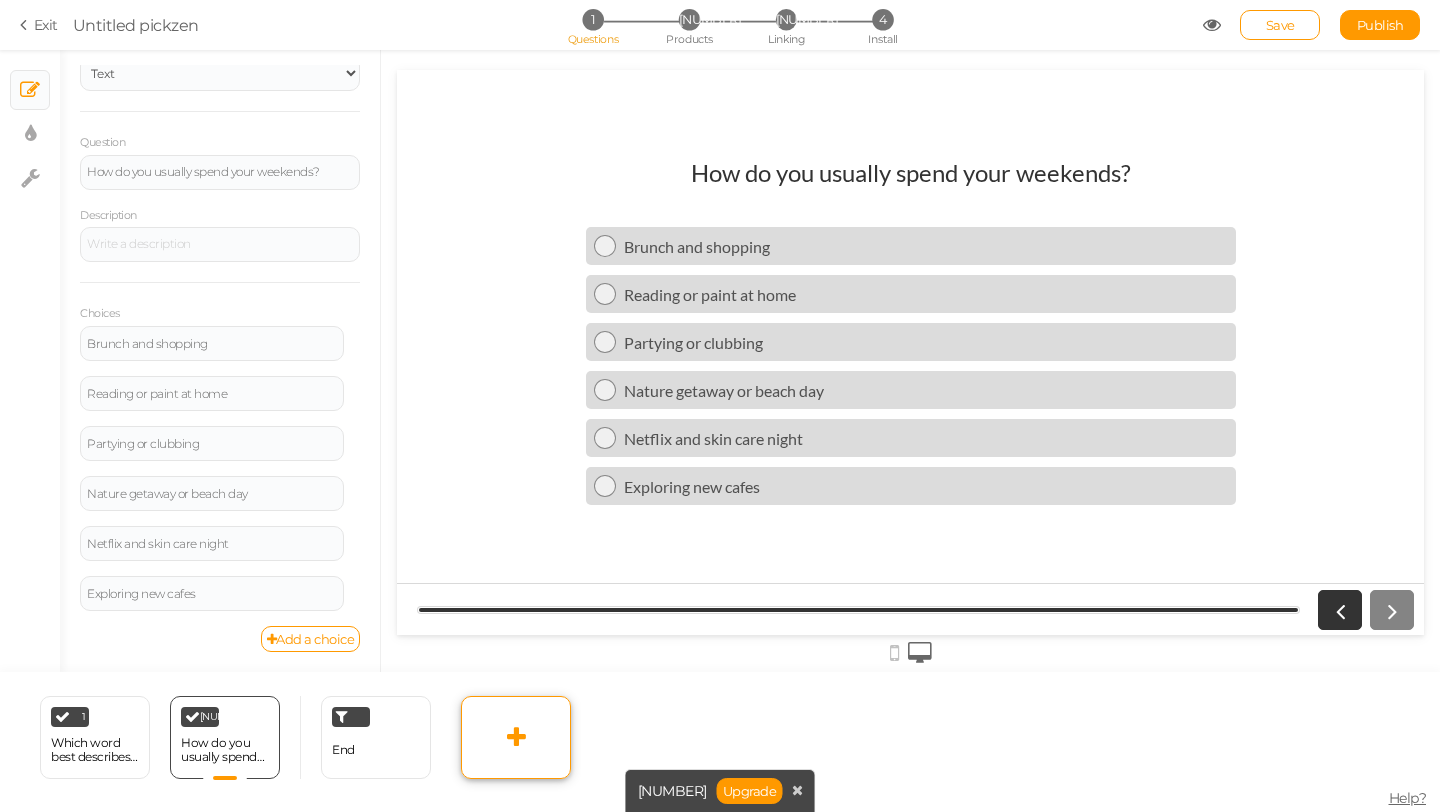click at bounding box center [516, 737] 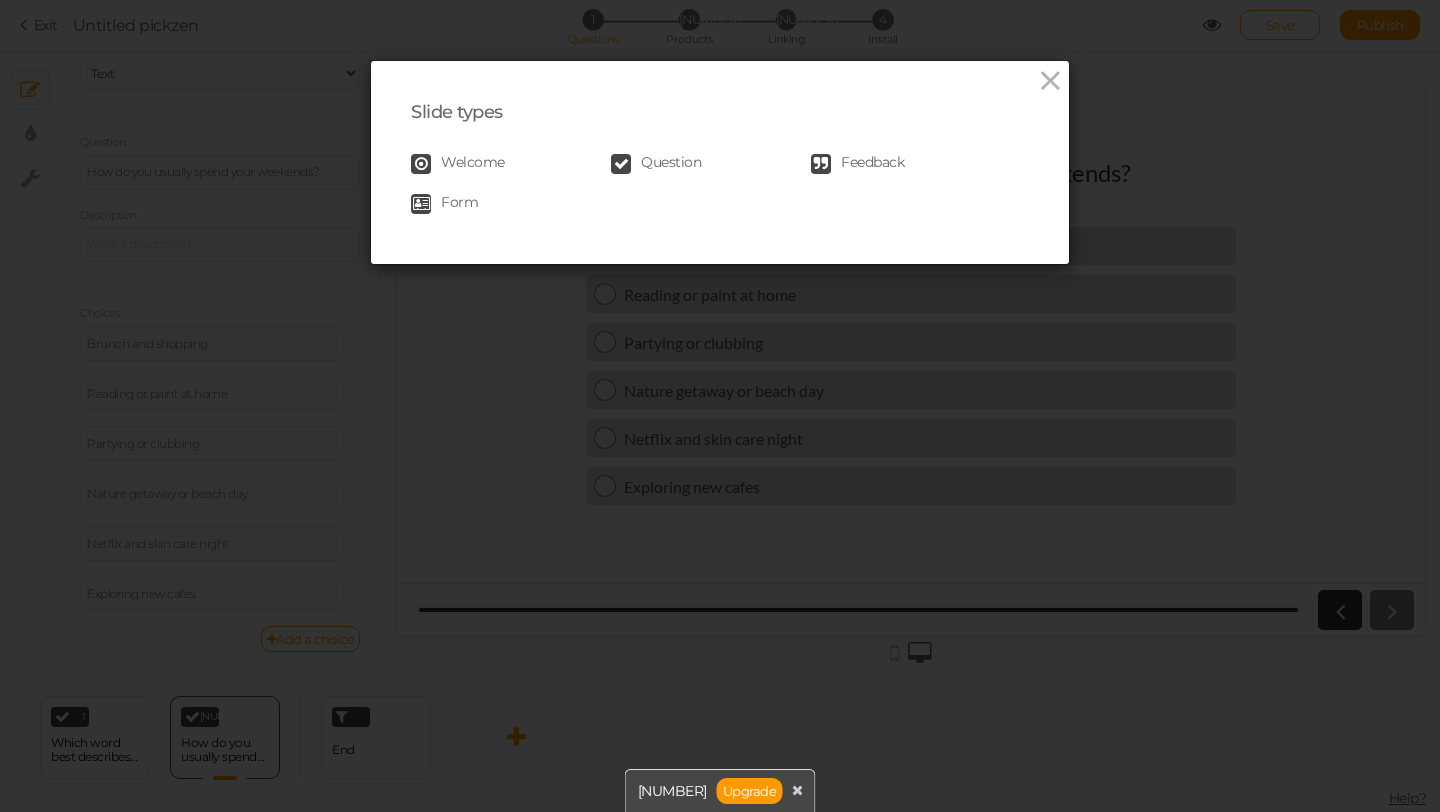 click on "Question" at bounding box center [473, 164] 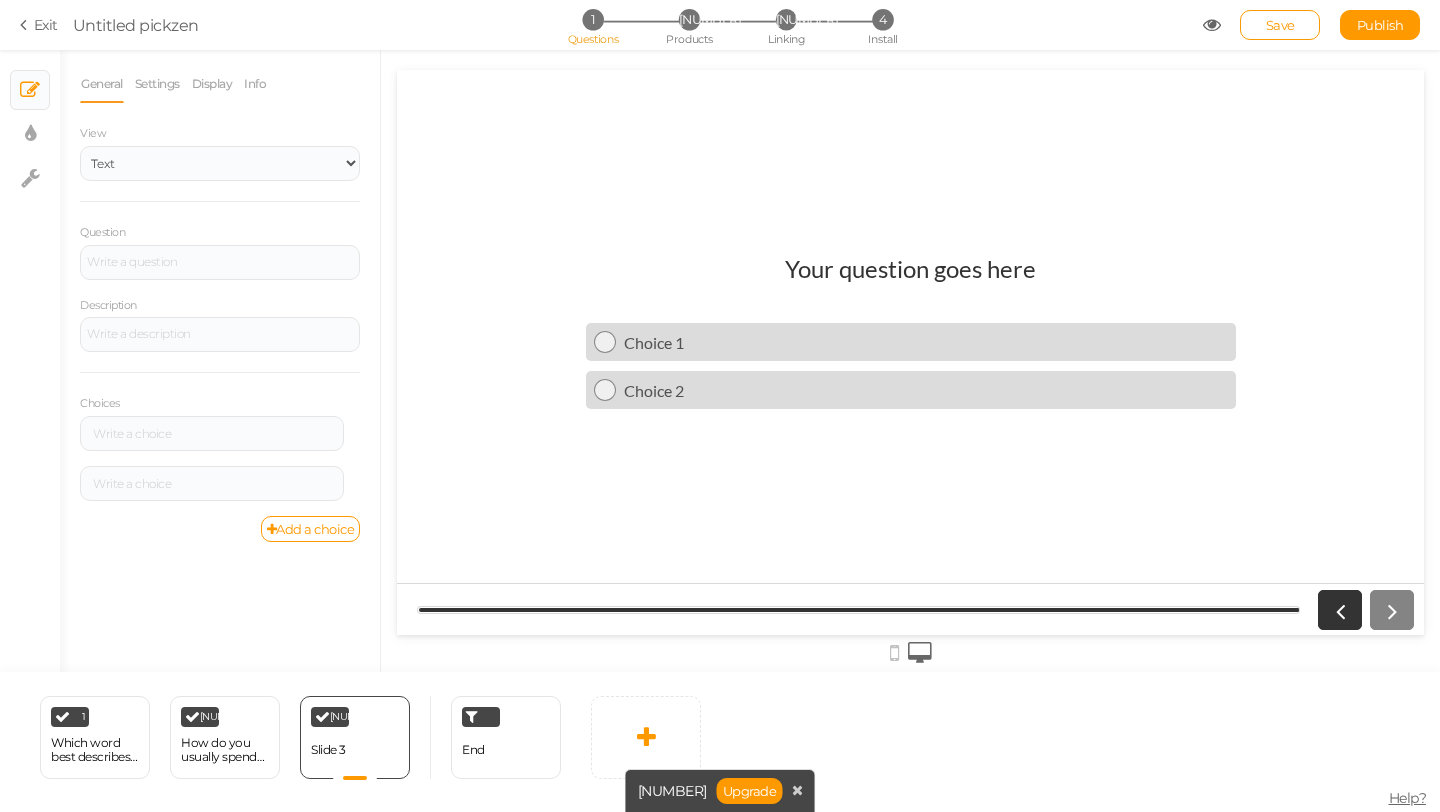 scroll, scrollTop: 0, scrollLeft: 0, axis: both 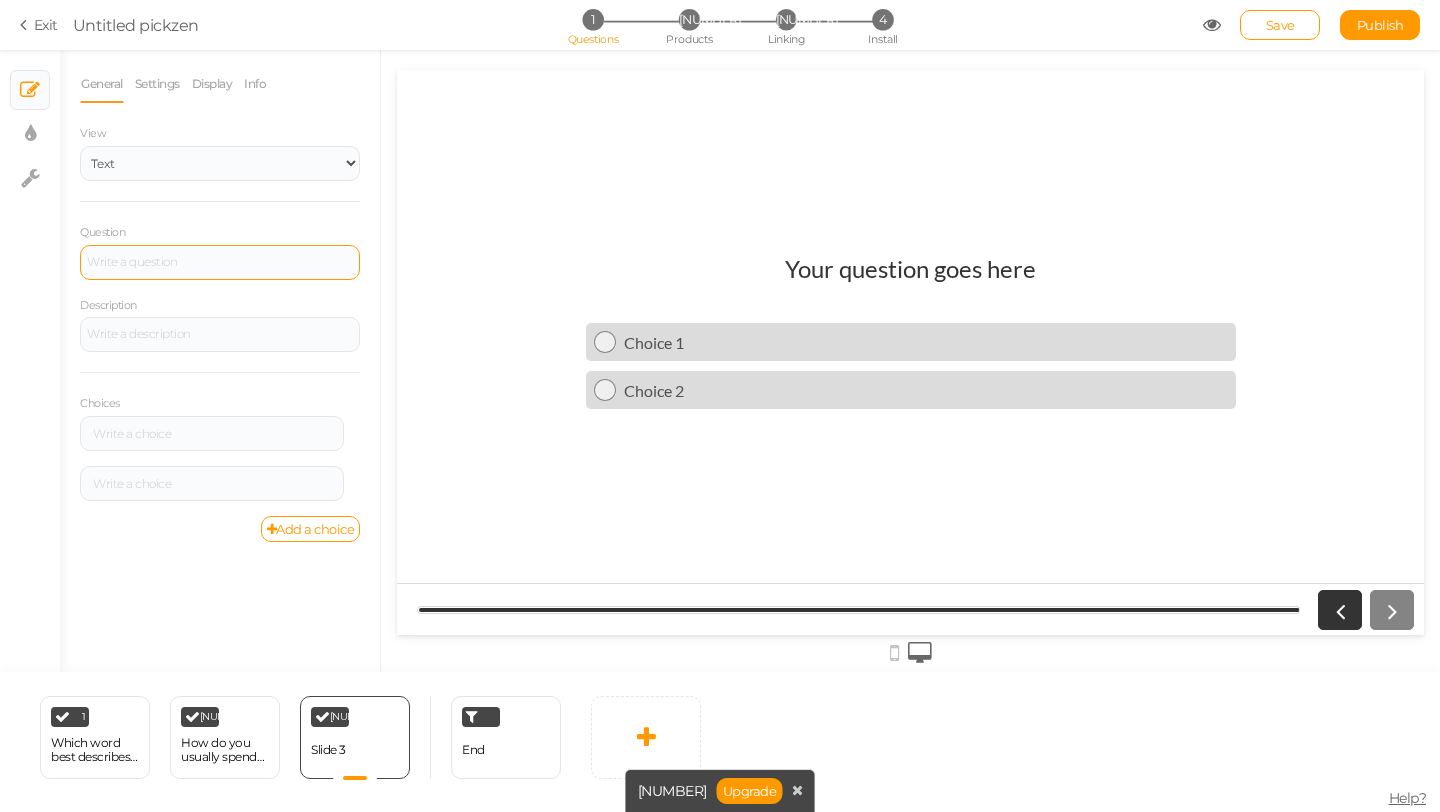 click at bounding box center [220, 262] 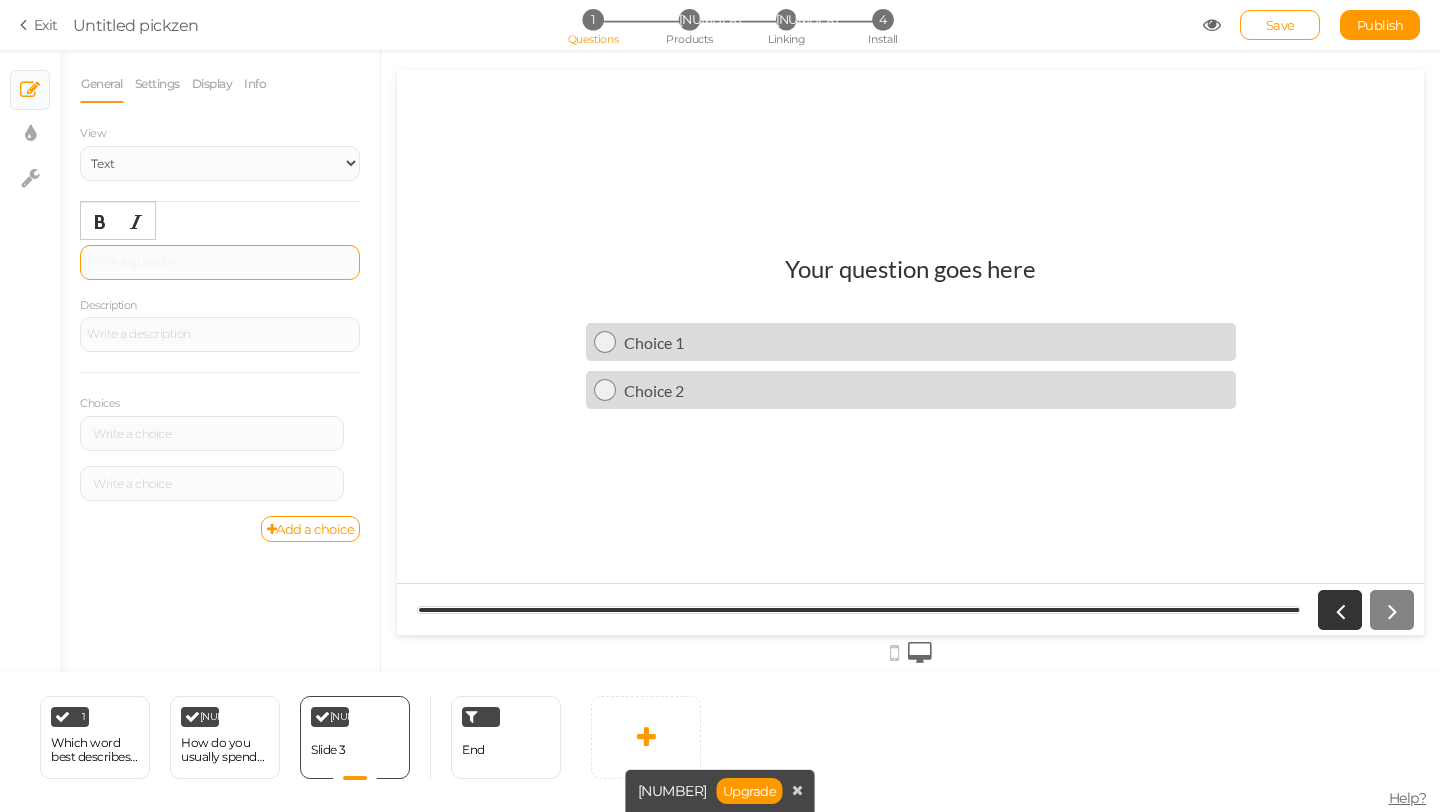 click at bounding box center [220, 262] 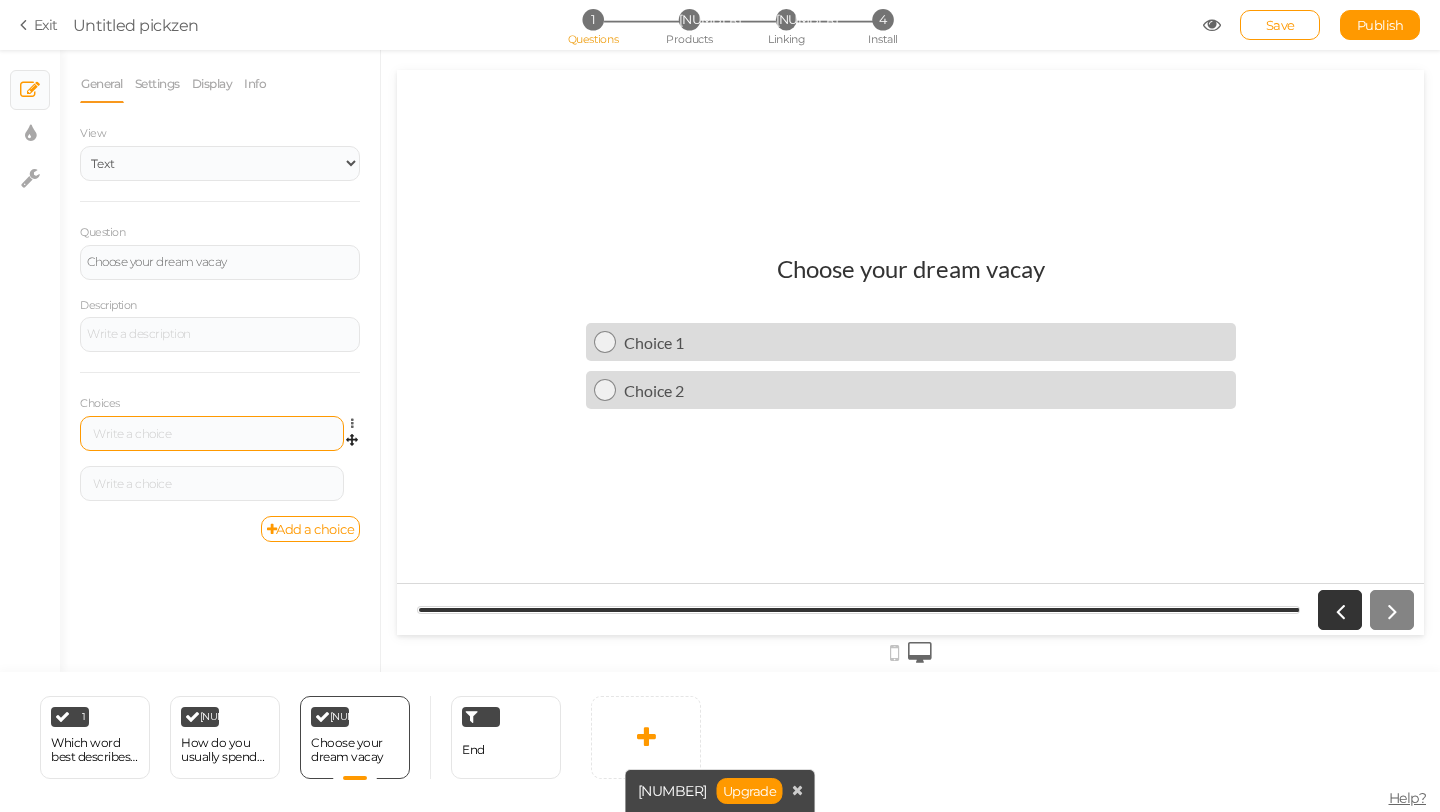click at bounding box center (212, 433) 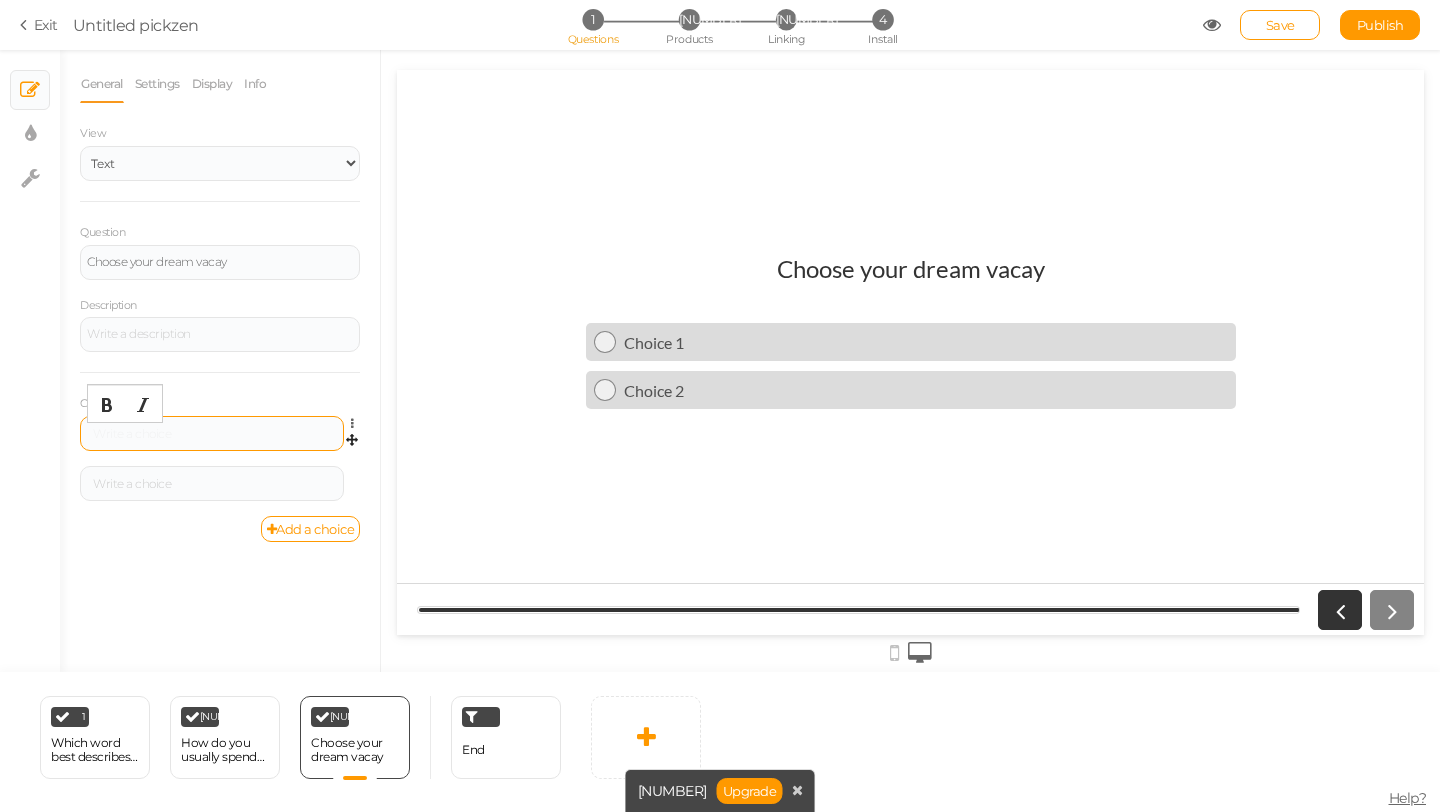 click at bounding box center (212, 434) 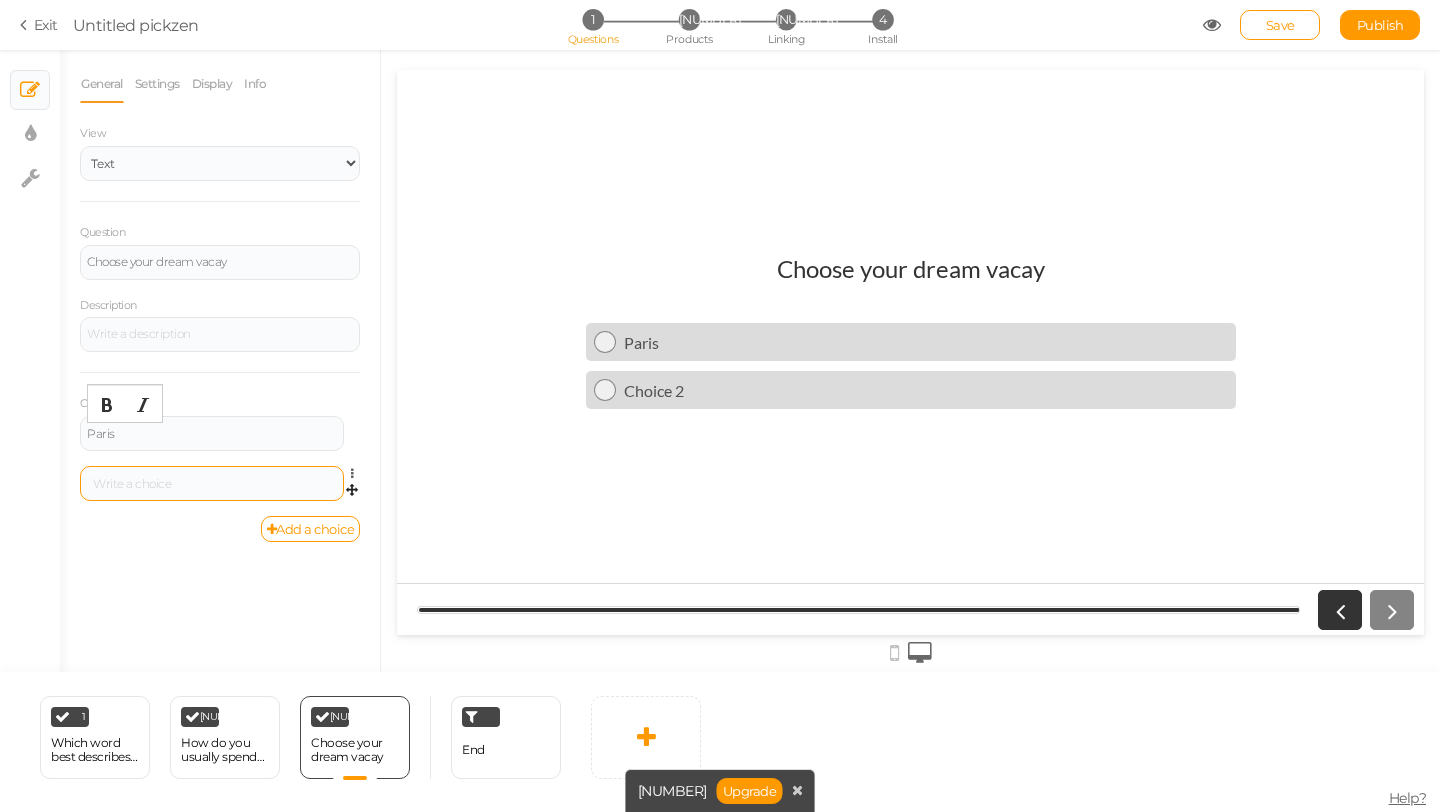 click at bounding box center (212, 484) 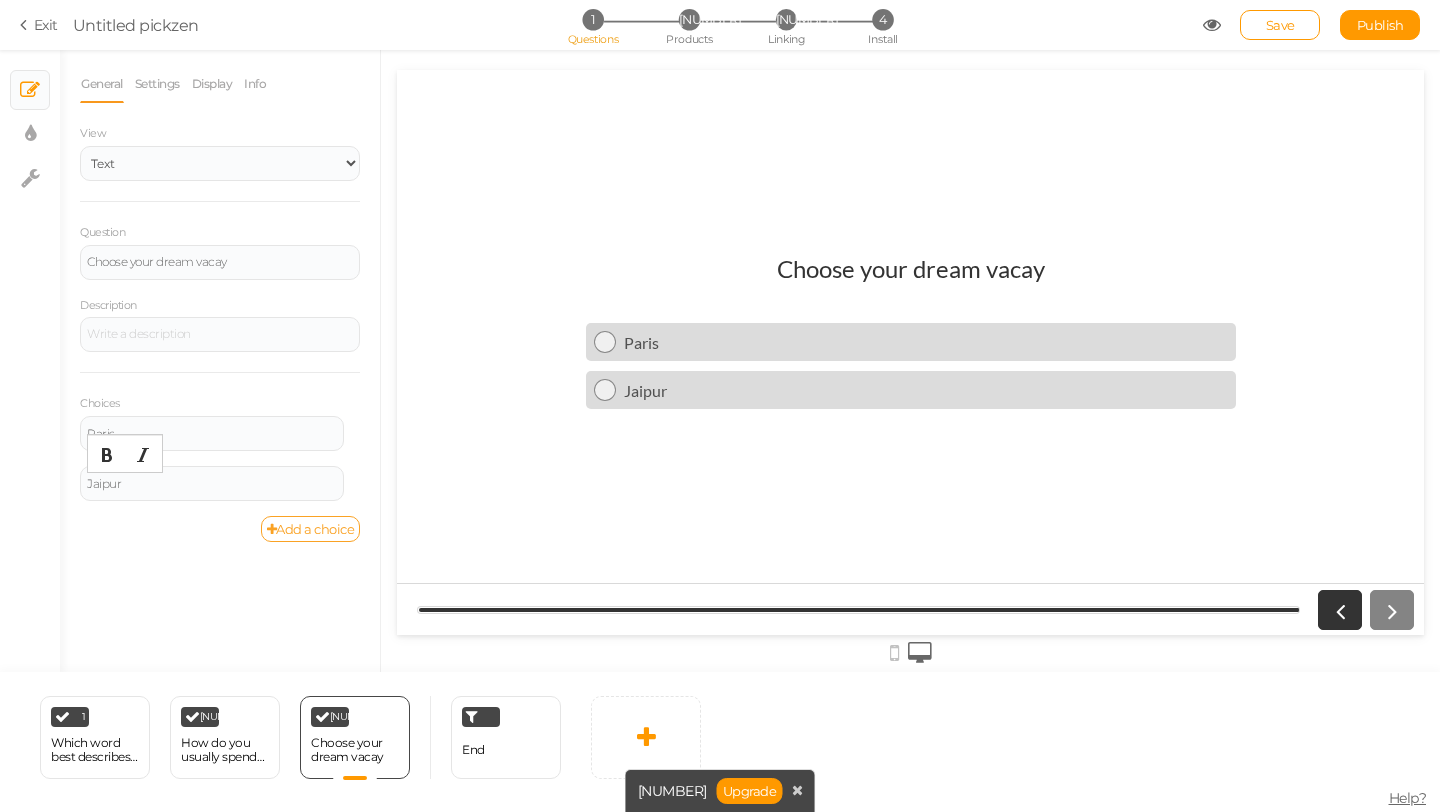 click on "Add a choice" at bounding box center (311, 529) 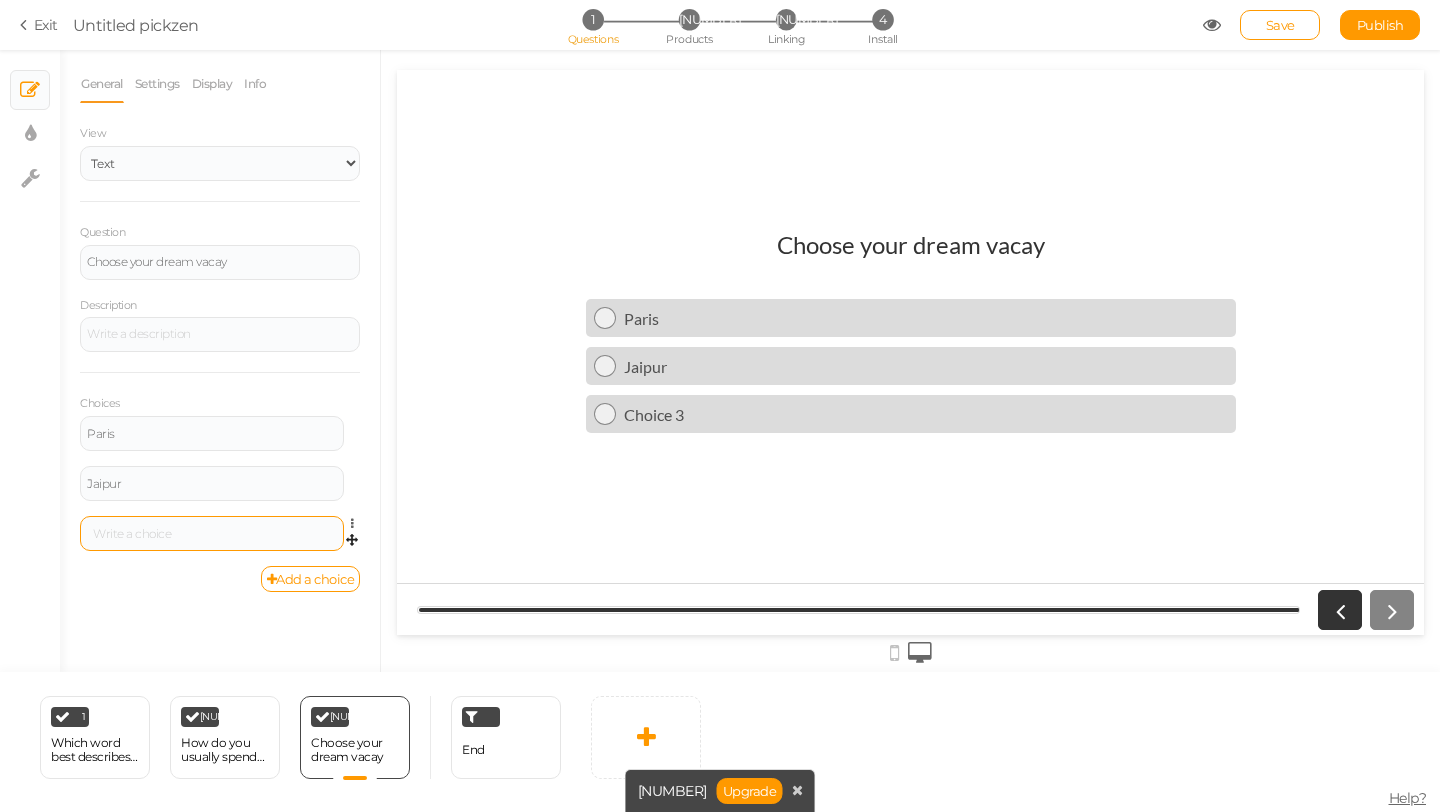 click at bounding box center [212, 534] 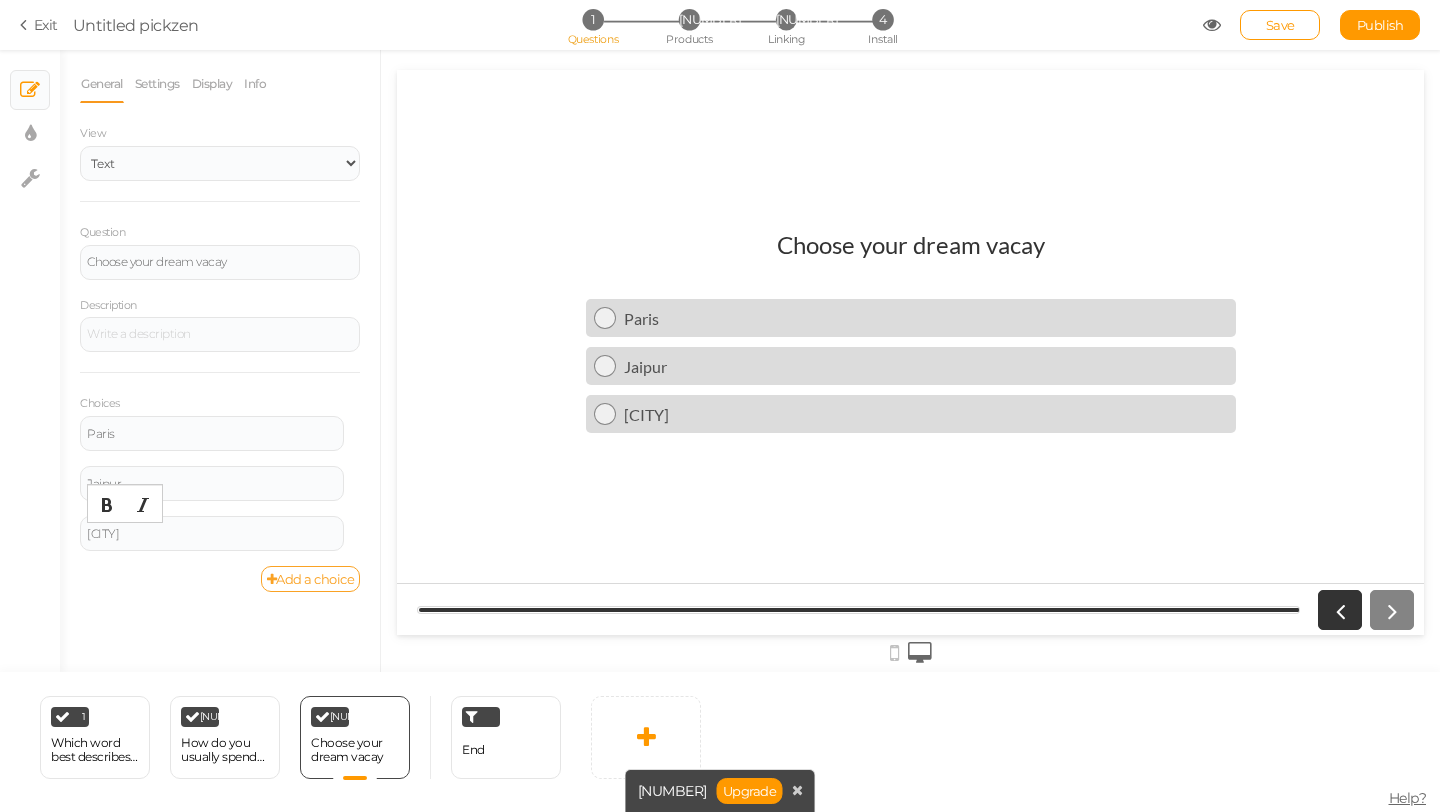 click on "Add a choice" at bounding box center (311, 579) 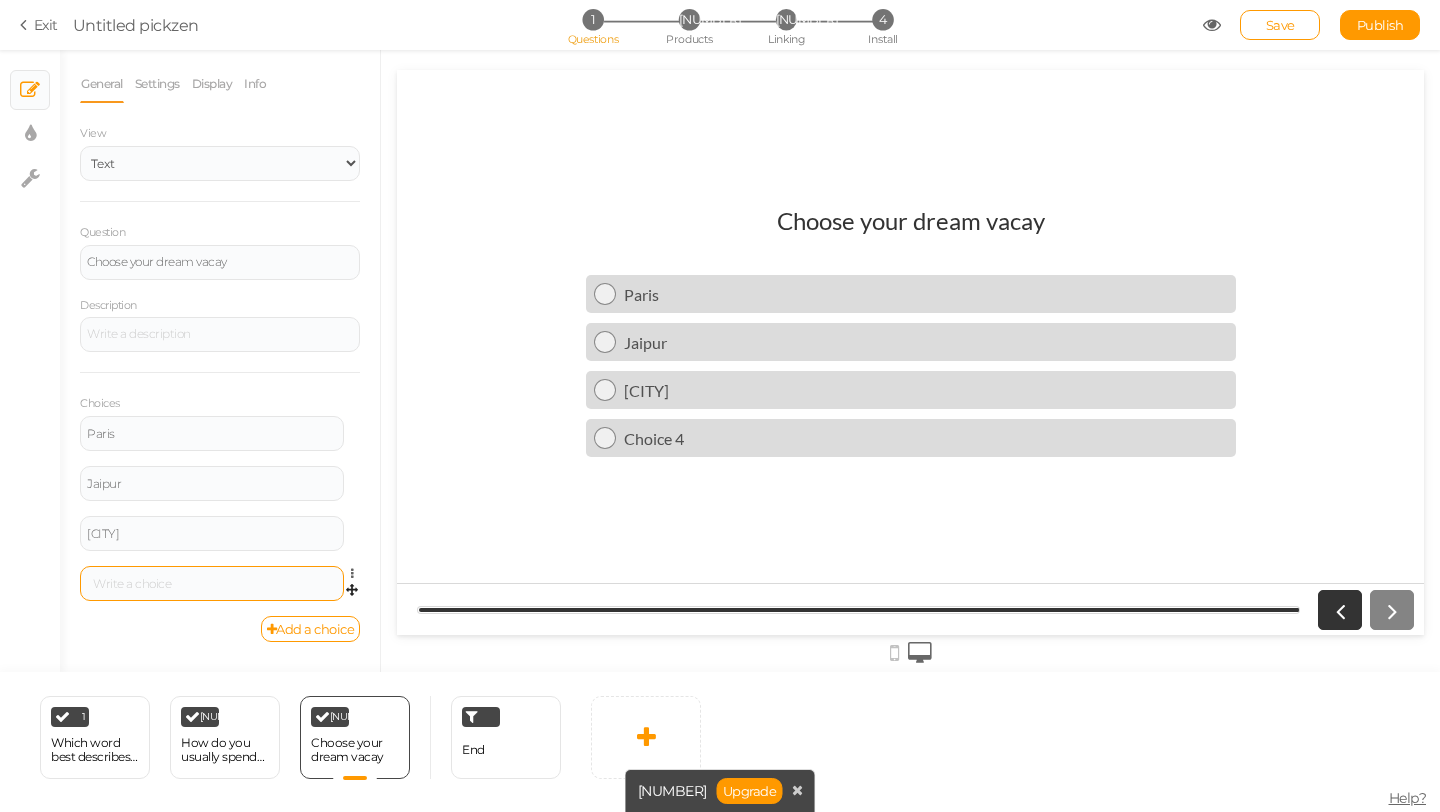 click at bounding box center [212, 584] 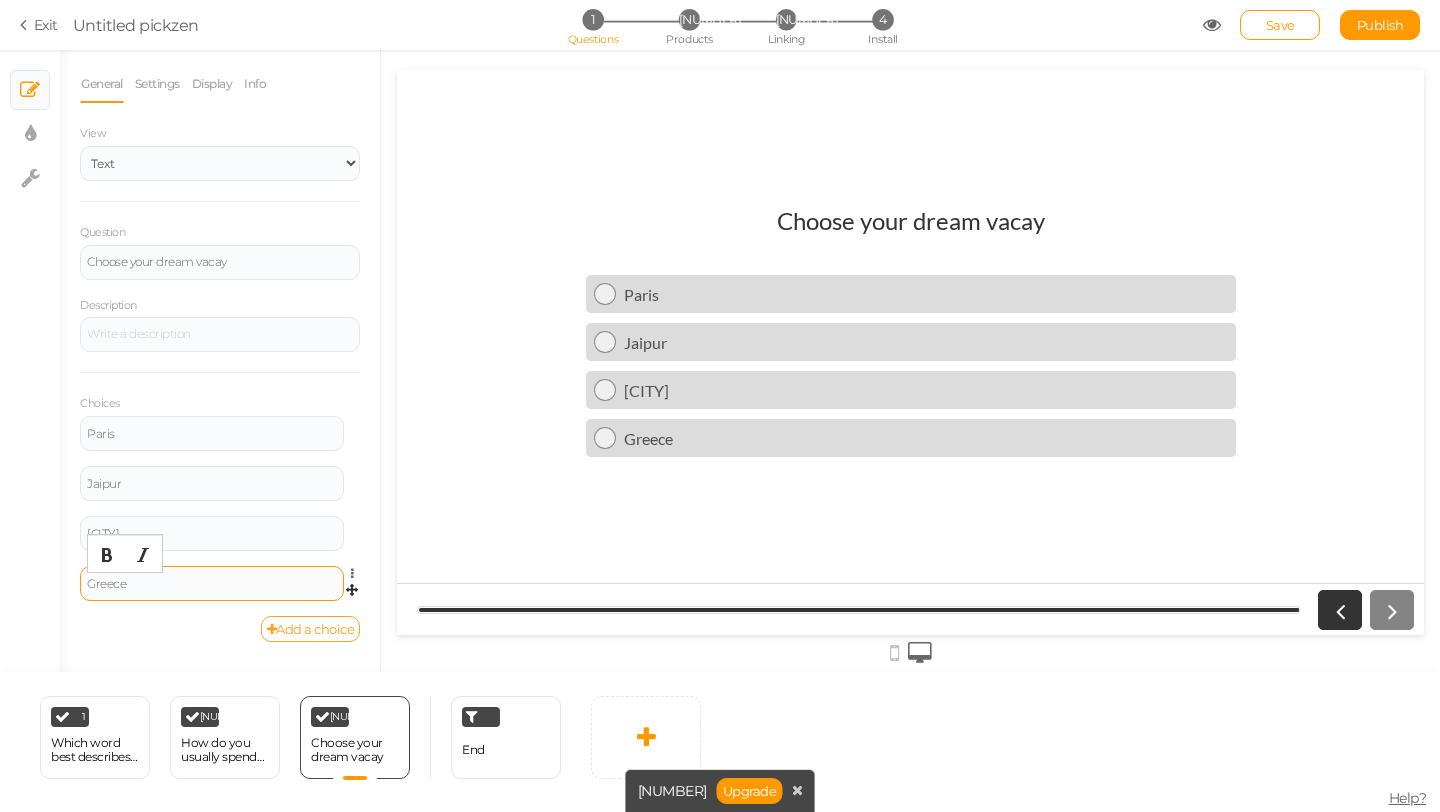 click on "Add a choice" at bounding box center (311, 629) 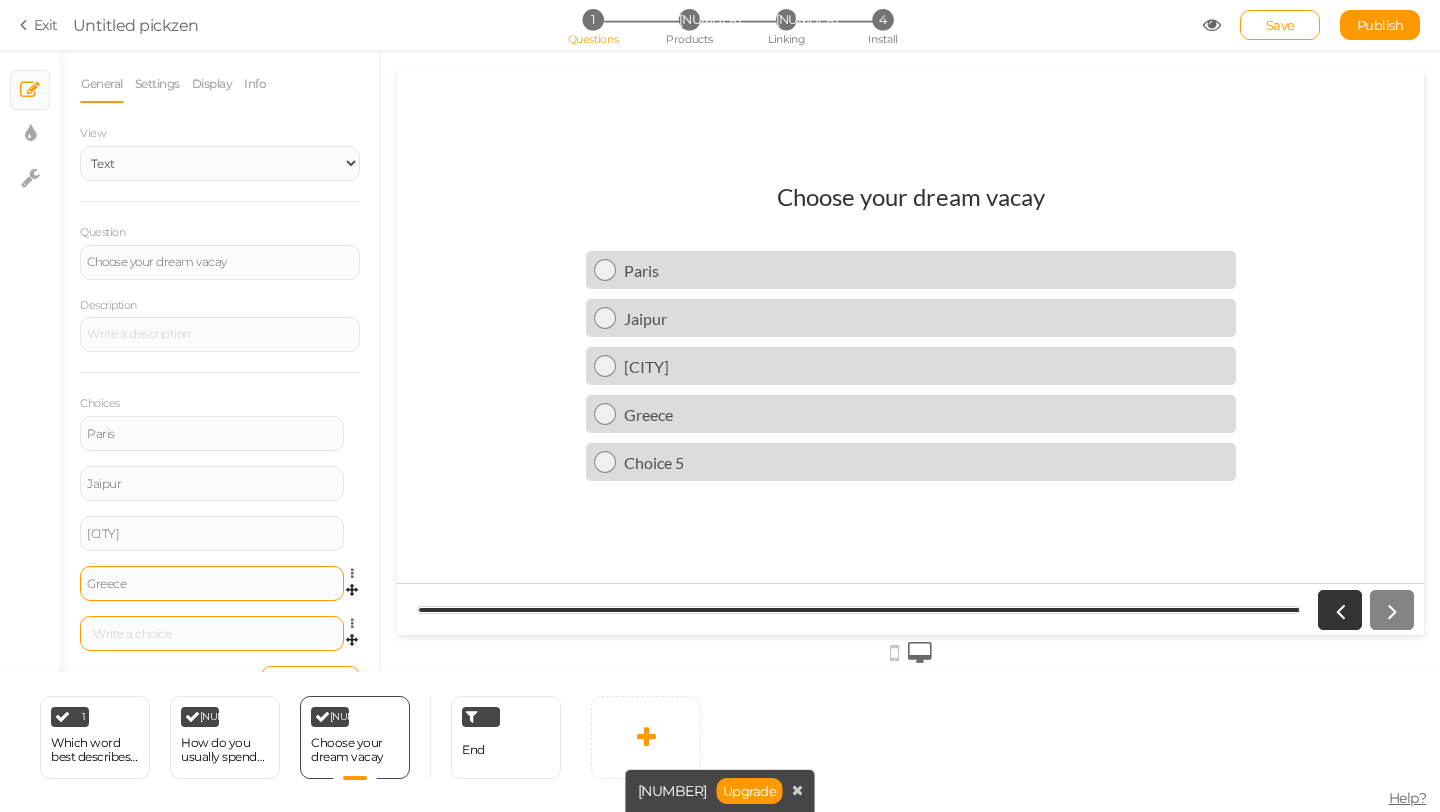 click at bounding box center [212, 634] 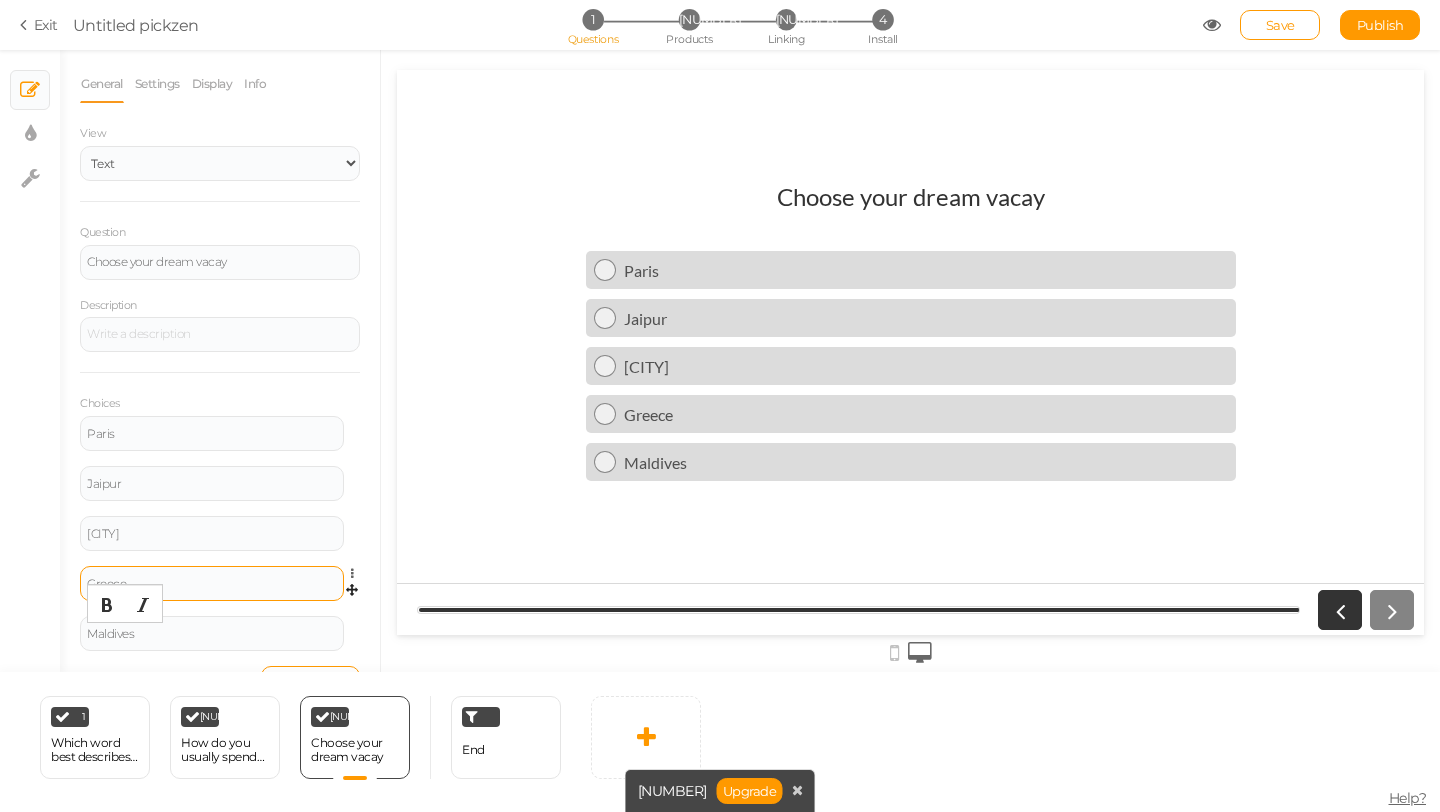 scroll, scrollTop: 40, scrollLeft: 0, axis: vertical 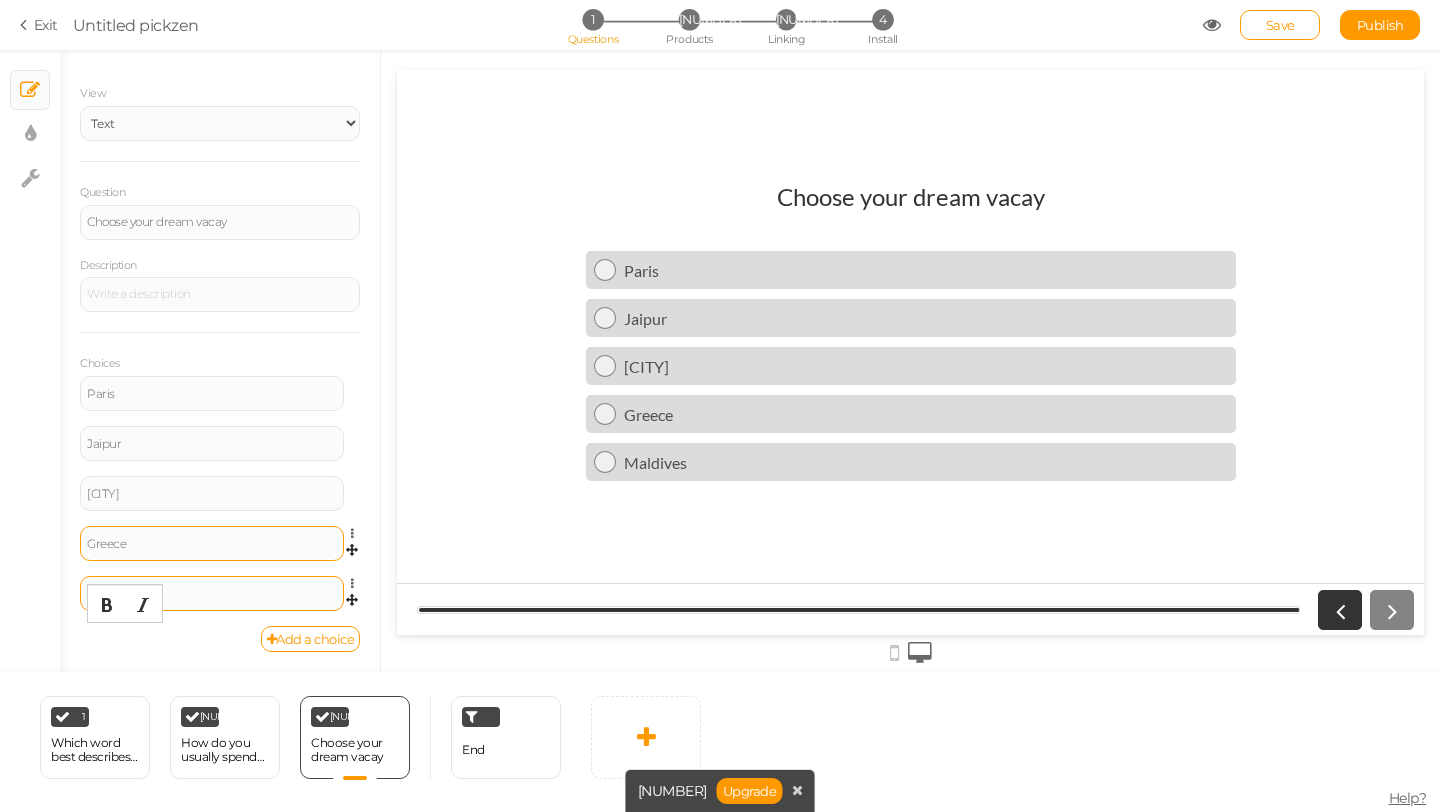 click on "Maldives" at bounding box center (212, 594) 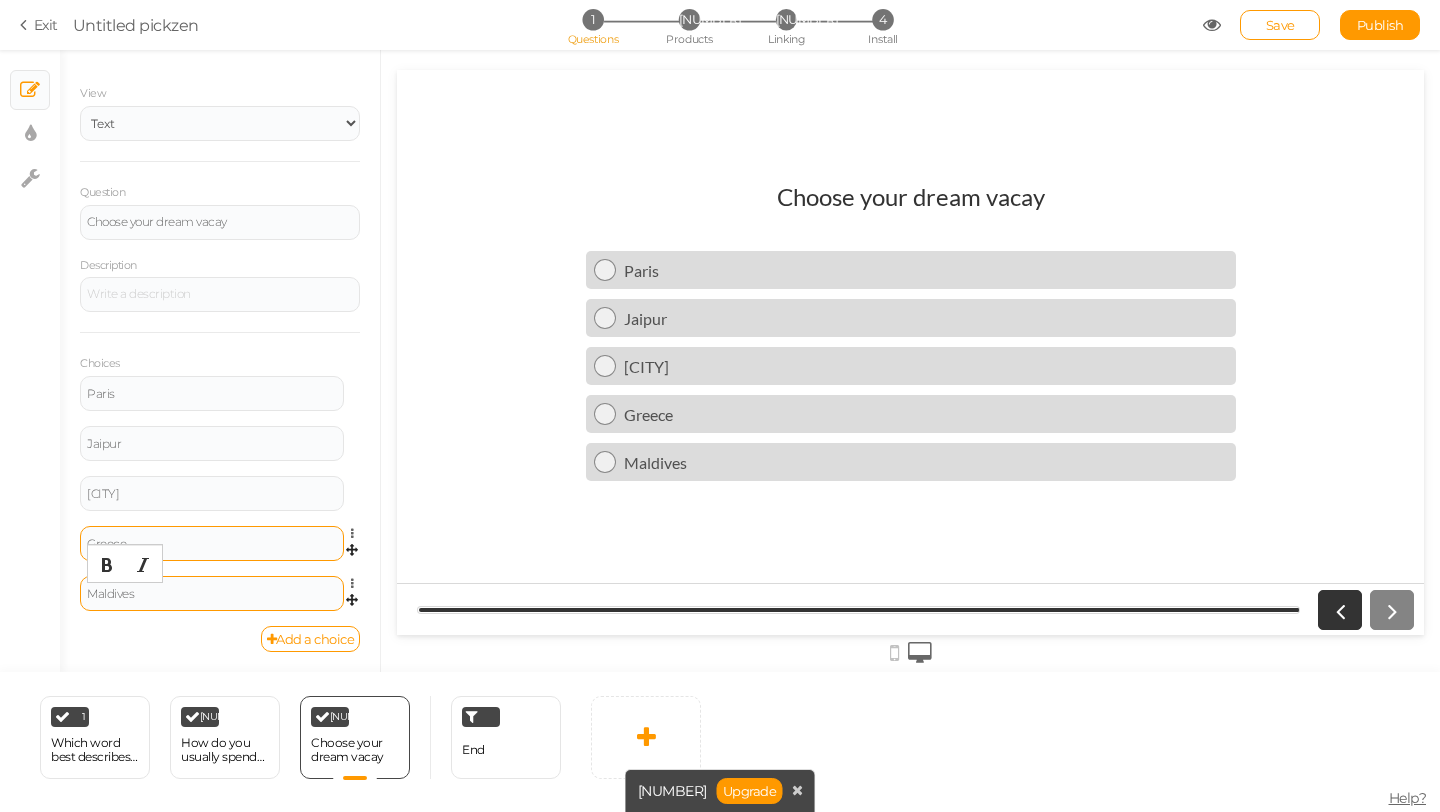 click on "Maldives" at bounding box center (212, 594) 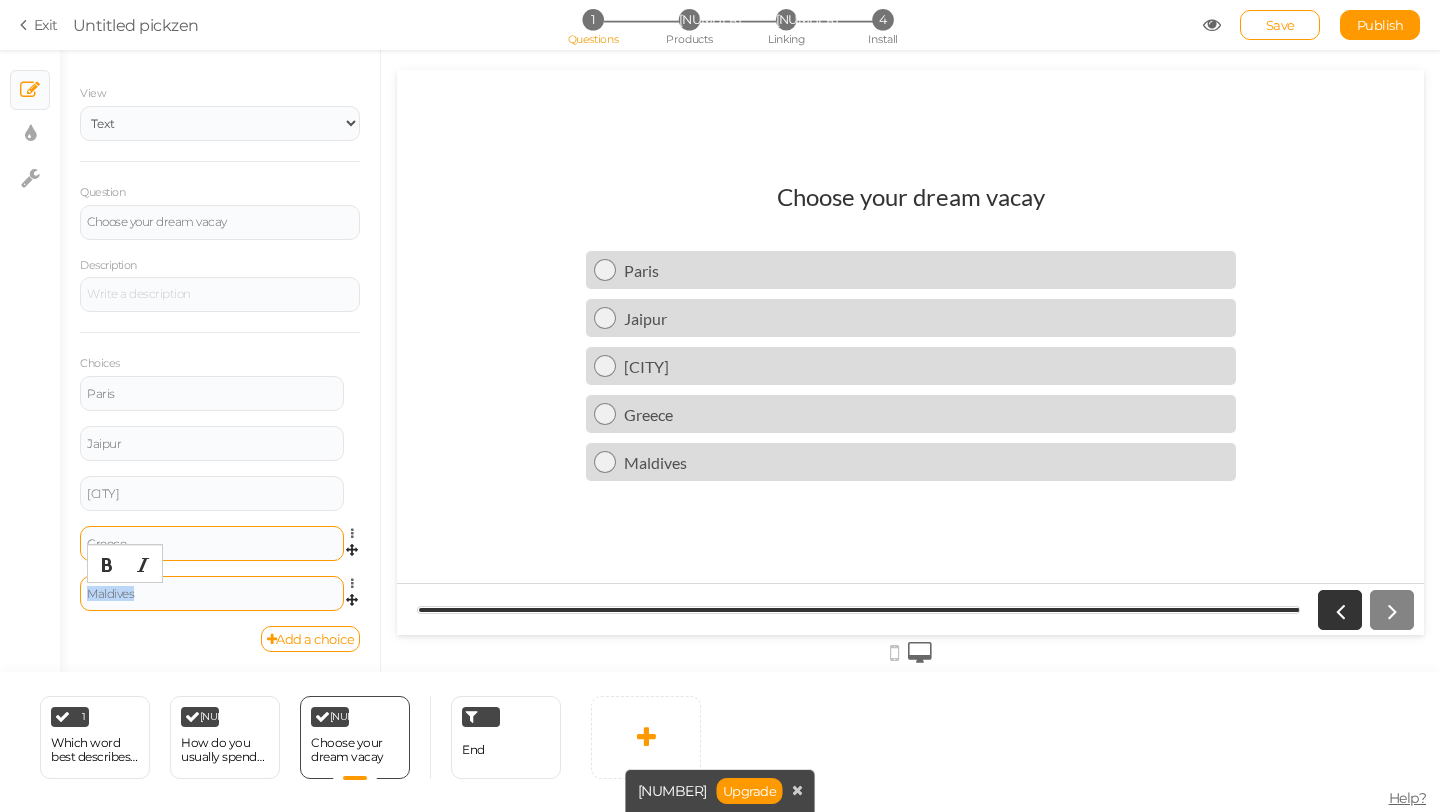click on "Maldives" at bounding box center (212, 594) 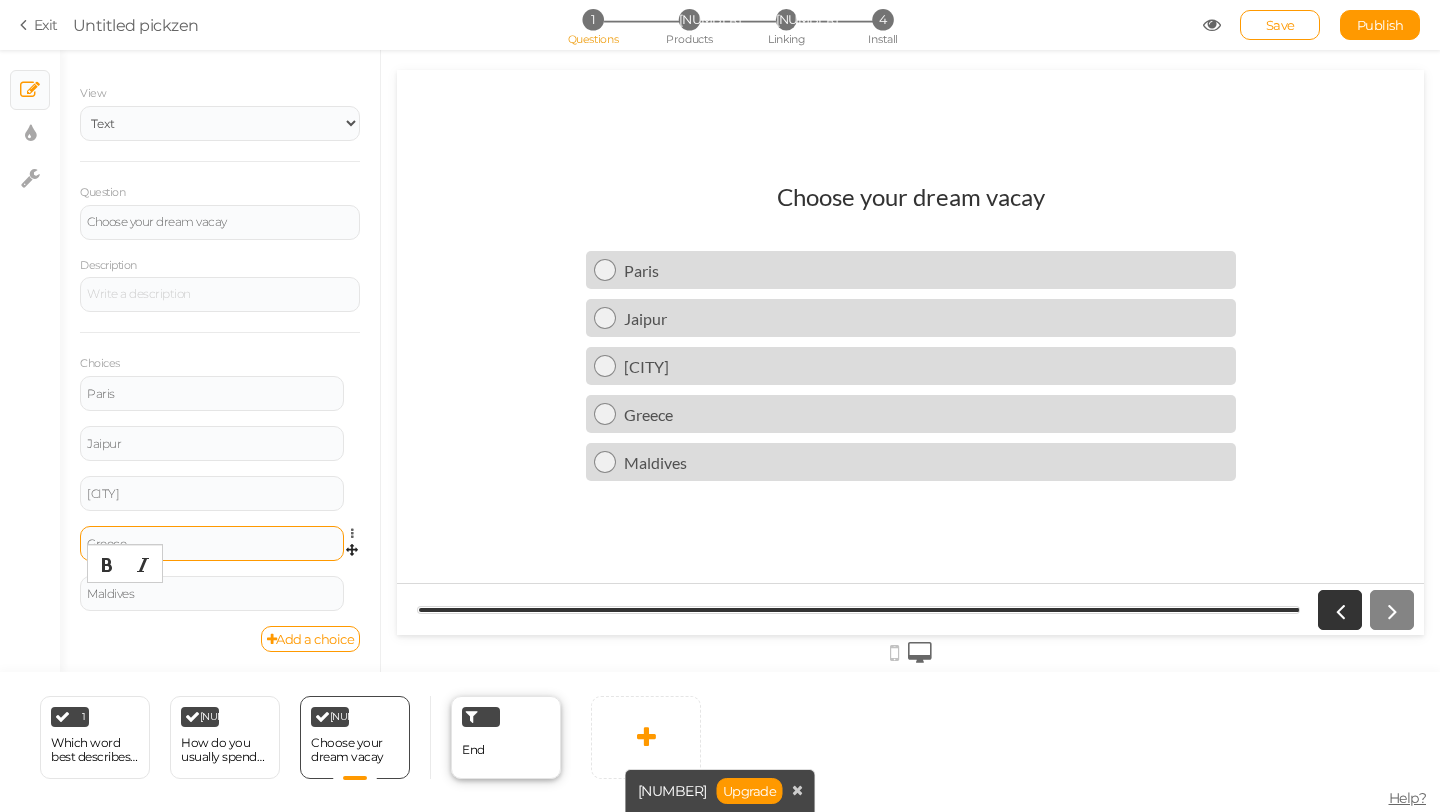 click at bounding box center [481, 717] 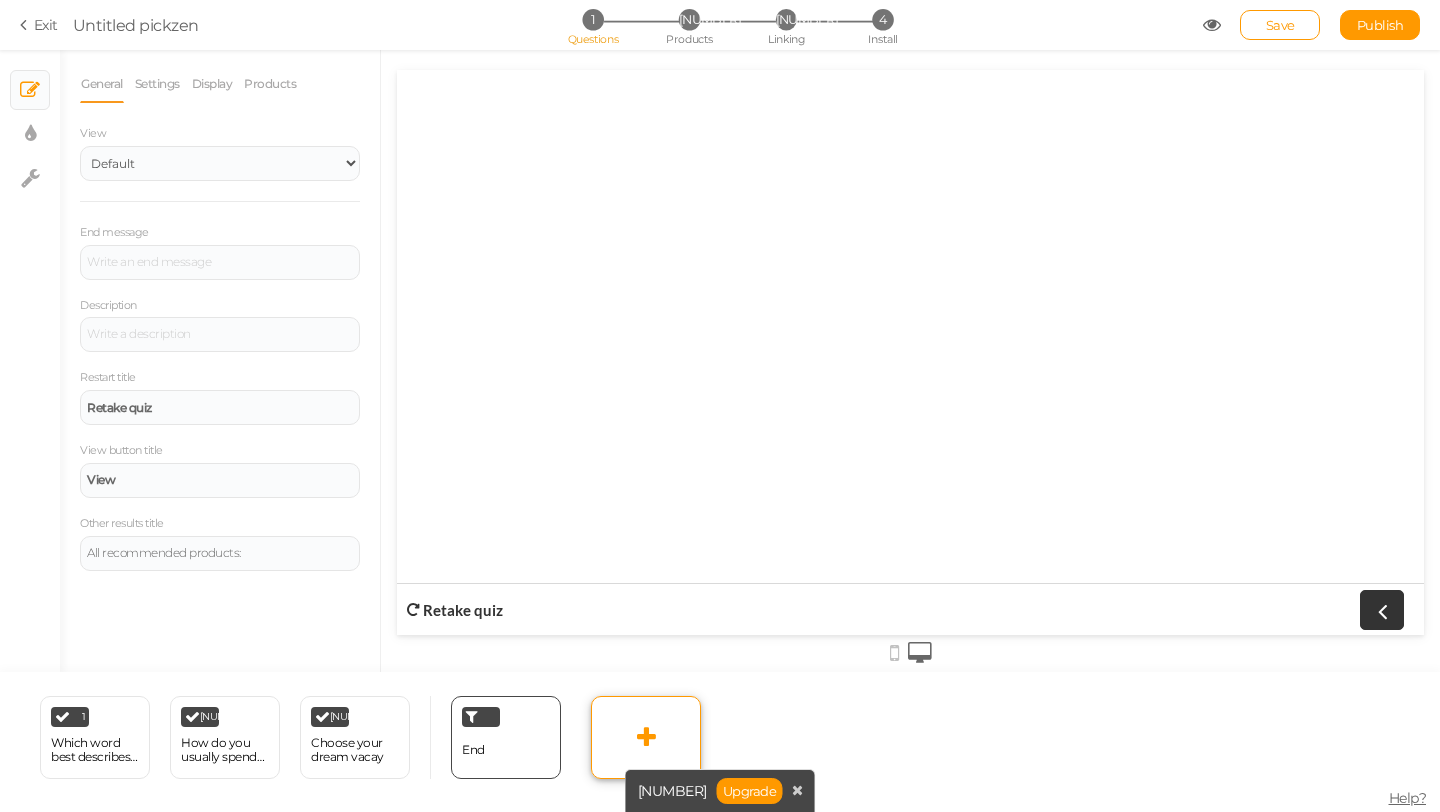 click at bounding box center [646, 737] 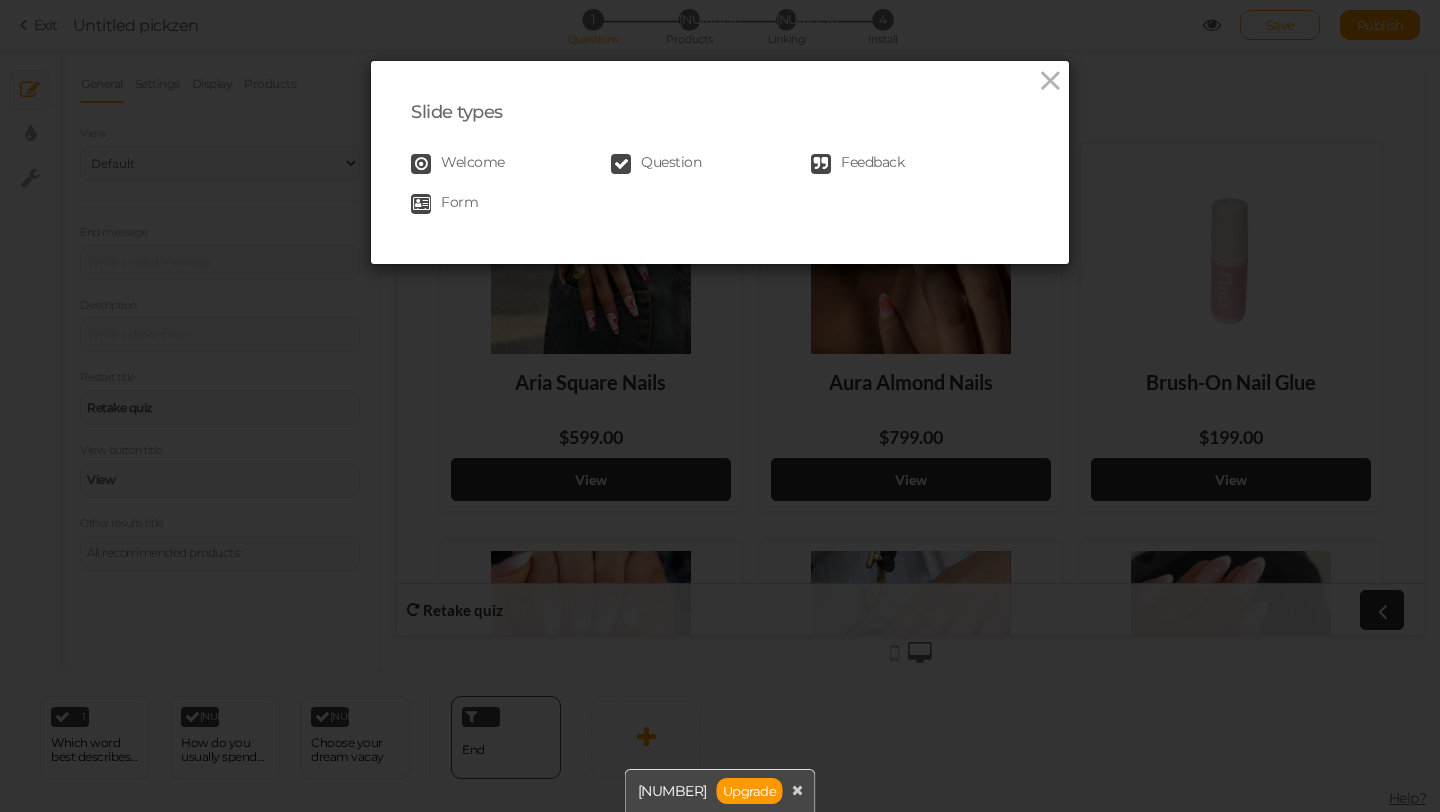 click on "Question" at bounding box center (473, 164) 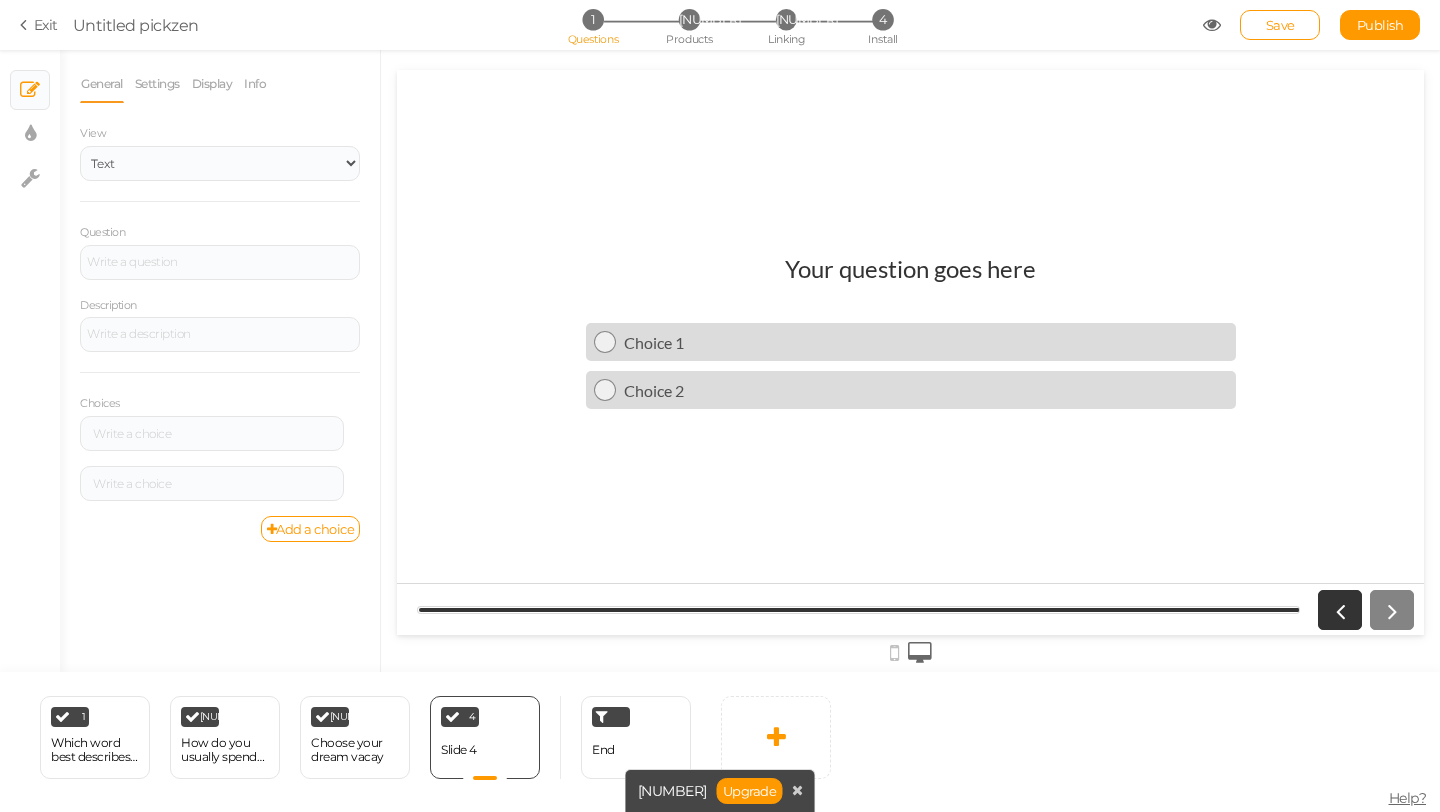 scroll, scrollTop: 0, scrollLeft: 0, axis: both 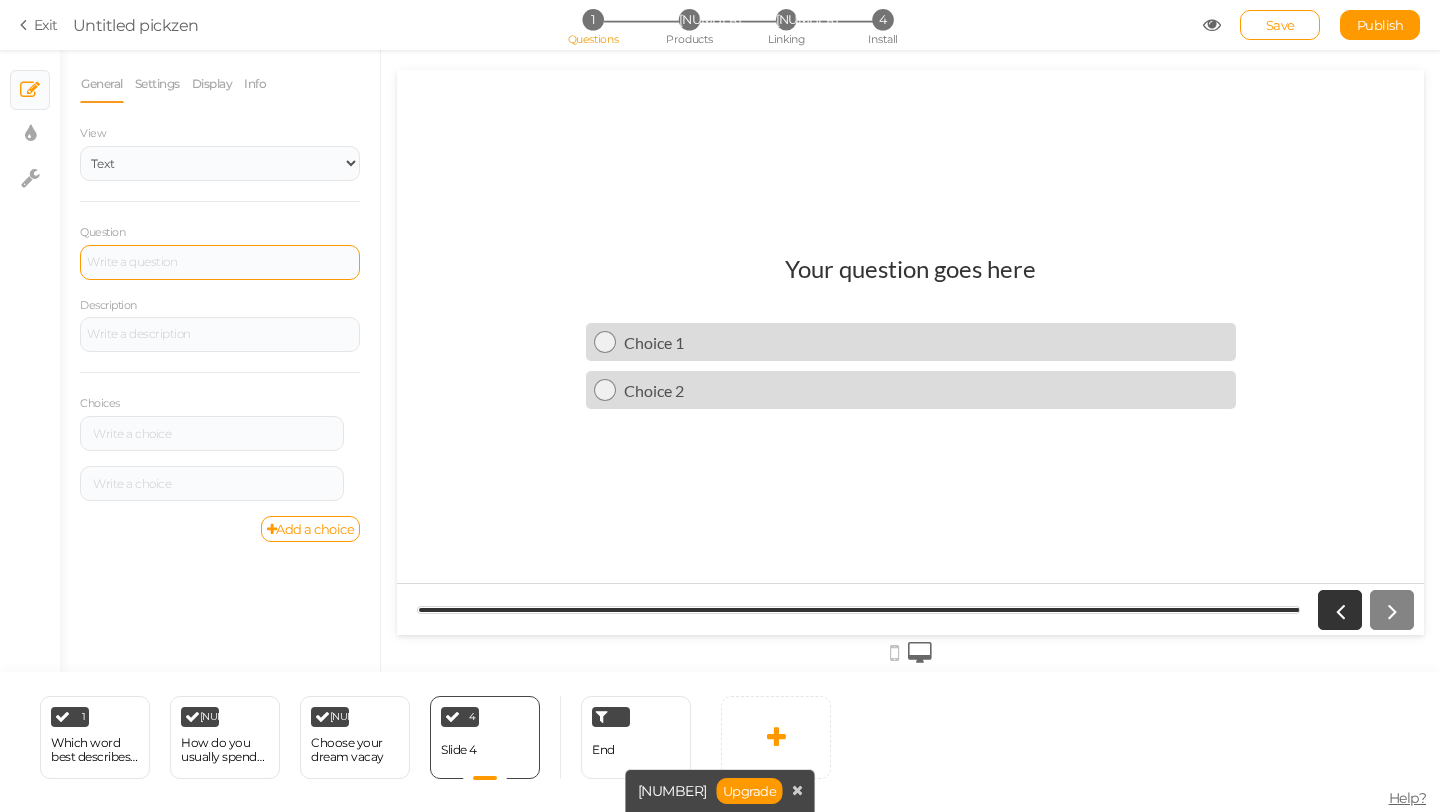 click at bounding box center (220, 262) 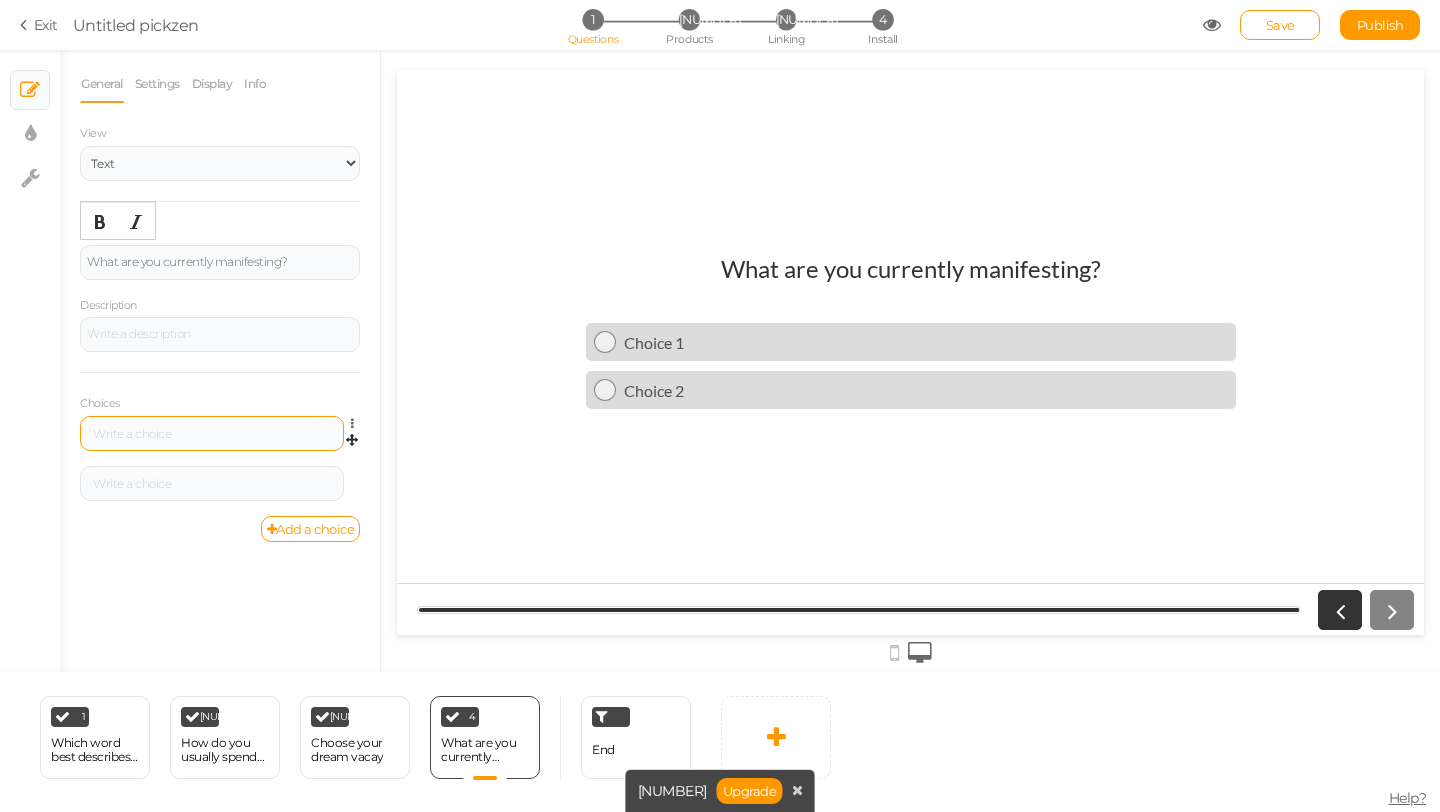 click at bounding box center (212, 434) 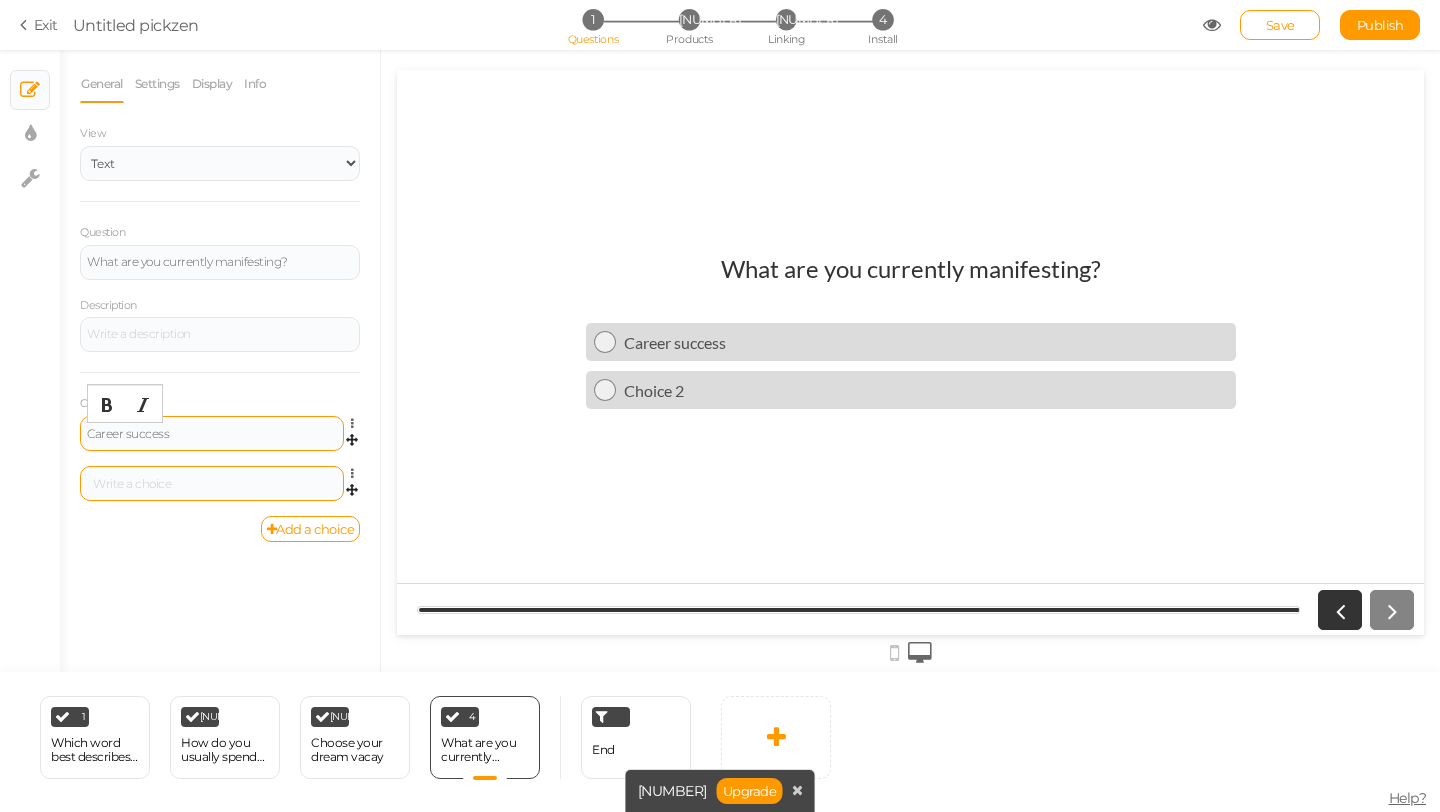 click at bounding box center [212, 484] 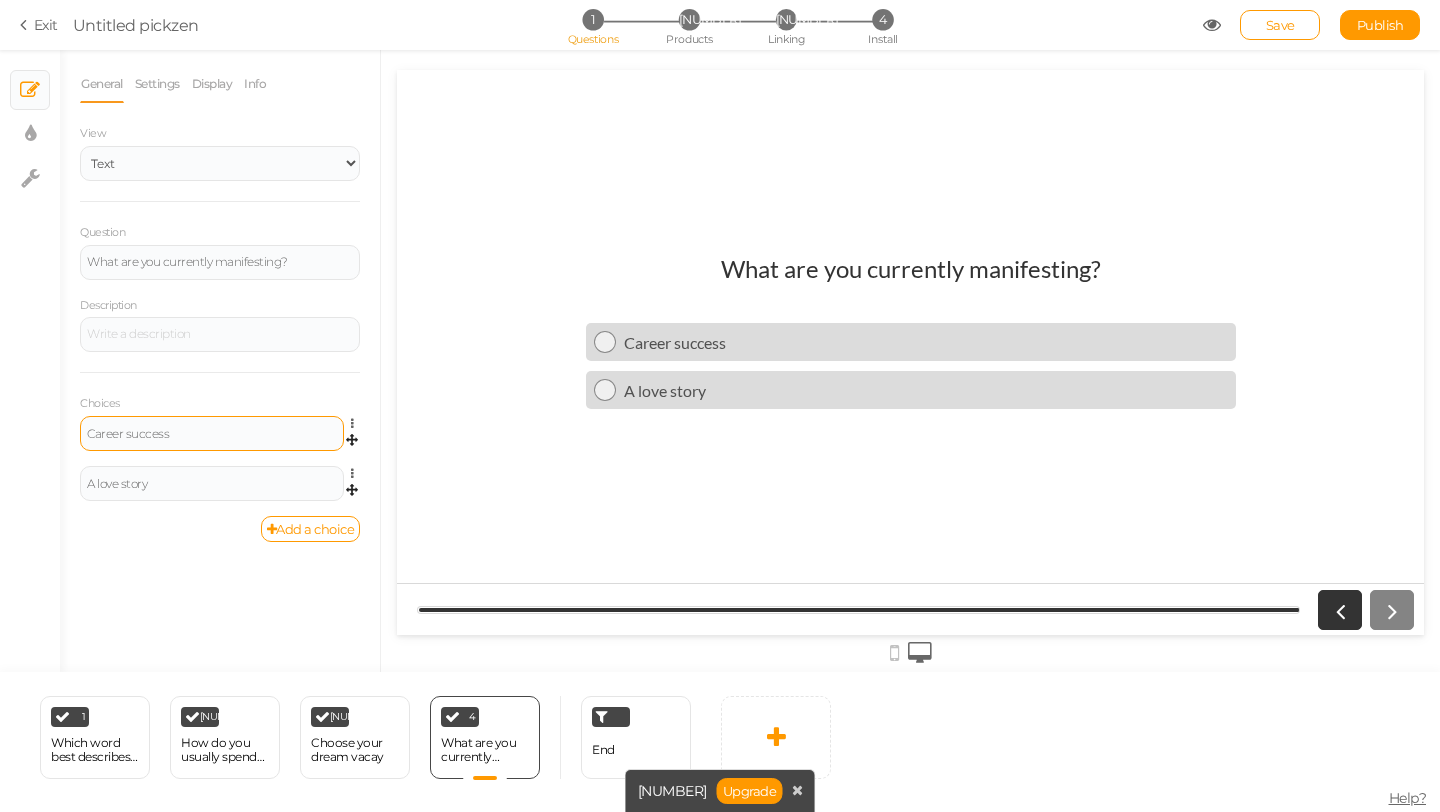 click on "A love story Settings Delete" at bounding box center (220, 441) 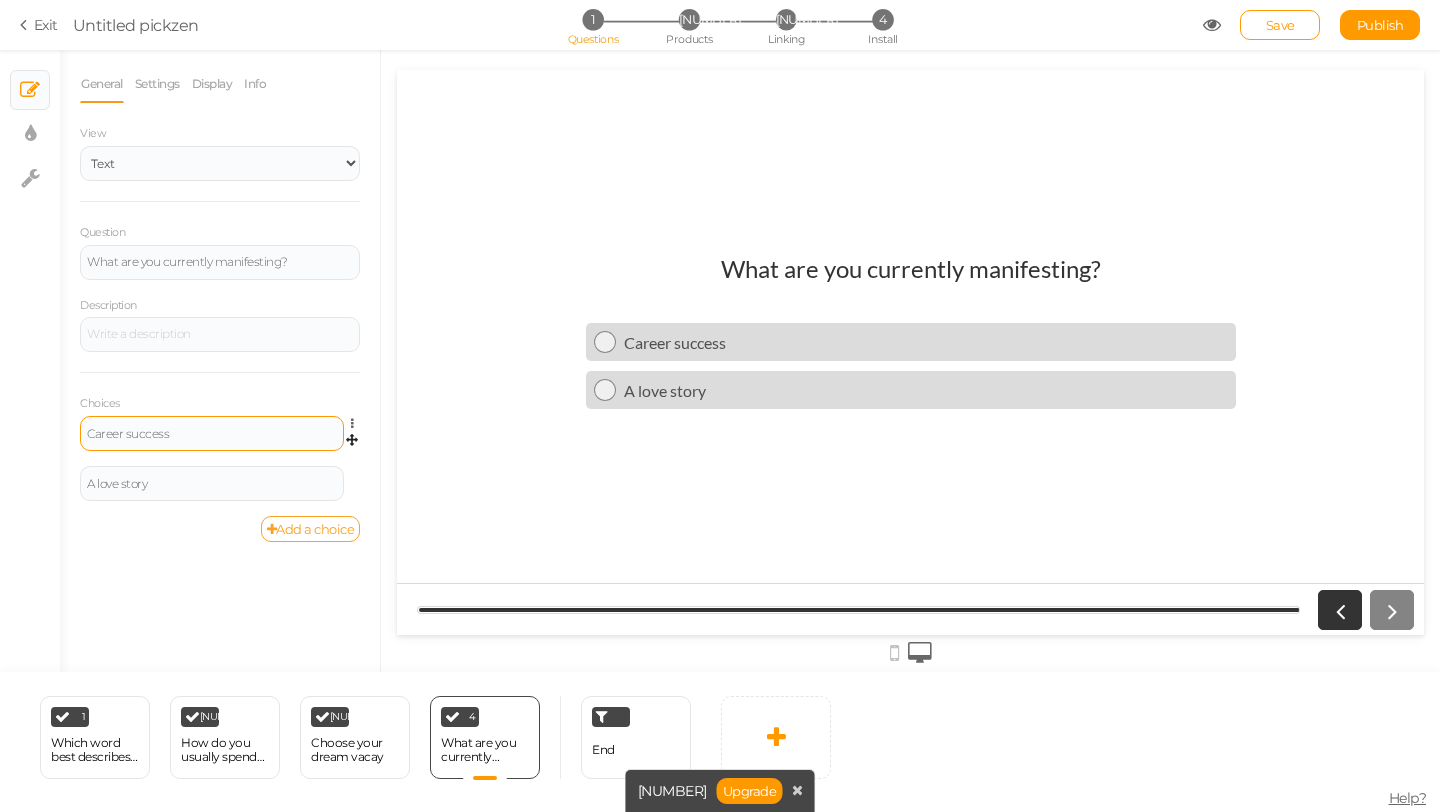 click on "Add a choice" at bounding box center (311, 529) 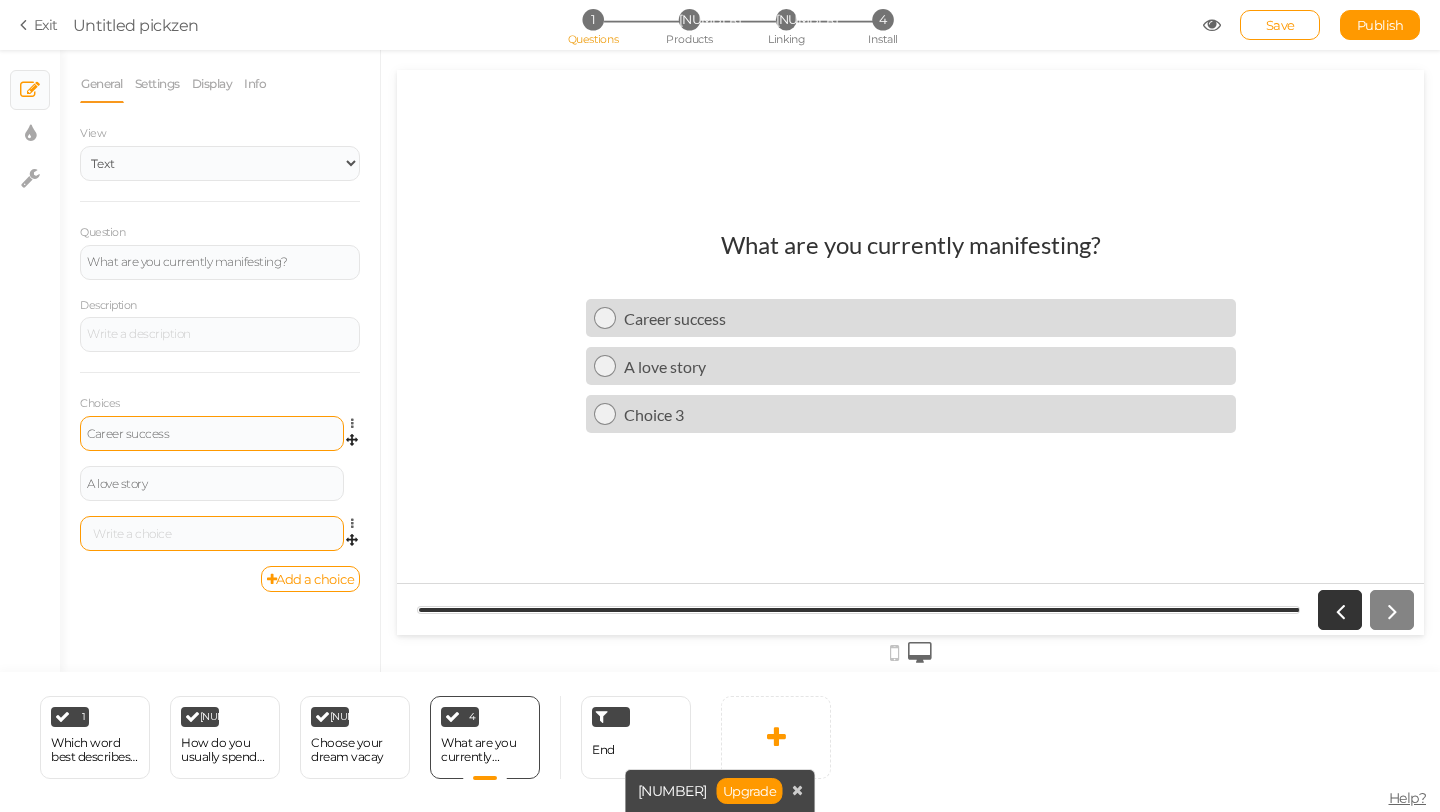 click at bounding box center (212, 534) 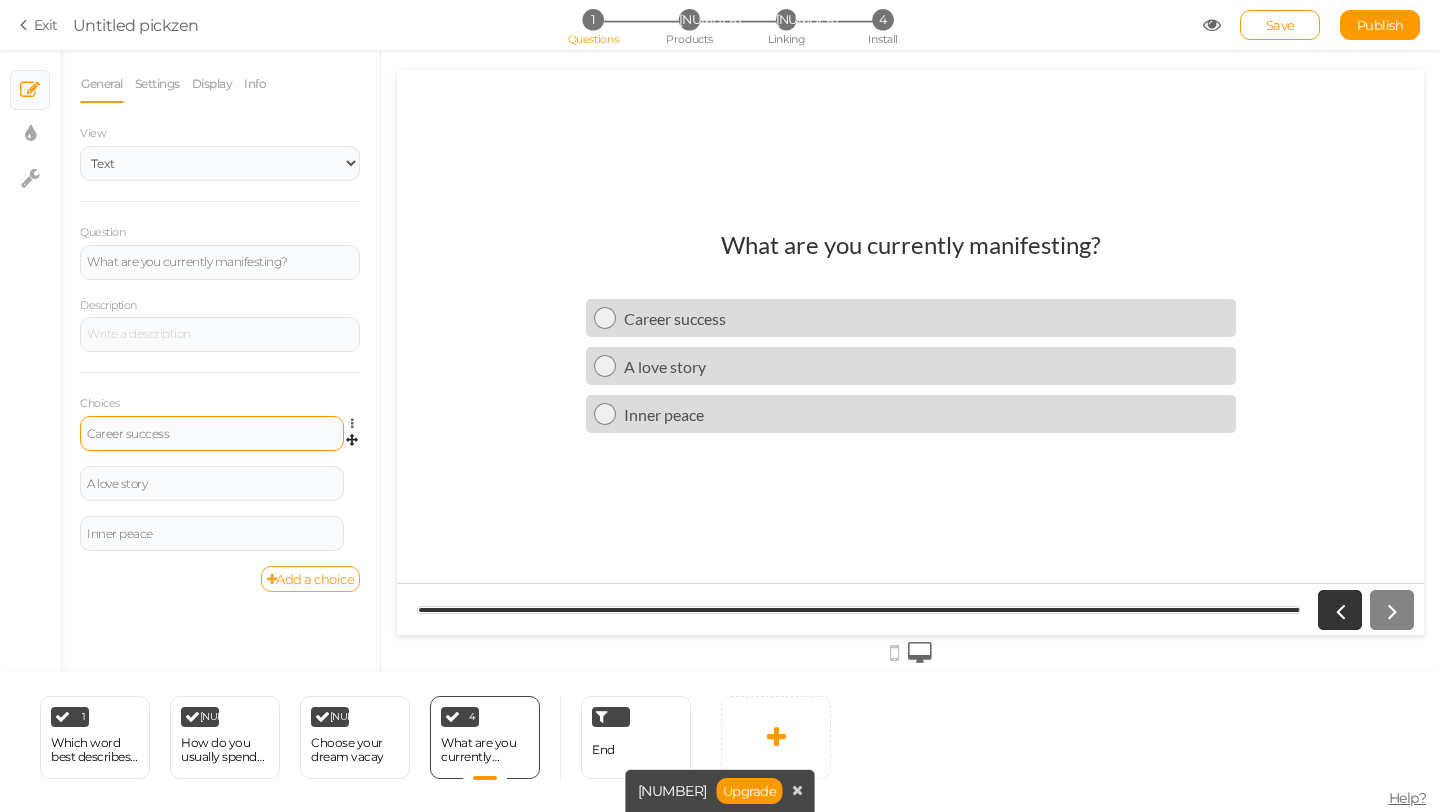click on "Add a choice" at bounding box center [311, 579] 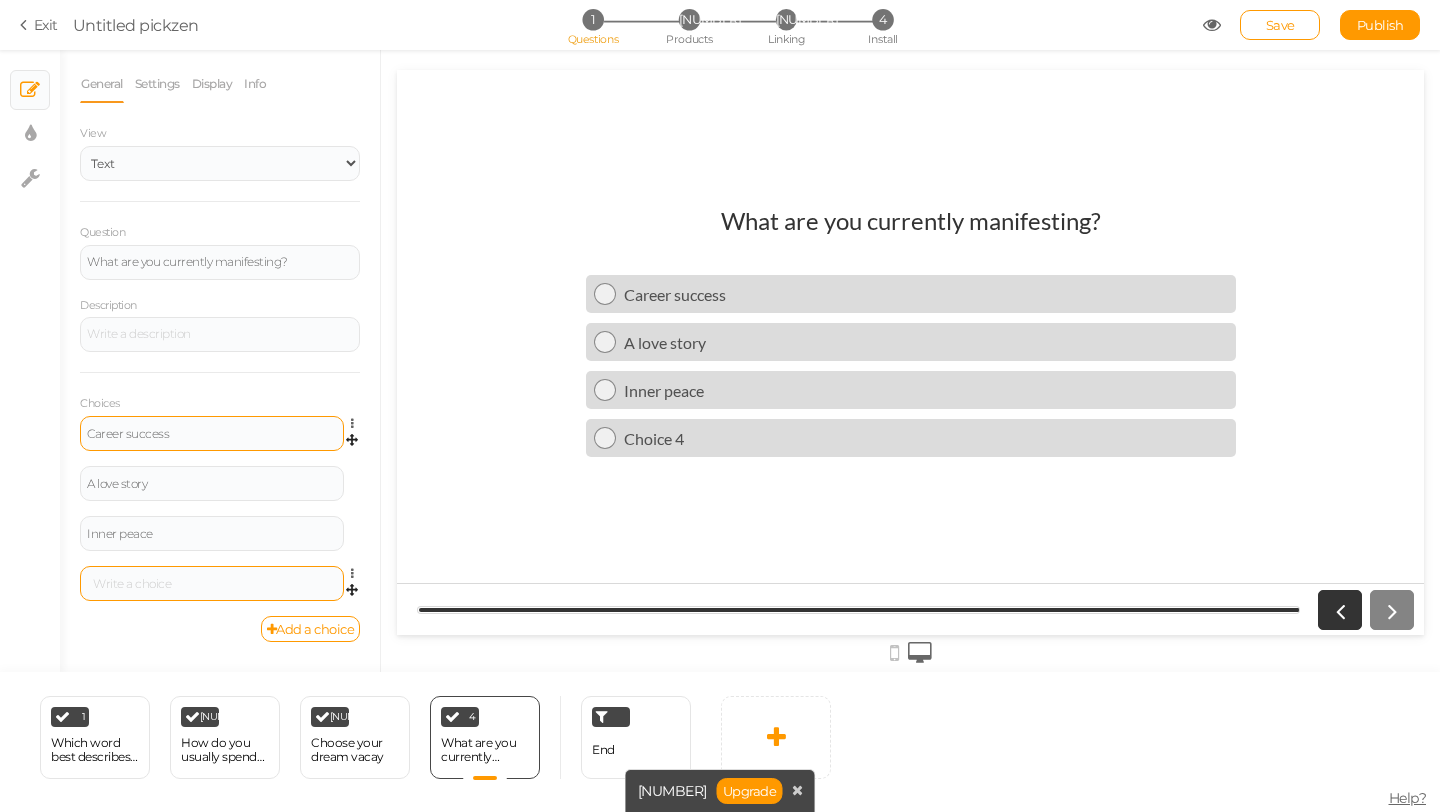 click at bounding box center (212, 584) 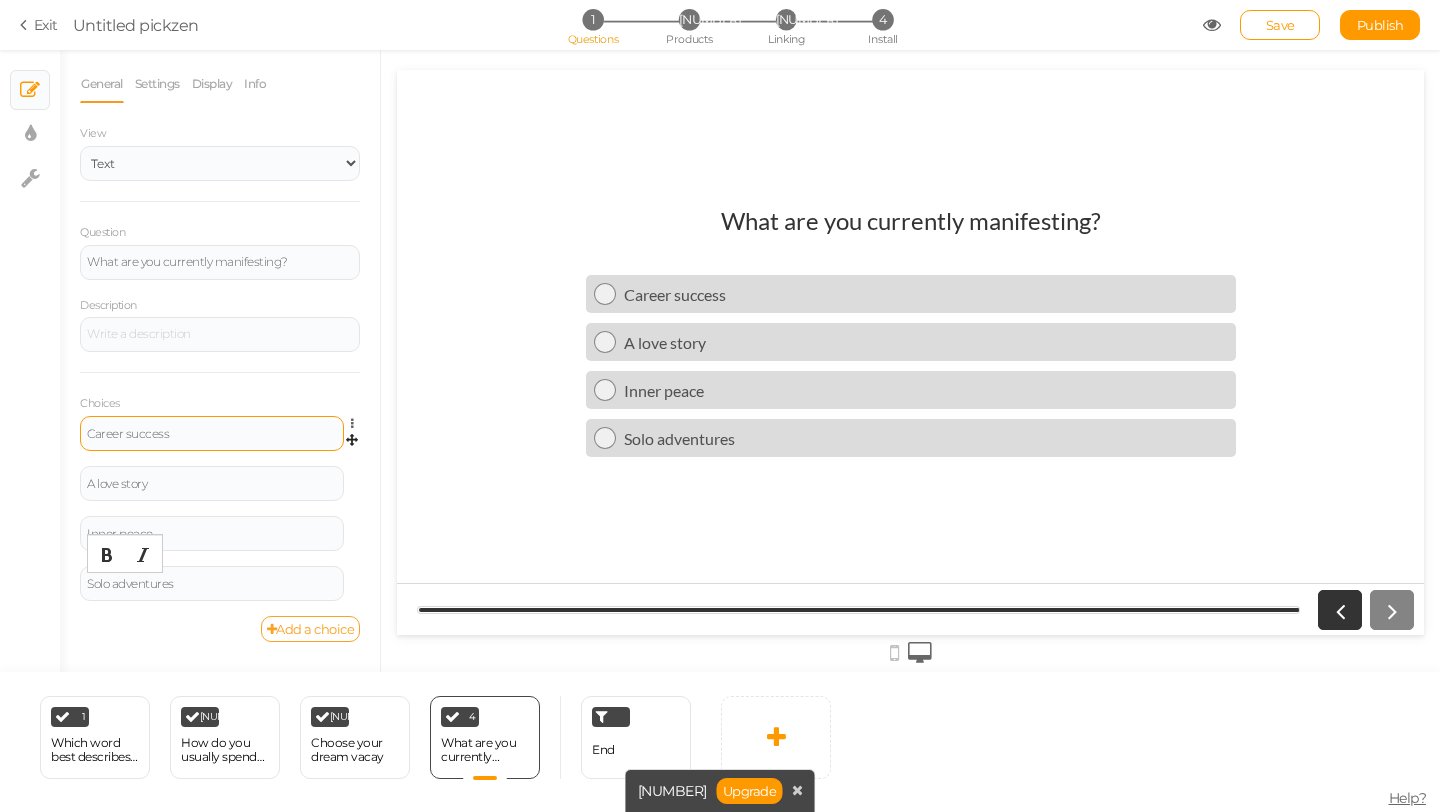 click on "Add a choice" at bounding box center (311, 629) 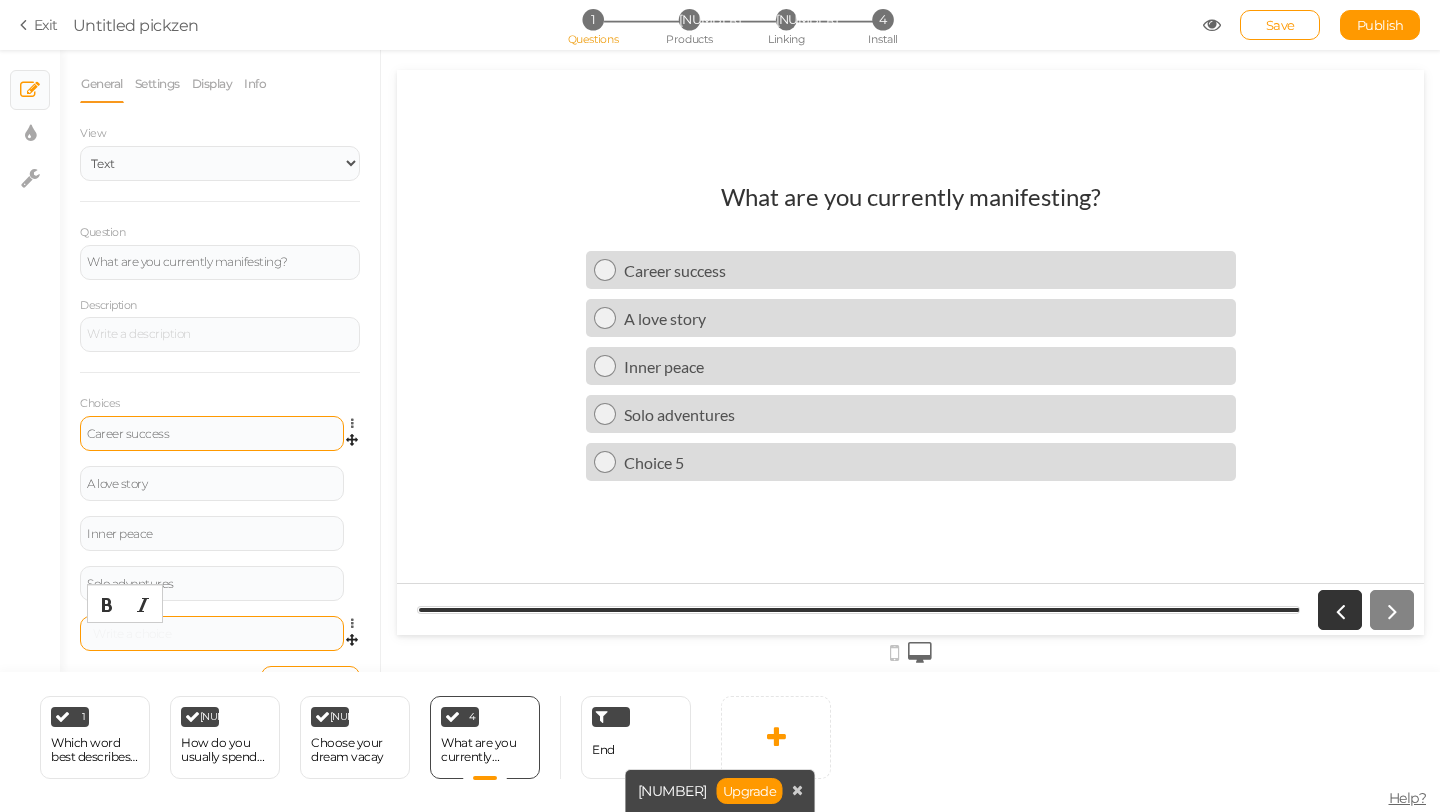 click at bounding box center [212, 634] 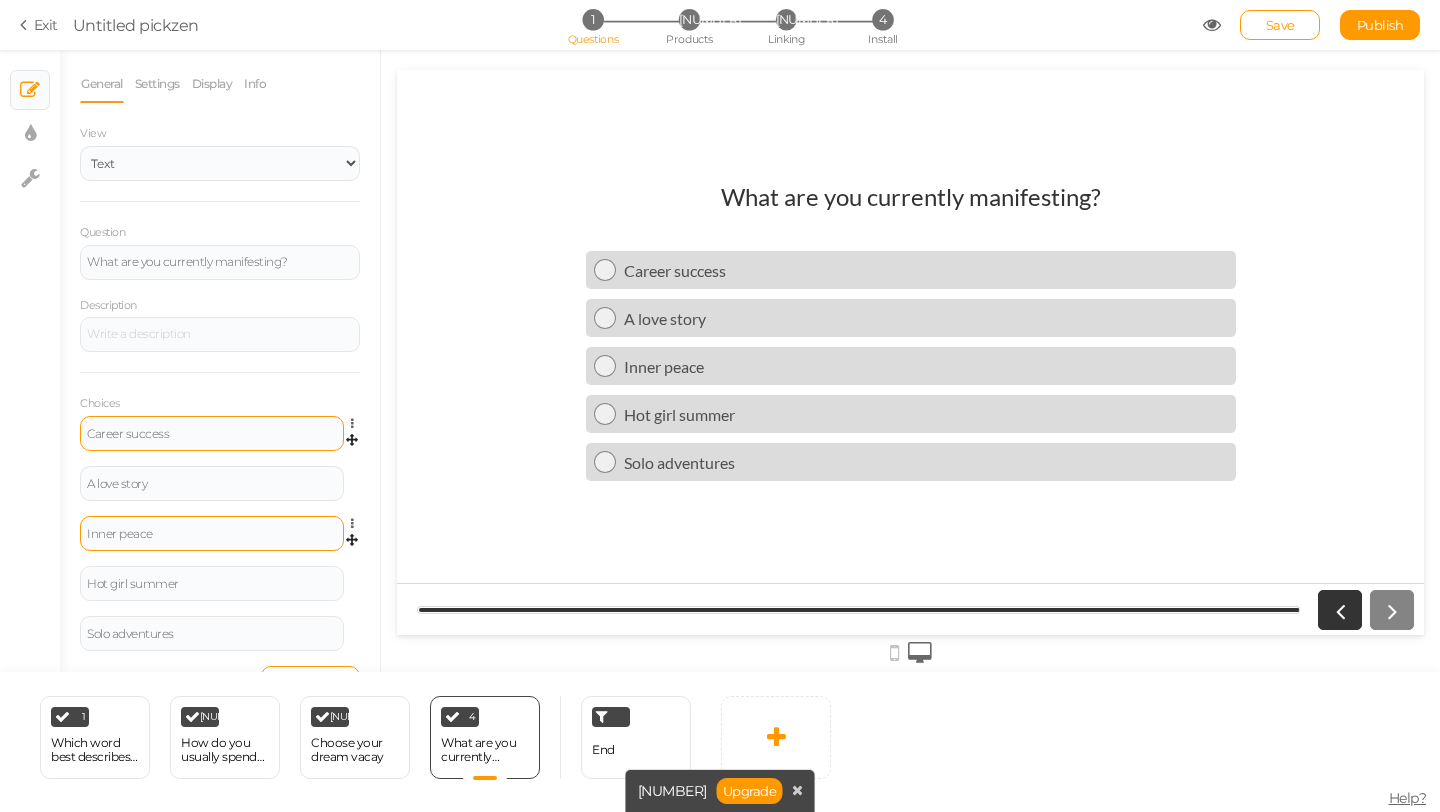 scroll, scrollTop: 40, scrollLeft: 0, axis: vertical 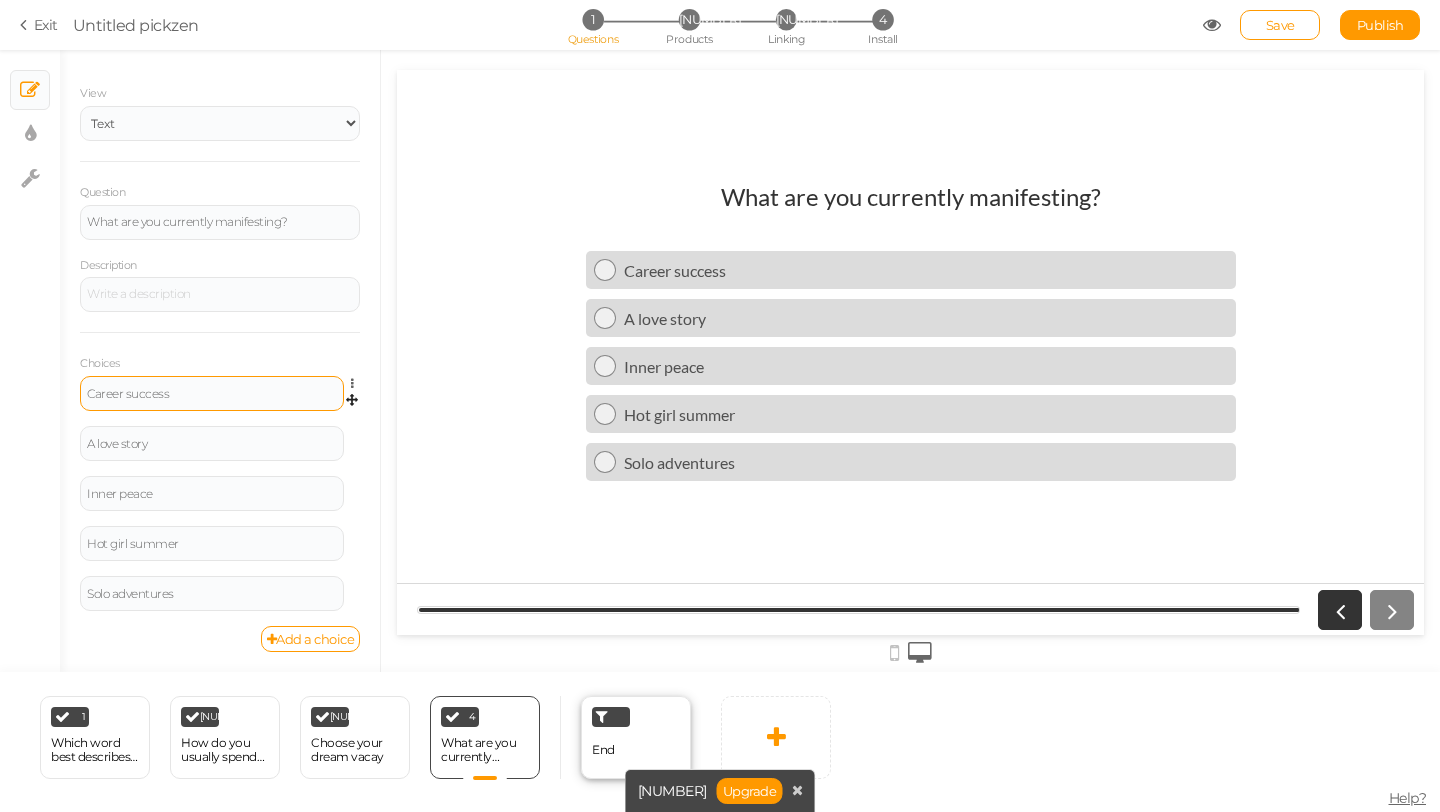 click on "End" at bounding box center [636, 737] 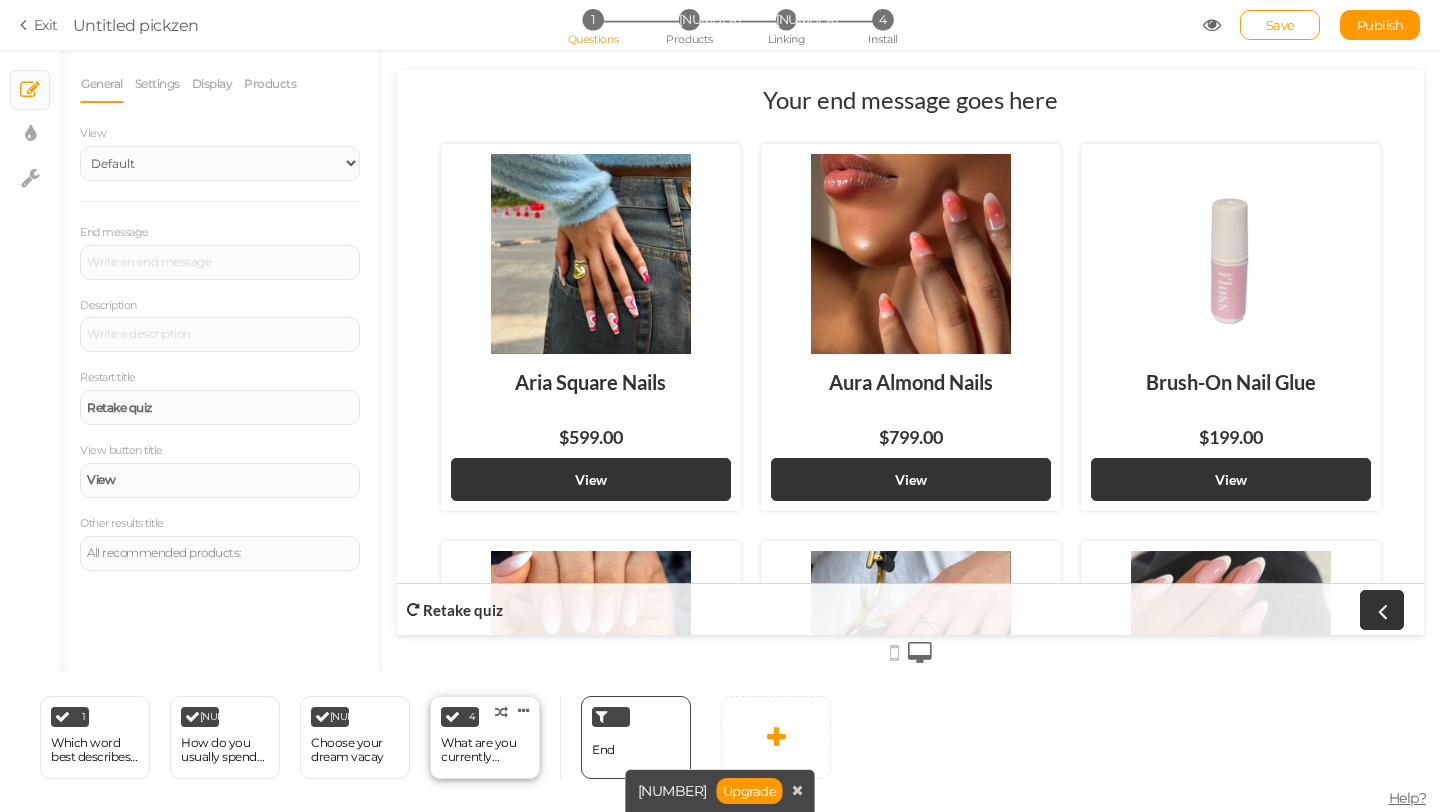 click on "× Define the conditions to show this slide.                     Clone             Change type             Delete" at bounding box center [95, 737] 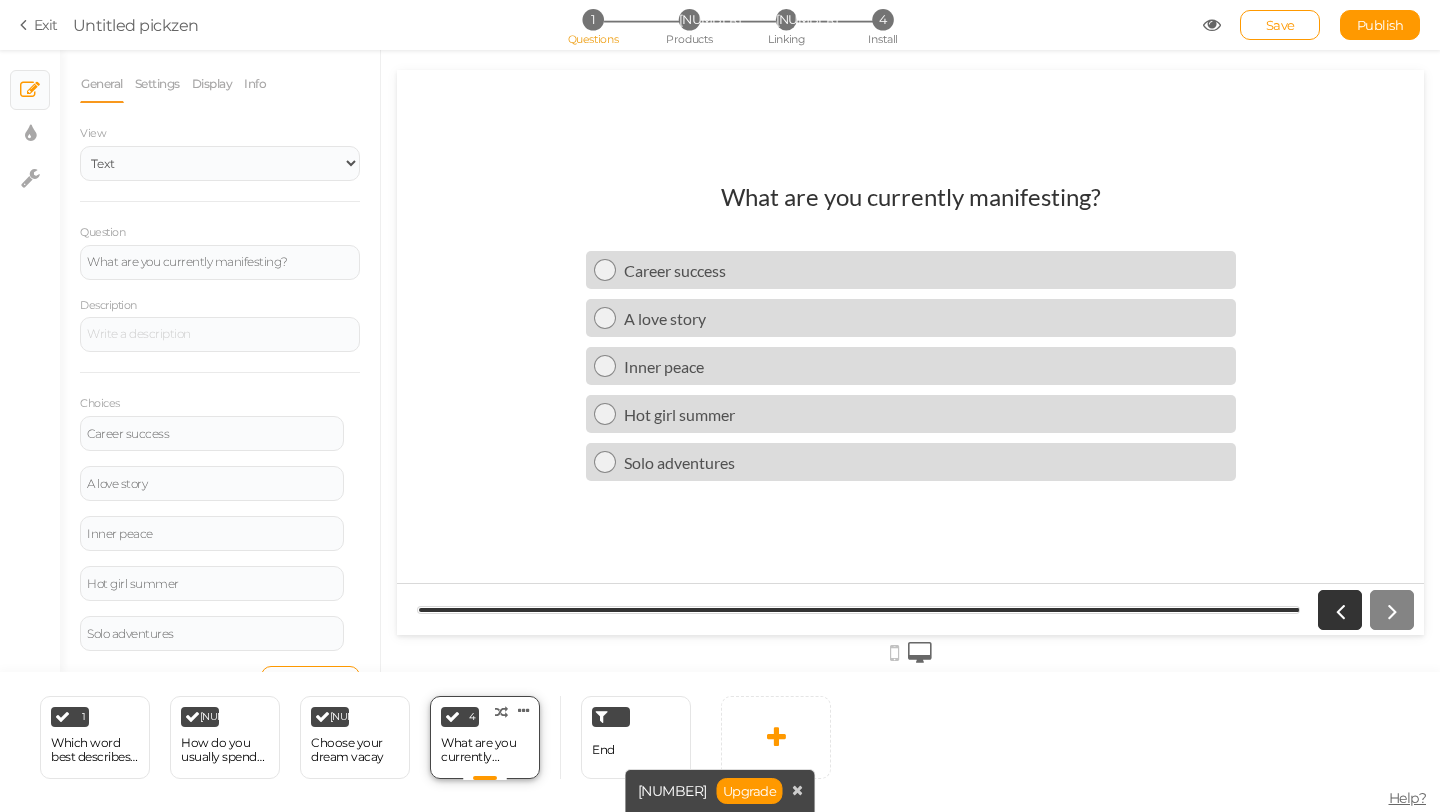 scroll, scrollTop: 0, scrollLeft: 0, axis: both 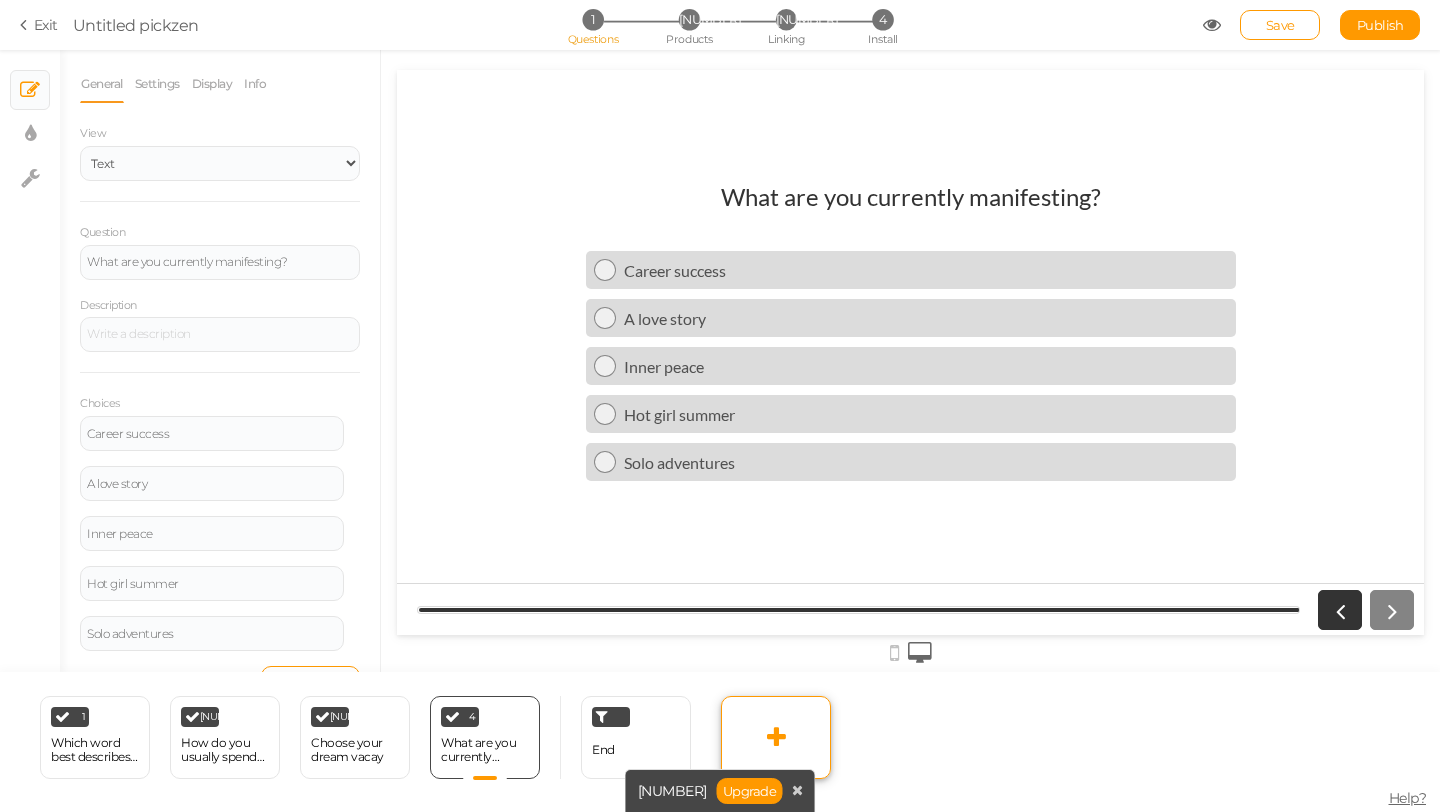 click at bounding box center [776, 737] 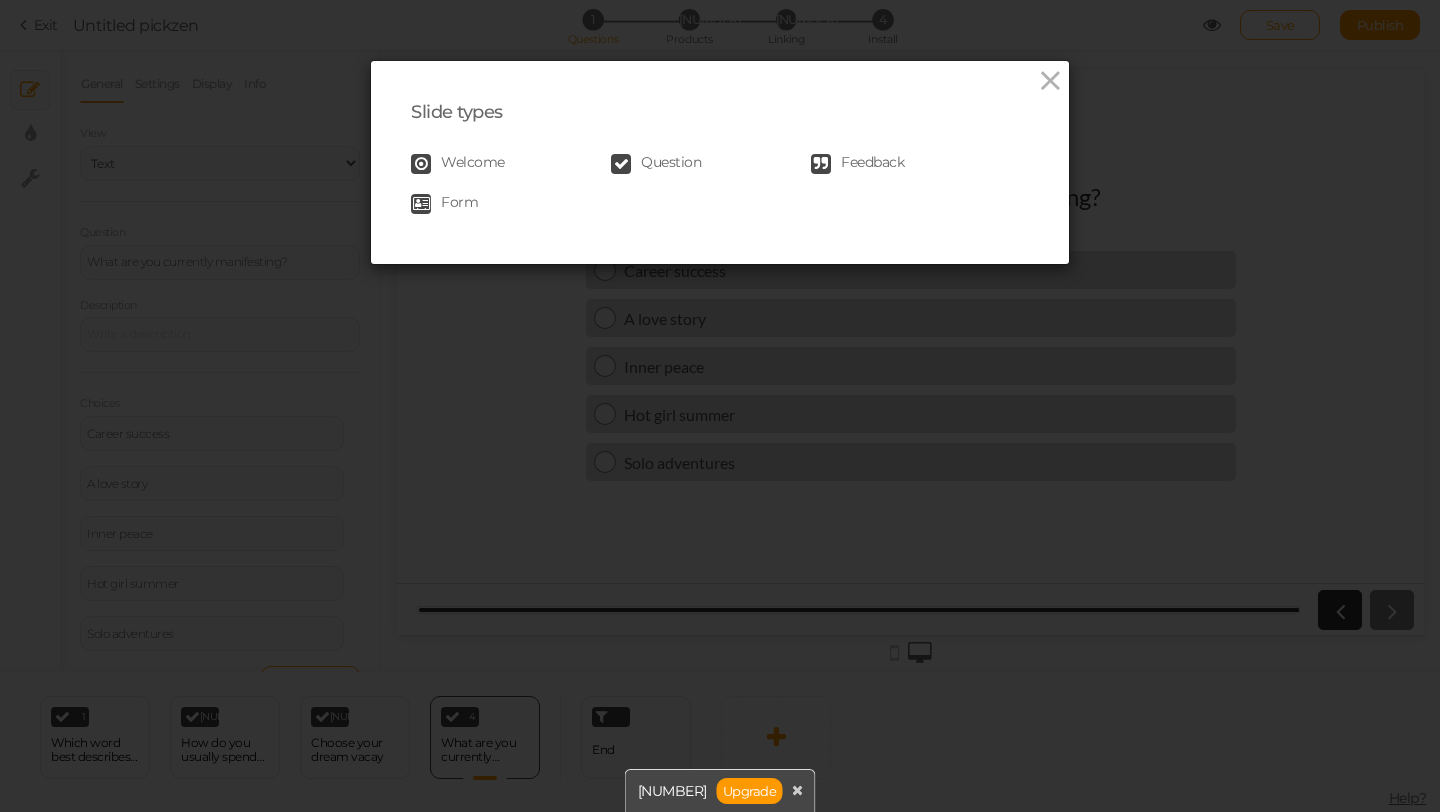 click on "Question" at bounding box center [473, 164] 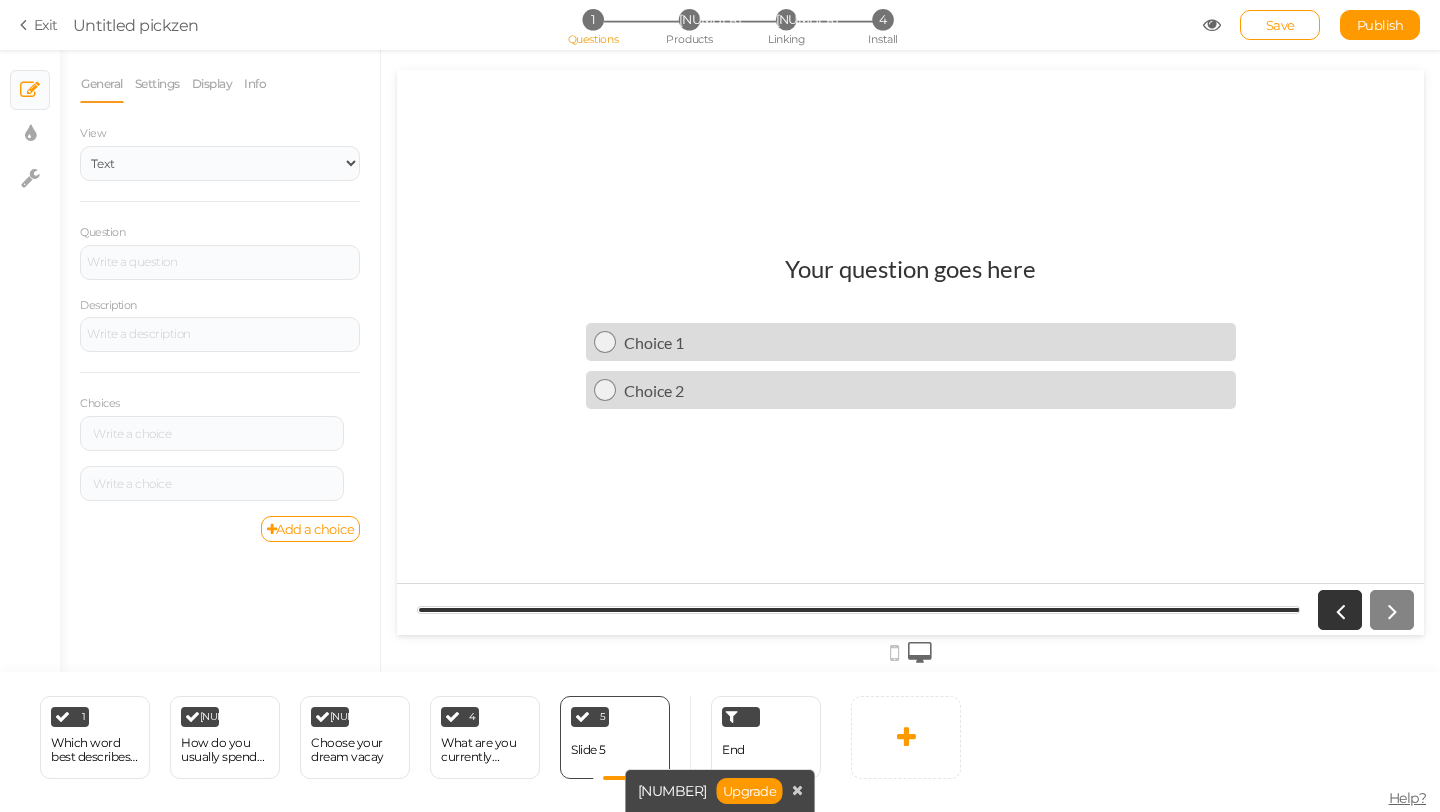 scroll, scrollTop: 0, scrollLeft: 0, axis: both 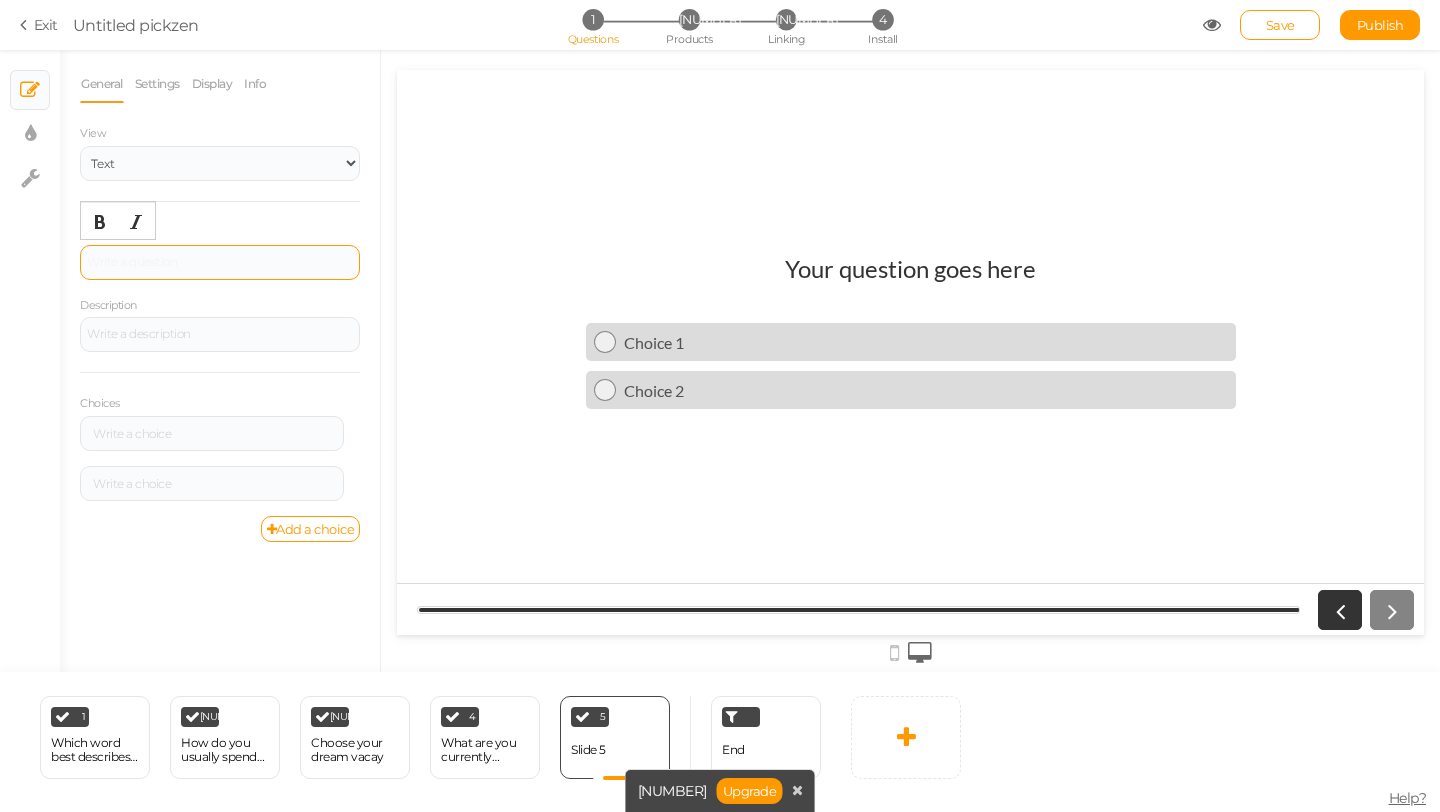 click at bounding box center (220, 262) 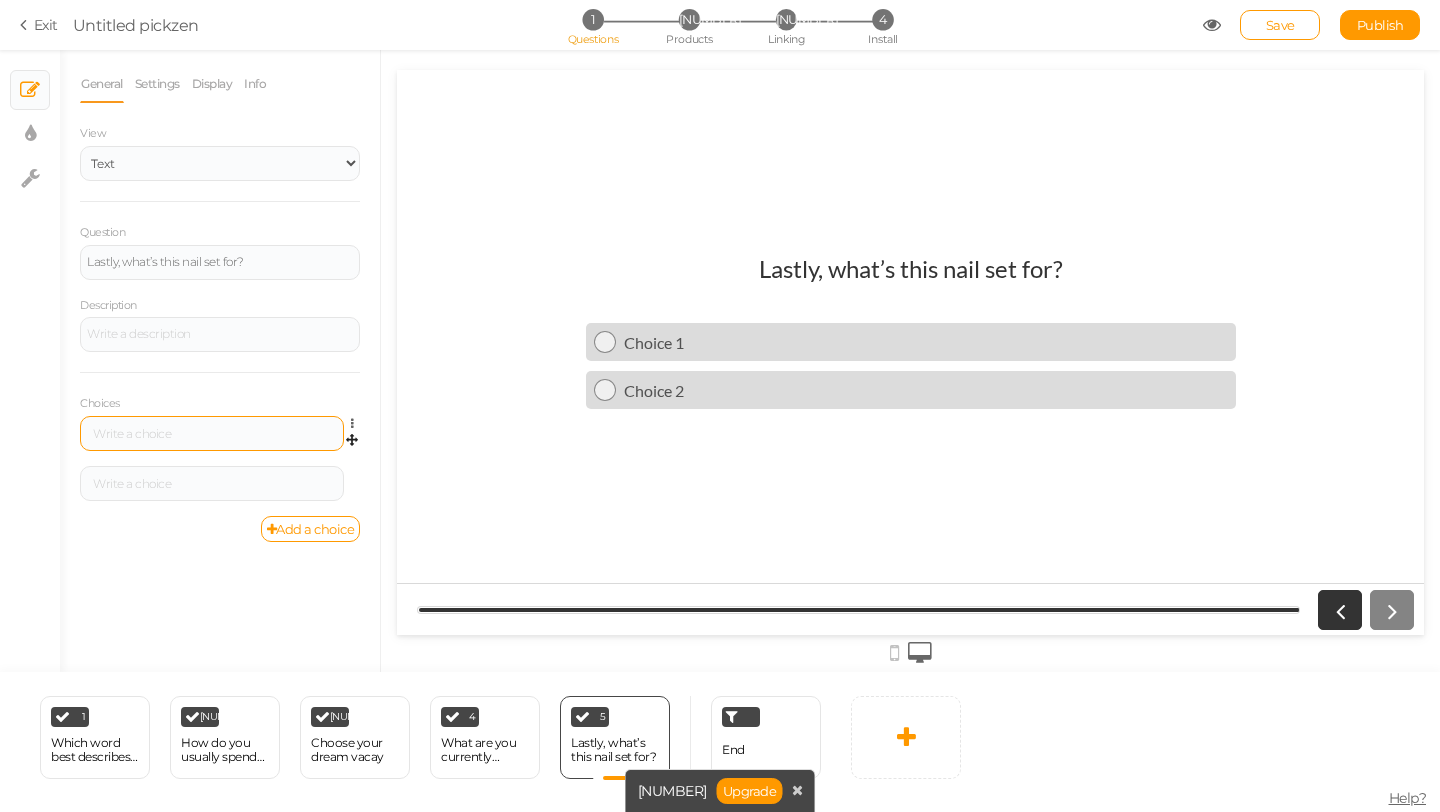 click at bounding box center (212, 433) 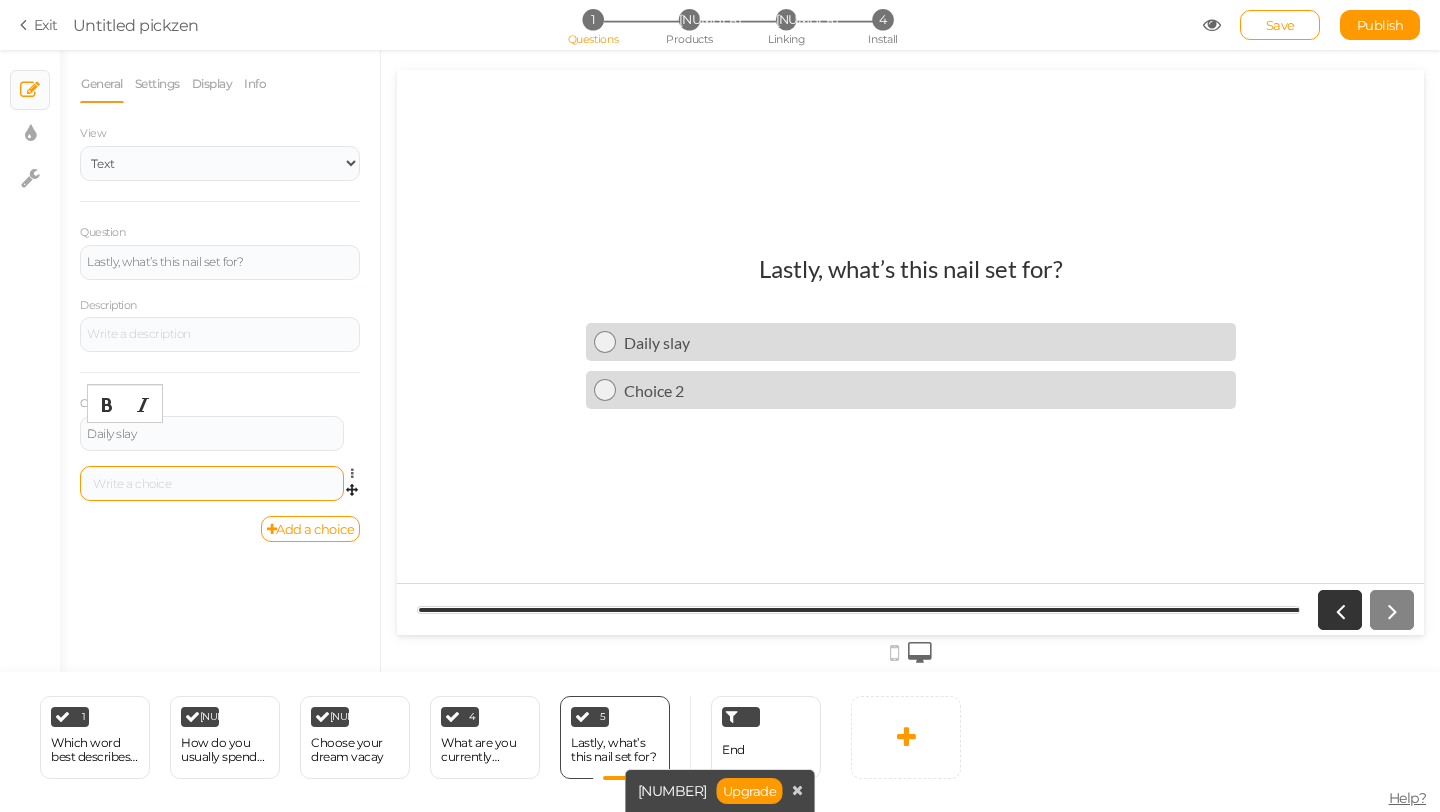 click at bounding box center [212, 484] 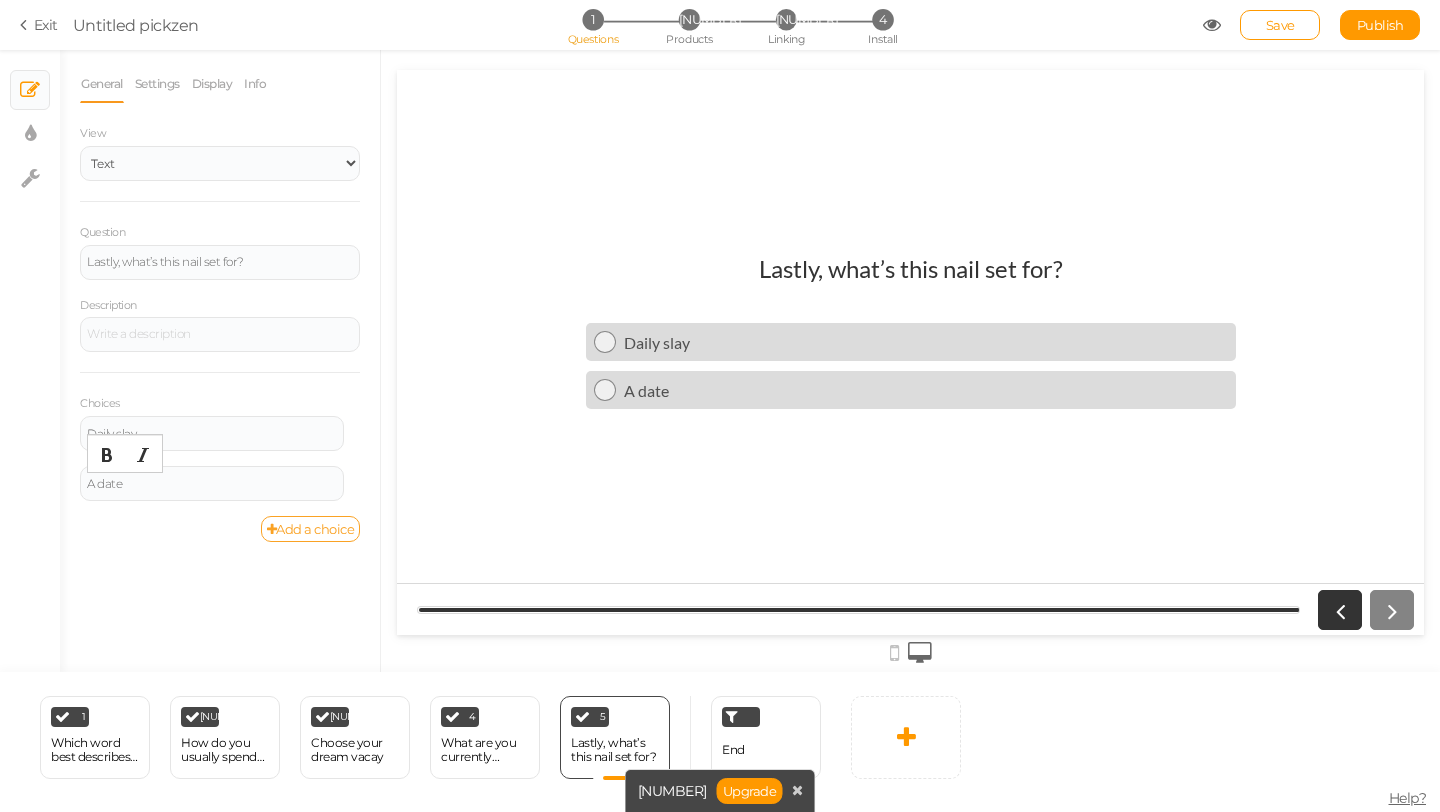 click on "Add a choice" at bounding box center (311, 529) 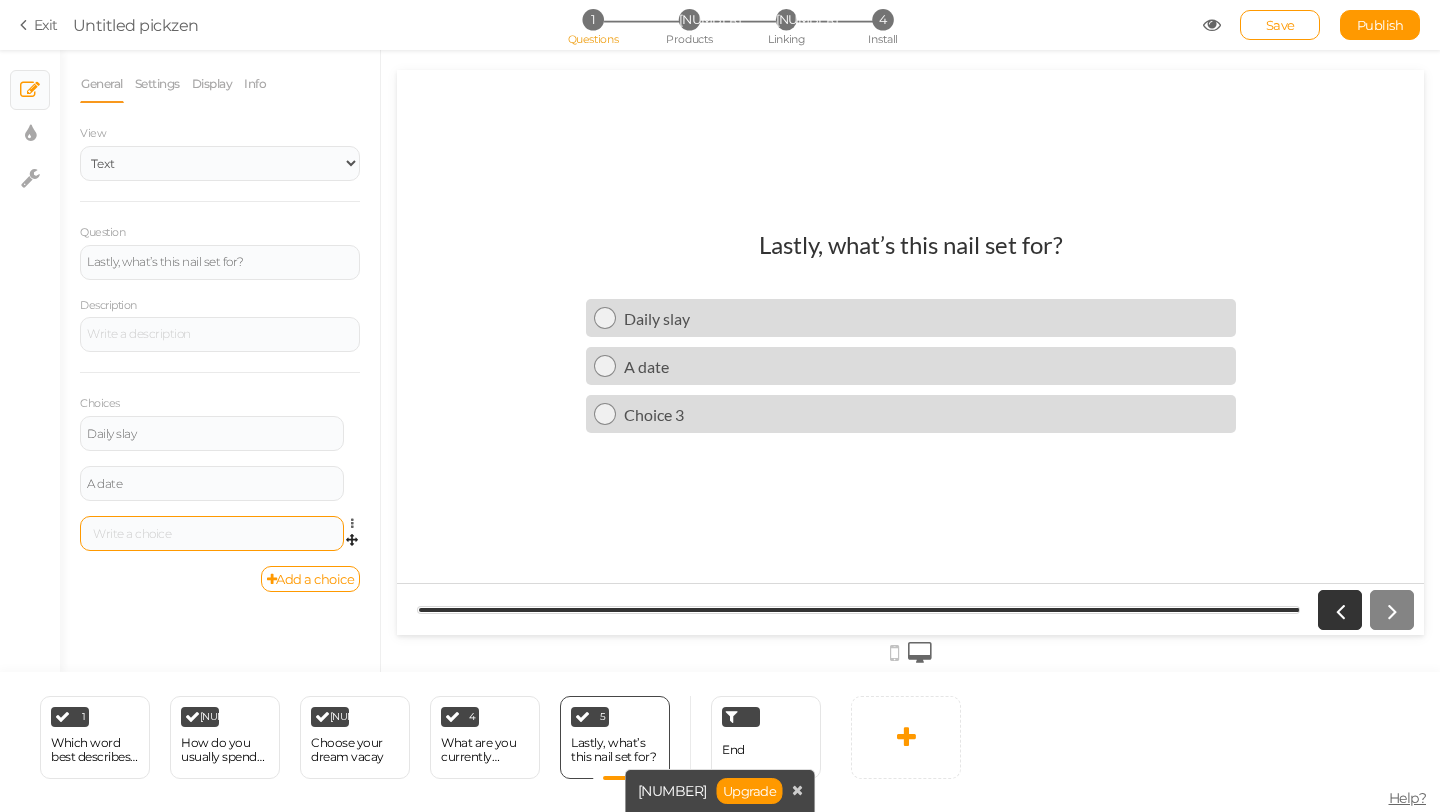 click at bounding box center [212, 534] 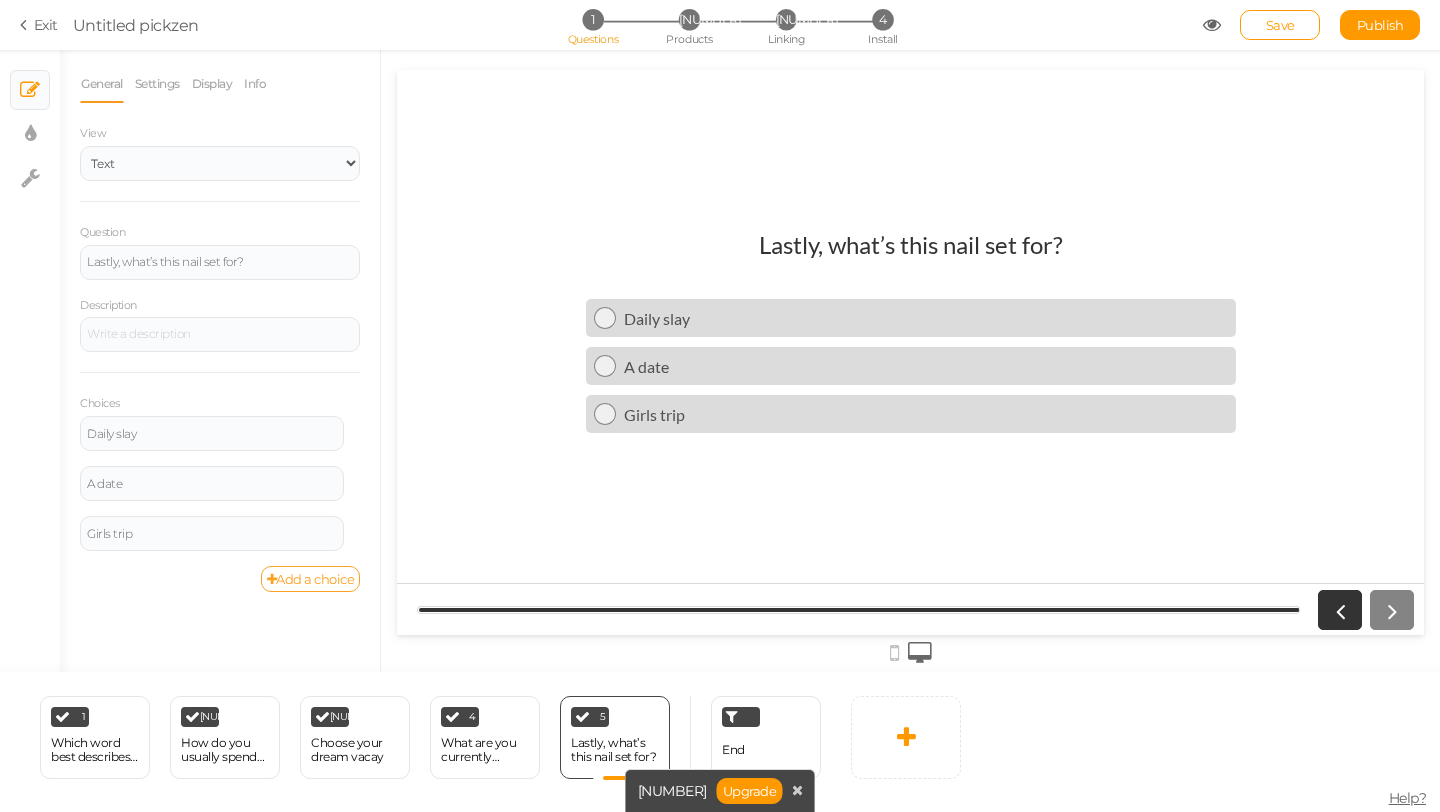click on "Add a choice" at bounding box center [311, 579] 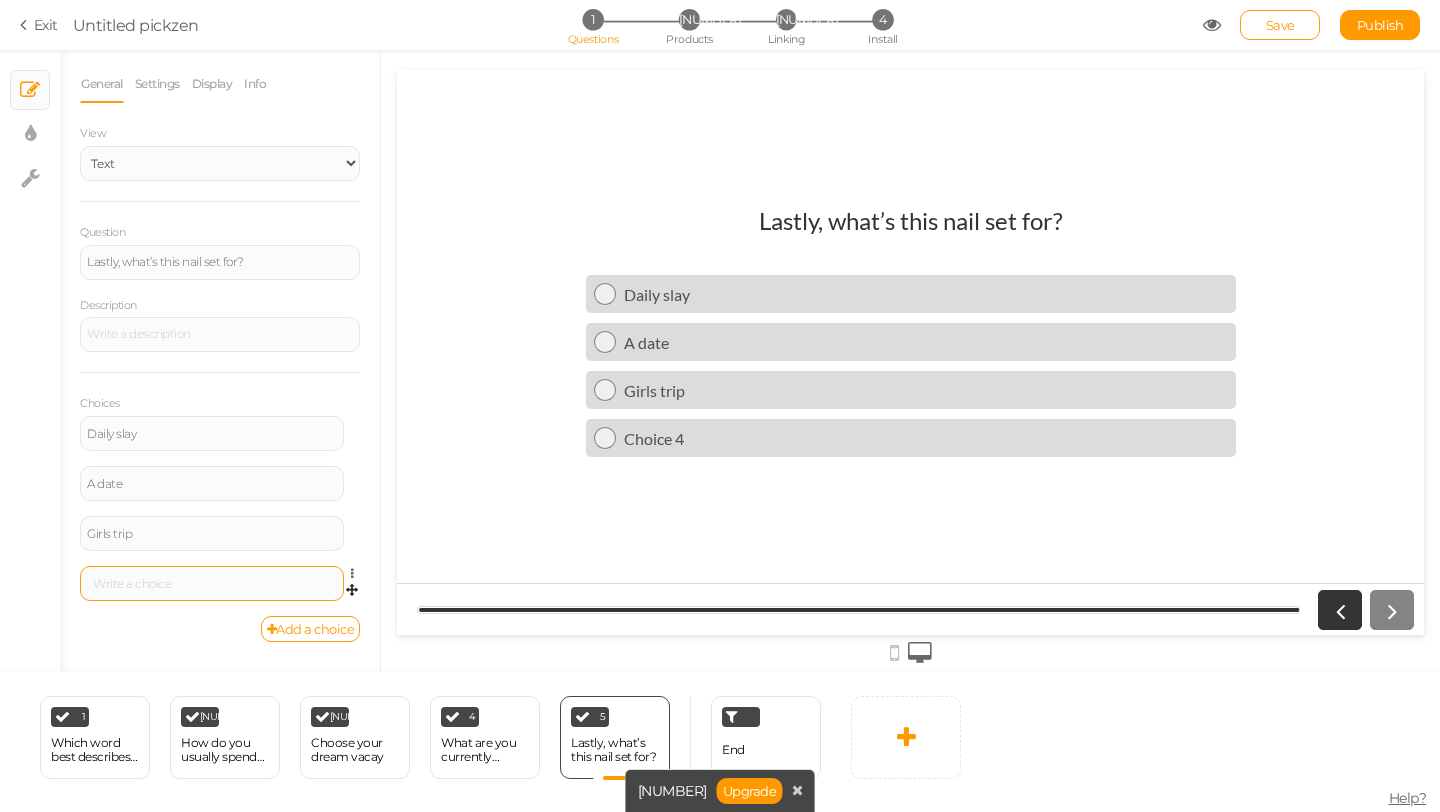 click at bounding box center [212, 433] 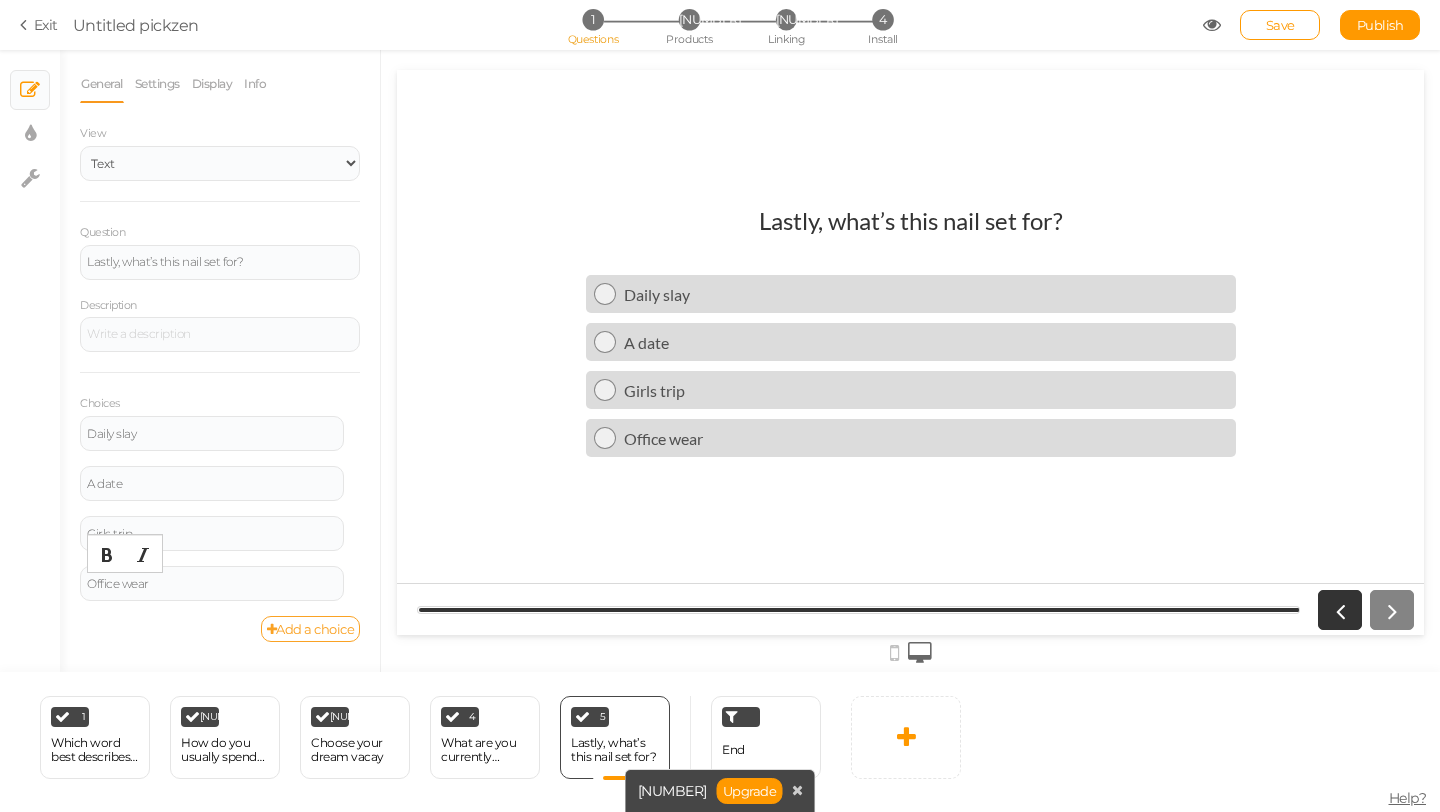 click on "Add a choice" at bounding box center [311, 629] 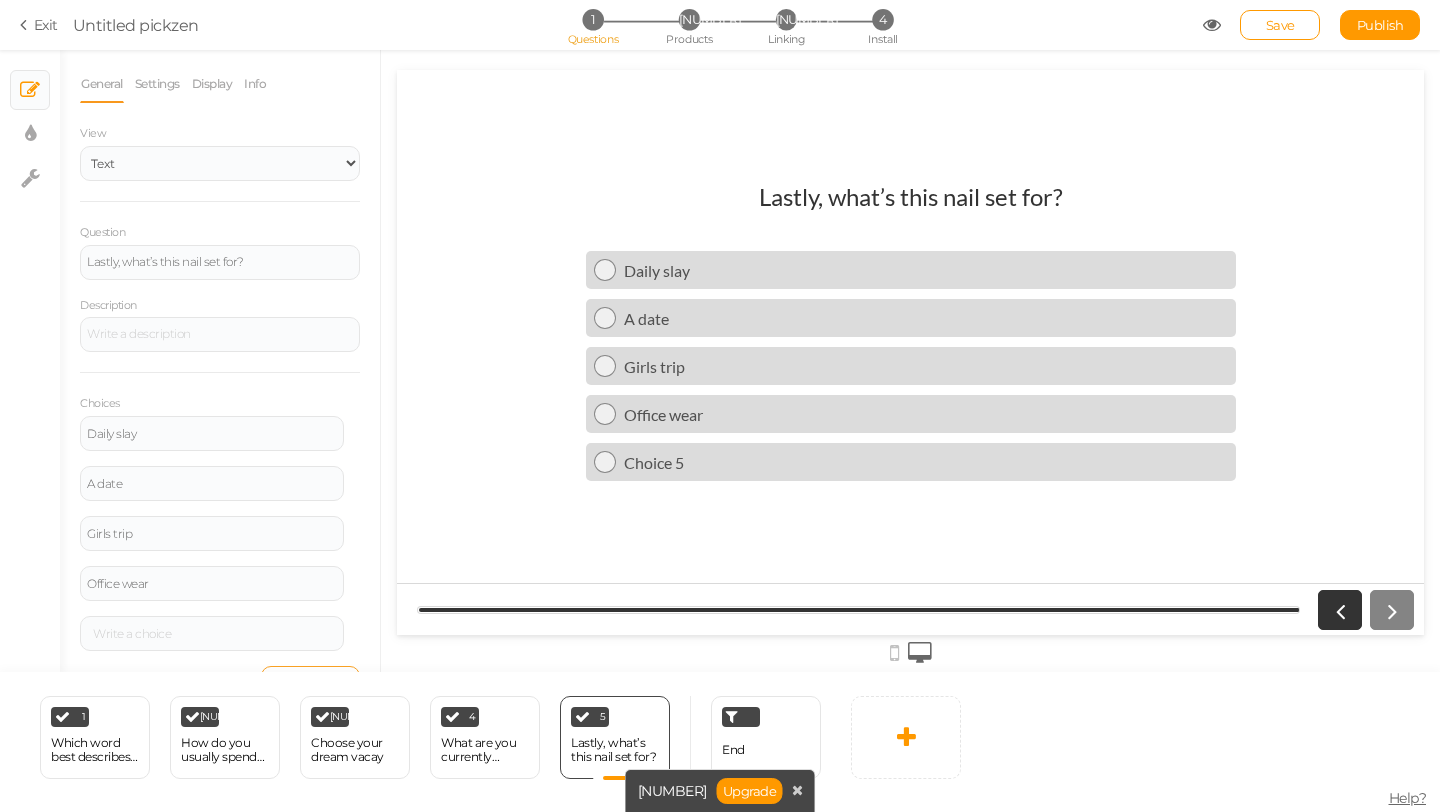 click at bounding box center [212, 634] 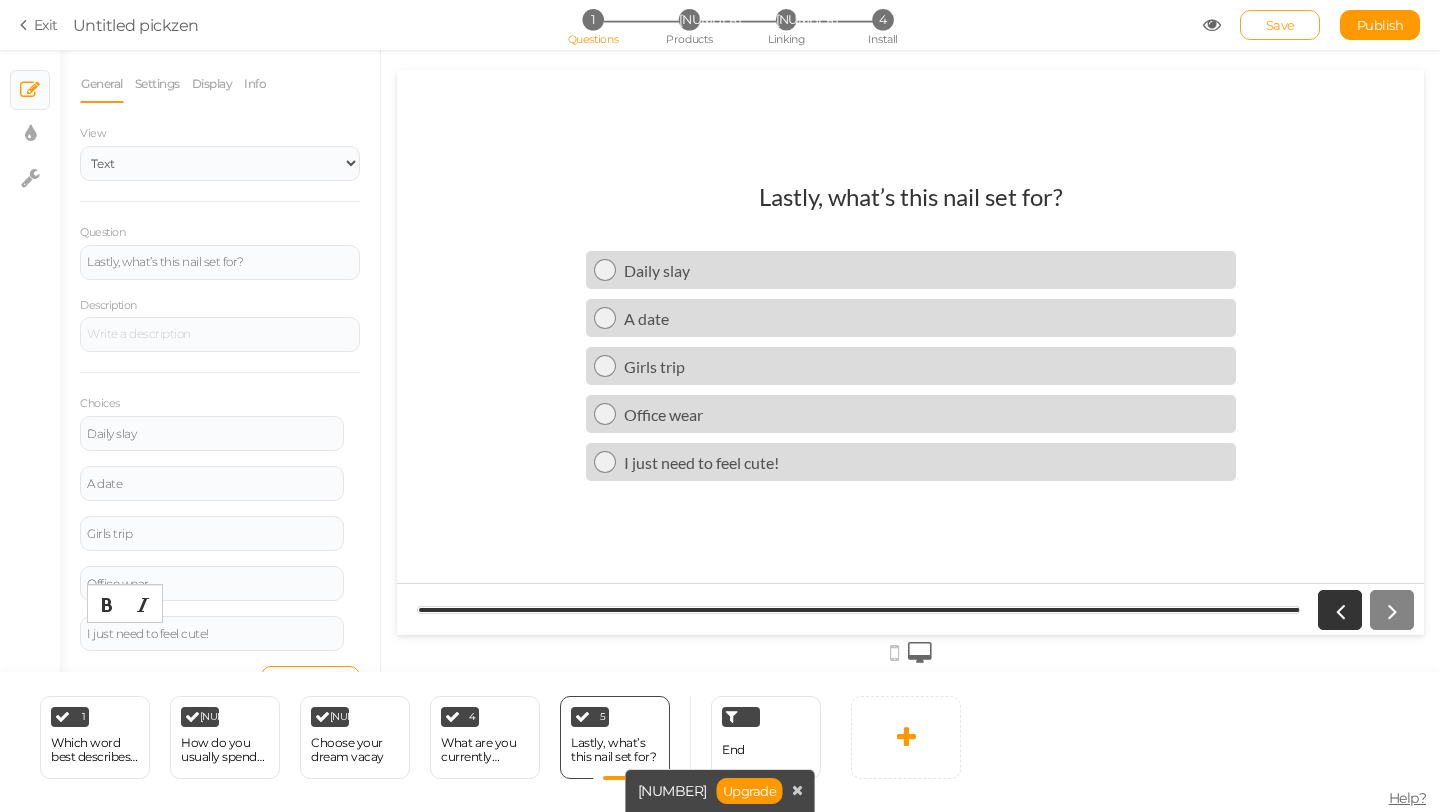 click on "Save" at bounding box center (1280, 25) 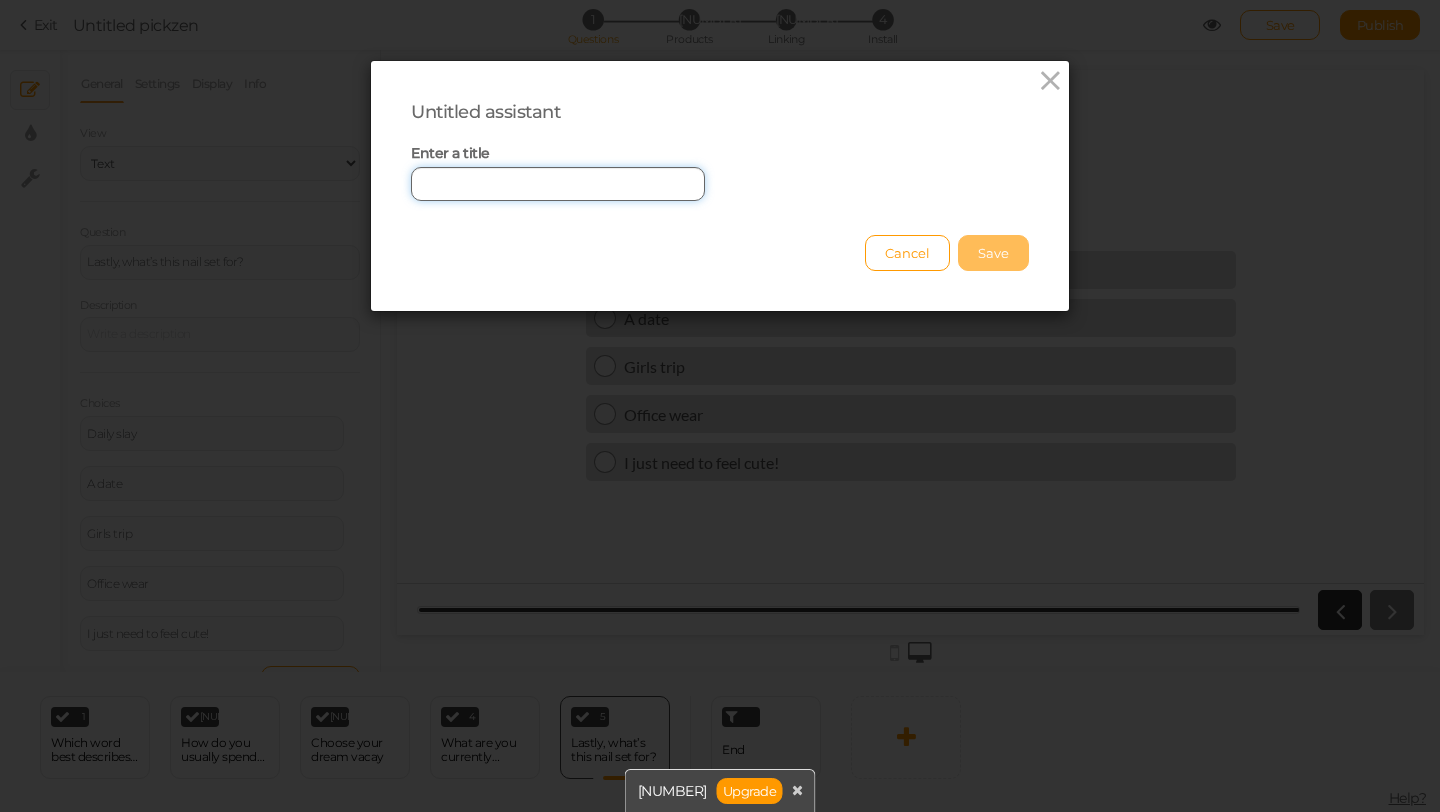 click at bounding box center [558, 184] 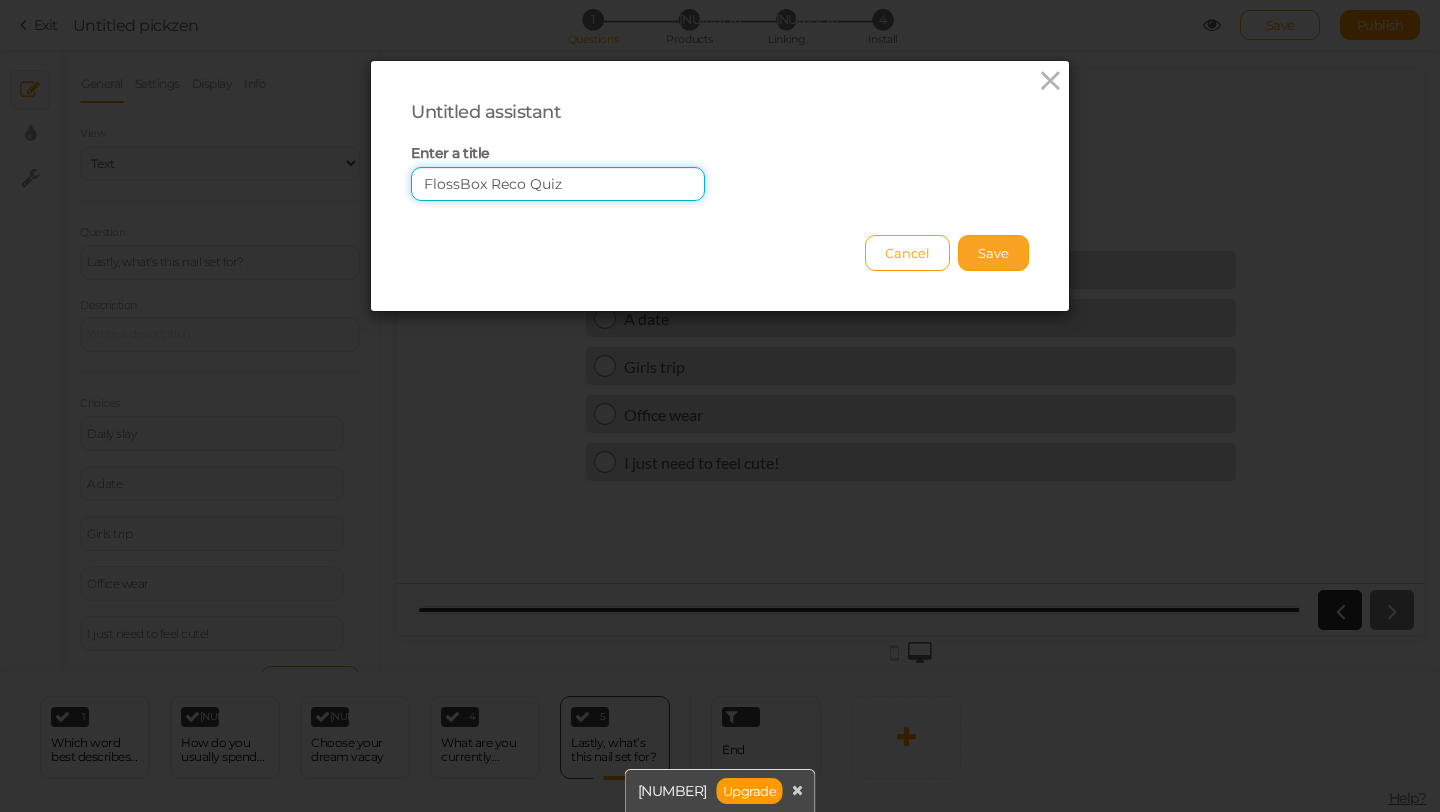 type on "FlossBox Reco Quiz" 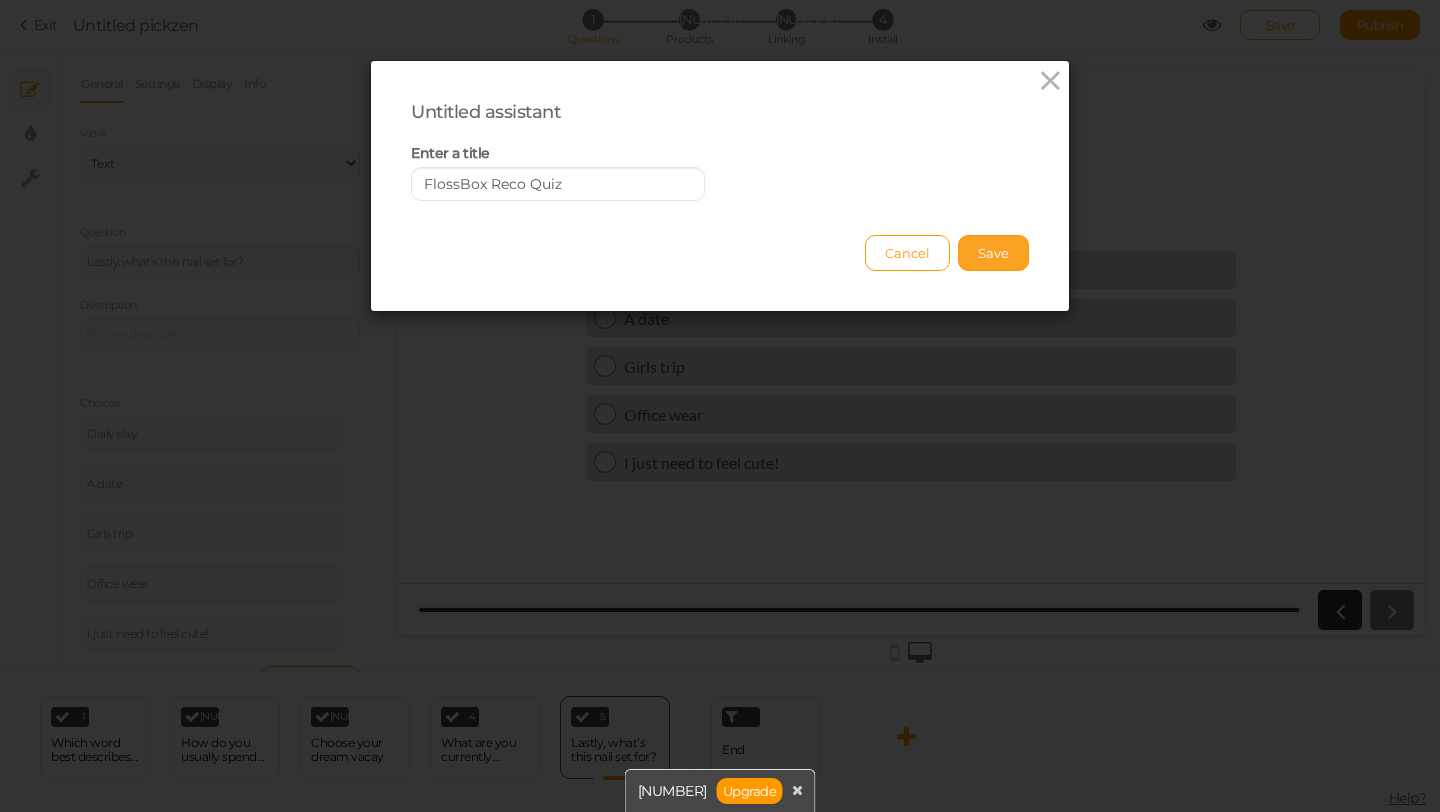 click on "Save" at bounding box center [993, 253] 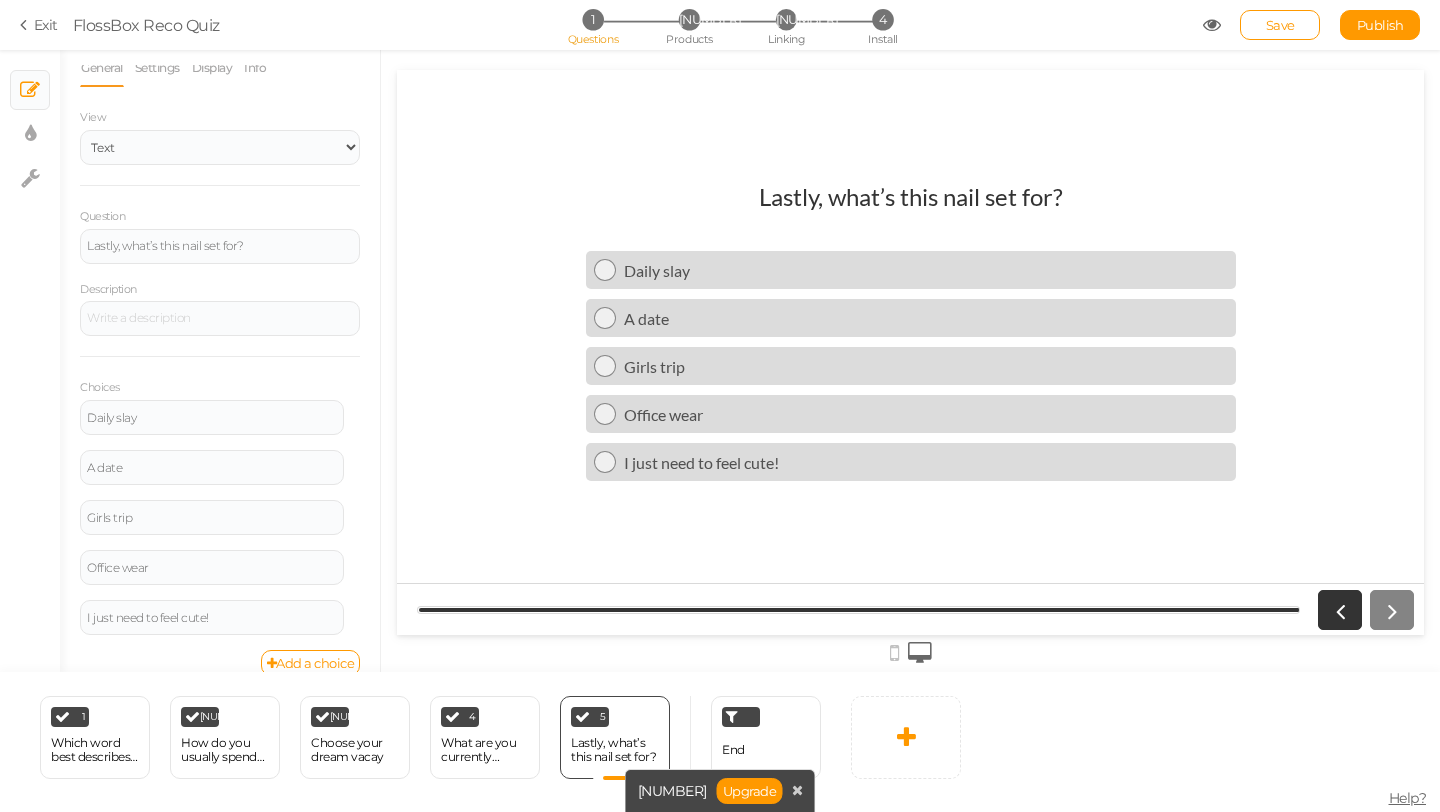 scroll, scrollTop: 40, scrollLeft: 0, axis: vertical 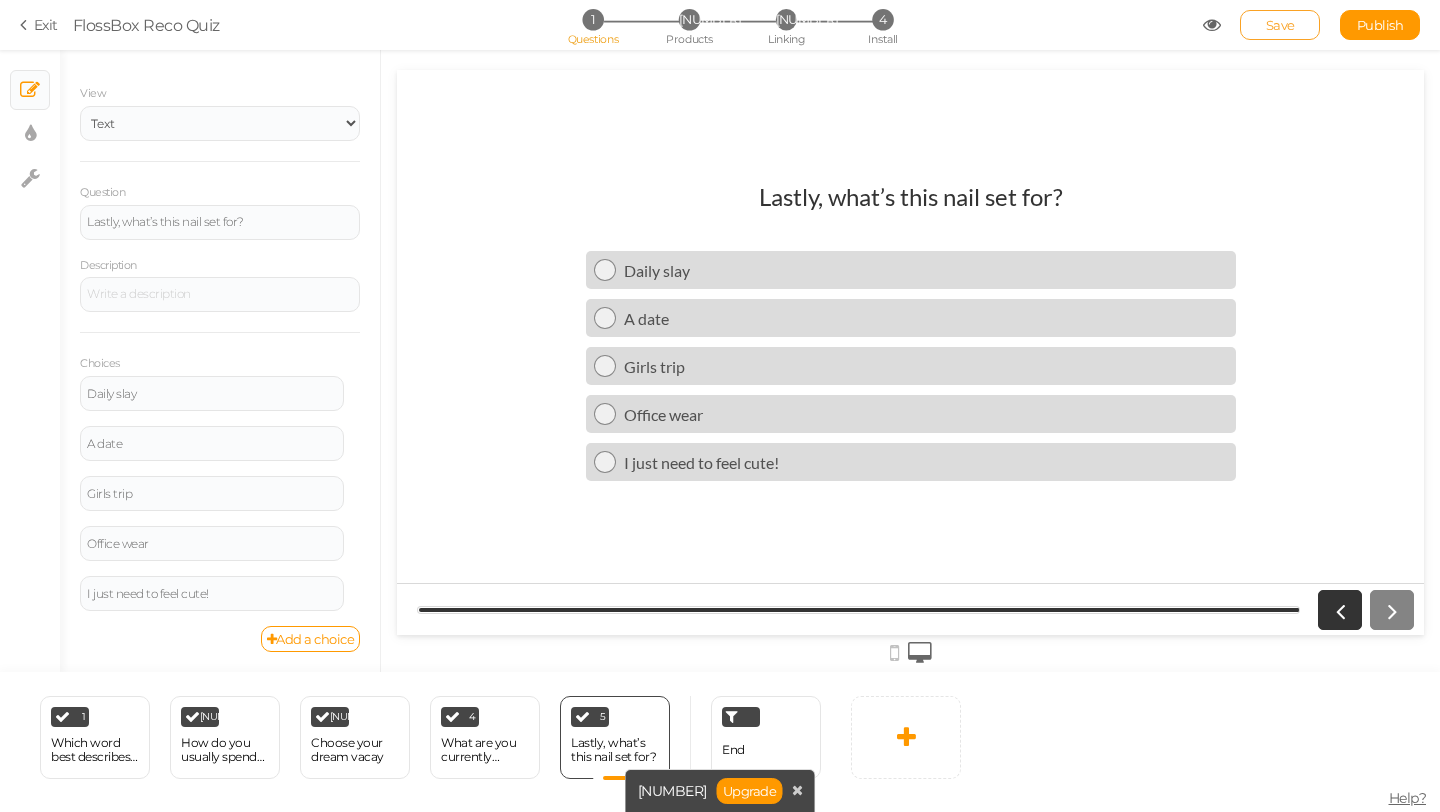 click on "Save" at bounding box center [1280, 25] 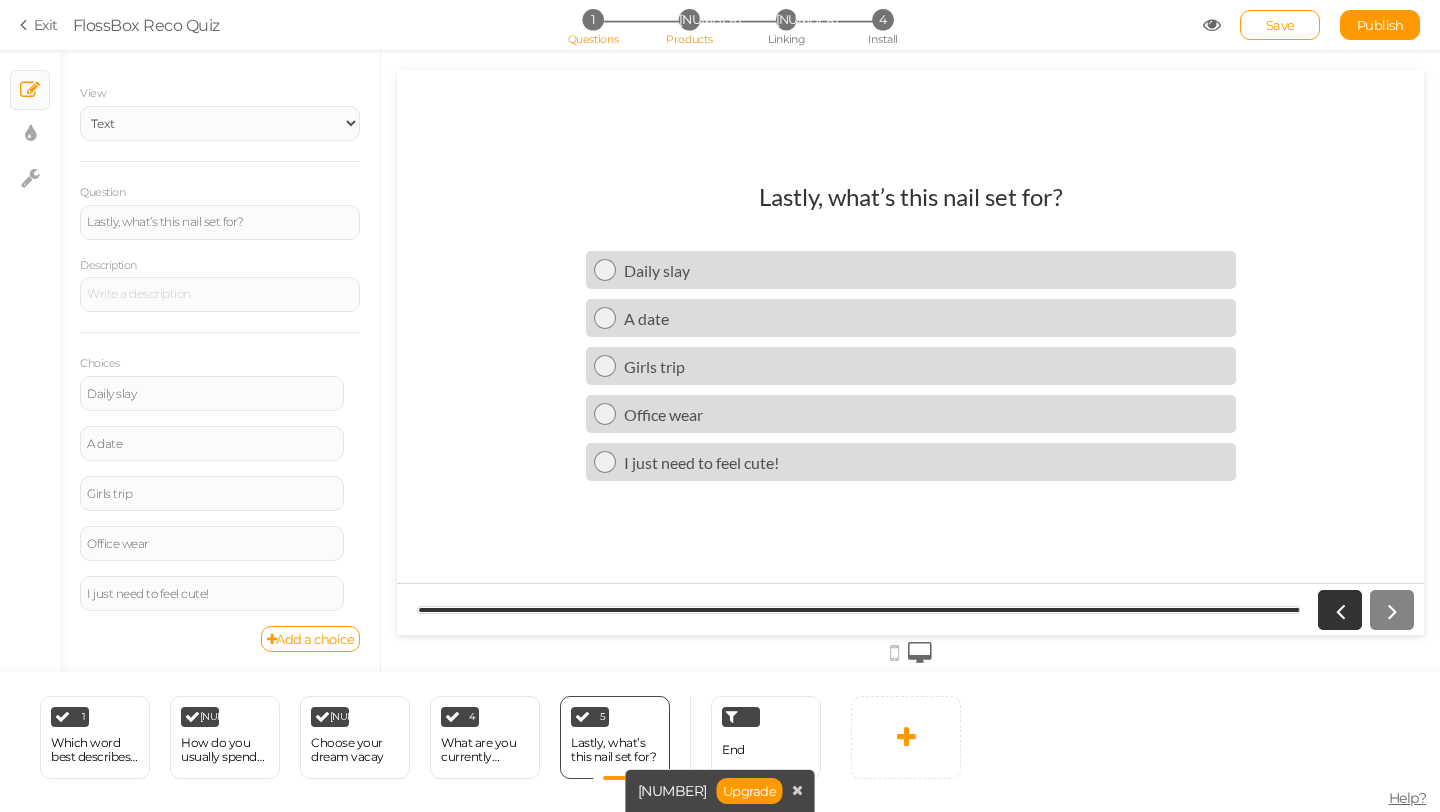 click on "[NUMBER]" at bounding box center [689, 19] 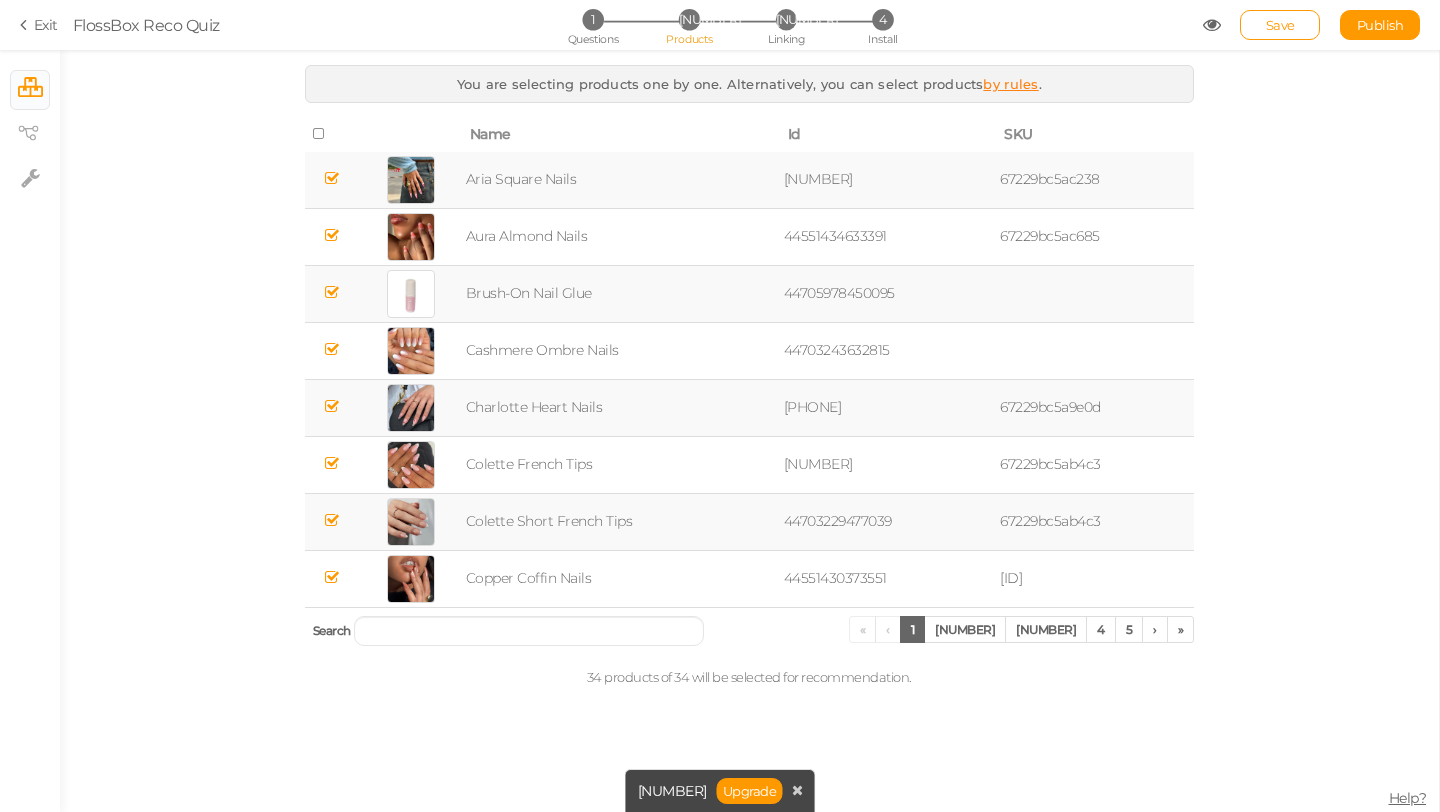 click on "by rules" at bounding box center (1010, 84) 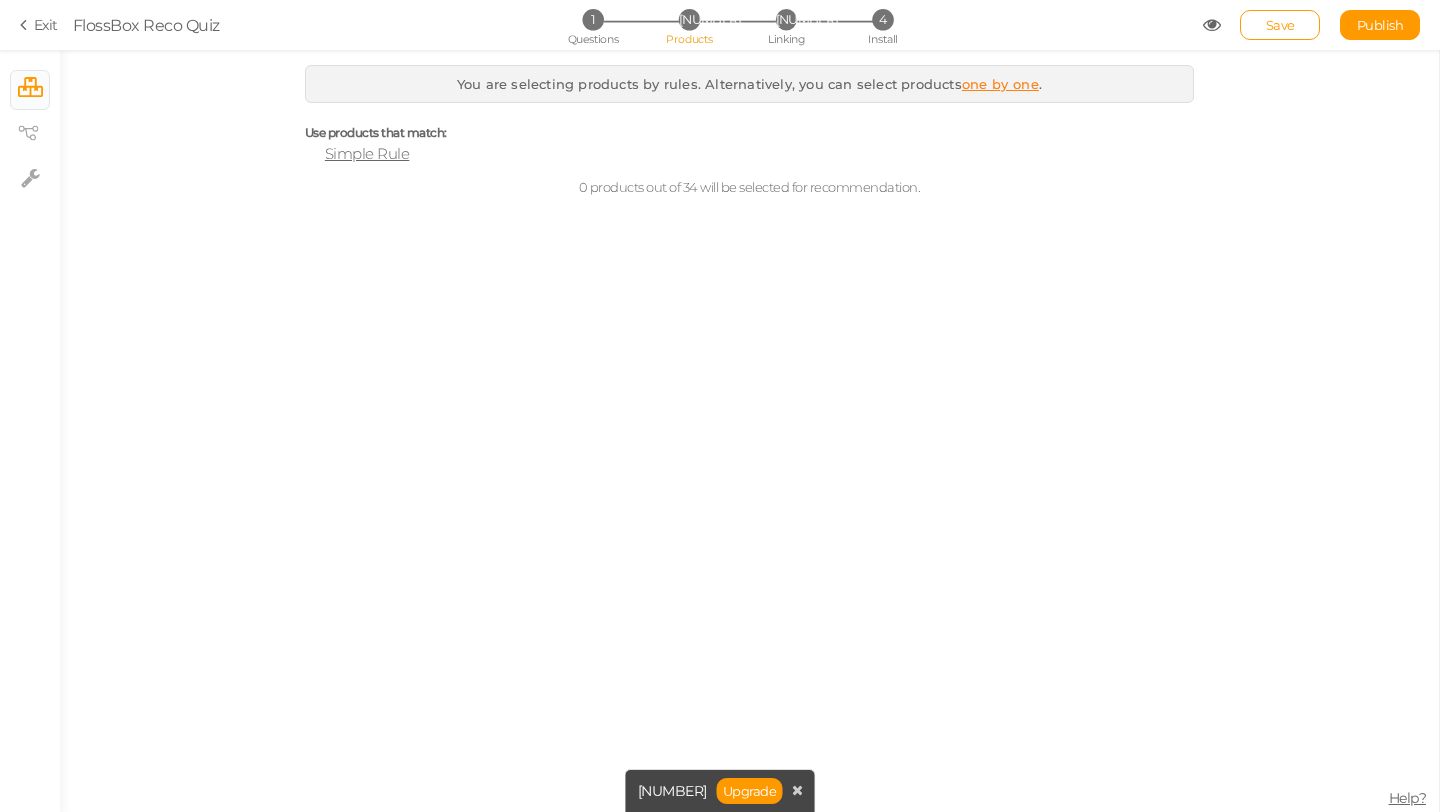 click on "Simple Rule" at bounding box center [367, 153] 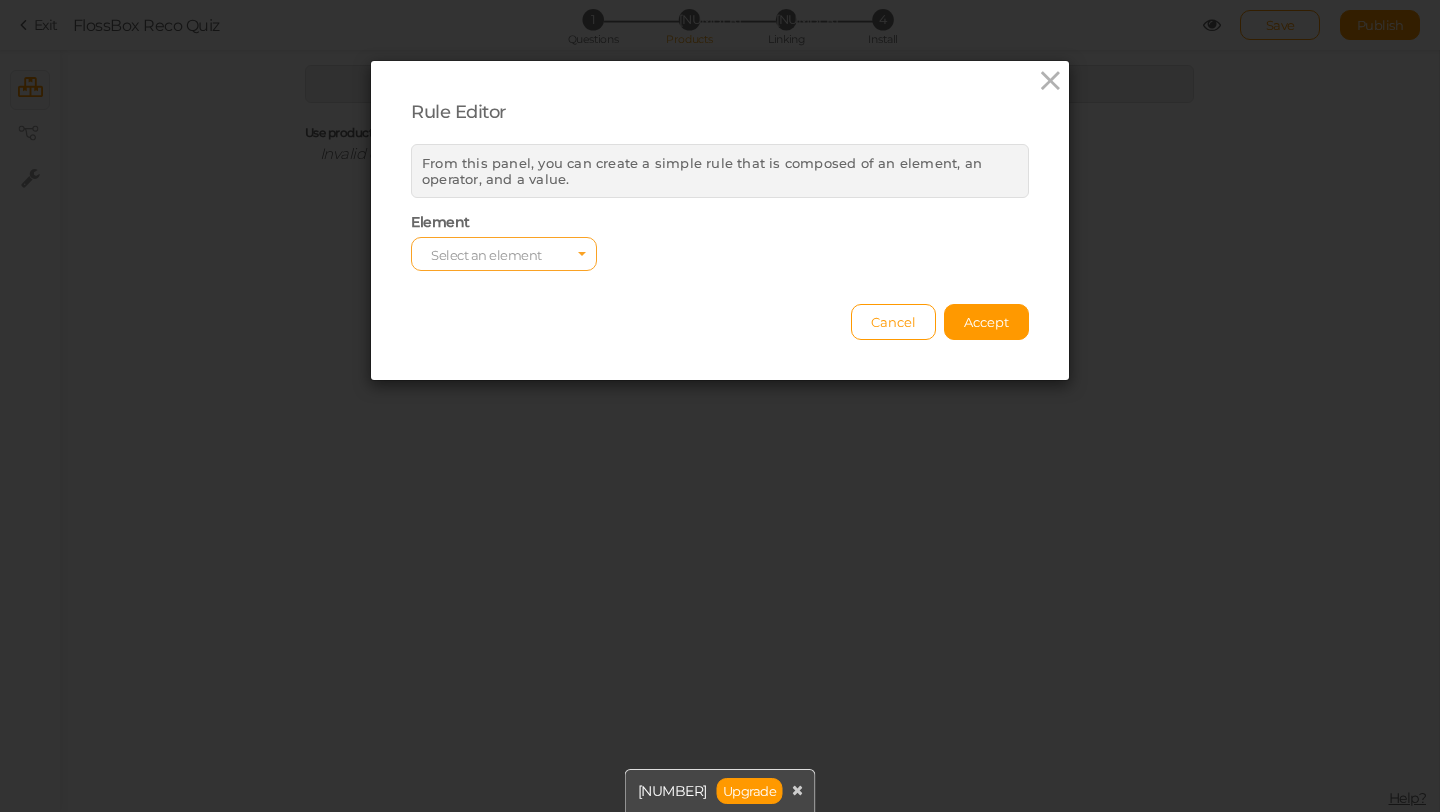 click on "Select an element" at bounding box center [504, 254] 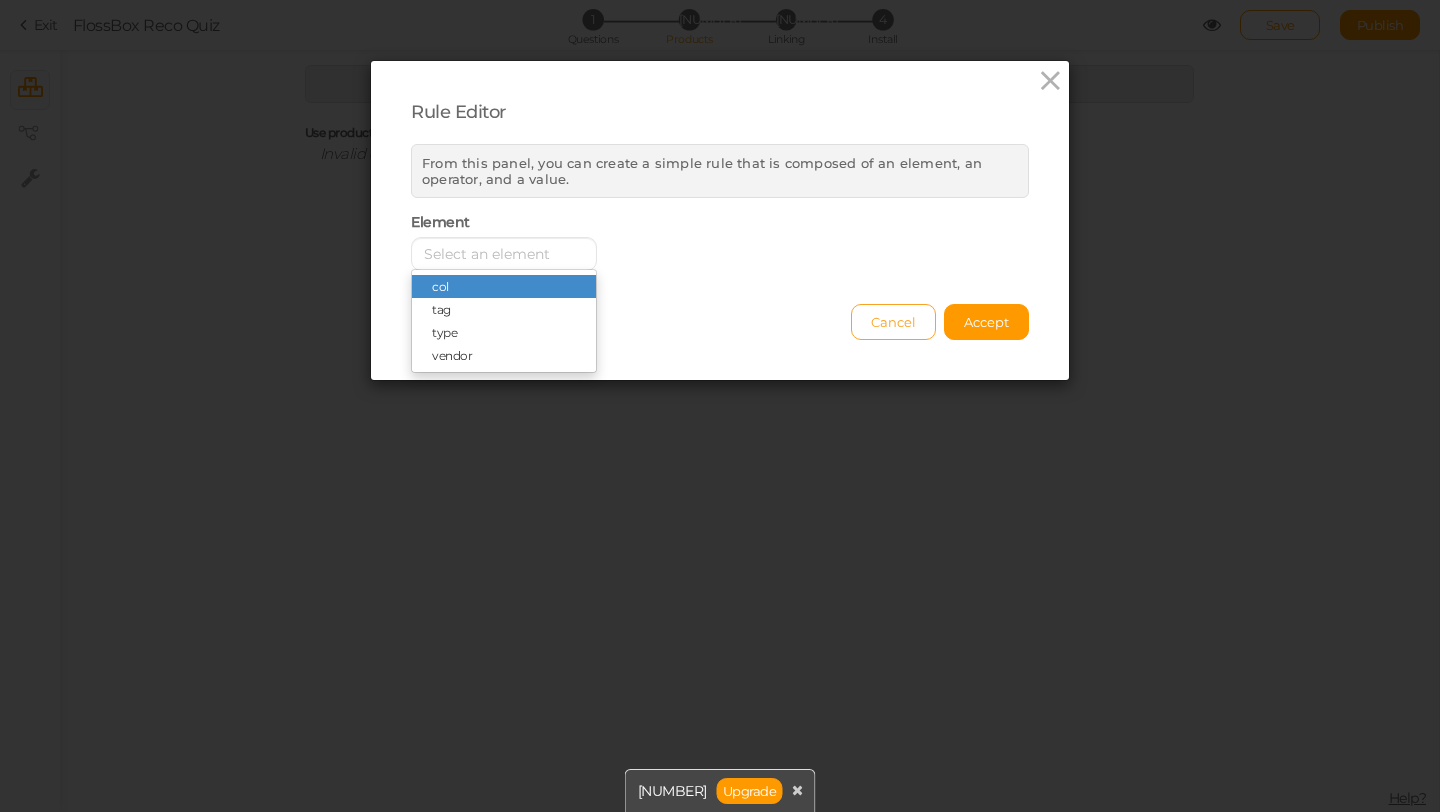 click on "Cancel" at bounding box center (893, 322) 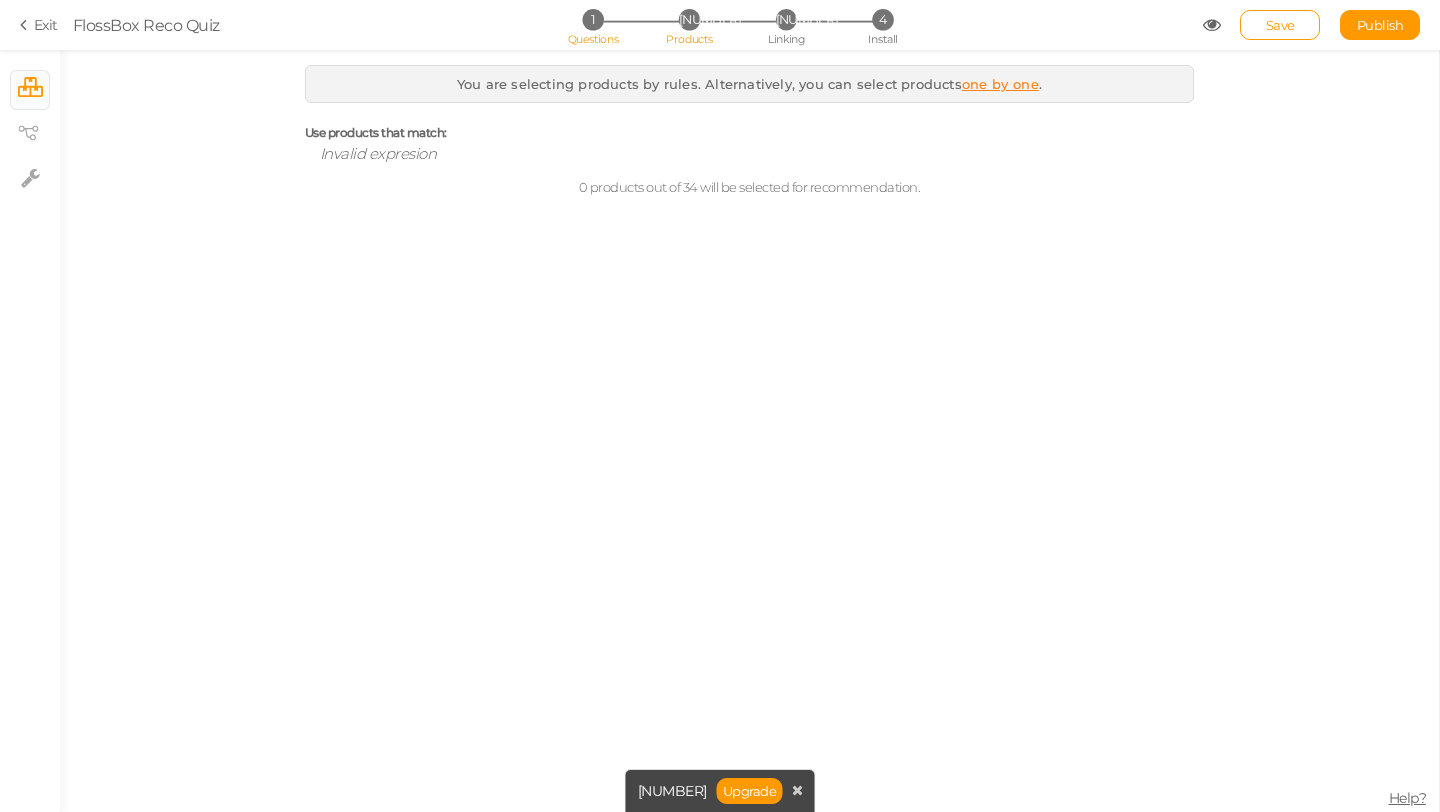 click on "1" at bounding box center (592, 19) 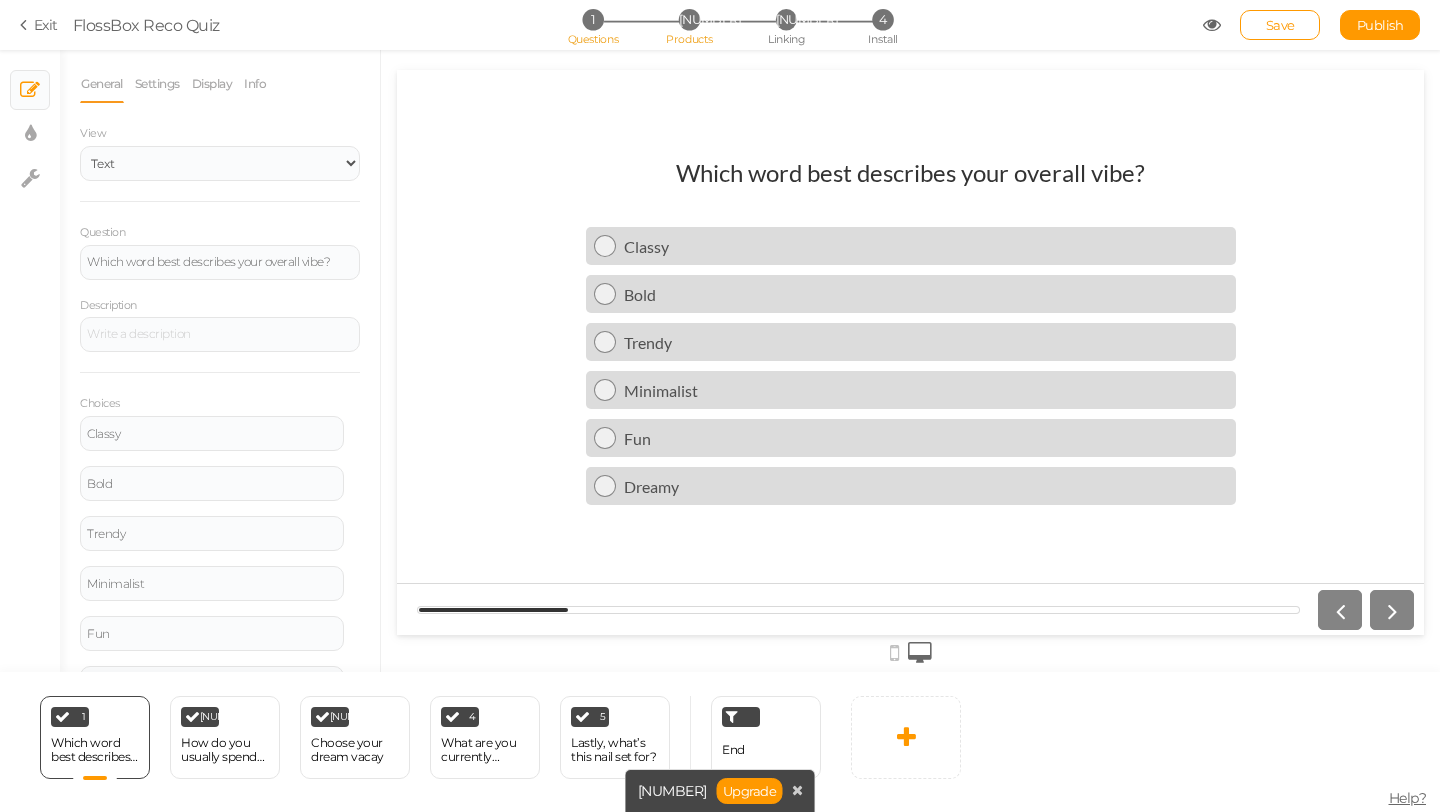 scroll, scrollTop: 0, scrollLeft: 0, axis: both 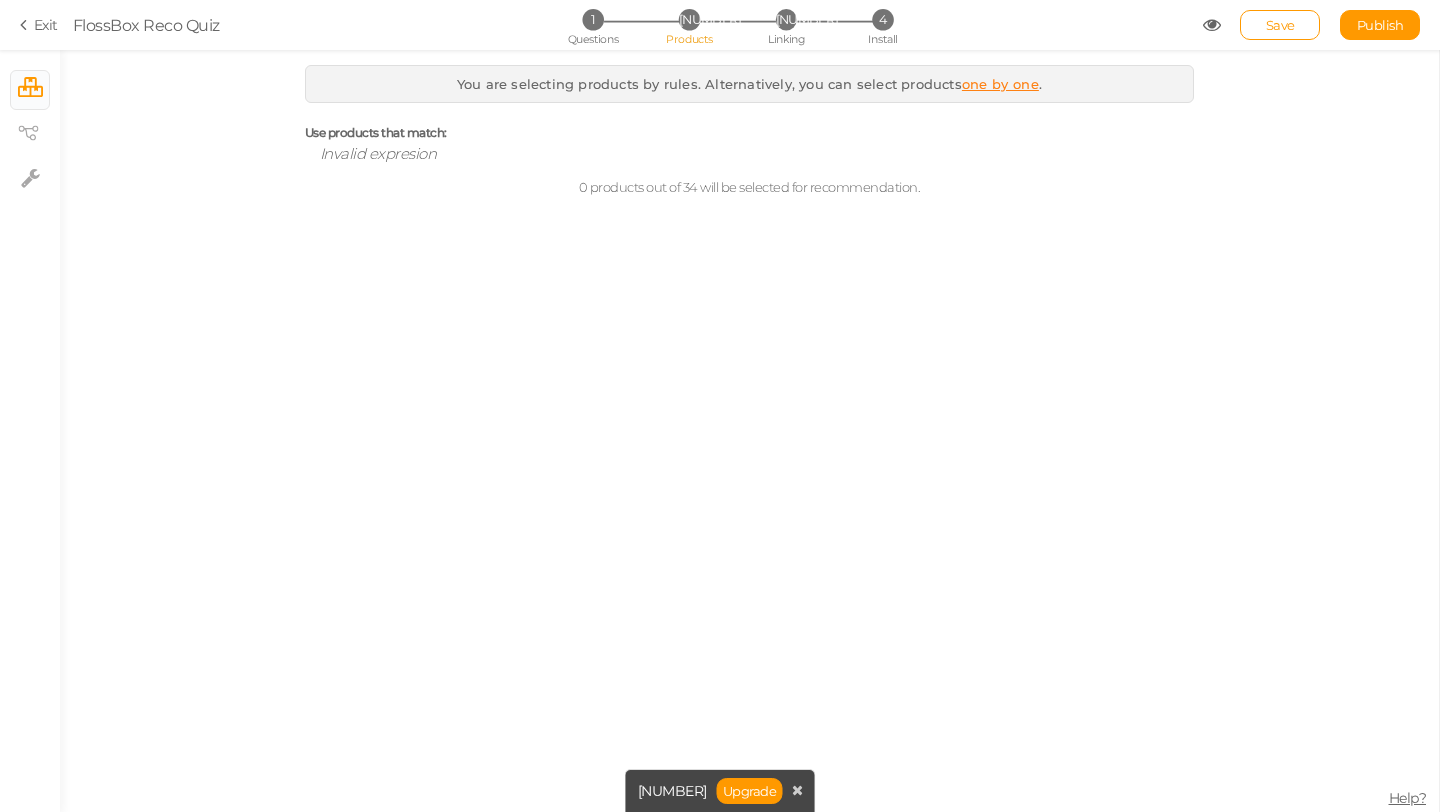 click on "one by one" at bounding box center [1000, 84] 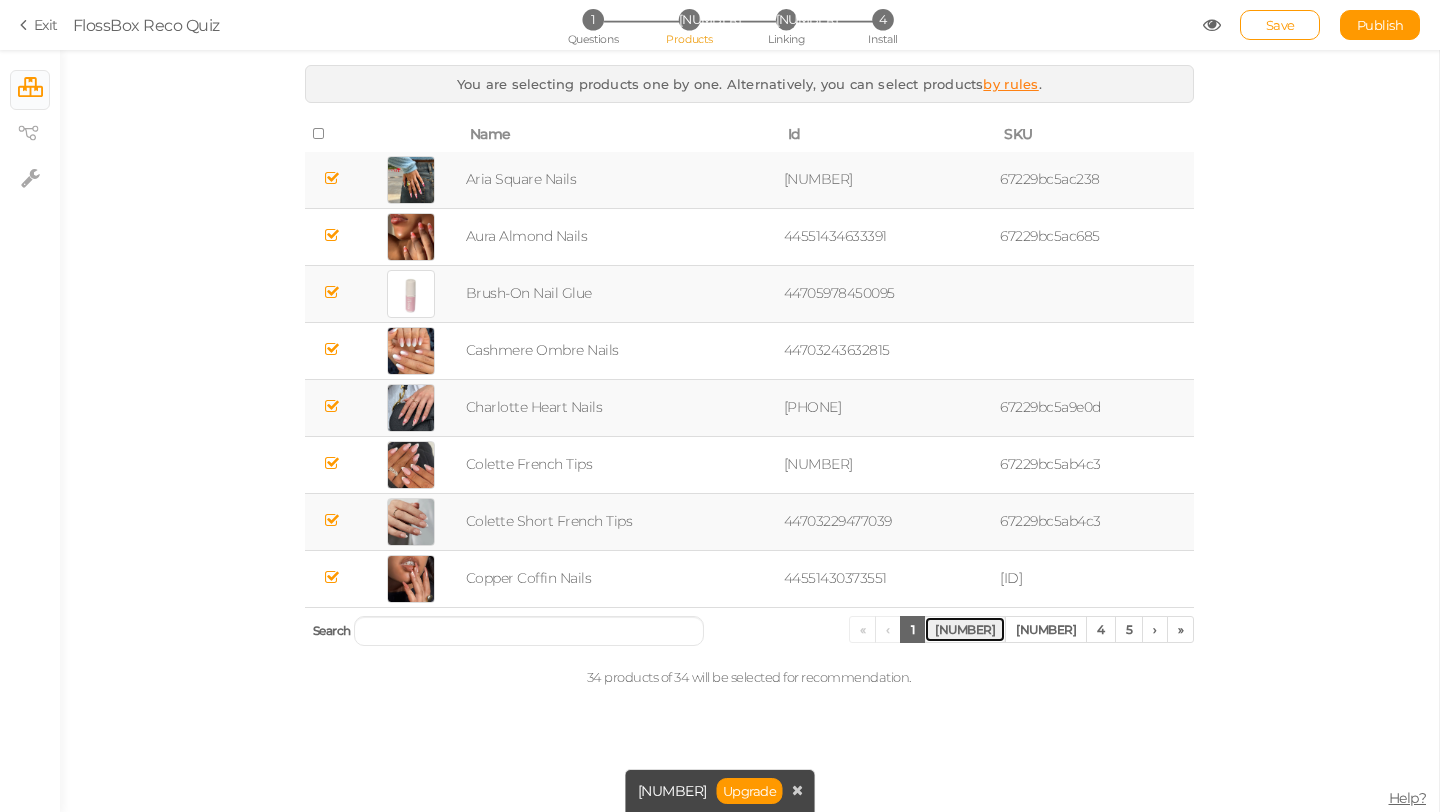 click on "[NUMBER]" at bounding box center (913, 629) 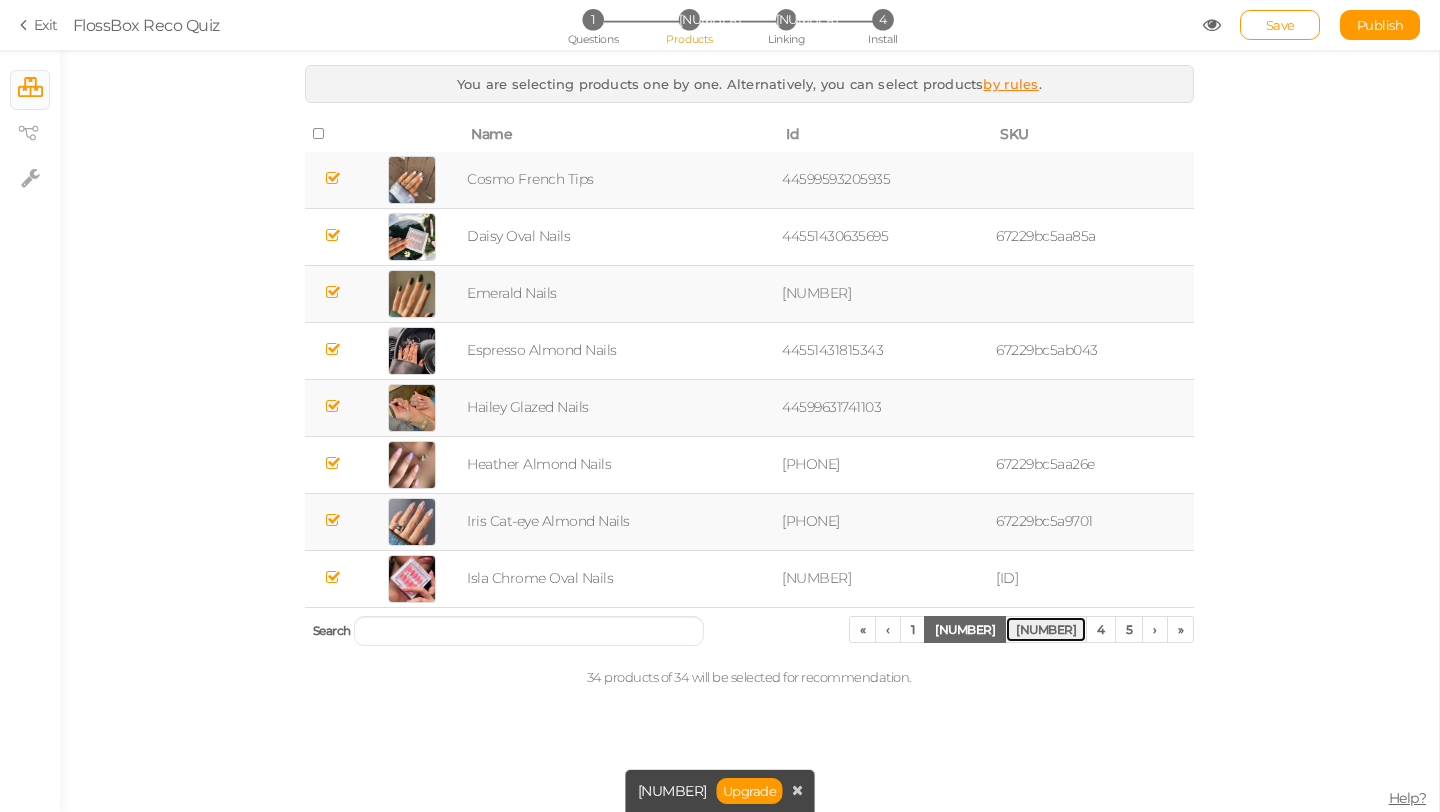 click on "[NUMBER]" at bounding box center (913, 629) 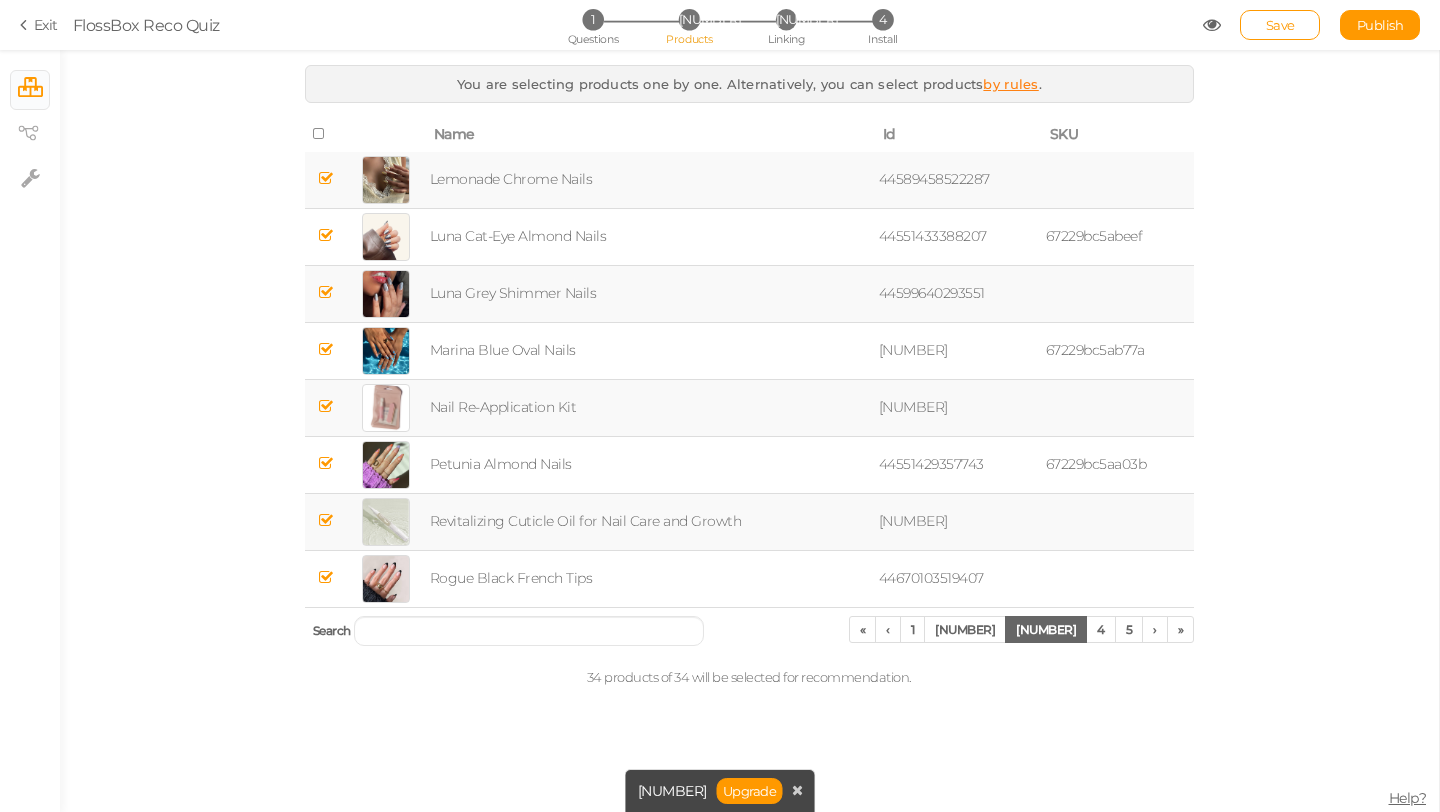 click at bounding box center (326, 178) 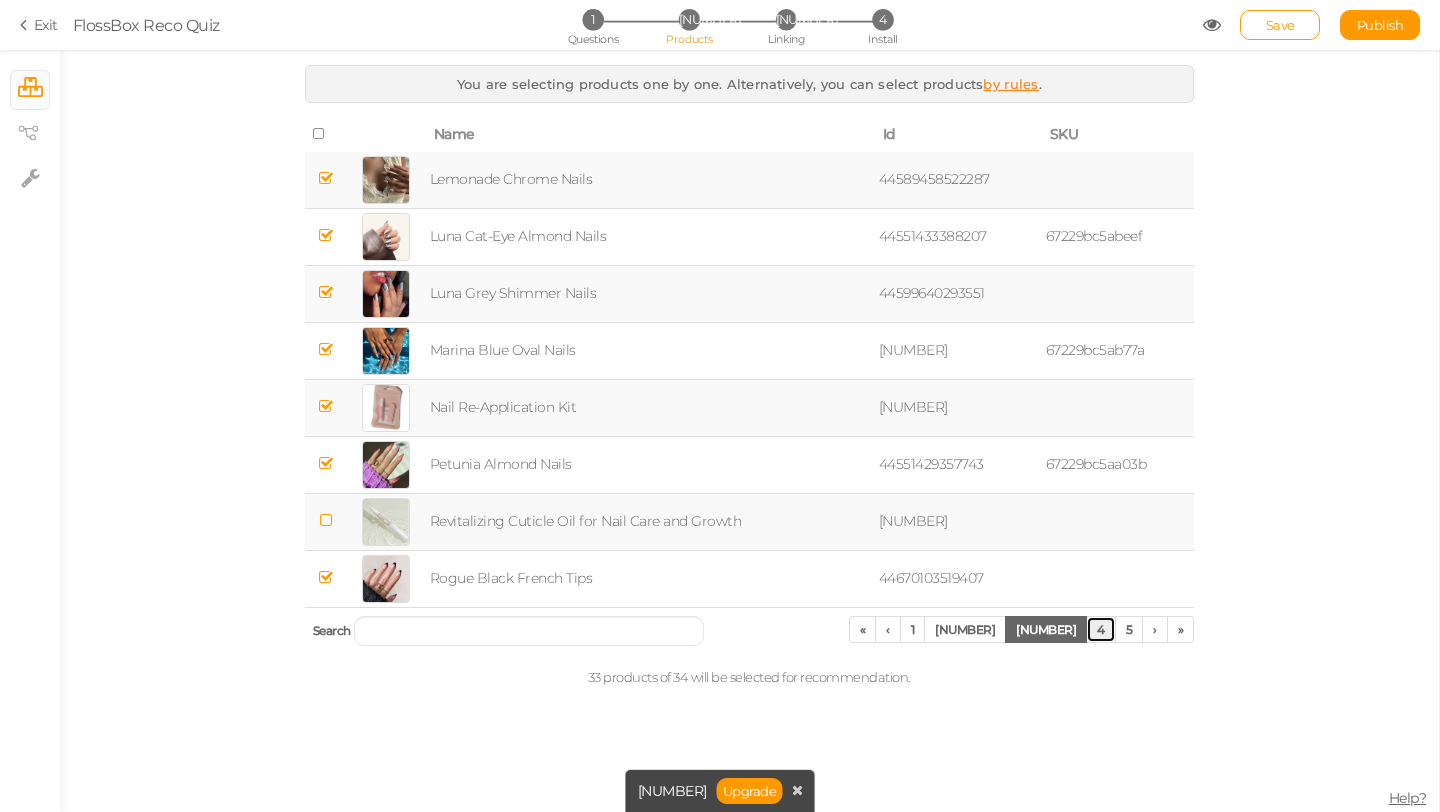 click on "4" at bounding box center (913, 629) 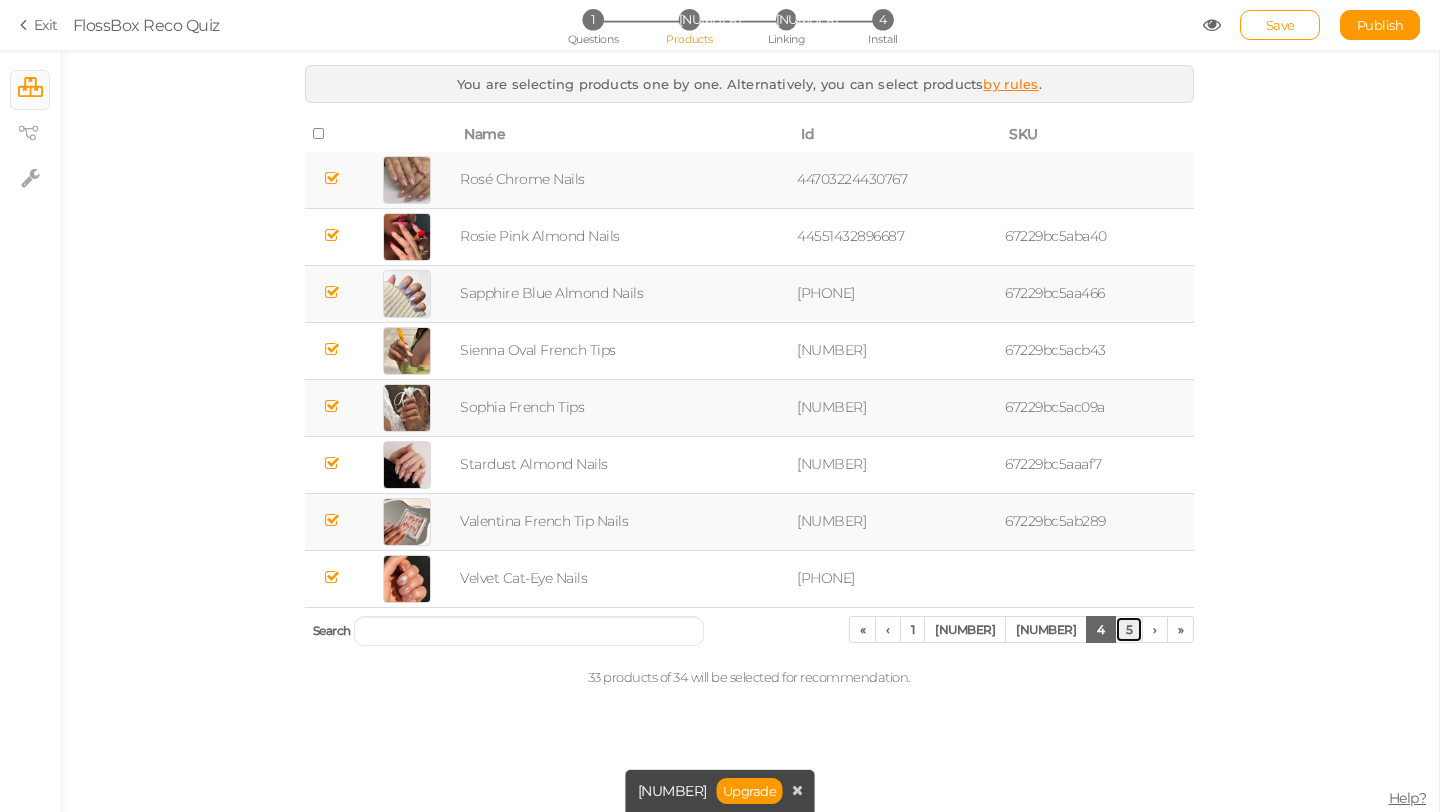 click on "5" at bounding box center [913, 629] 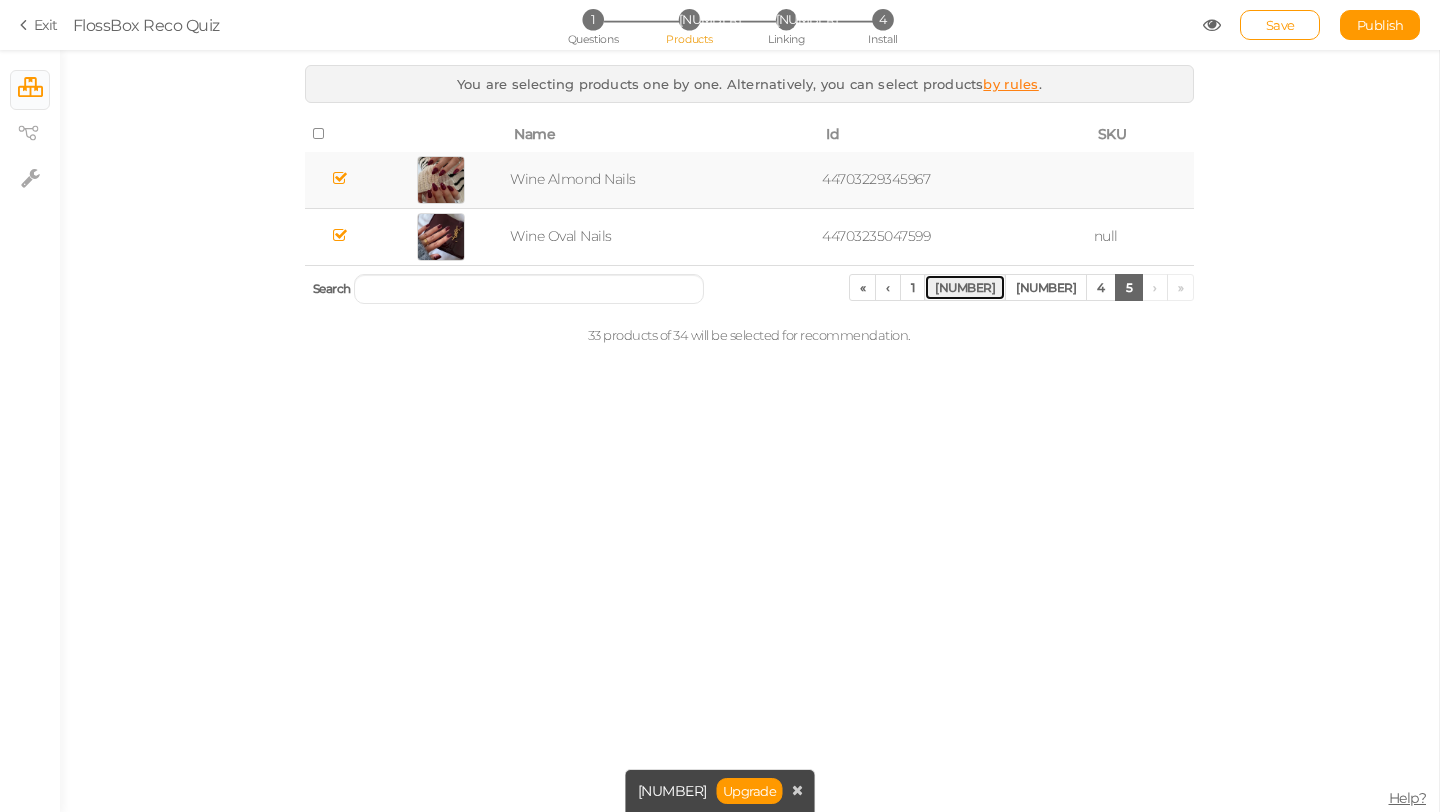 click on "[NUMBER]" at bounding box center (913, 287) 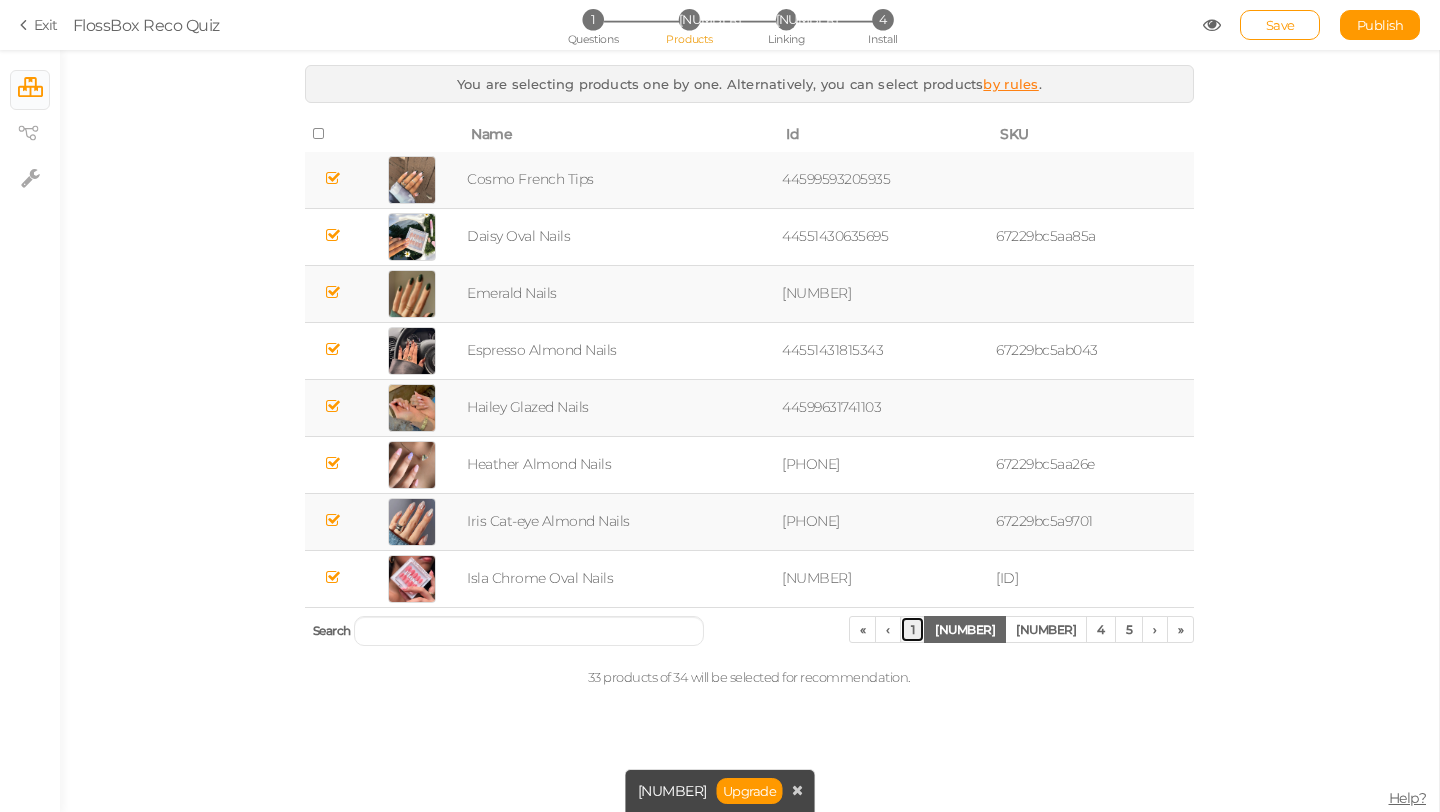 click on "1" at bounding box center (913, 629) 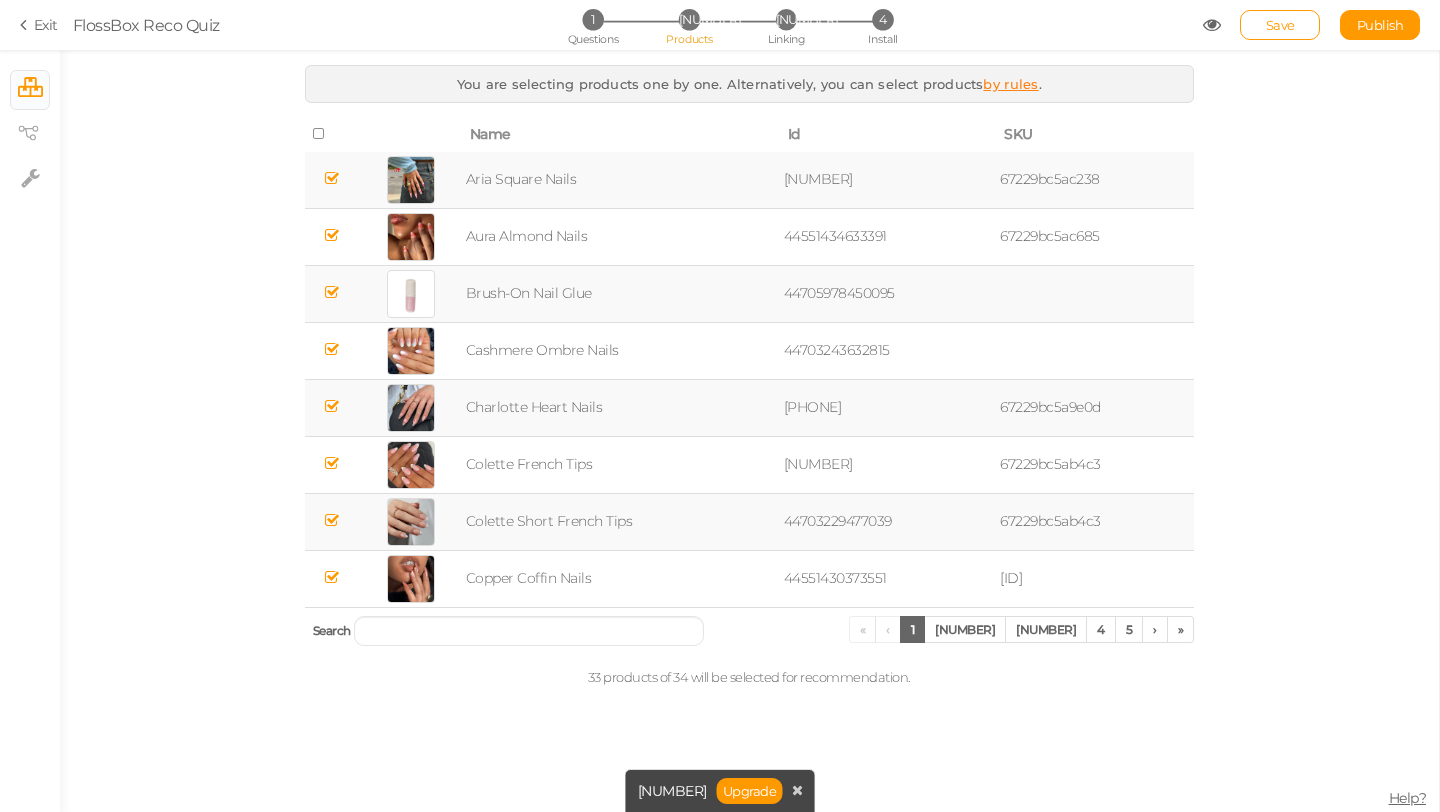 click at bounding box center [332, 178] 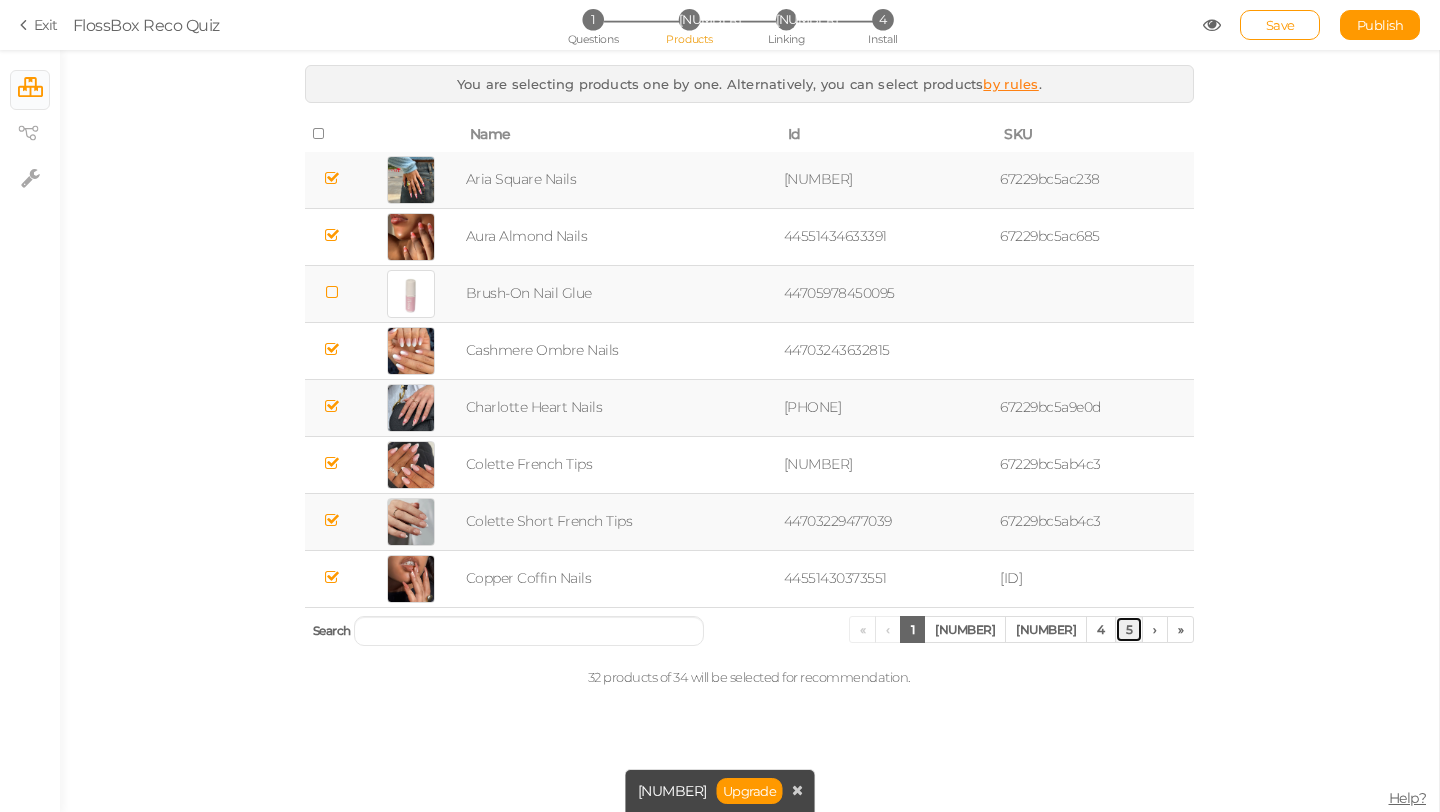 click on "5" at bounding box center [913, 629] 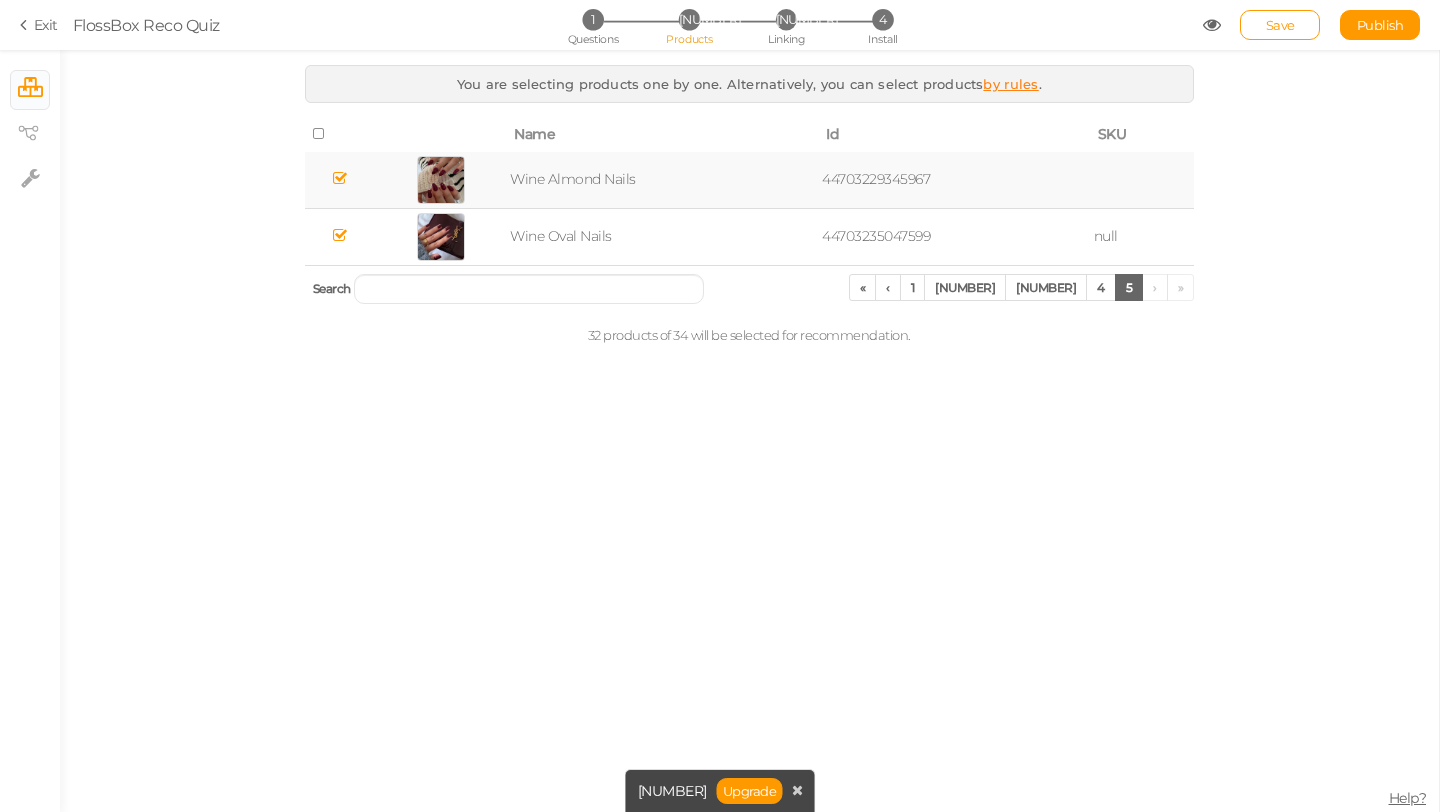 click on "You are selecting products one by one. Alternatively, you can select products  by rules .                     Name   Id   SKU                     Wine Almond Nails     44703229345967                   Wine Oval Nails     44703235047599     null           Search
«
‹
1 2 3 4 5
›
»
32 products of 34 will be selected for recommendation." at bounding box center (749, 431) 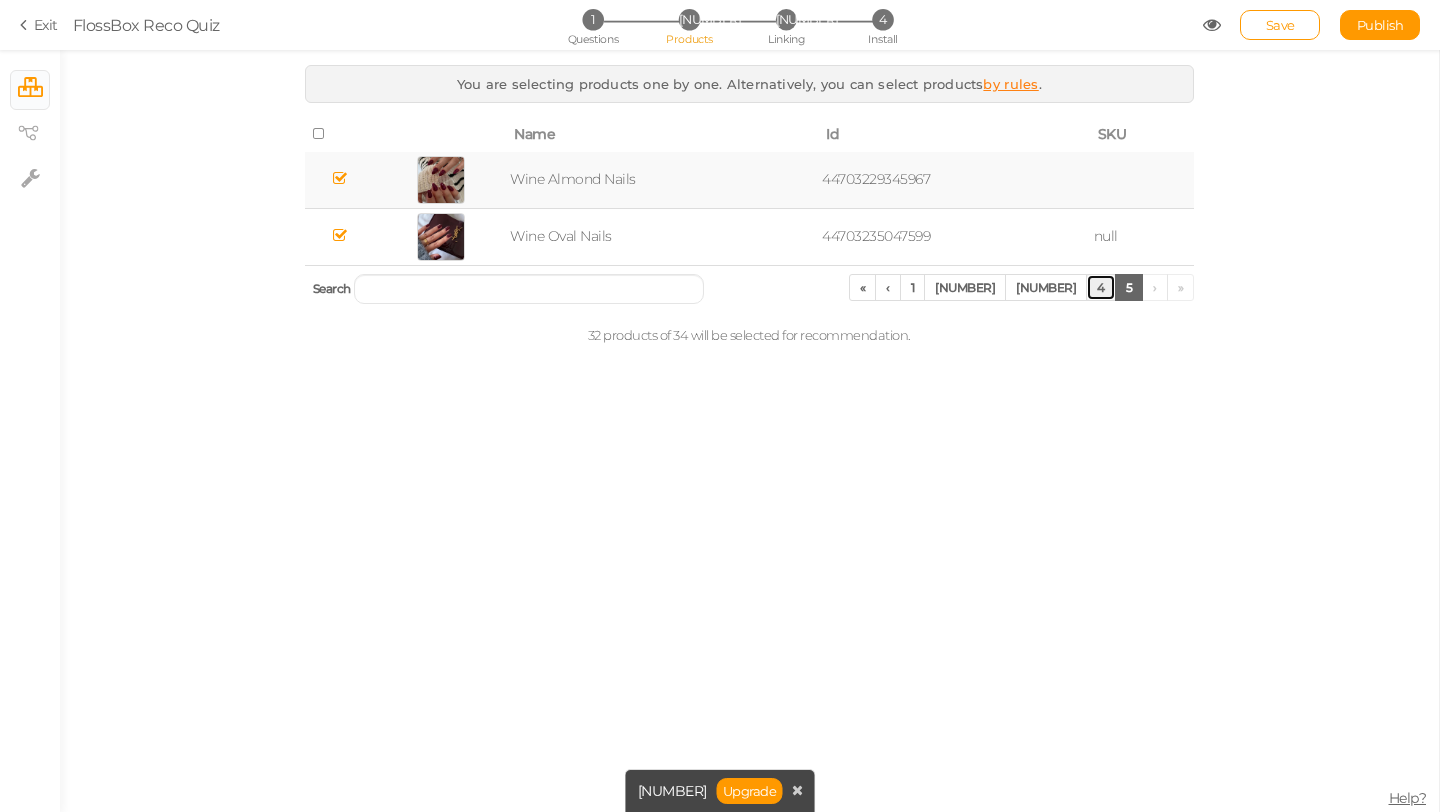 click on "4" at bounding box center [913, 287] 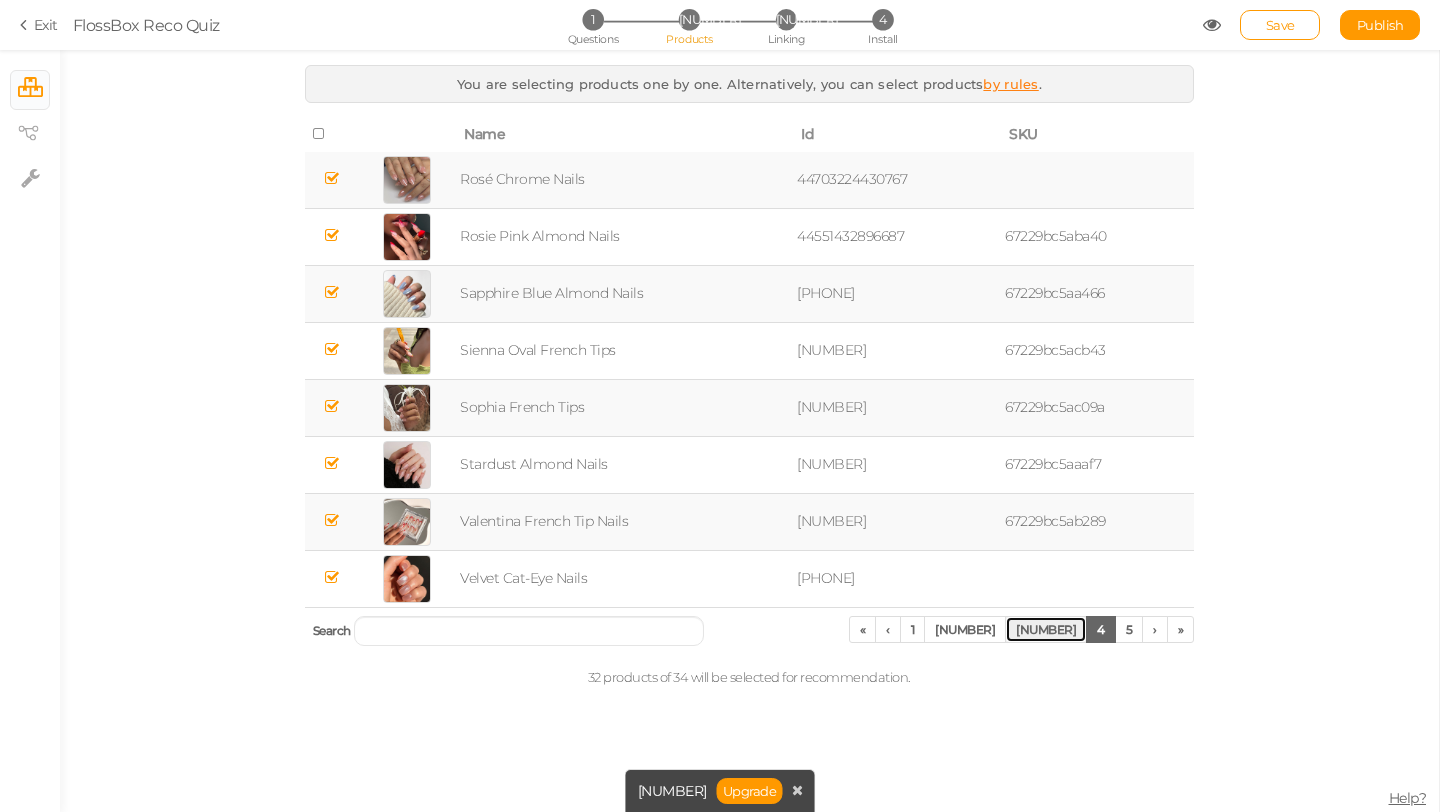 click on "[NUMBER]" at bounding box center [913, 629] 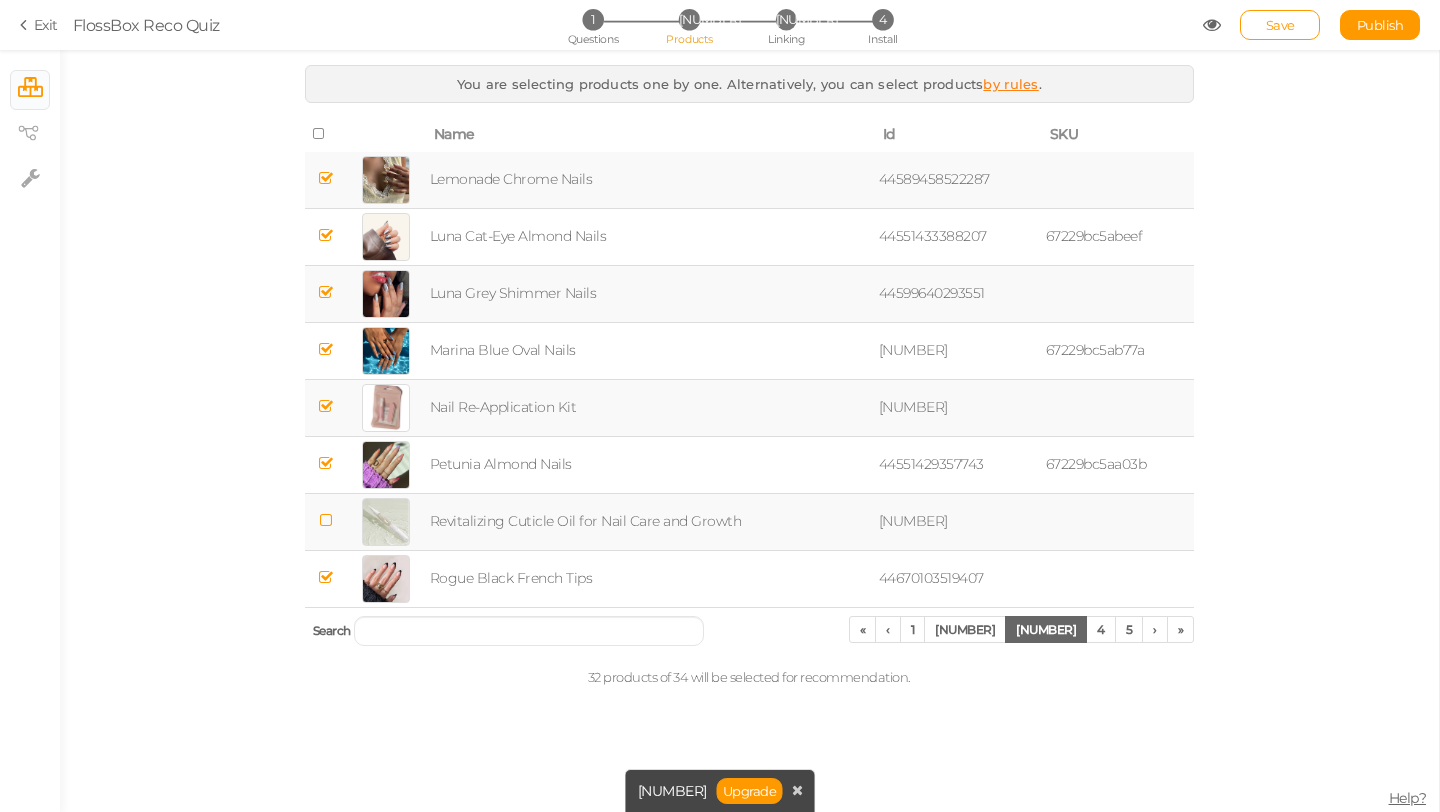 click at bounding box center [326, 178] 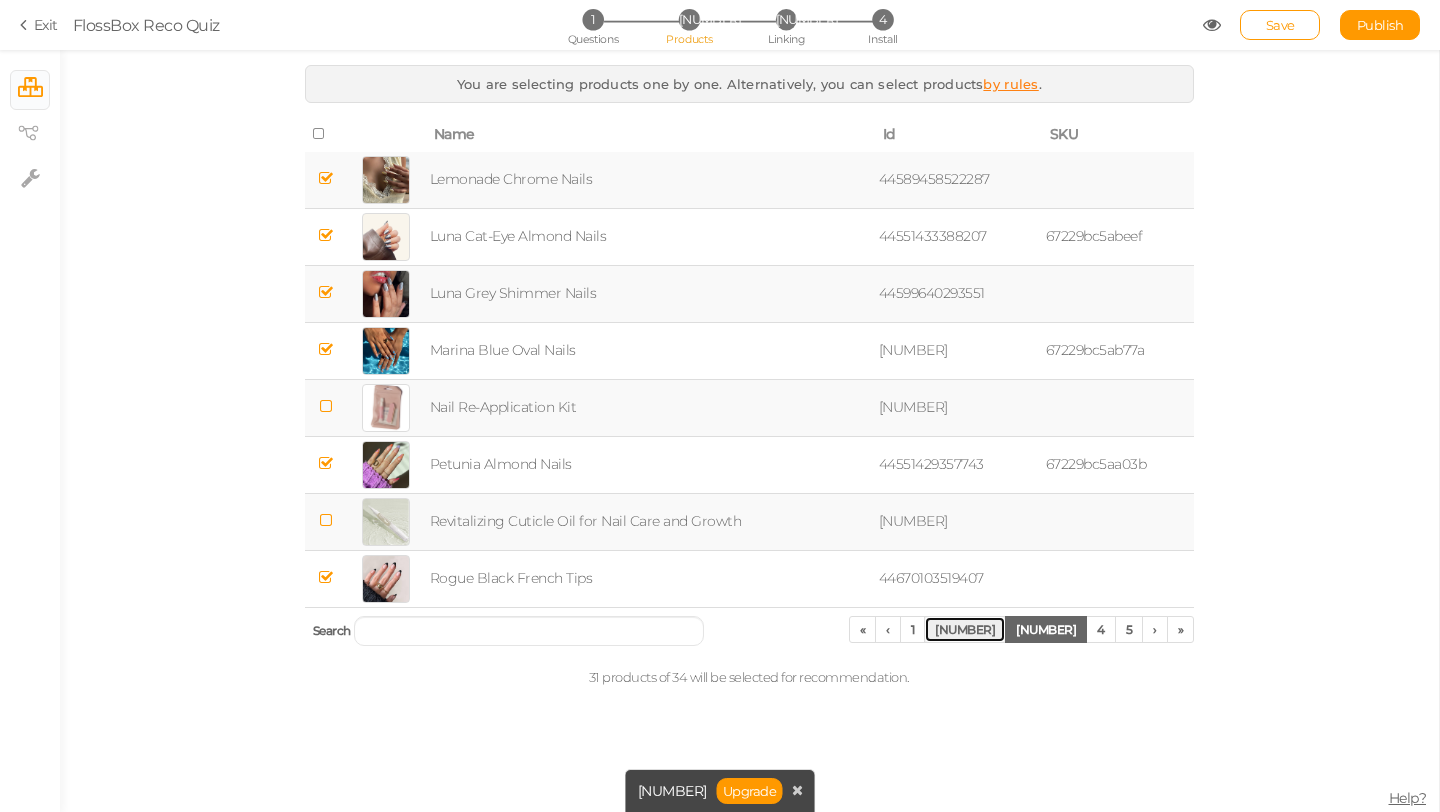 click on "[NUMBER]" at bounding box center [913, 629] 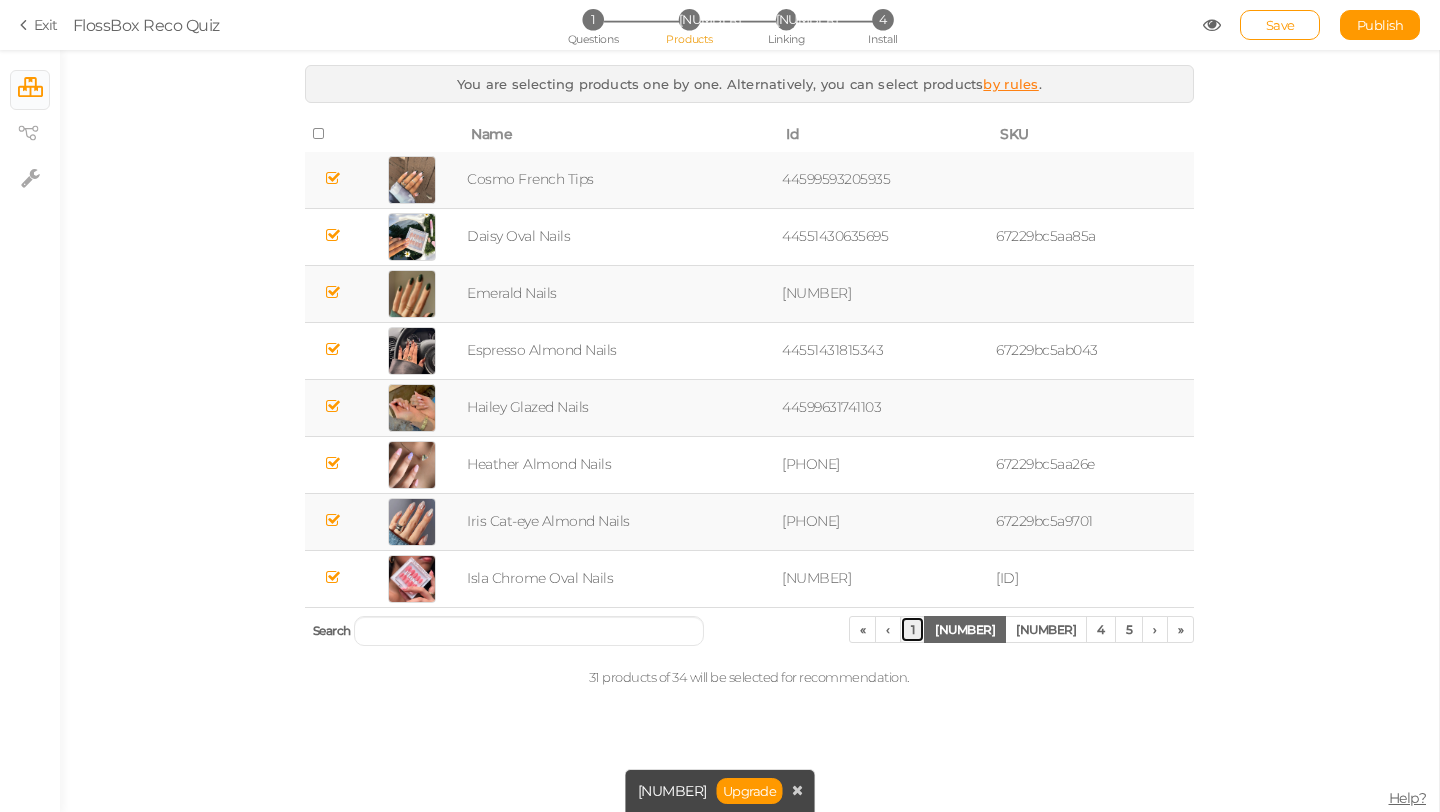 click on "1" at bounding box center [913, 629] 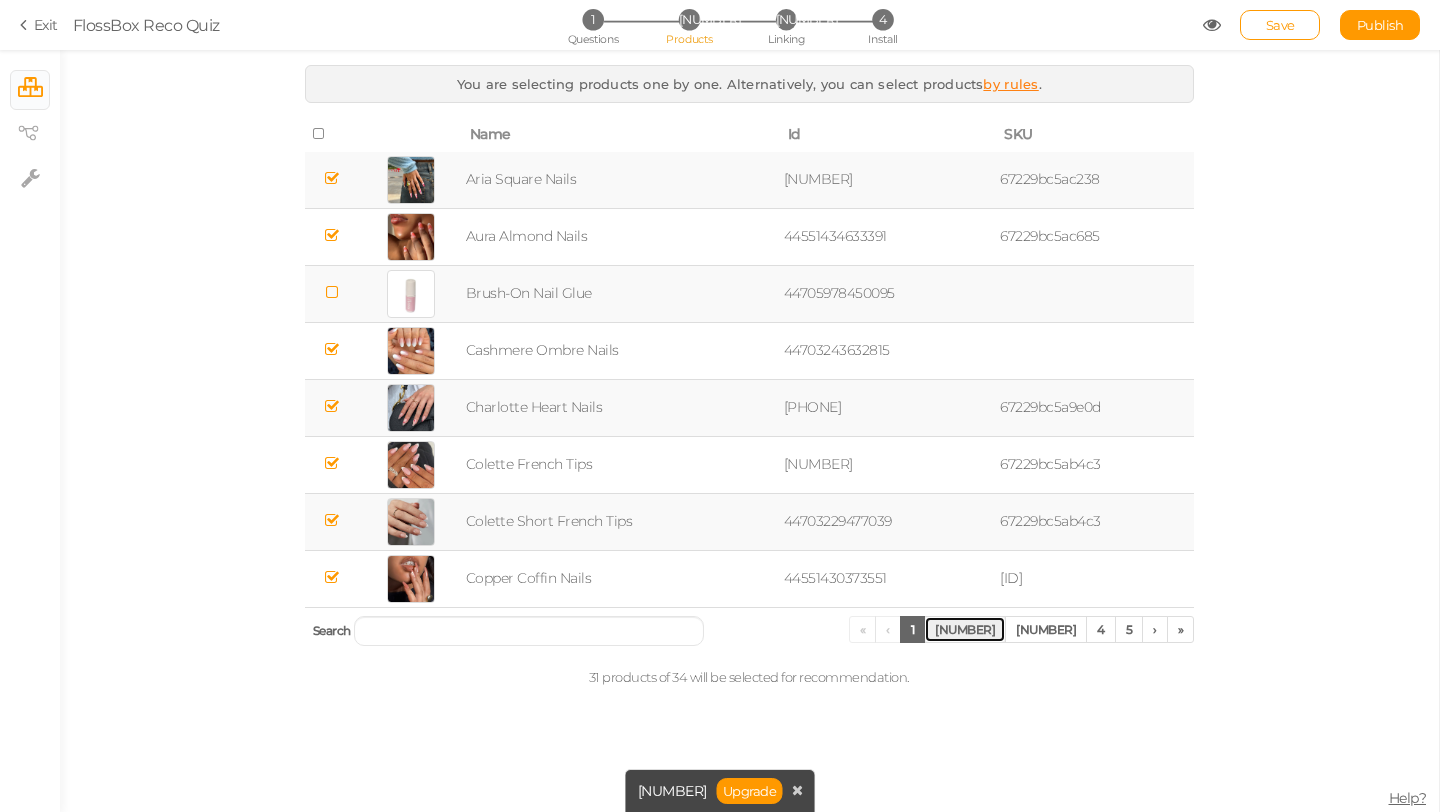 click on "[NUMBER]" at bounding box center (913, 629) 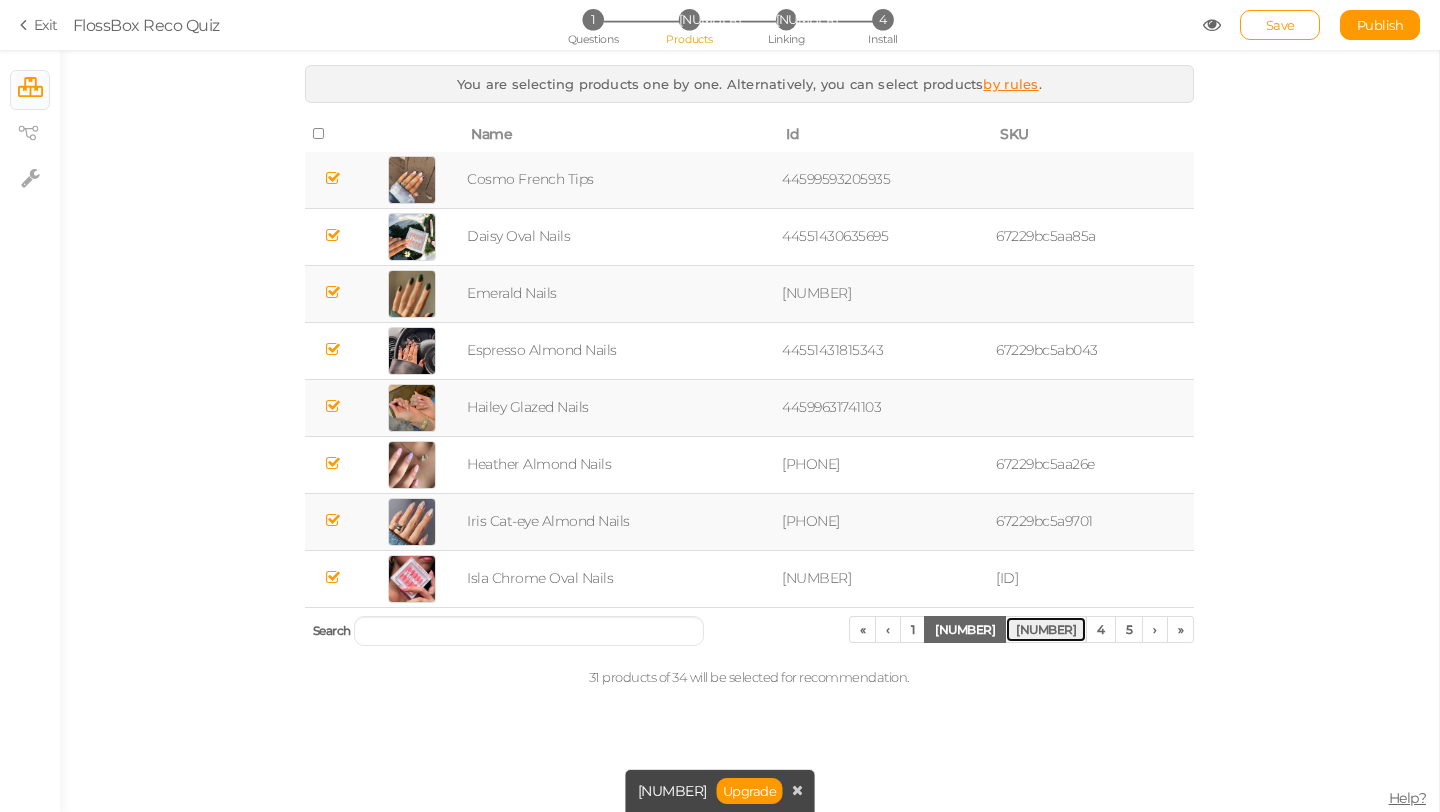 click on "[NUMBER]" at bounding box center (913, 629) 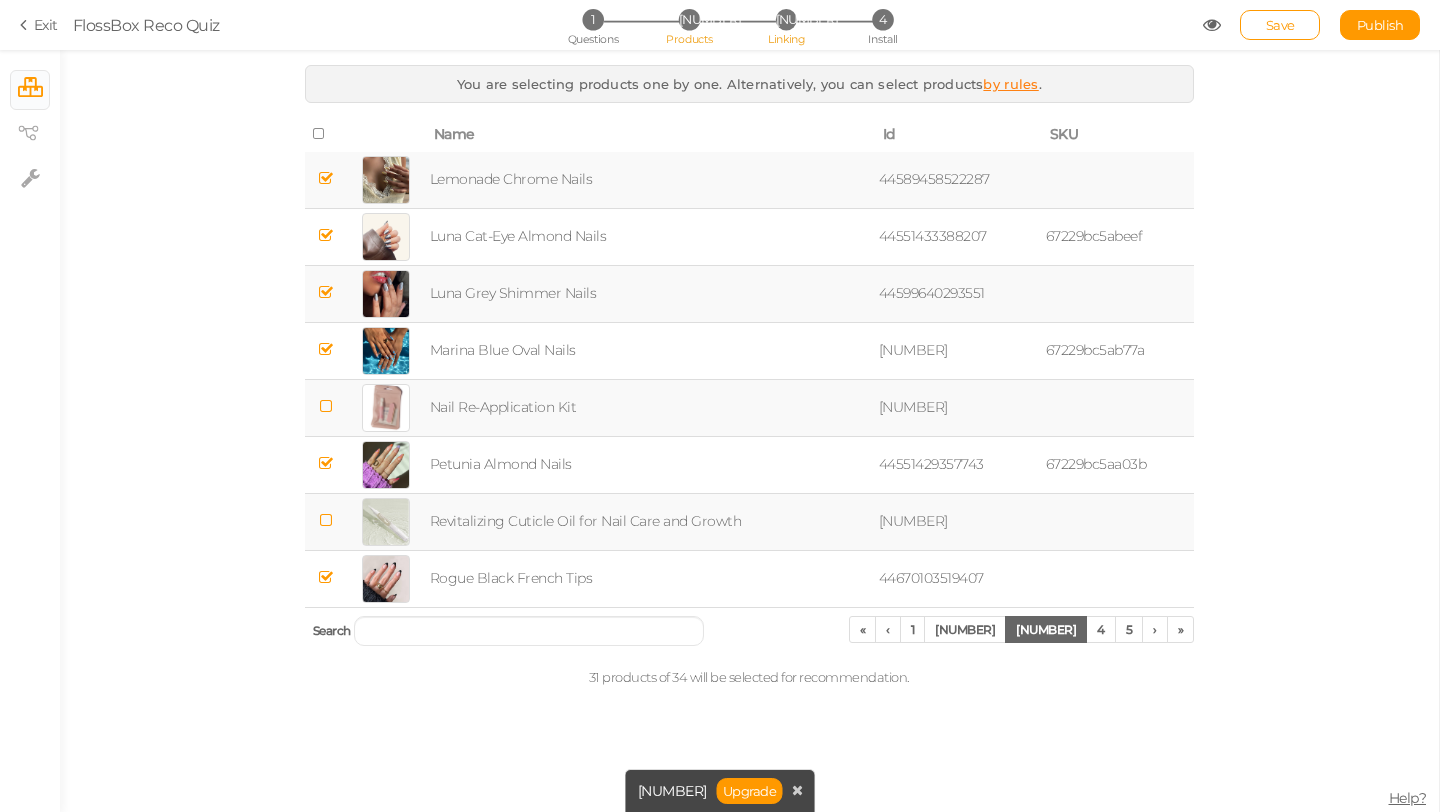 click on "[NUMBER]" at bounding box center [689, 19] 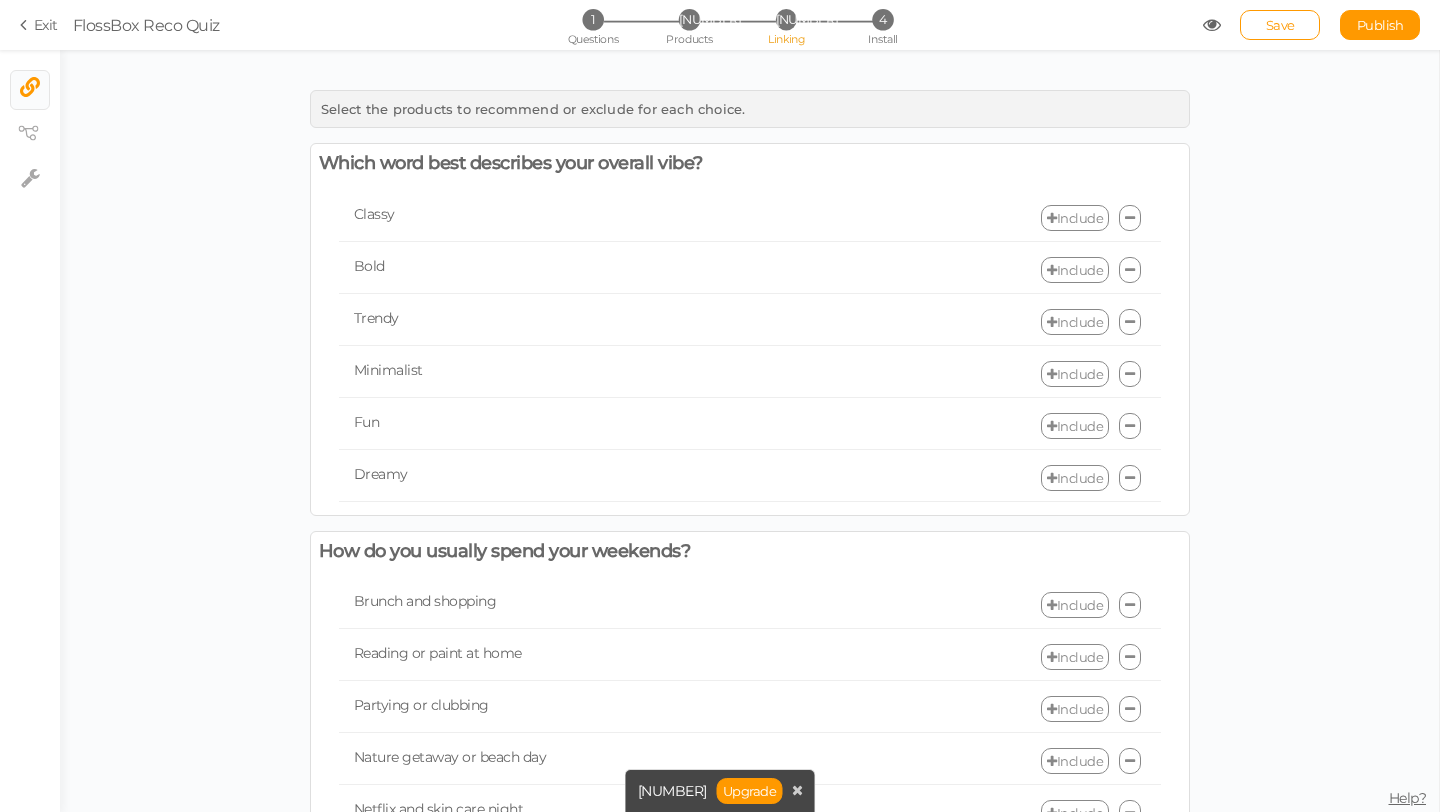 click at bounding box center [1130, 218] 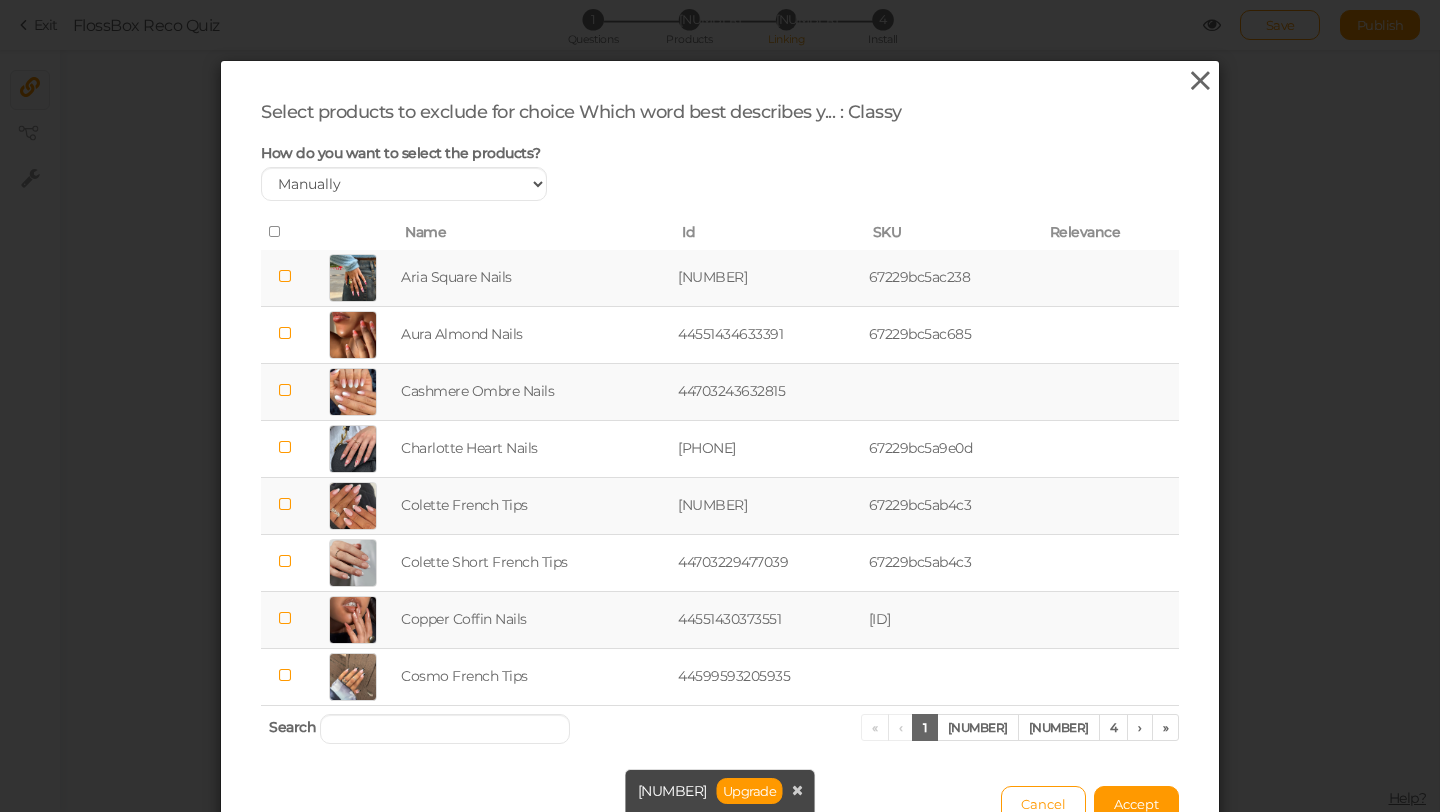 click at bounding box center [1200, 81] 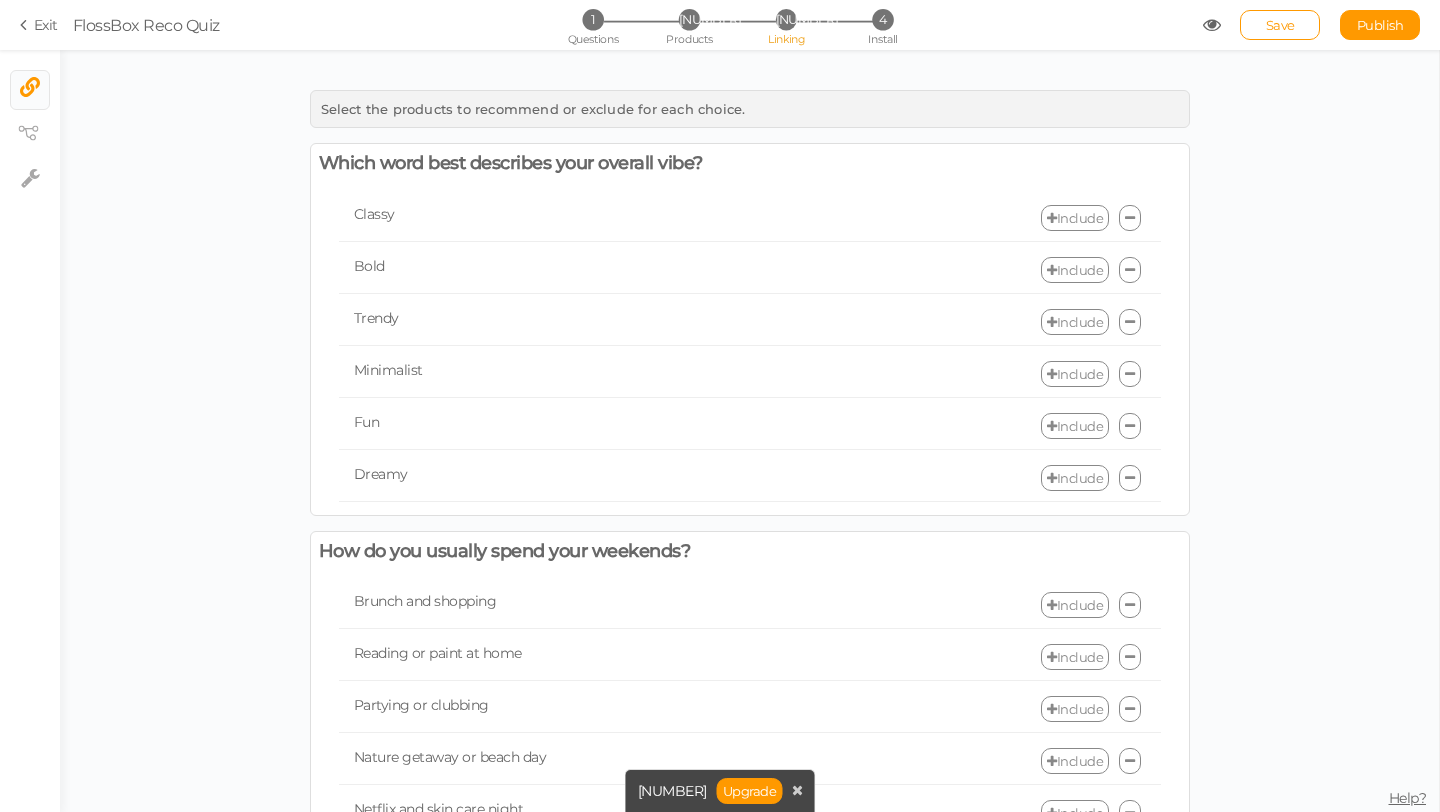 click at bounding box center [1130, 218] 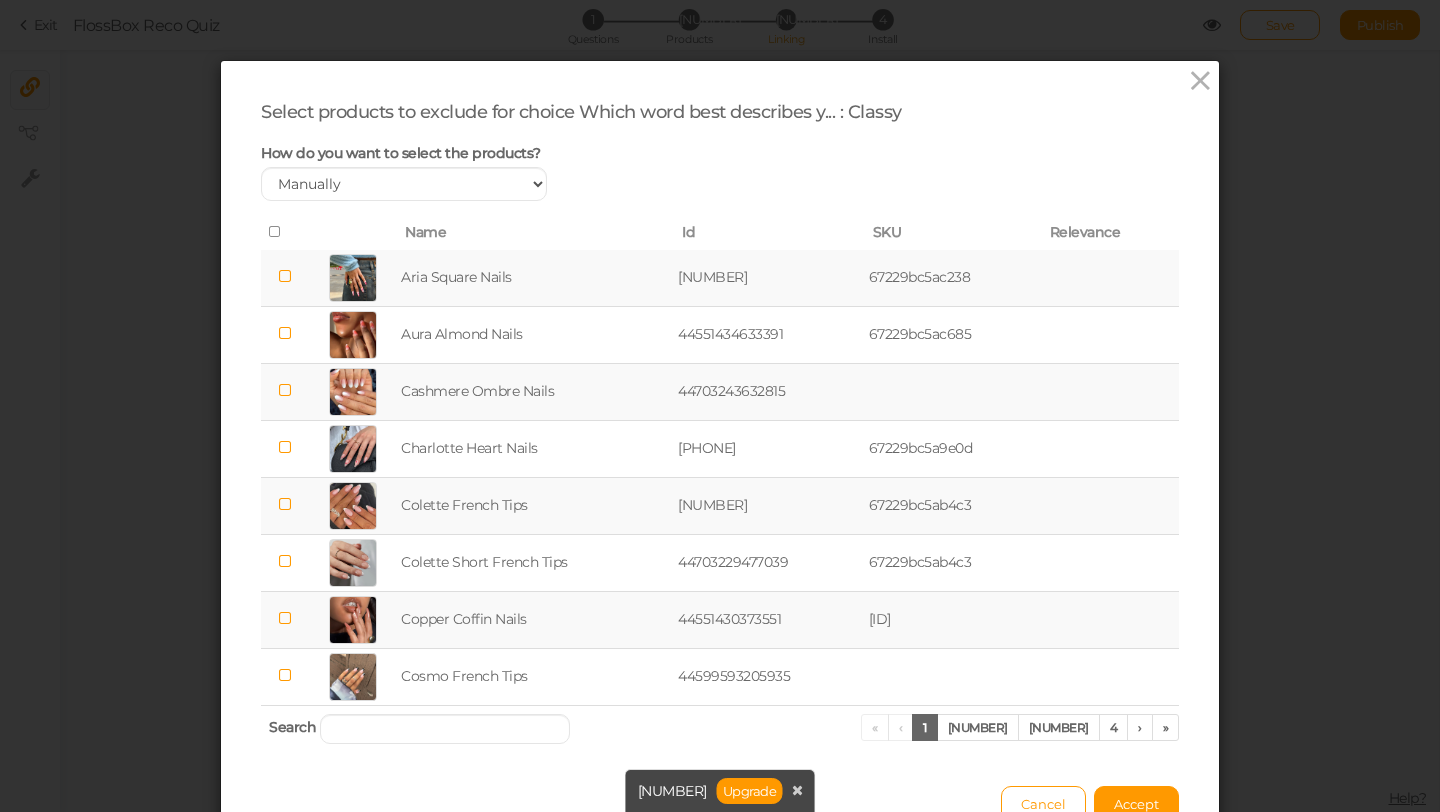 click at bounding box center (353, 278) 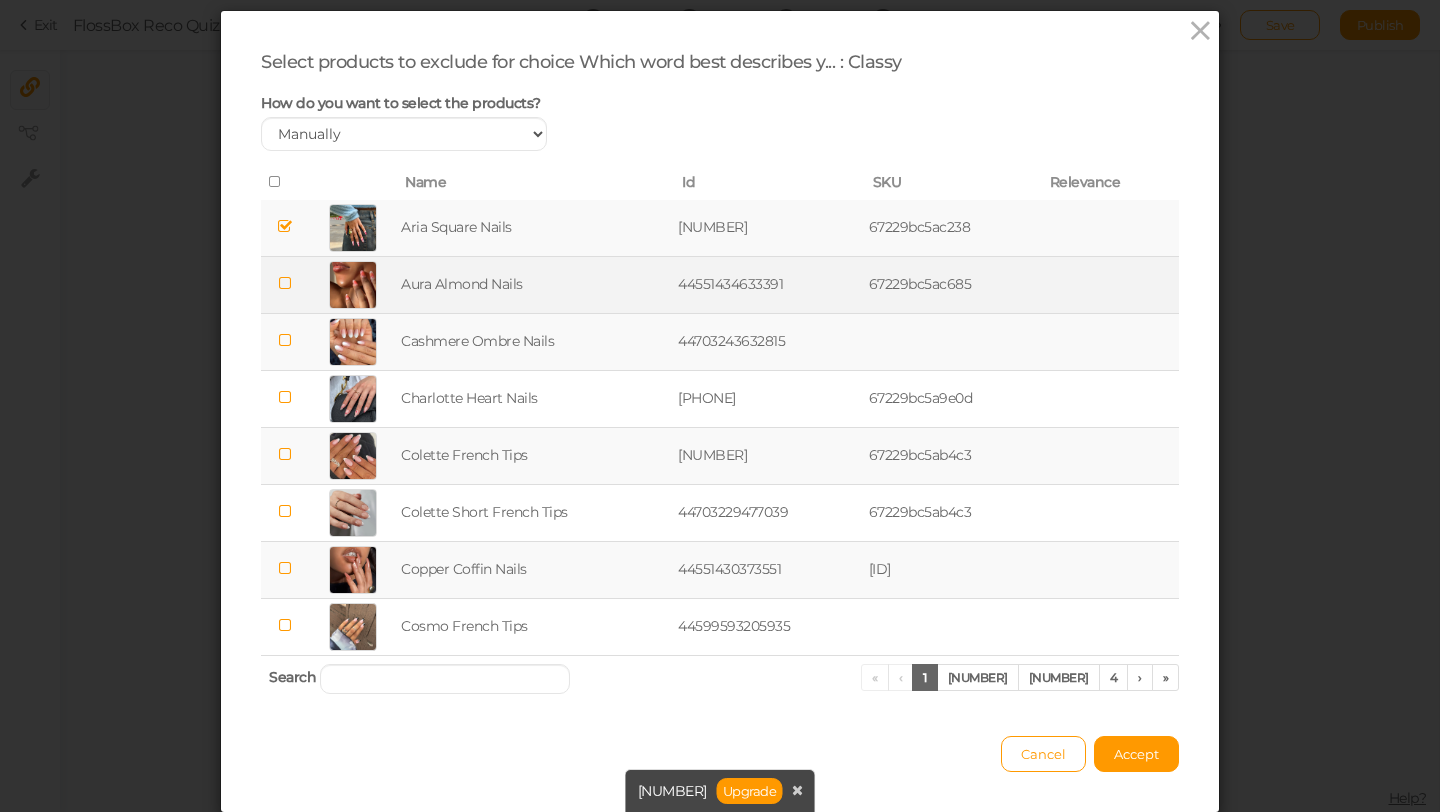scroll, scrollTop: 110, scrollLeft: 0, axis: vertical 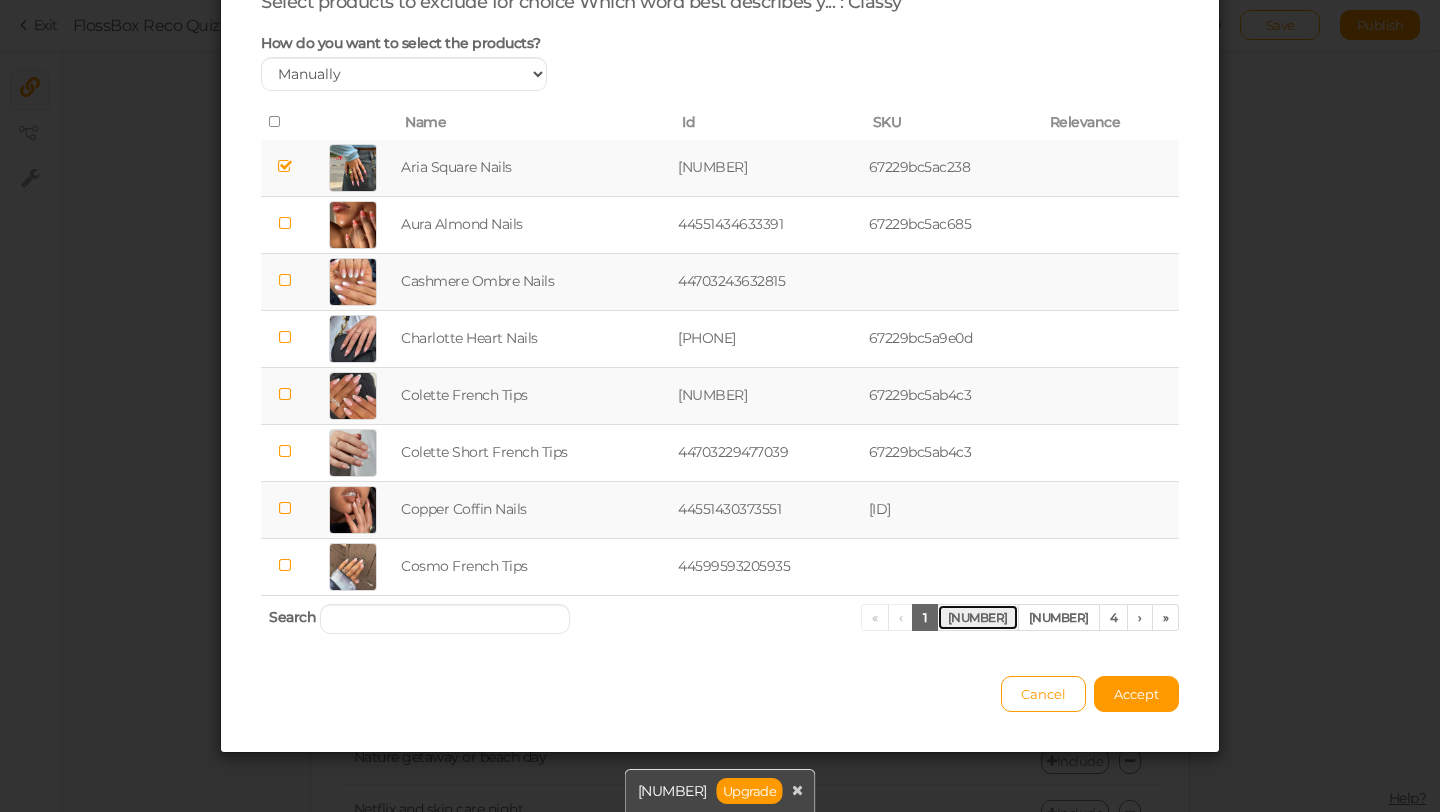 click on "[NUMBER]" at bounding box center [925, 617] 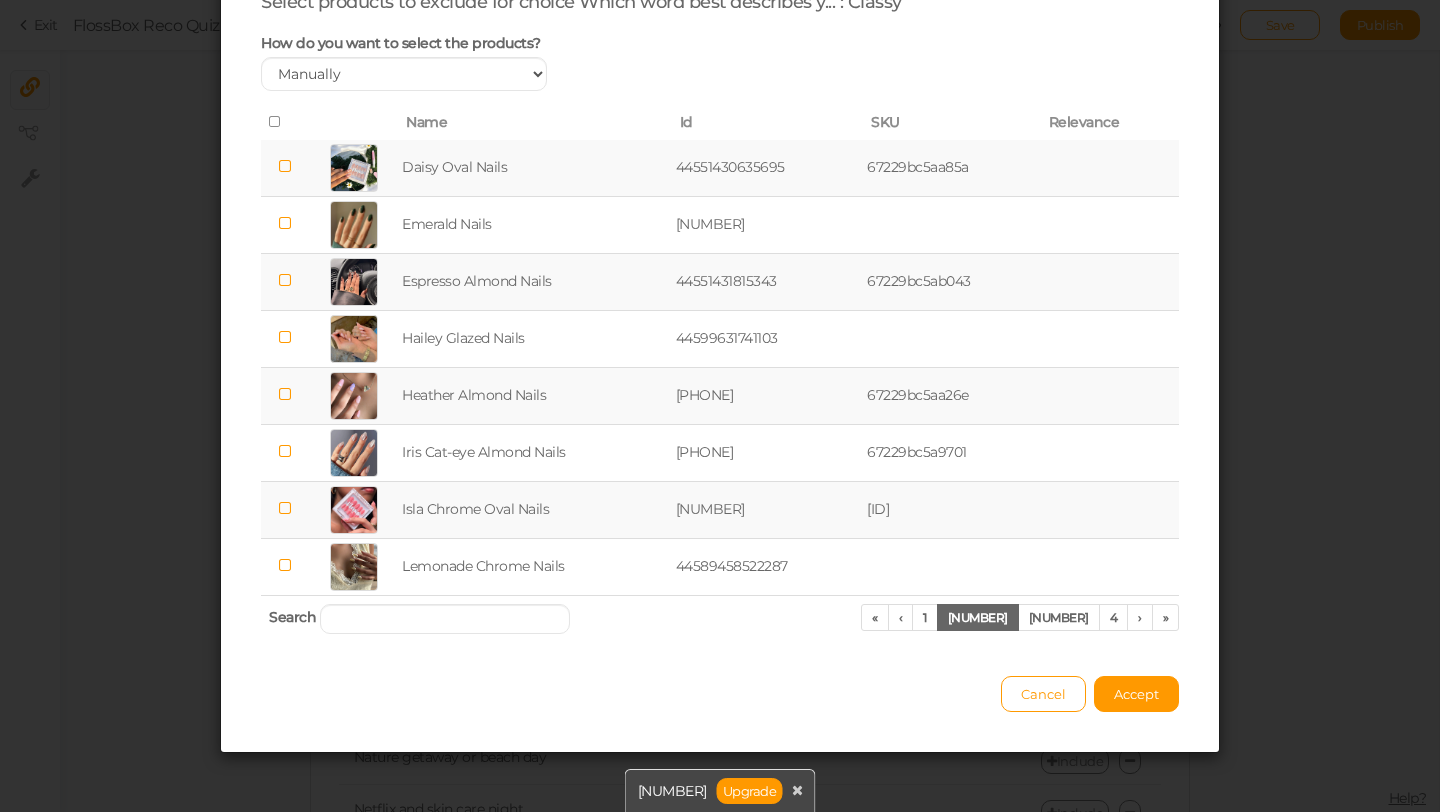 click on "Heather Almond Nails" at bounding box center [535, 168] 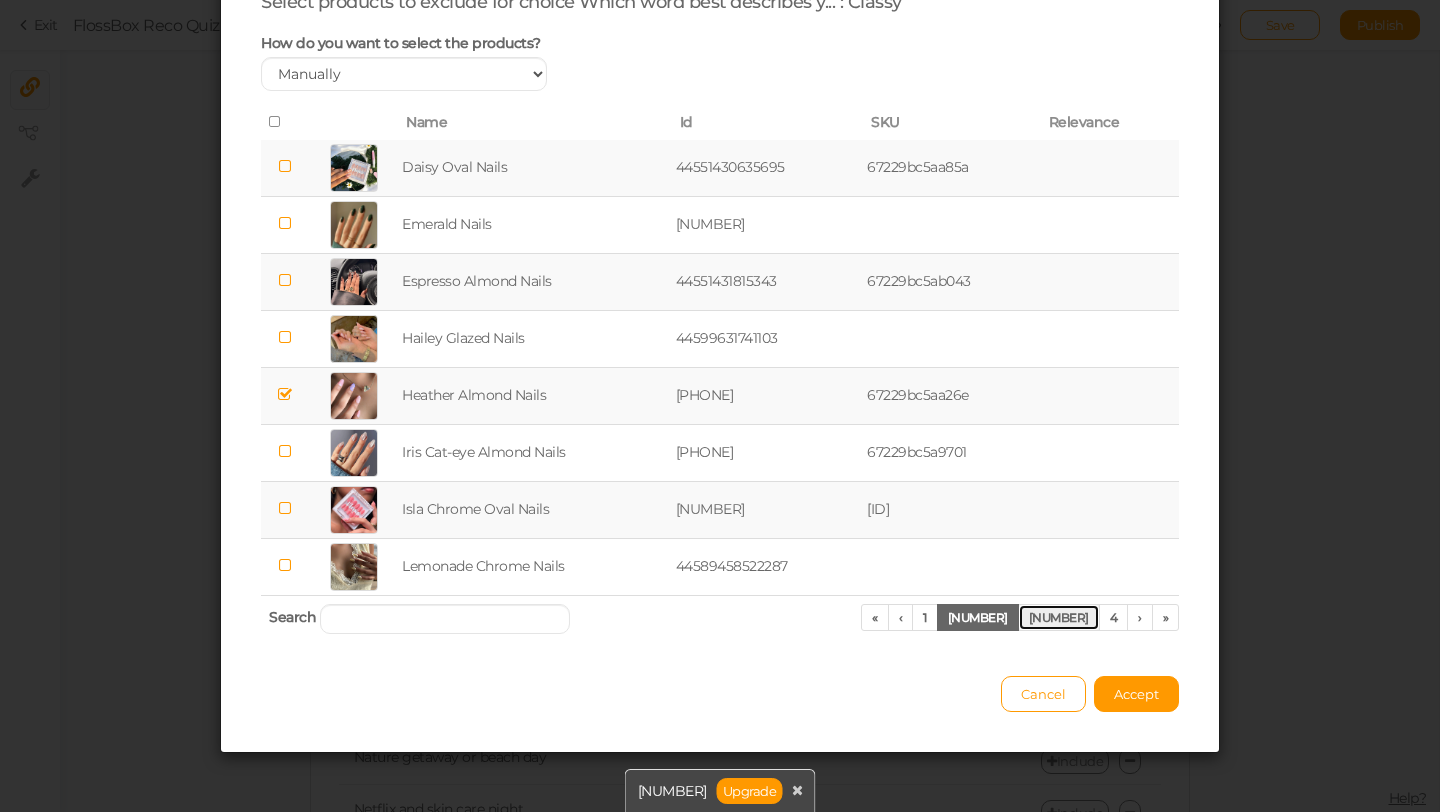 click on "[NUMBER]" at bounding box center (925, 617) 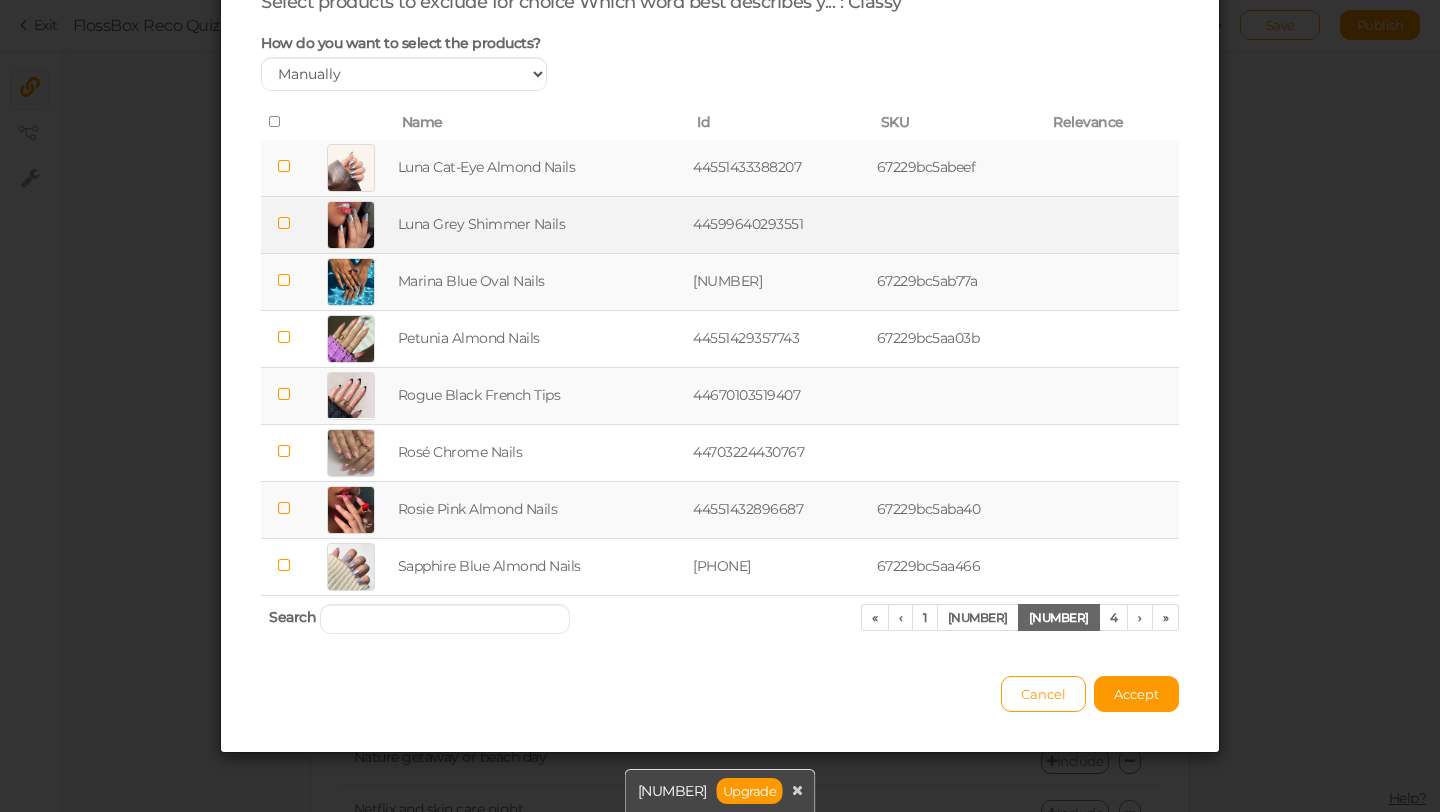 click on "Luna Grey Shimmer Nails" at bounding box center (541, 224) 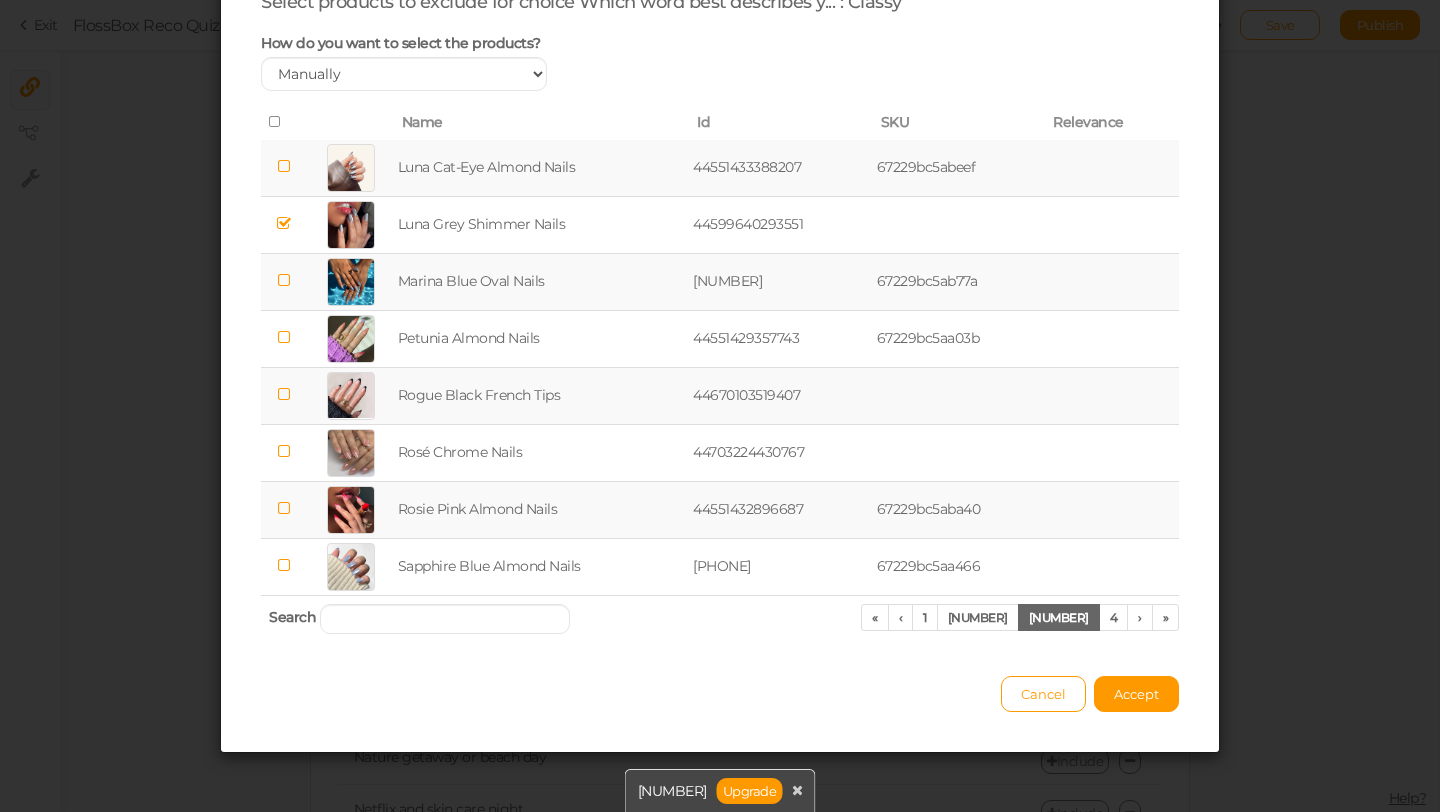 click on "Marina Blue Oval Nails" at bounding box center (541, 168) 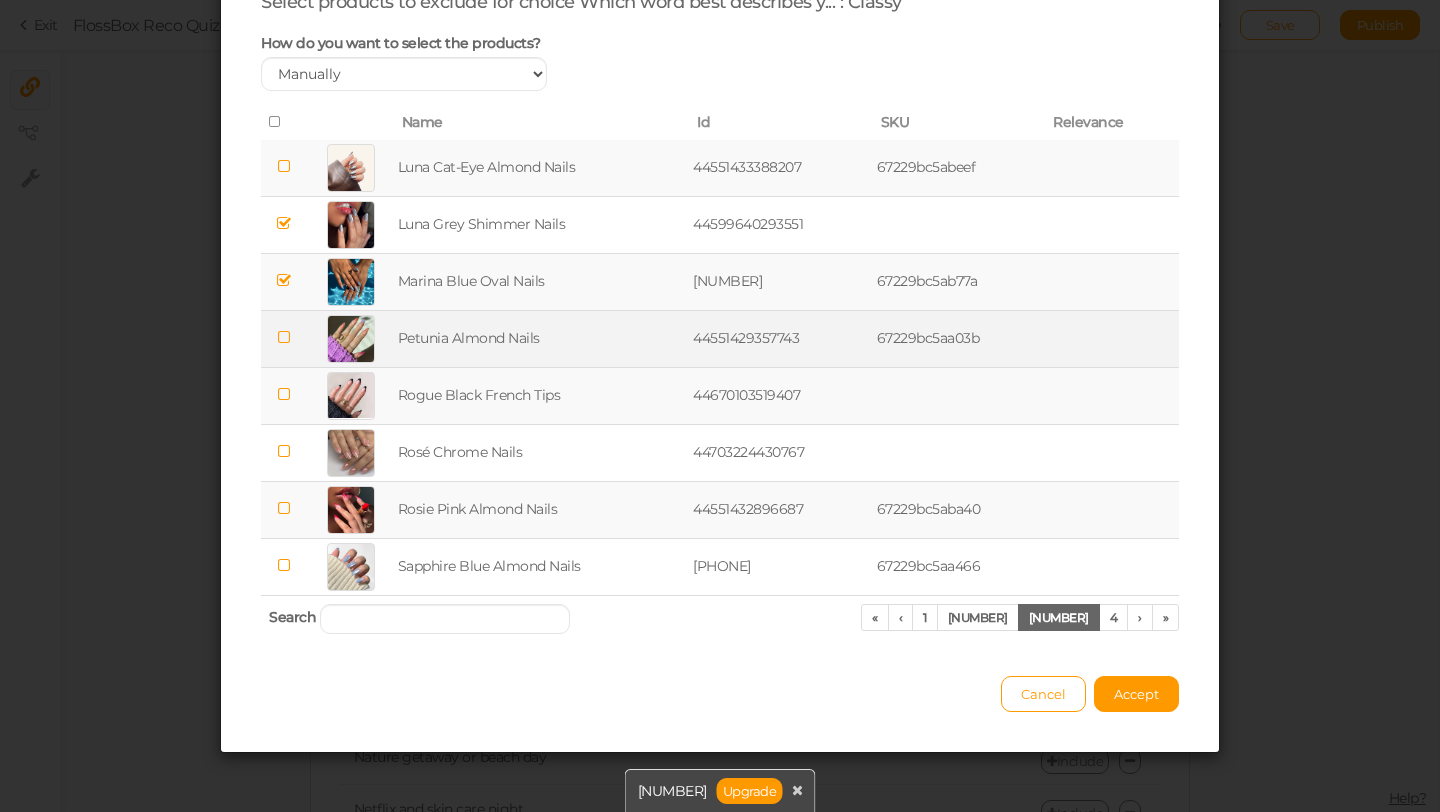 click on "Petunia Almond Nails" at bounding box center [541, 224] 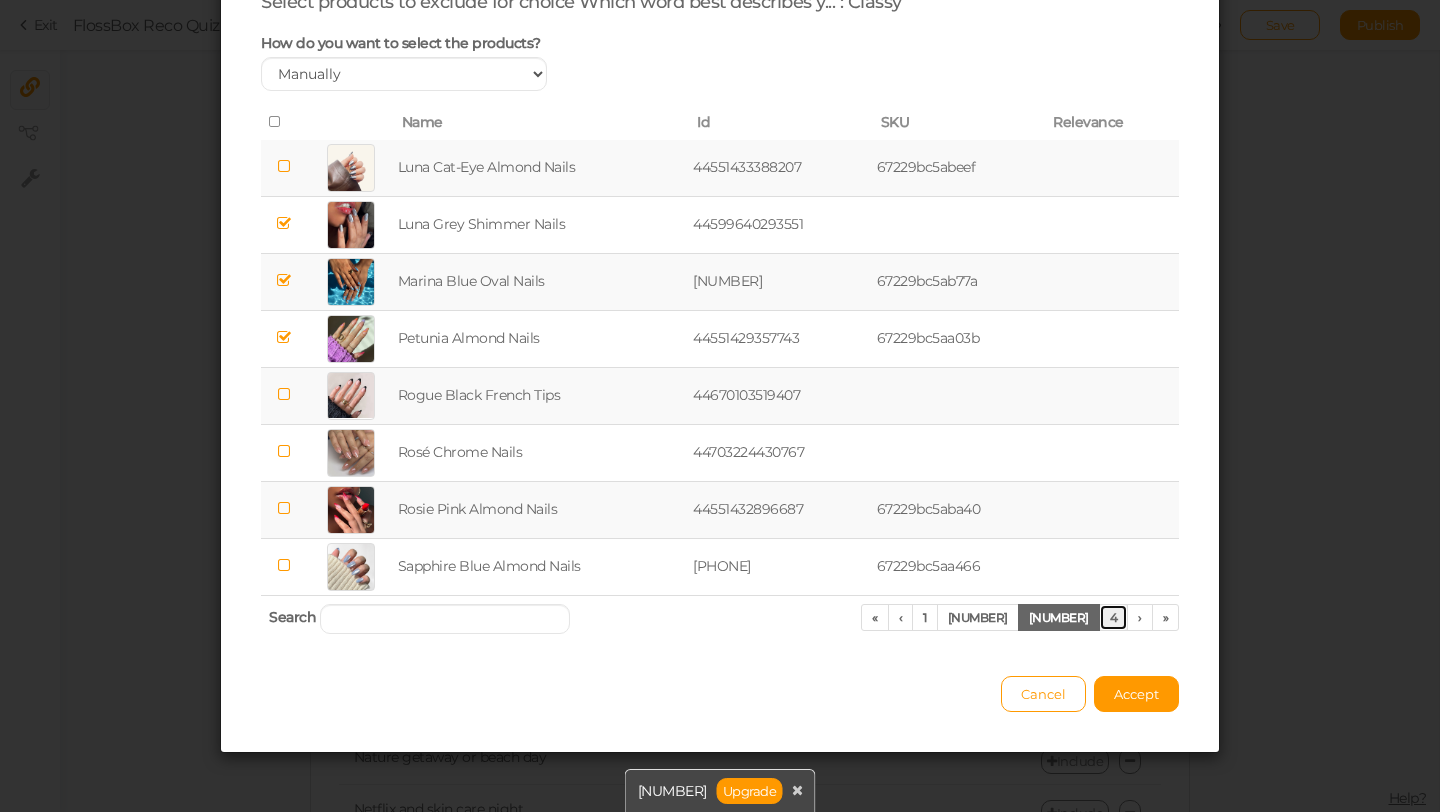 click on "4" at bounding box center [925, 617] 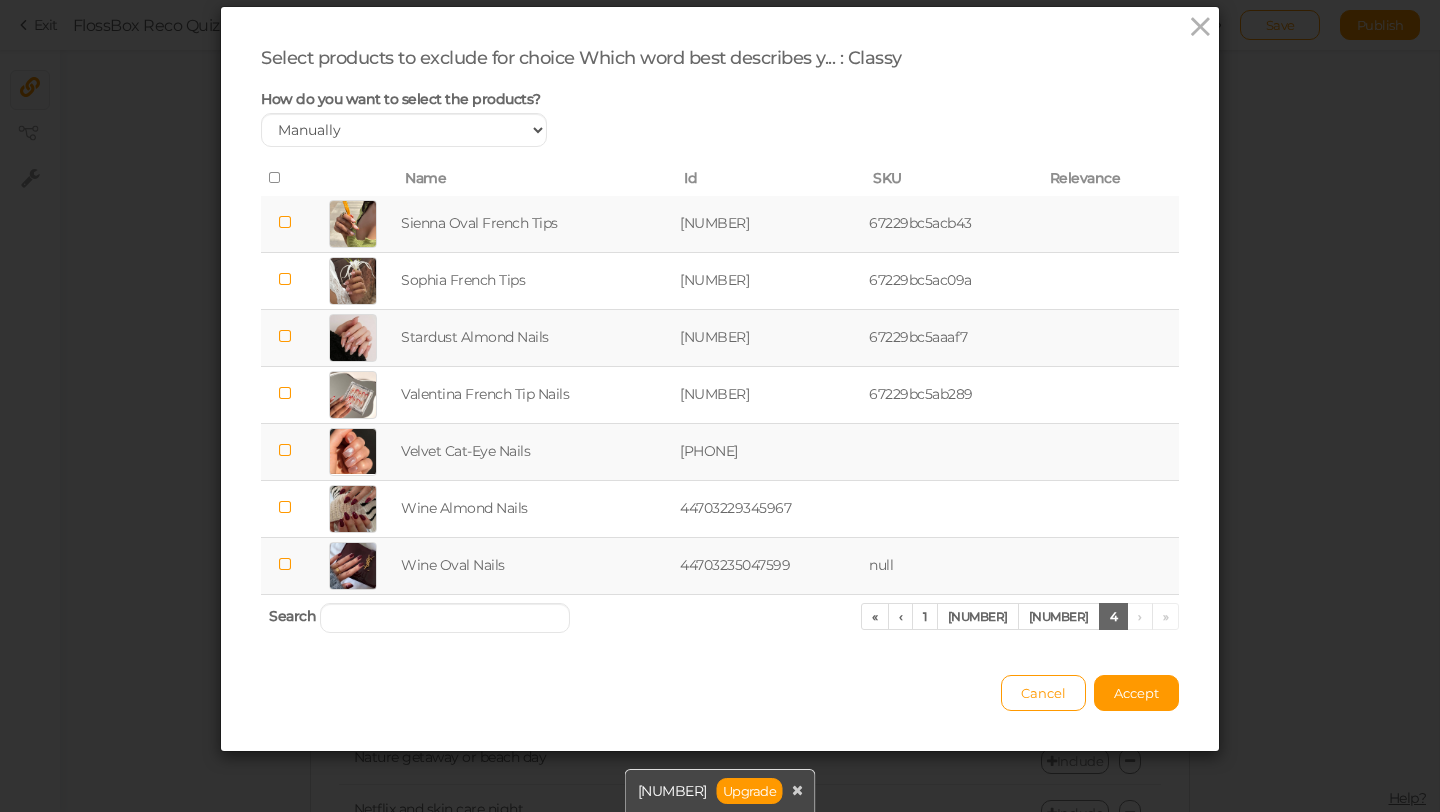 scroll, scrollTop: 53, scrollLeft: 0, axis: vertical 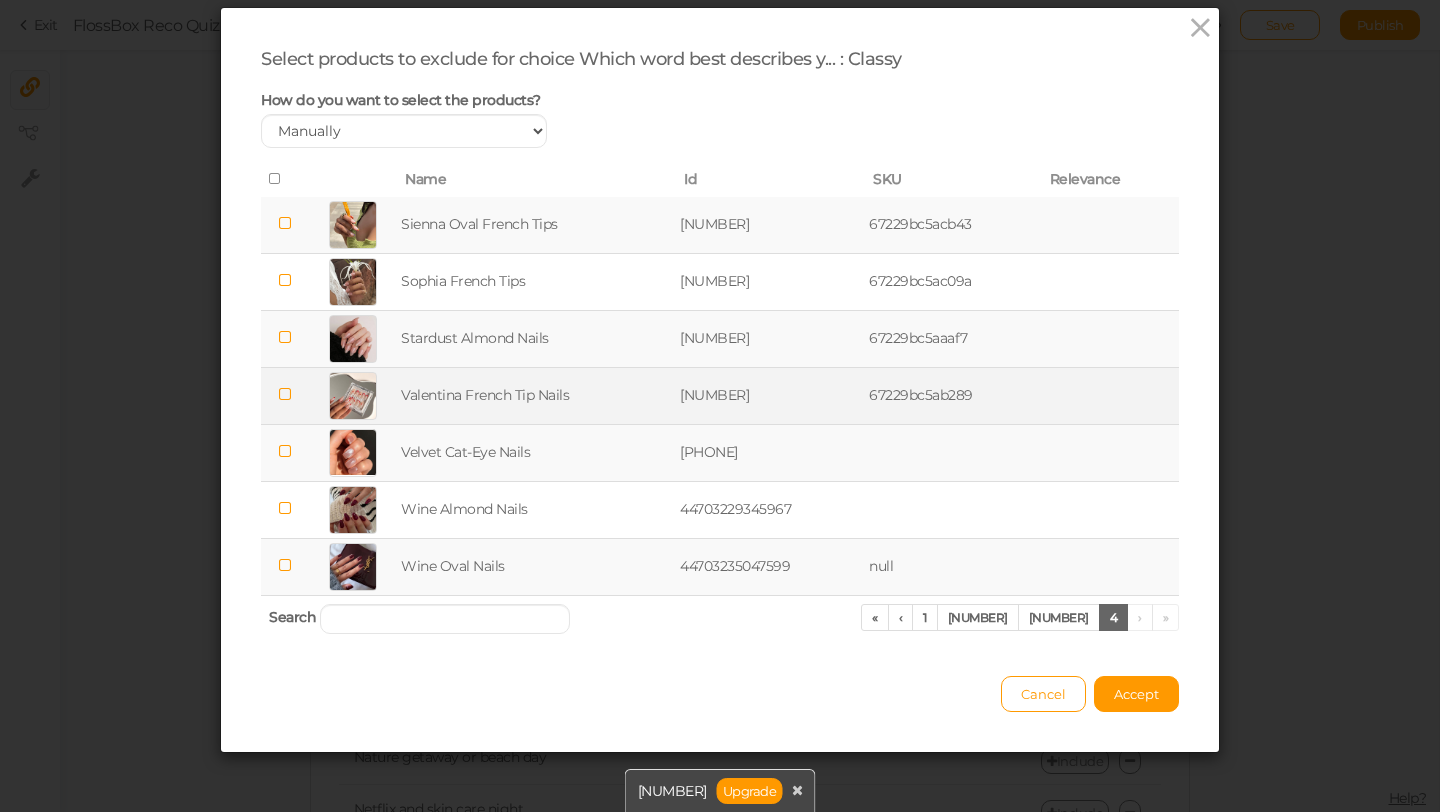 click on "Valentina French Tip Nails" at bounding box center [536, 281] 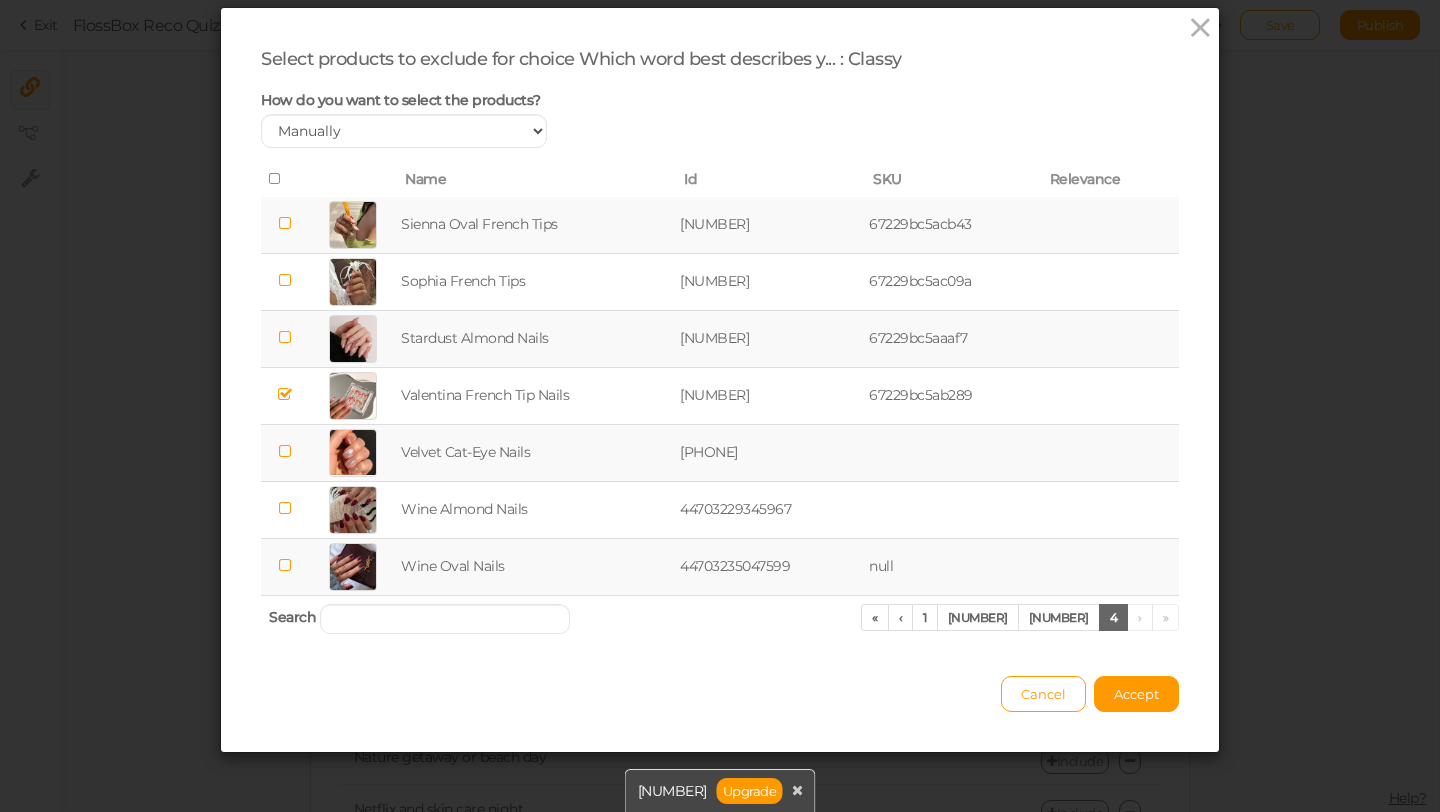 click on "[NUMBER] [NUMBER] [NUMBER] [NUMBER]" at bounding box center (1020, 617) 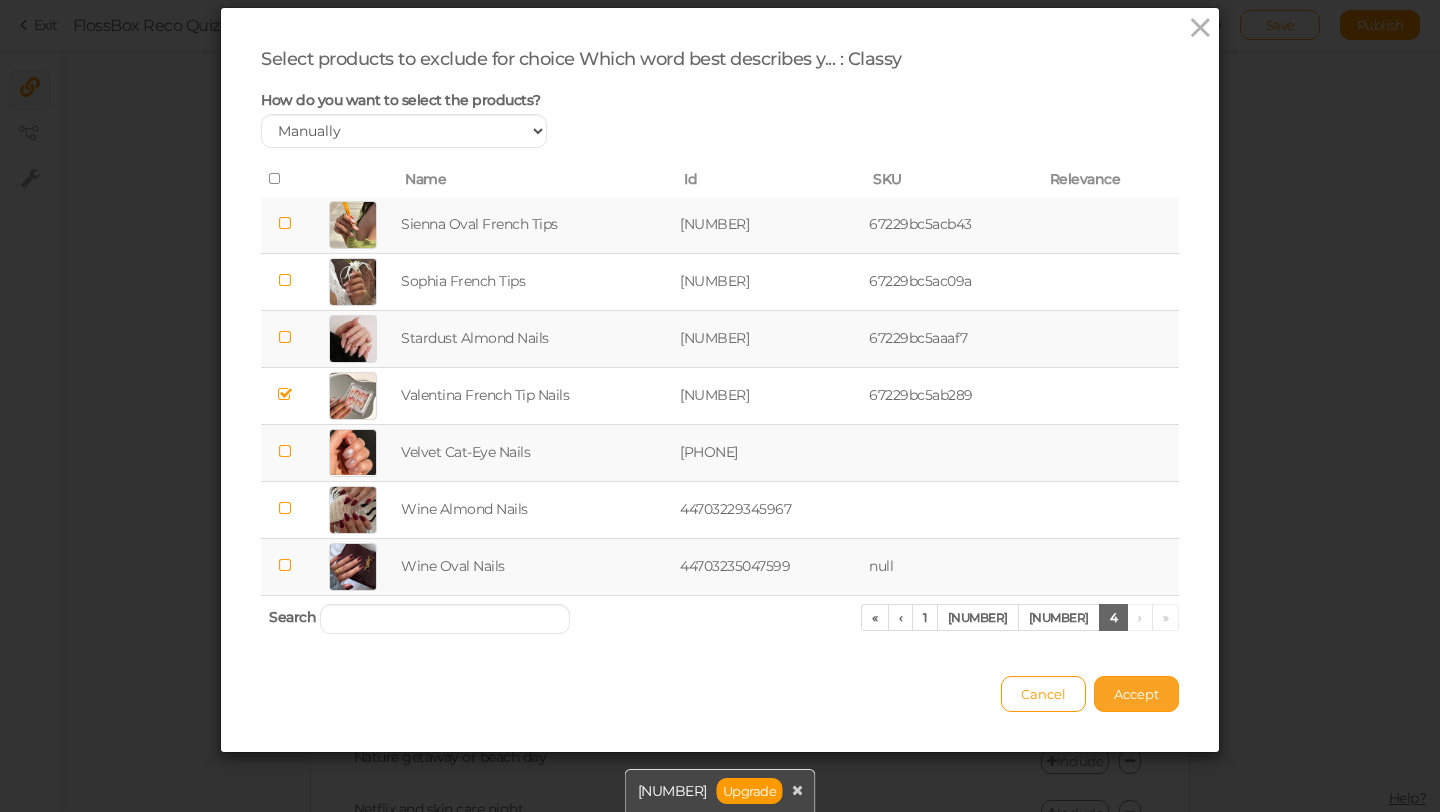 click on "Accept" at bounding box center [1136, 694] 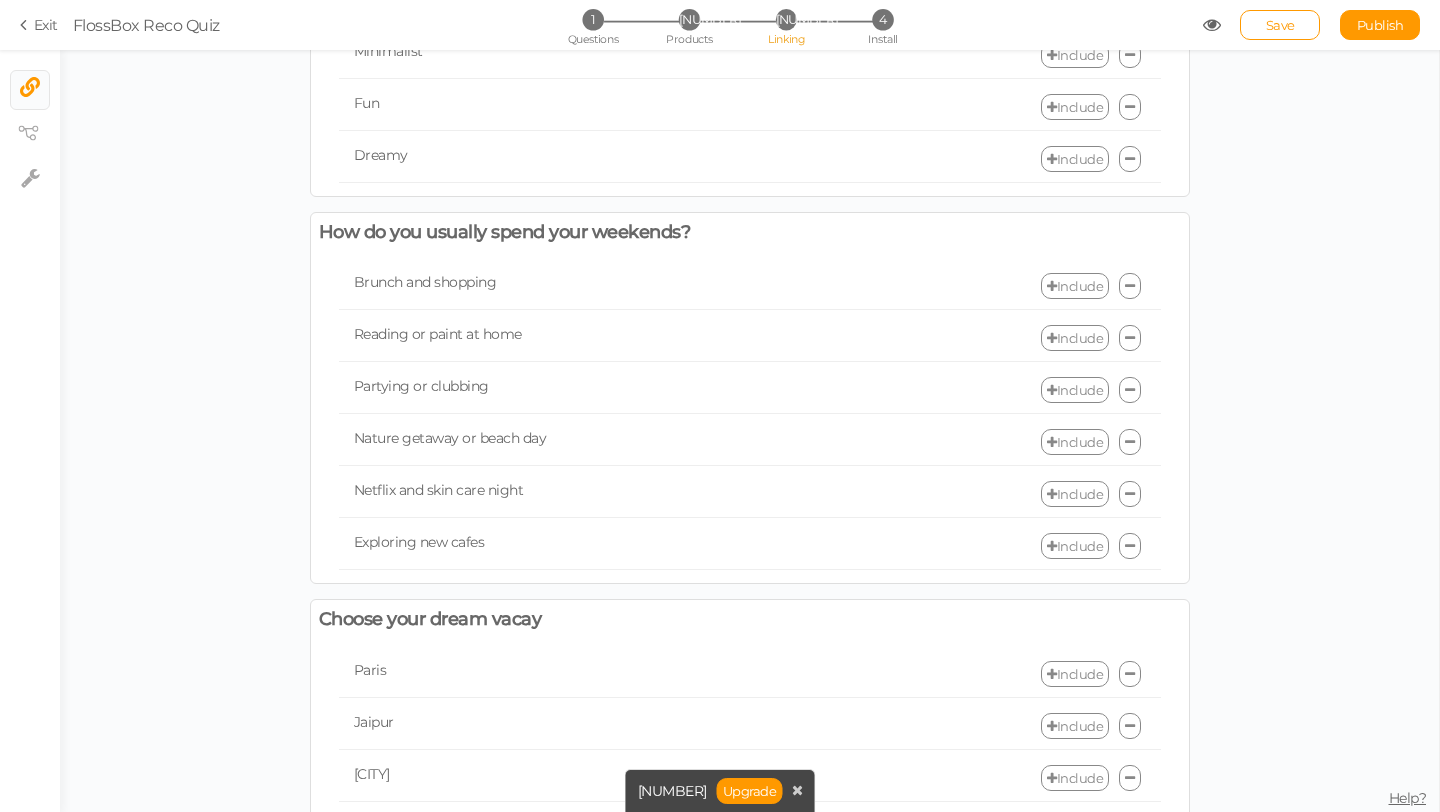 scroll, scrollTop: 0, scrollLeft: 0, axis: both 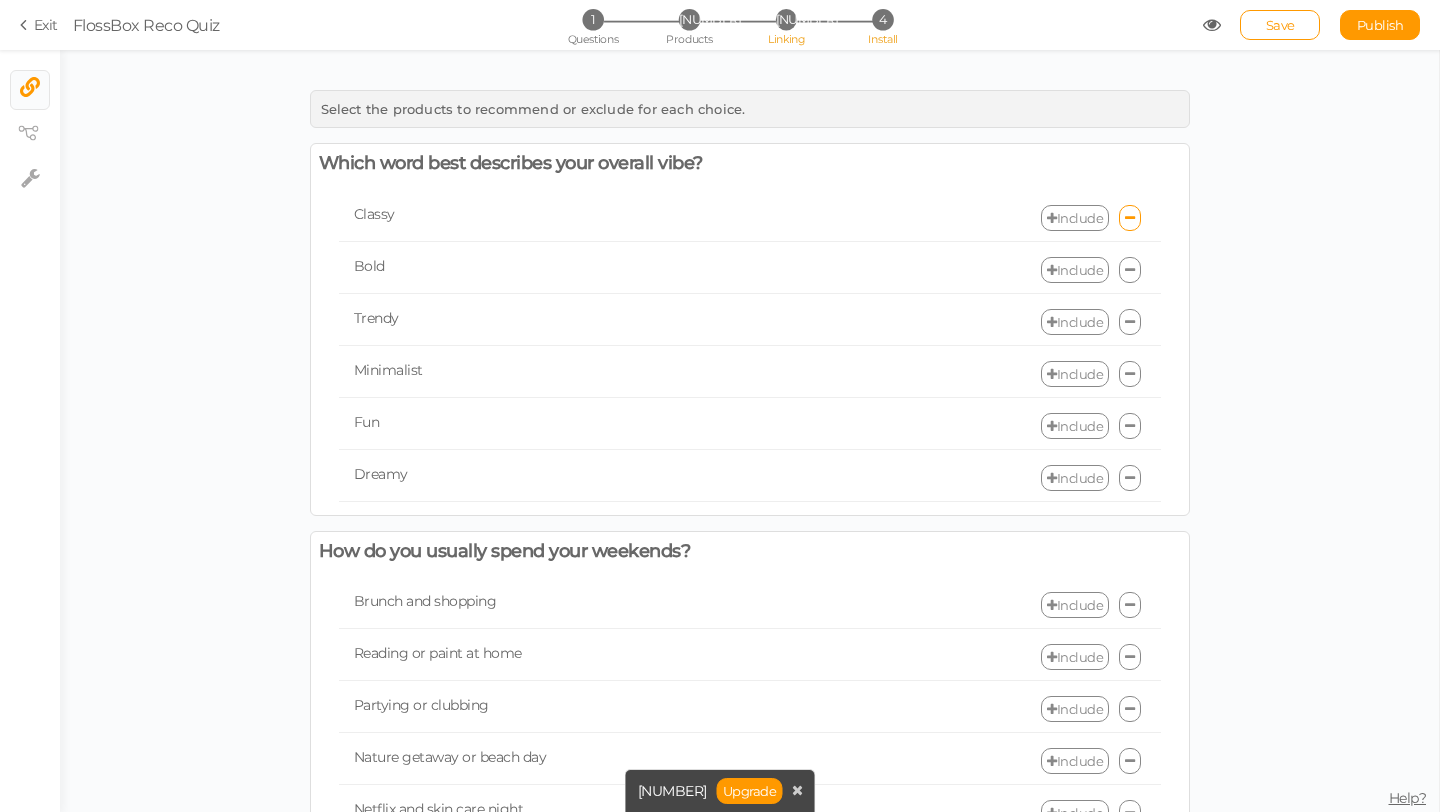 click on "4   Install" at bounding box center (882, 19) 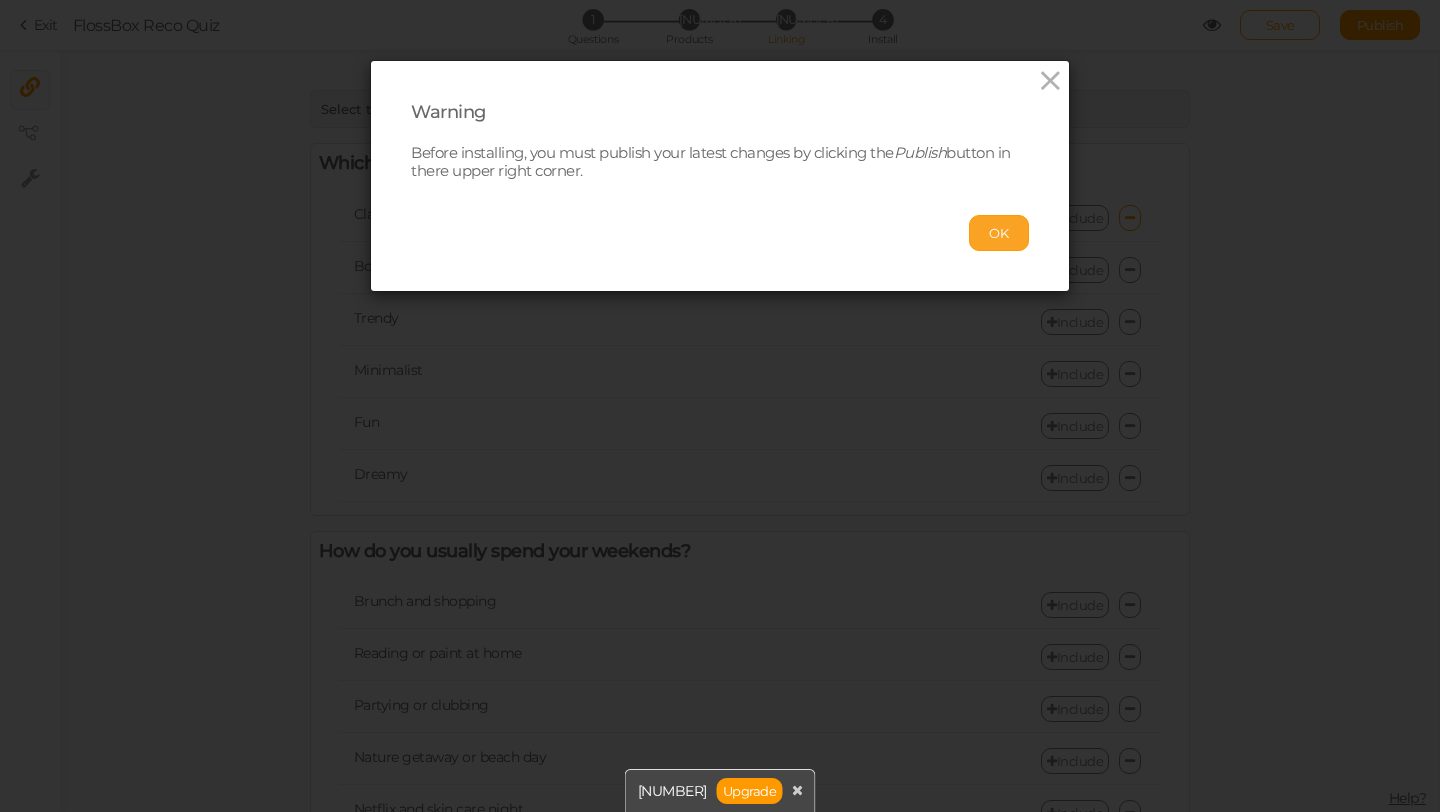 click on "OK" at bounding box center (999, 233) 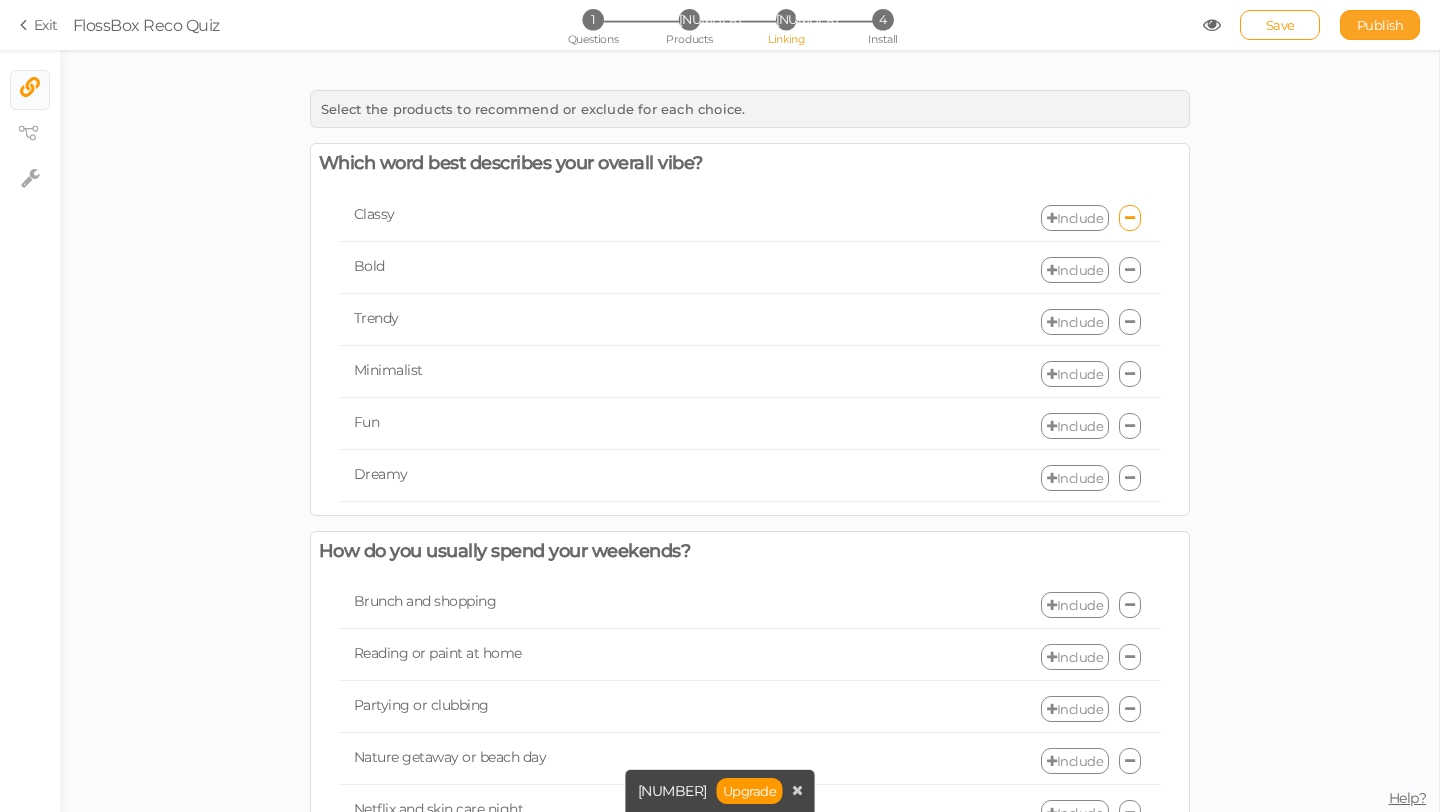 click on "Publish" at bounding box center (1380, 25) 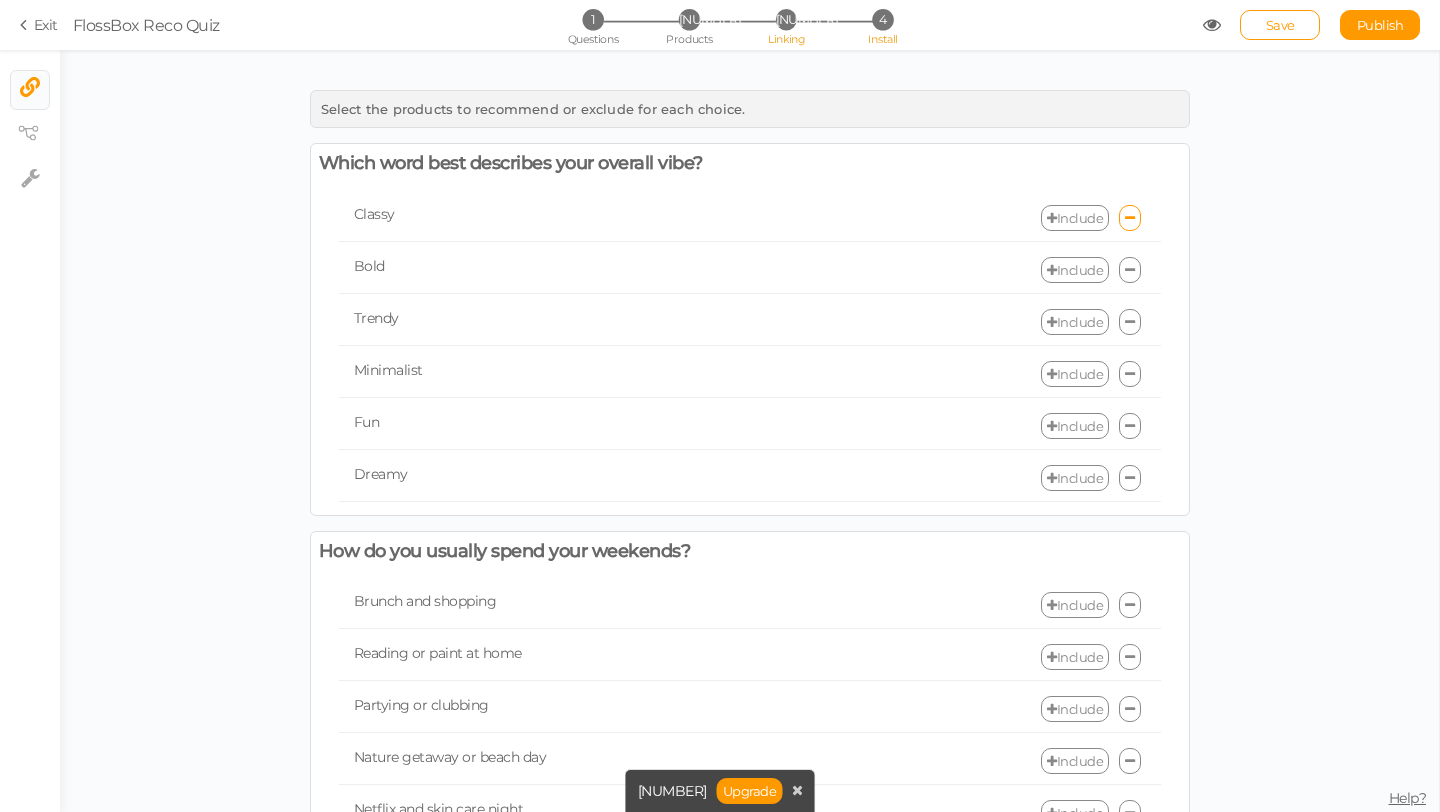 click on "4" at bounding box center [882, 19] 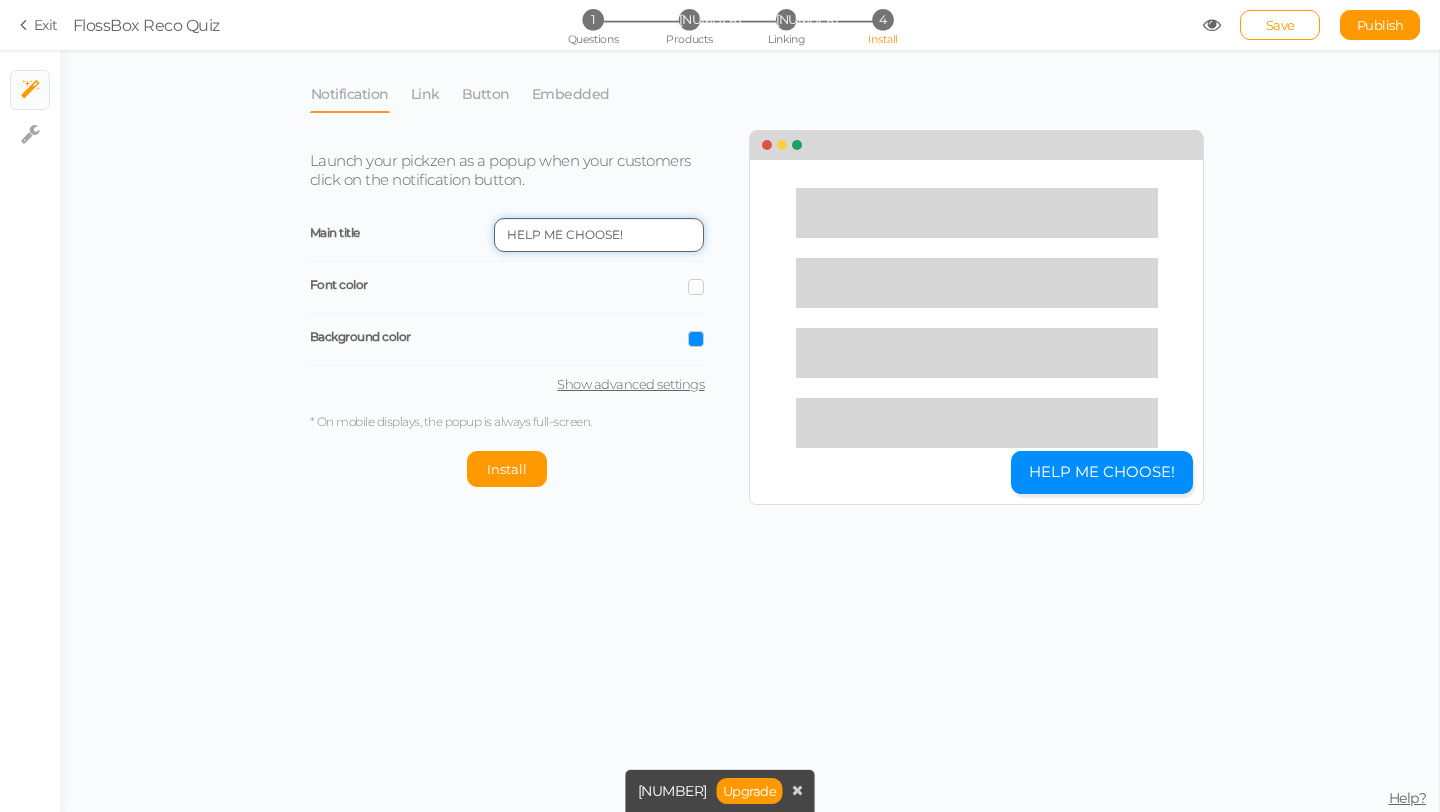 click on "HELP ME CHOOSE!" at bounding box center [599, 235] 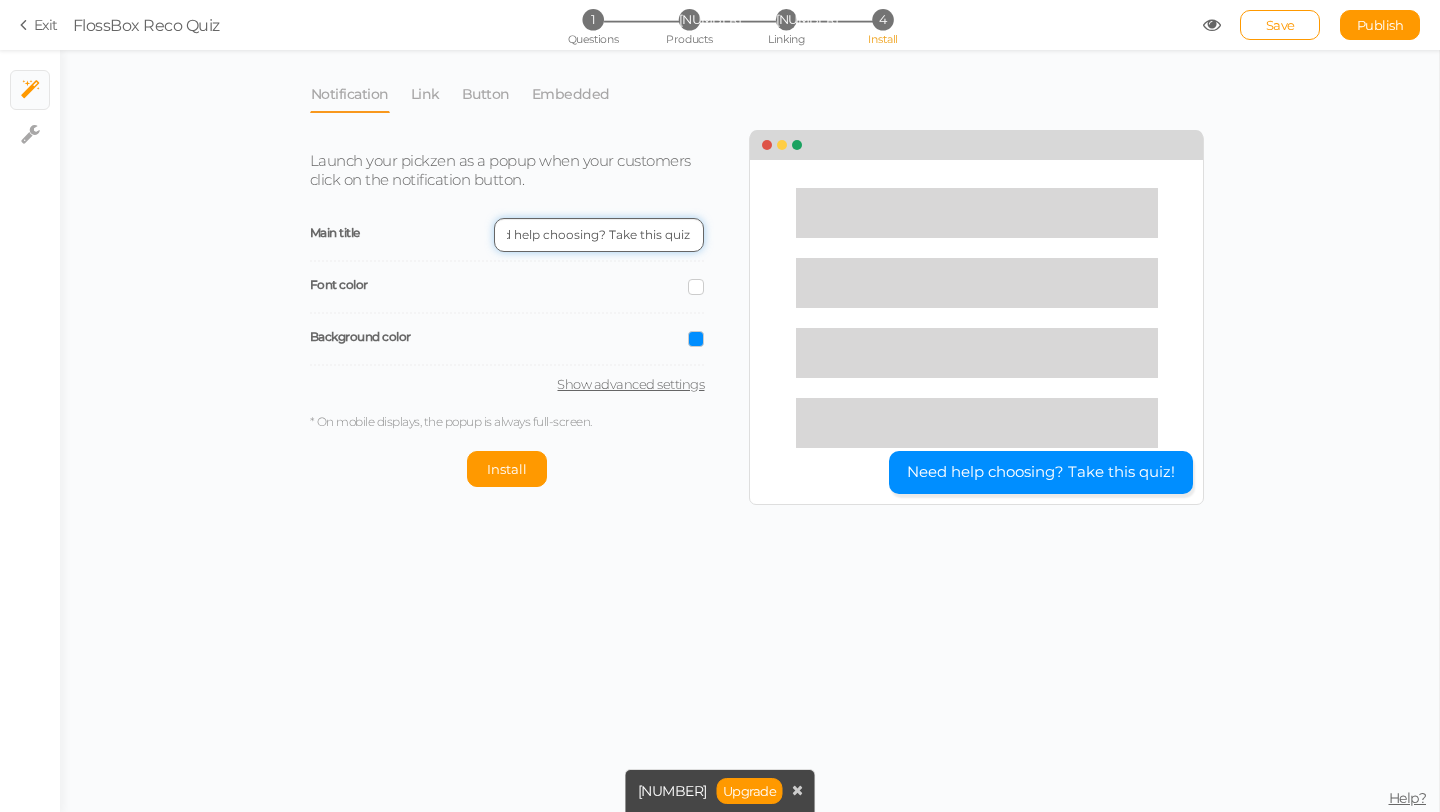 scroll, scrollTop: 0, scrollLeft: 31, axis: horizontal 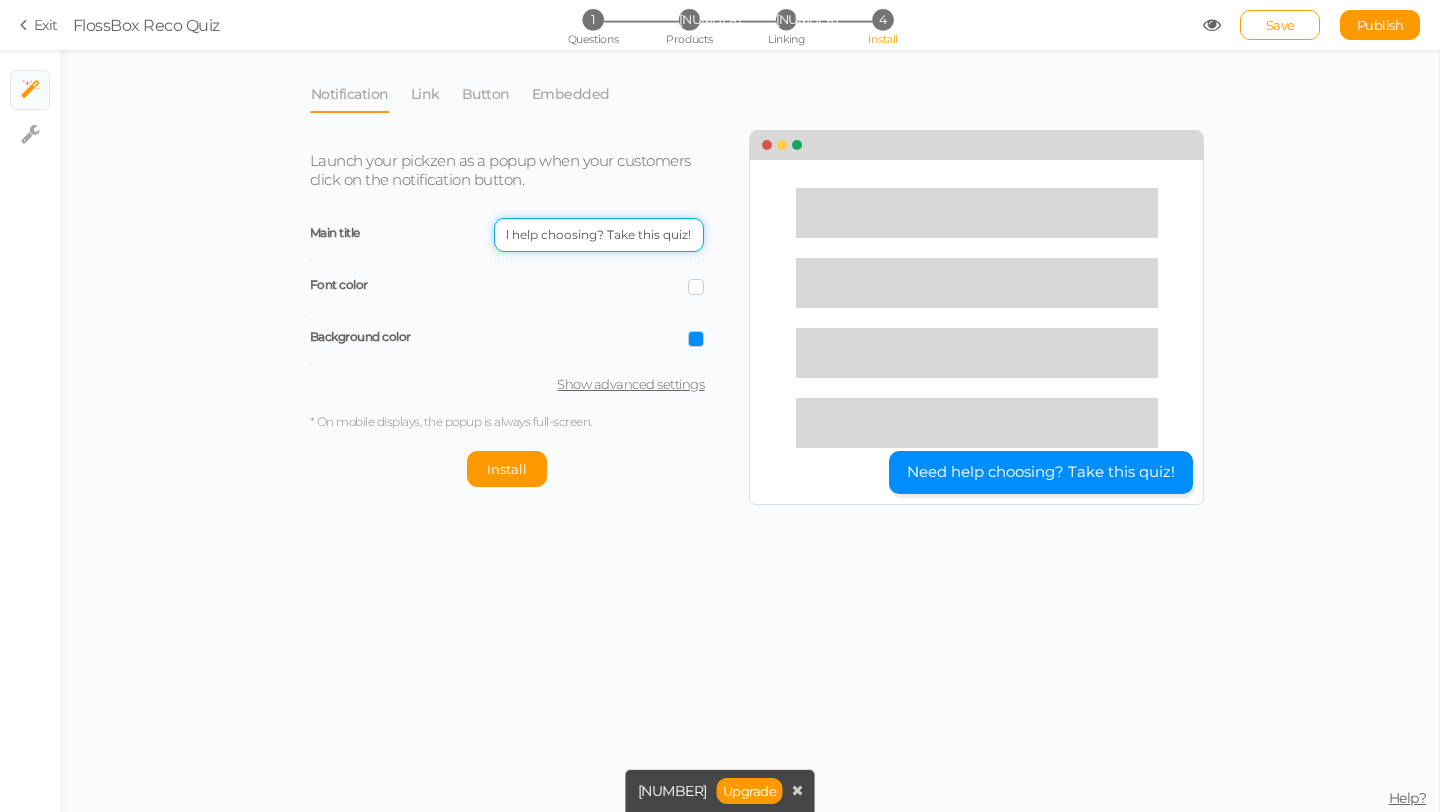 type on "Need help choosing? Take this quiz!" 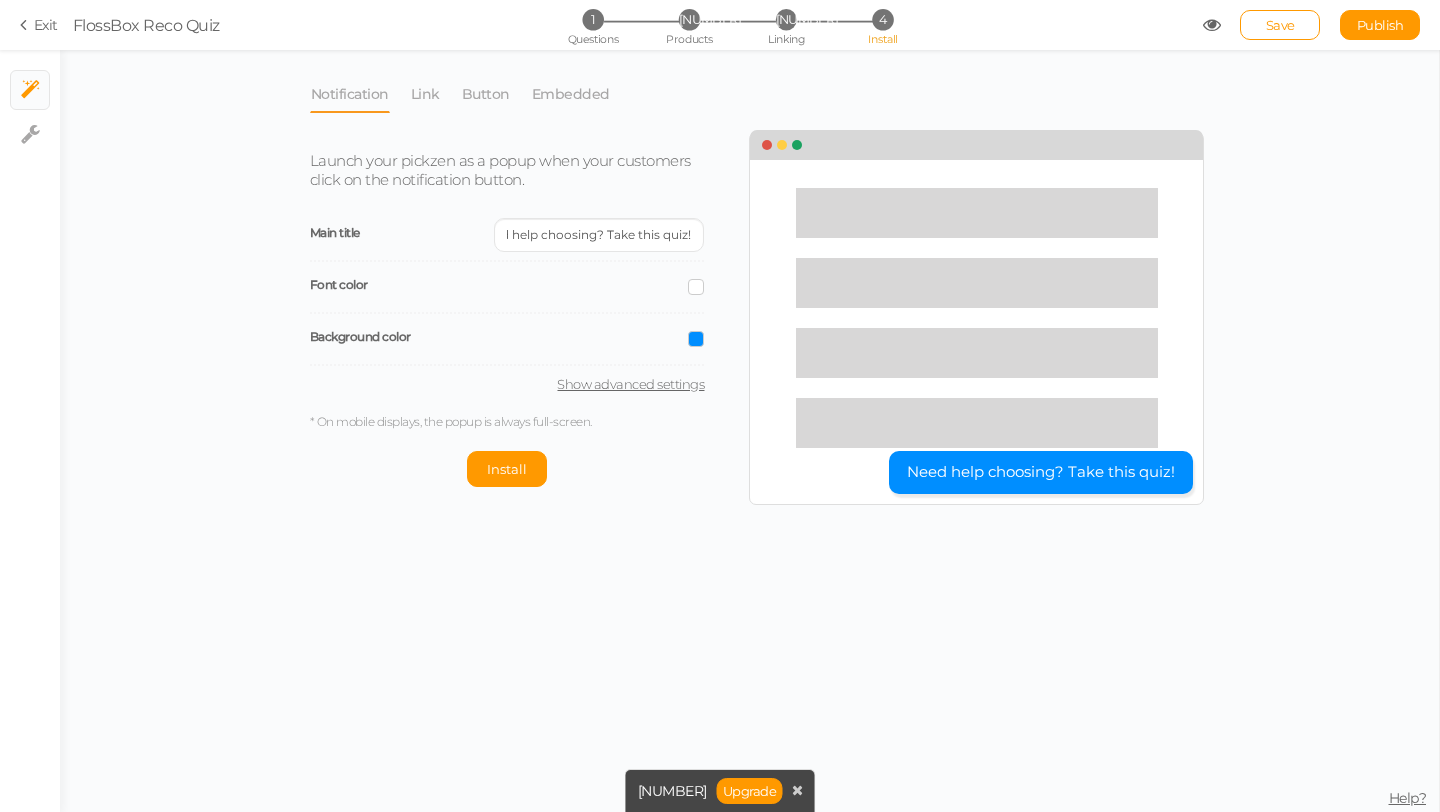 click at bounding box center (696, 287) 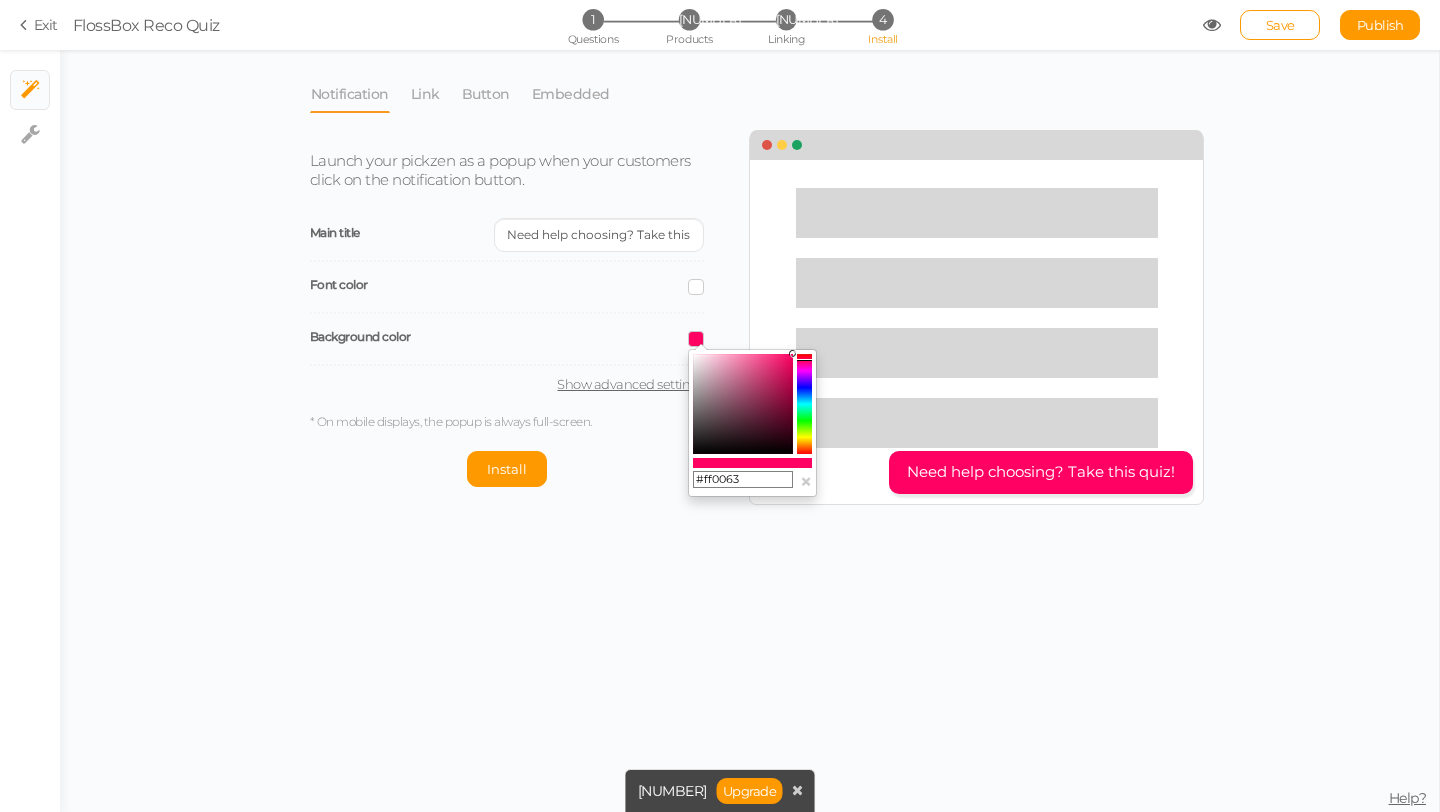 drag, startPoint x: 805, startPoint y: 380, endPoint x: 805, endPoint y: 360, distance: 20 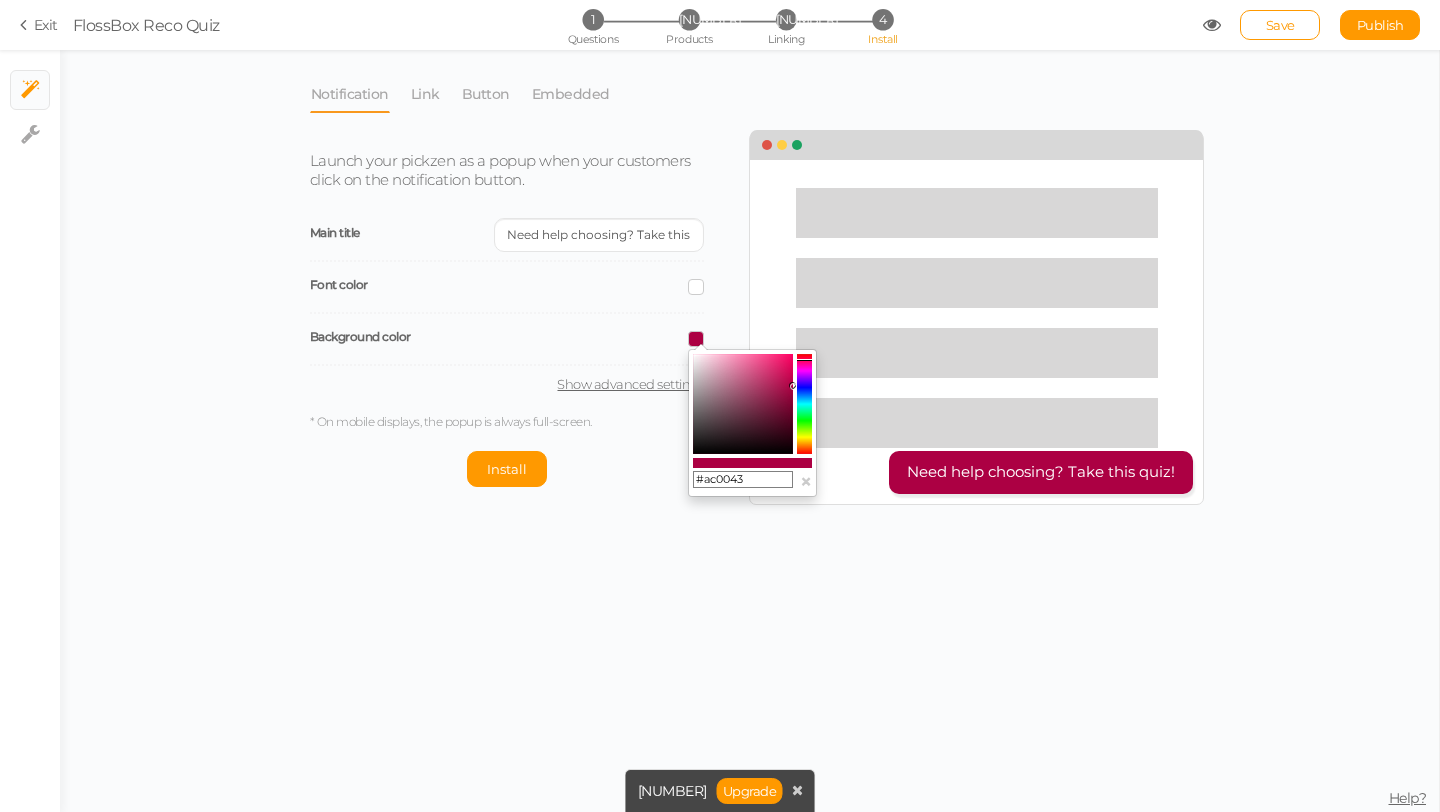 drag, startPoint x: 773, startPoint y: 366, endPoint x: 813, endPoint y: 386, distance: 44.72136 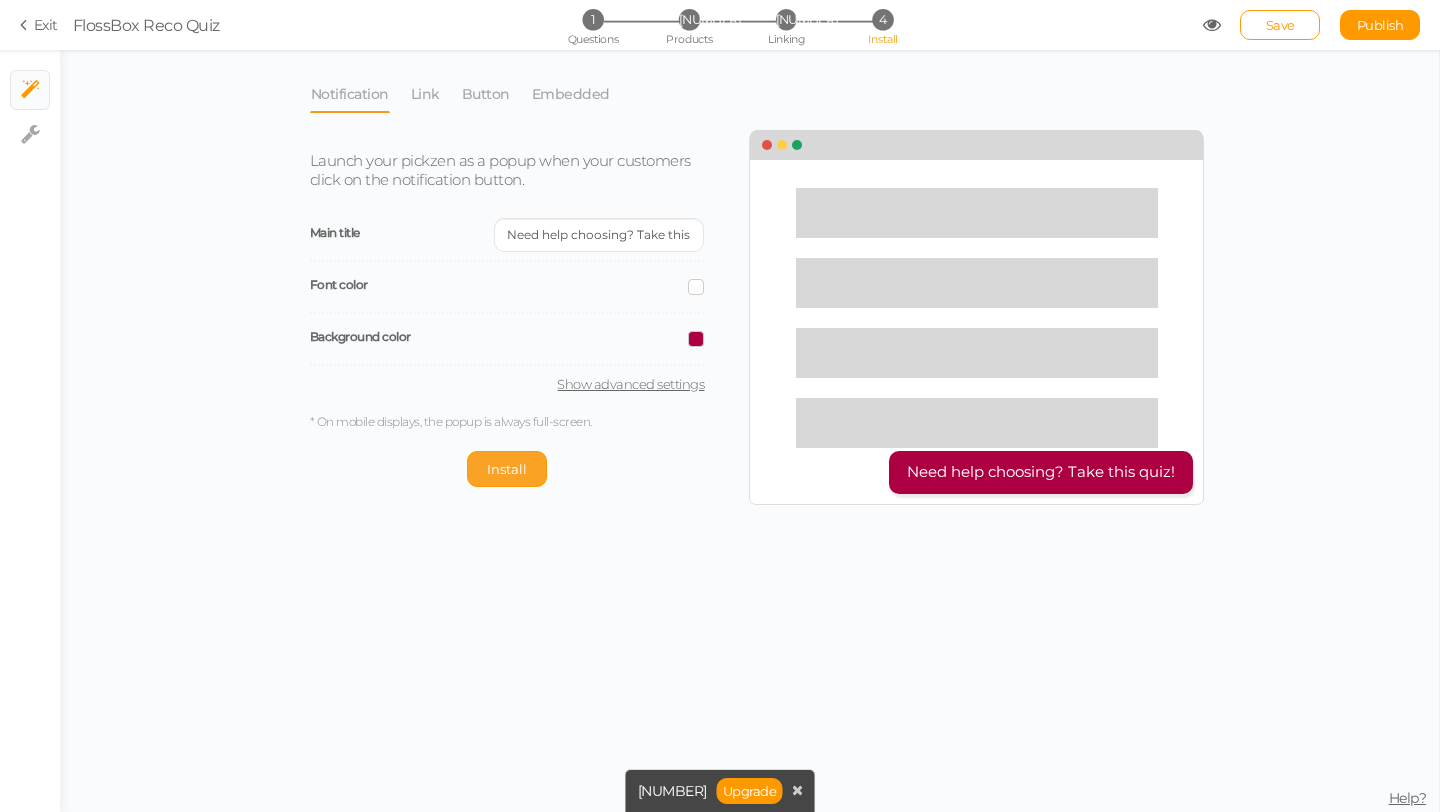 click on "Install" at bounding box center (507, 469) 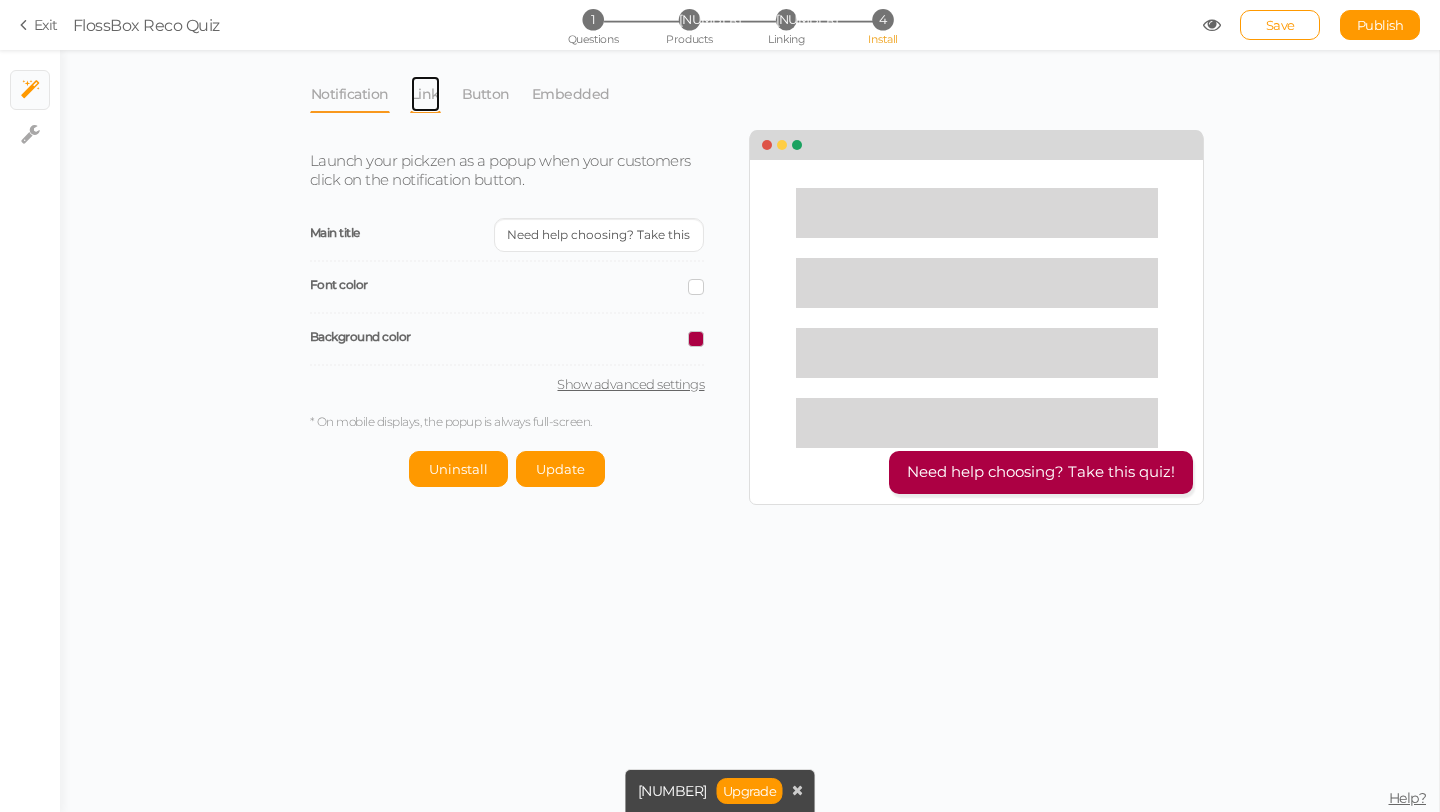 click on "Link" at bounding box center [350, 94] 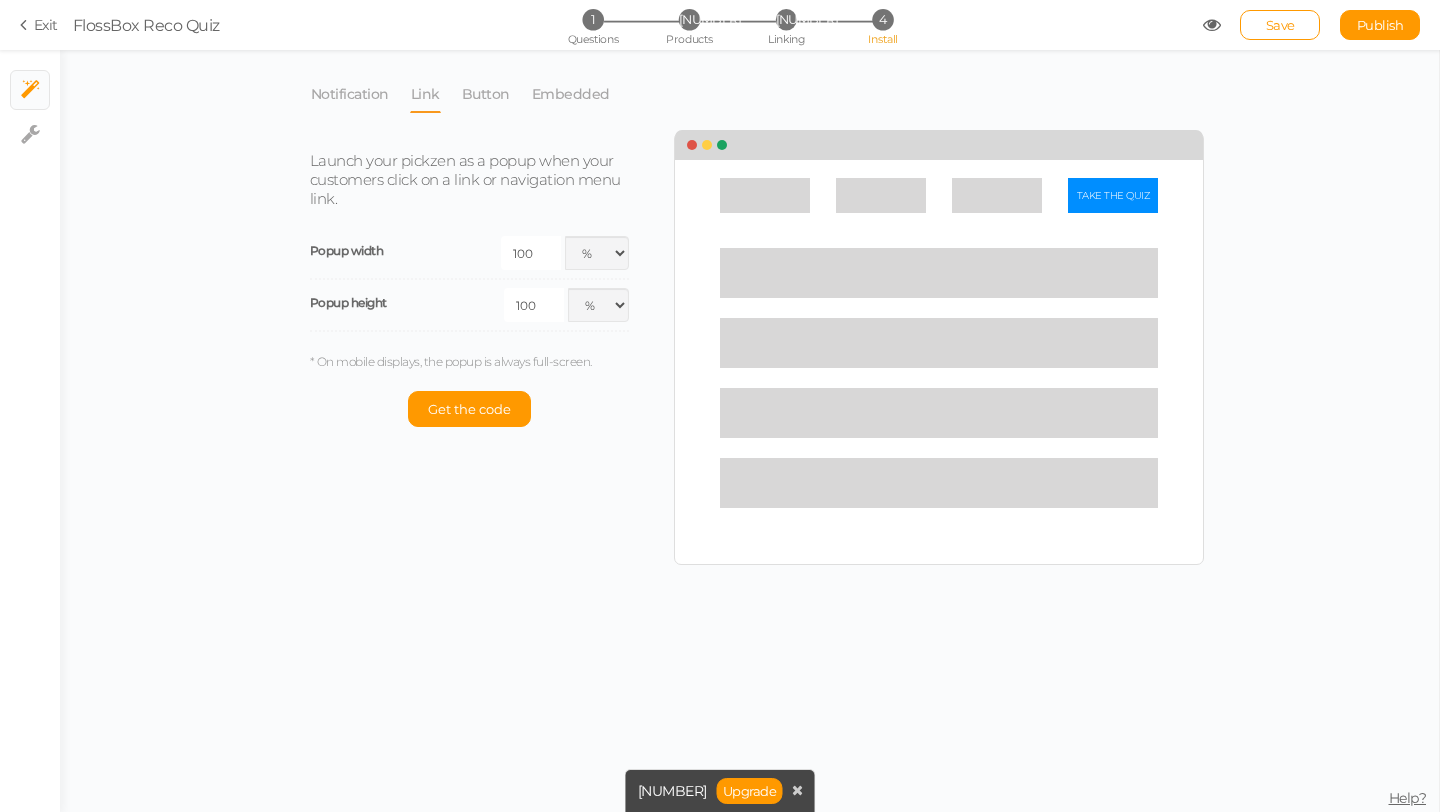 click on "Button" at bounding box center [496, 94] 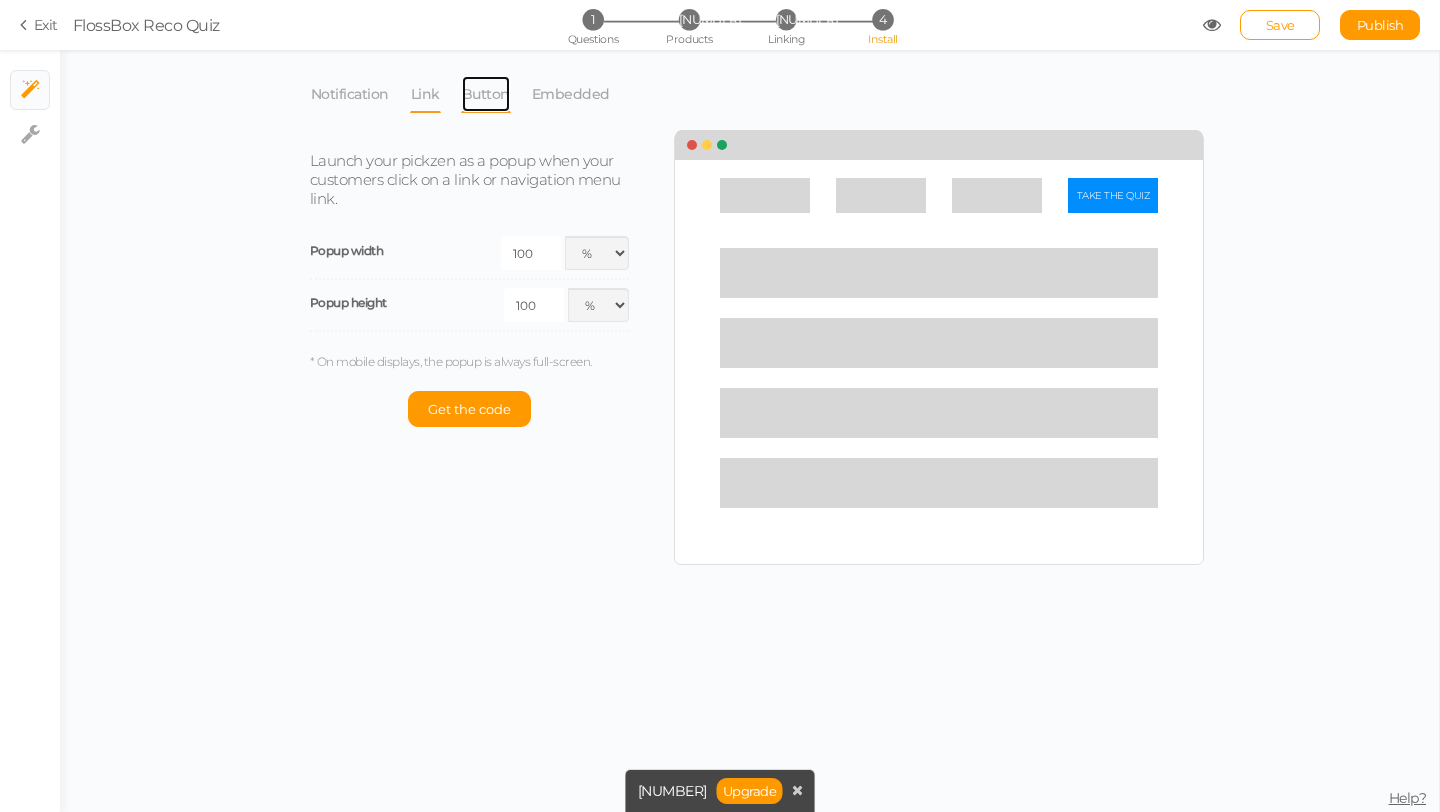 click on "Button" at bounding box center (350, 94) 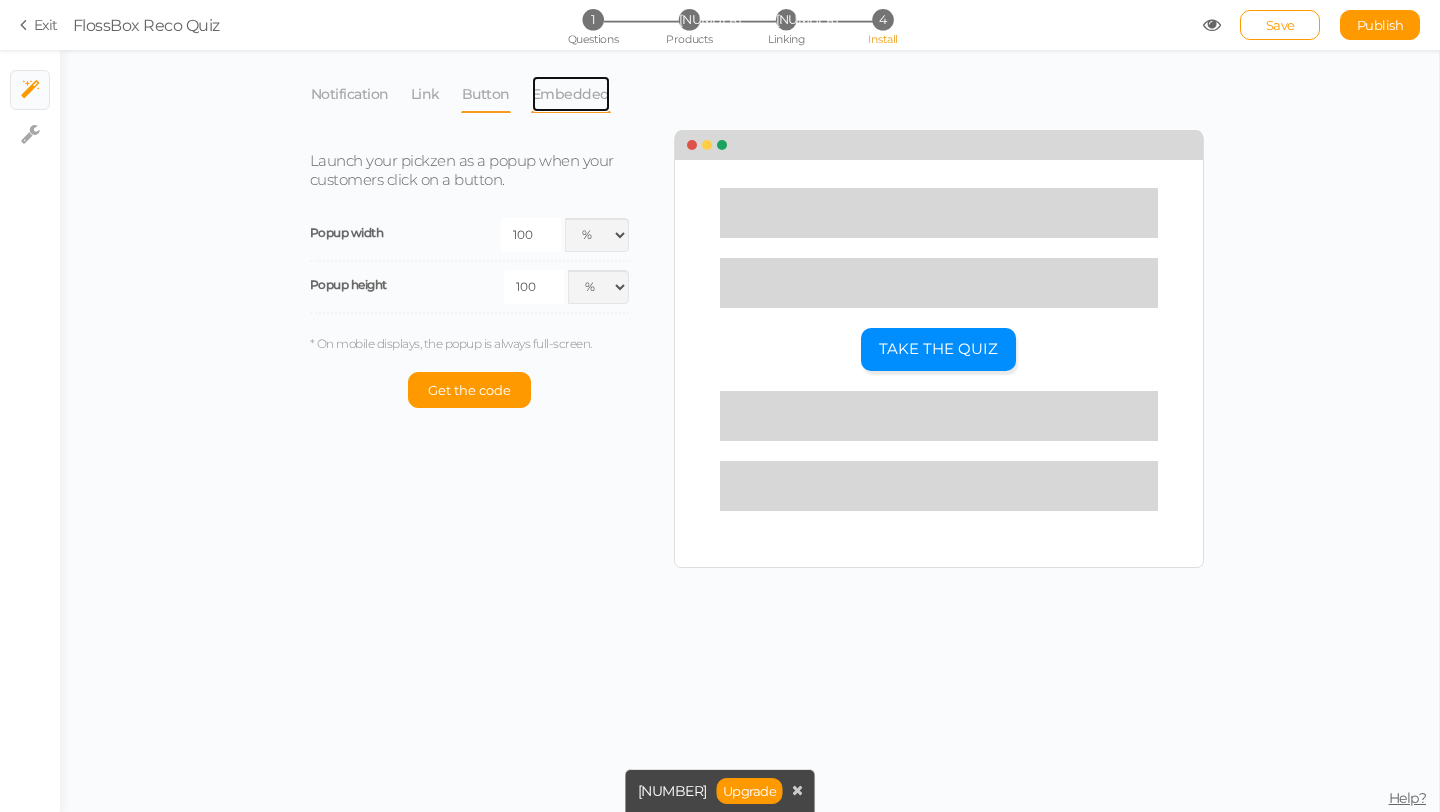 click on "Embedded" at bounding box center (350, 94) 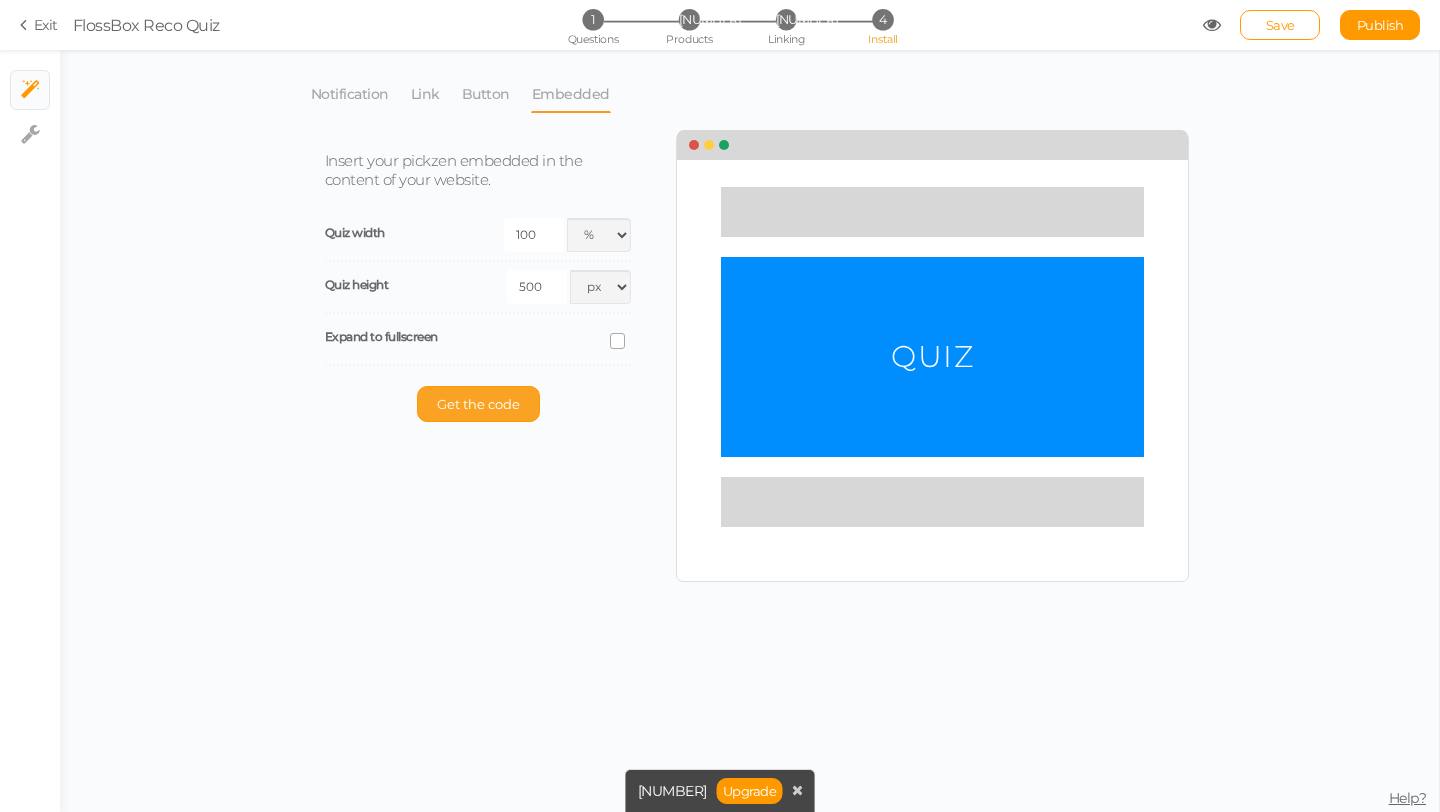 click on "Get the code" at bounding box center (478, 404) 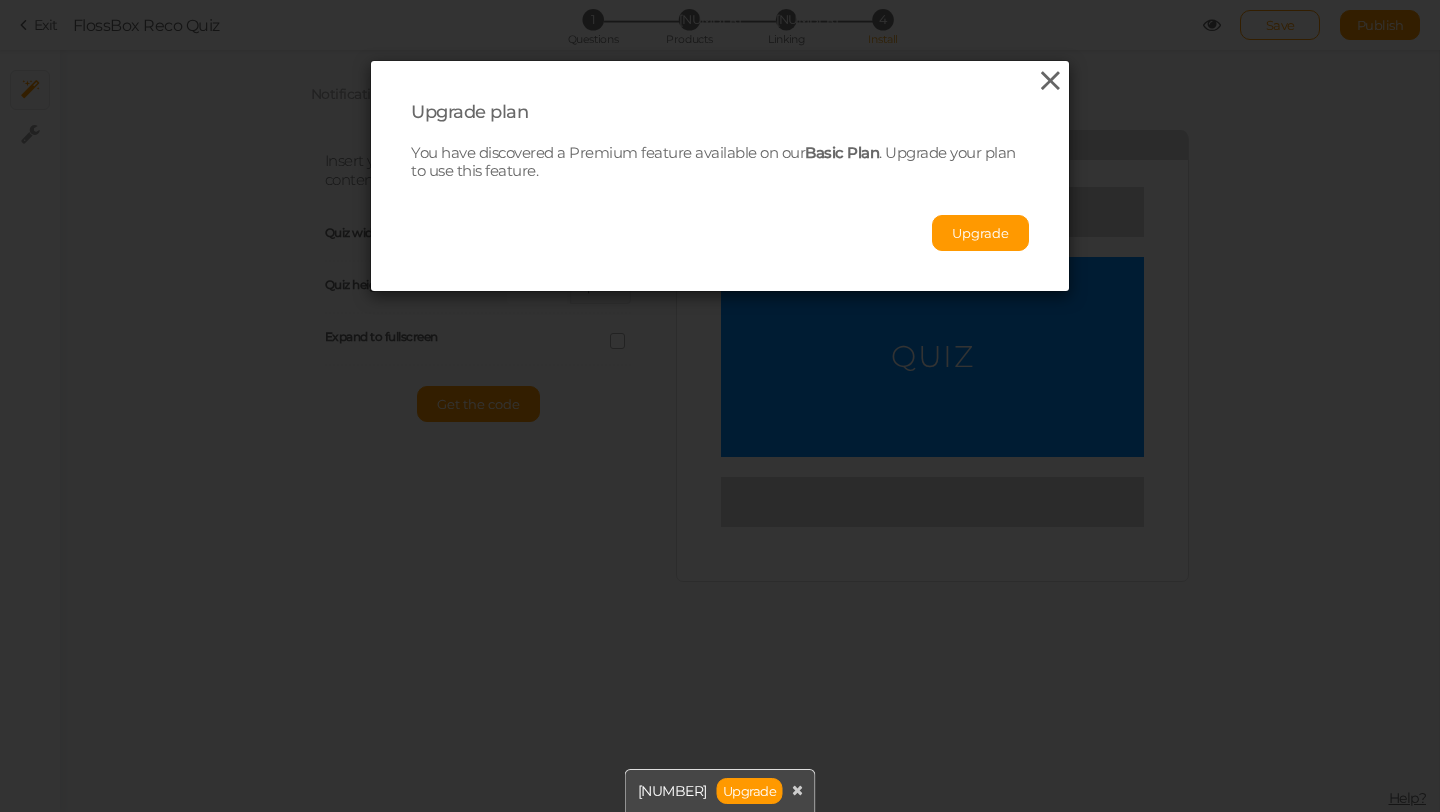 click at bounding box center [1050, 81] 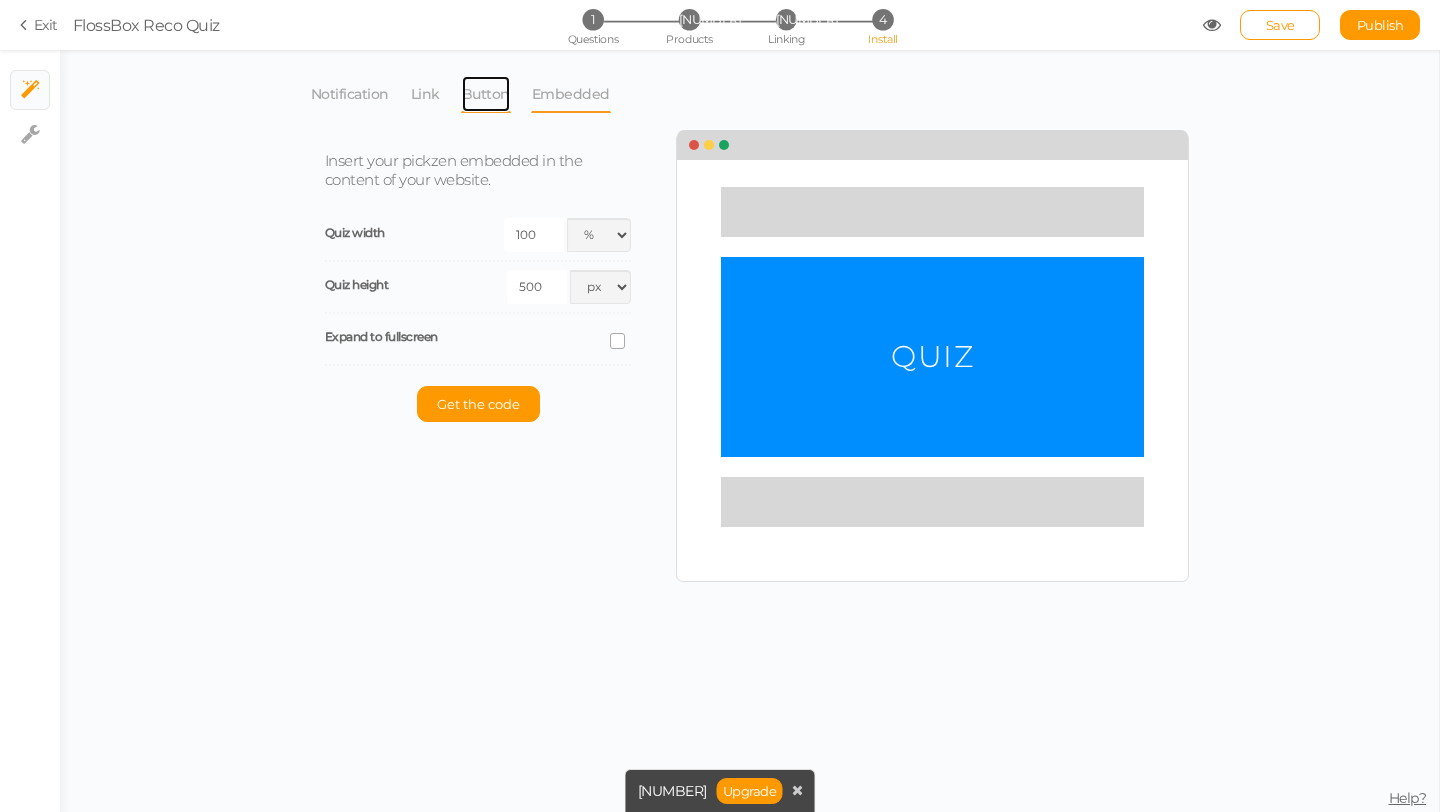click on "Button" at bounding box center [350, 94] 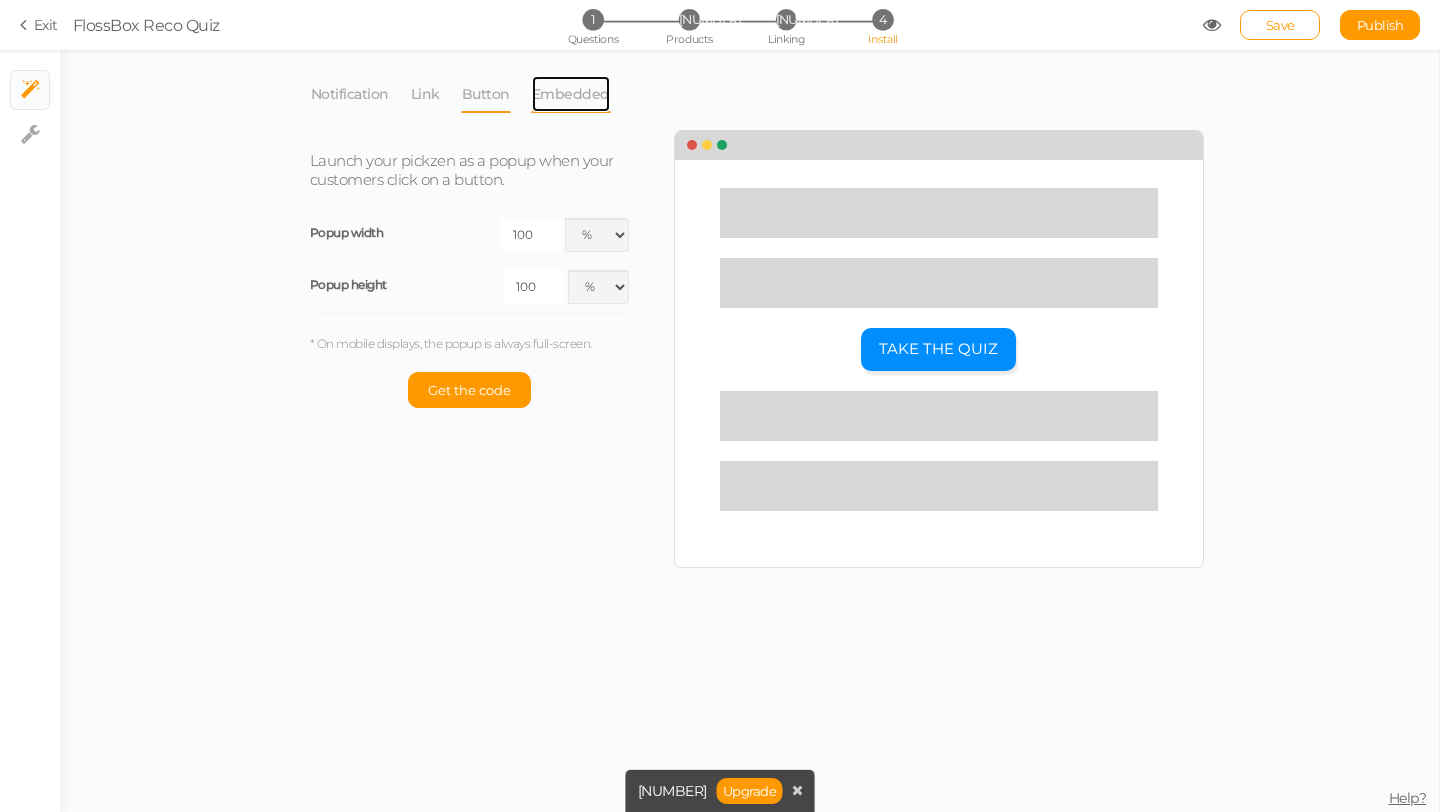 click on "Embedded" at bounding box center [350, 94] 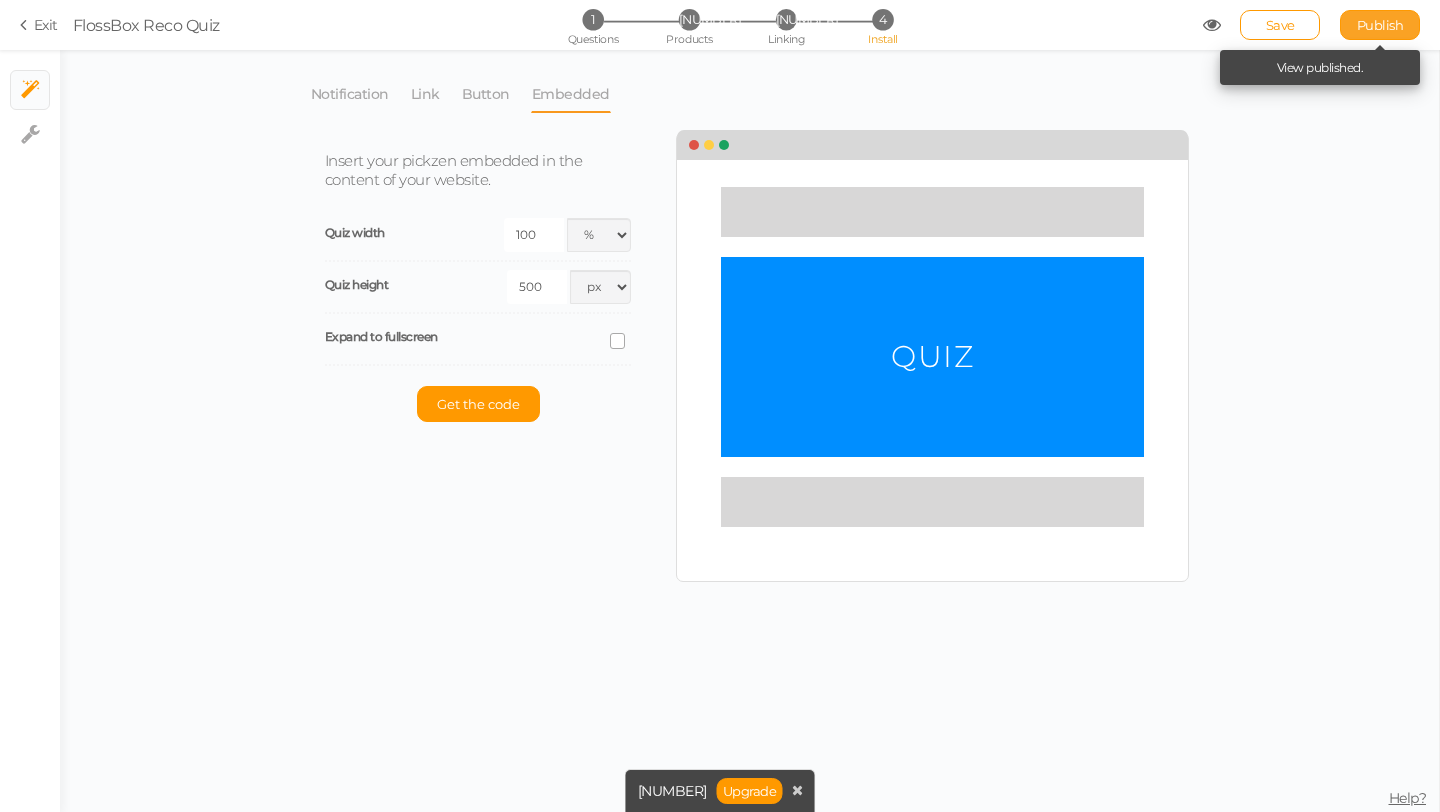 click on "Publish" at bounding box center [1380, 25] 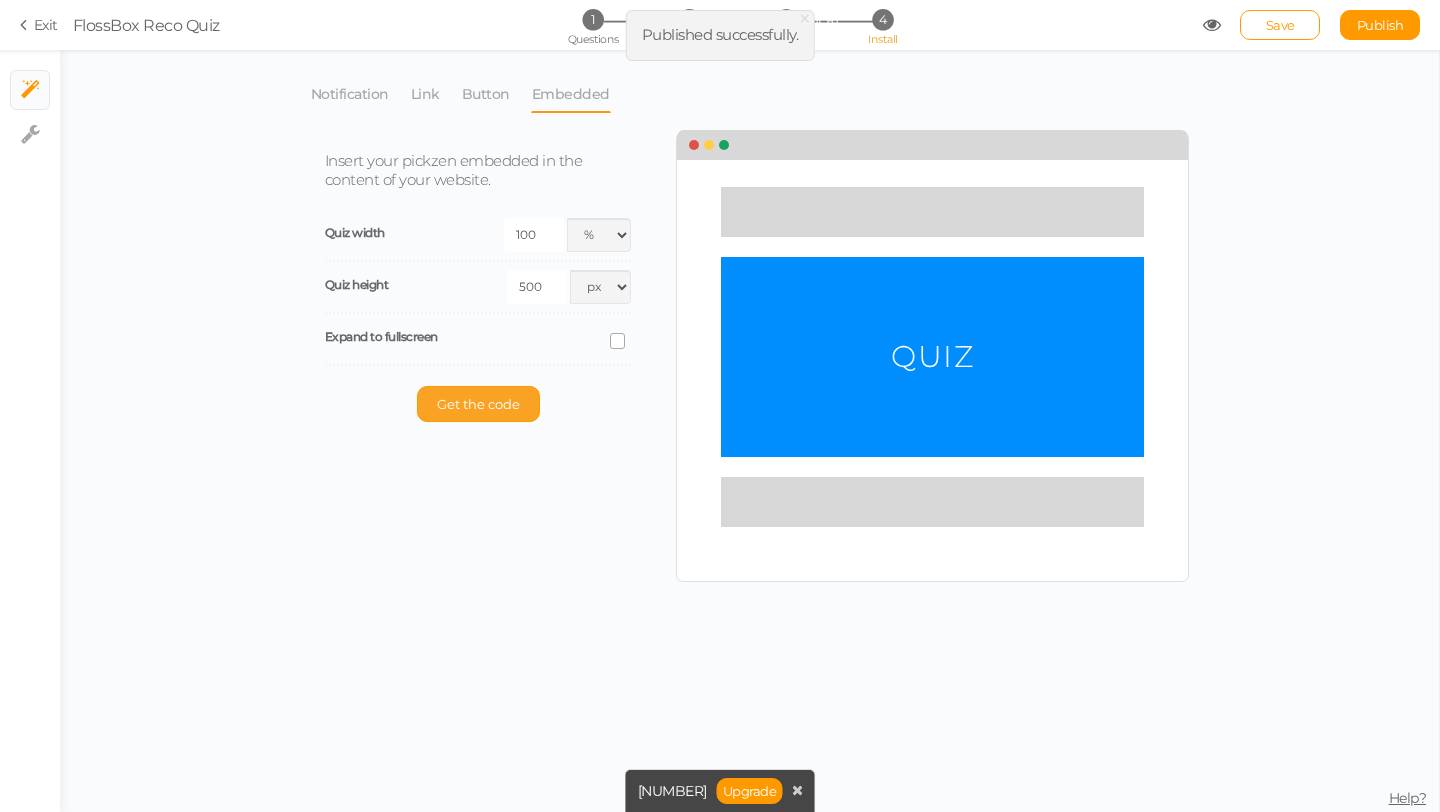 click on "Get the code" at bounding box center (478, 404) 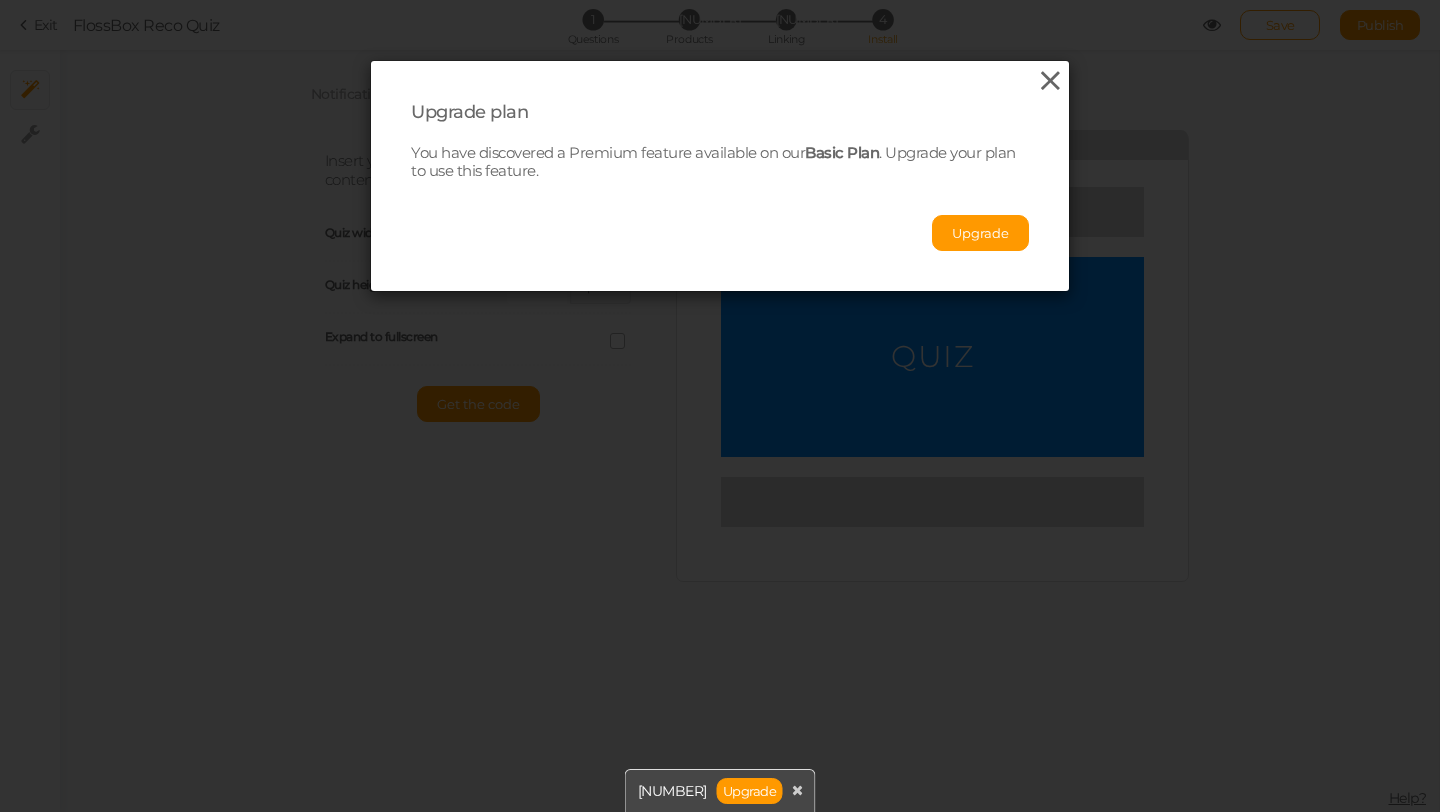 click at bounding box center [1050, 81] 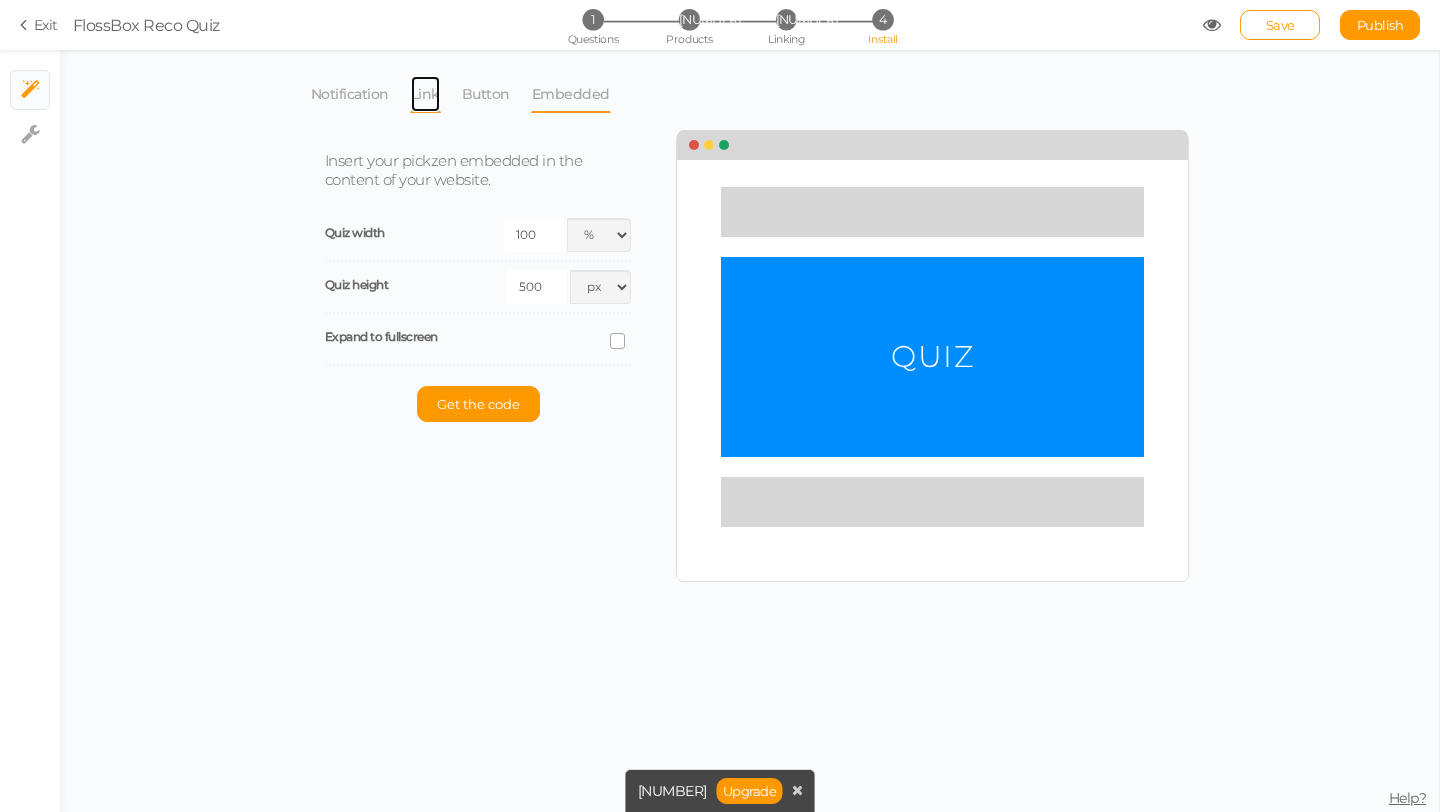 click on "Link" at bounding box center (350, 94) 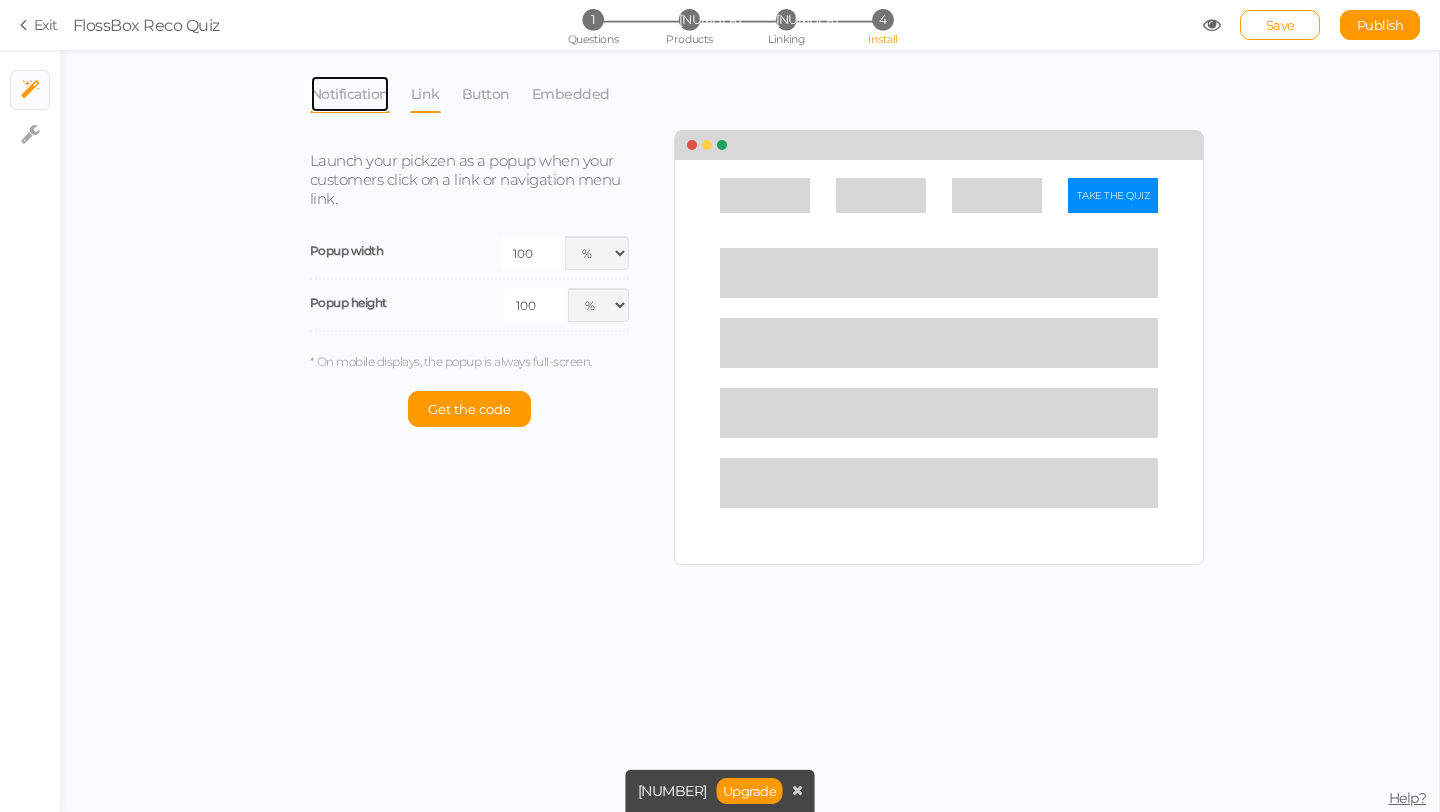 click on "Notification" at bounding box center (350, 94) 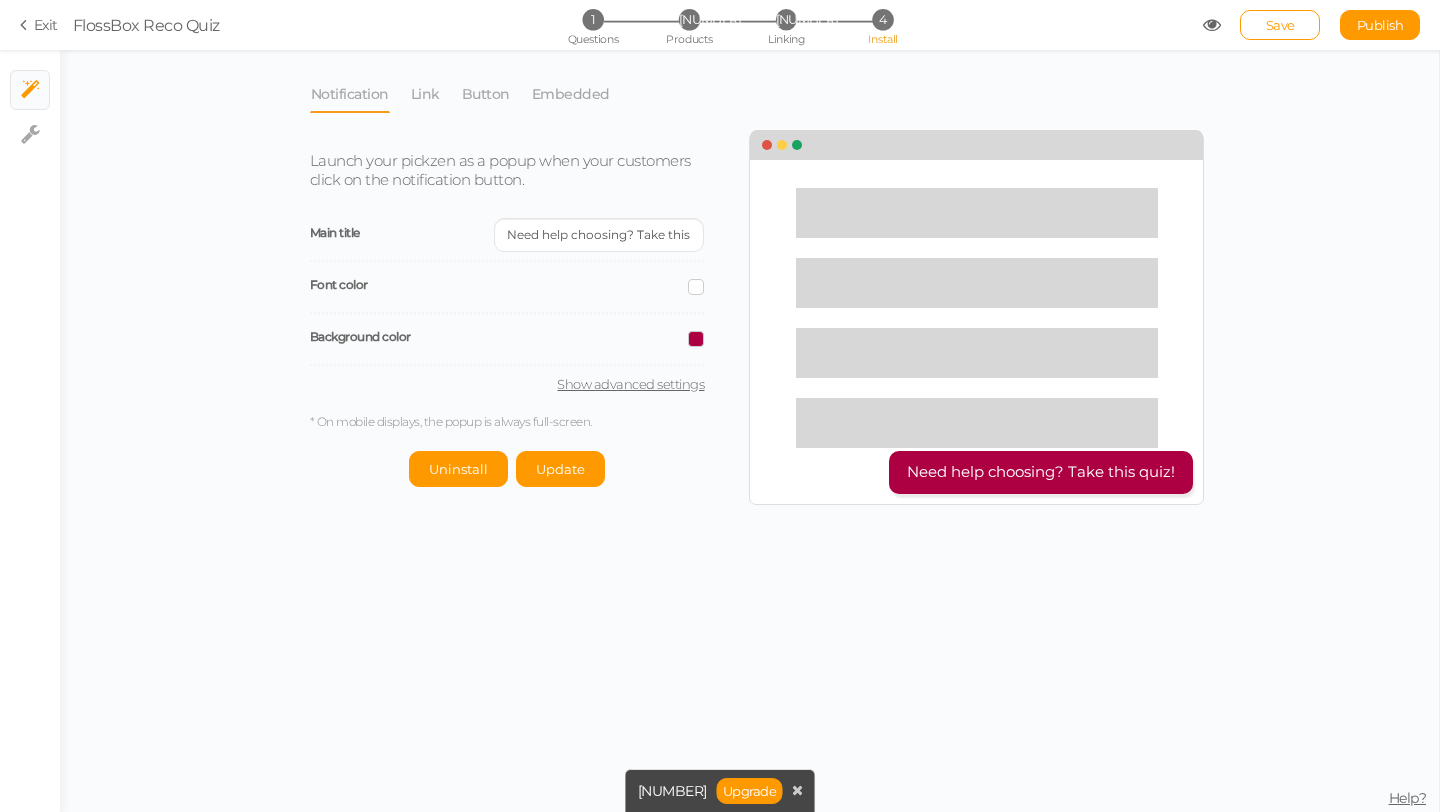 click on "Show advanced settings" at bounding box center [507, 384] 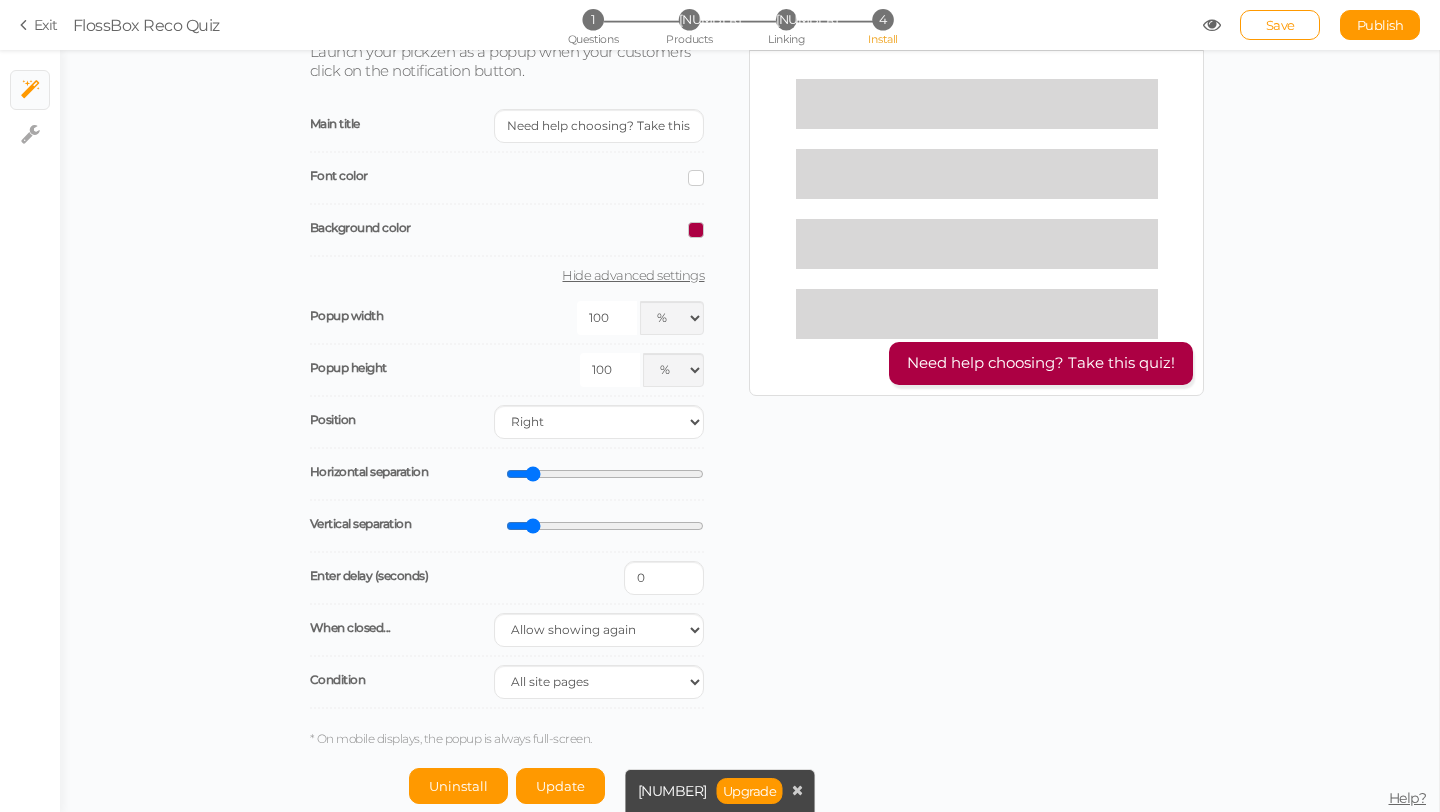 scroll, scrollTop: 110, scrollLeft: 0, axis: vertical 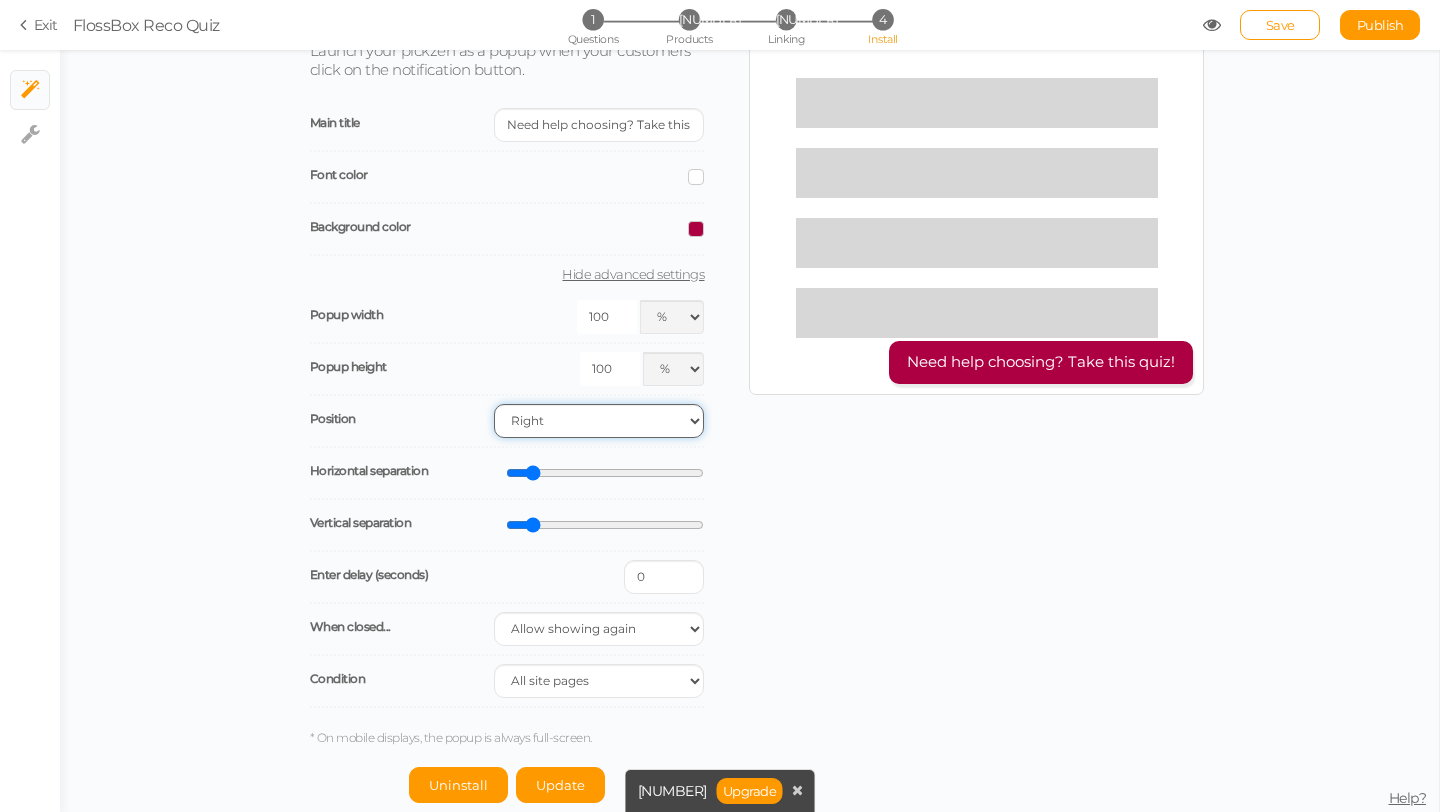 click on "Right   Left" at bounding box center [599, 421] 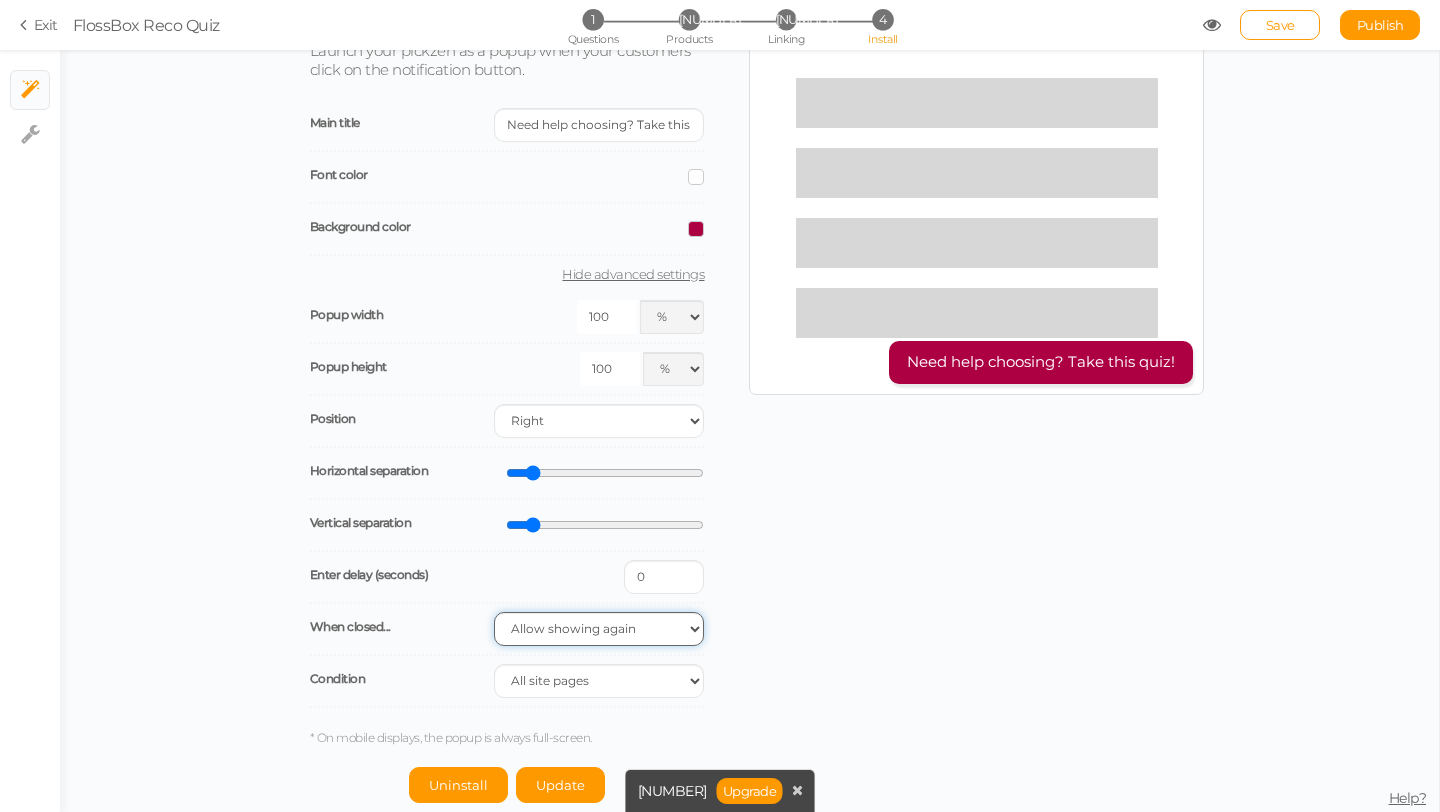 click on "Allow showing again   Don’t show again   Don’t show again during the session   Don’t show again once completed" at bounding box center (599, 629) 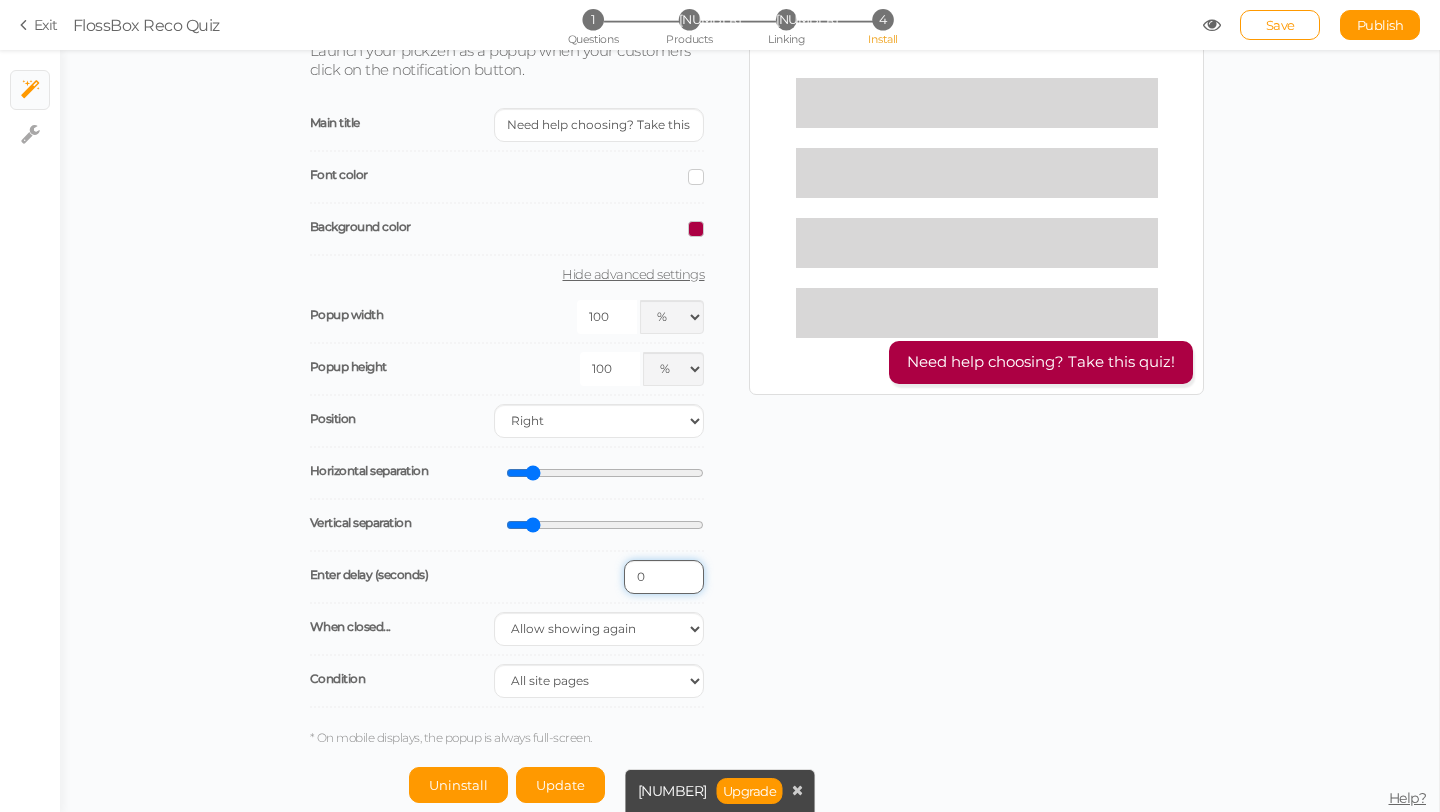 click on "0" at bounding box center (664, 577) 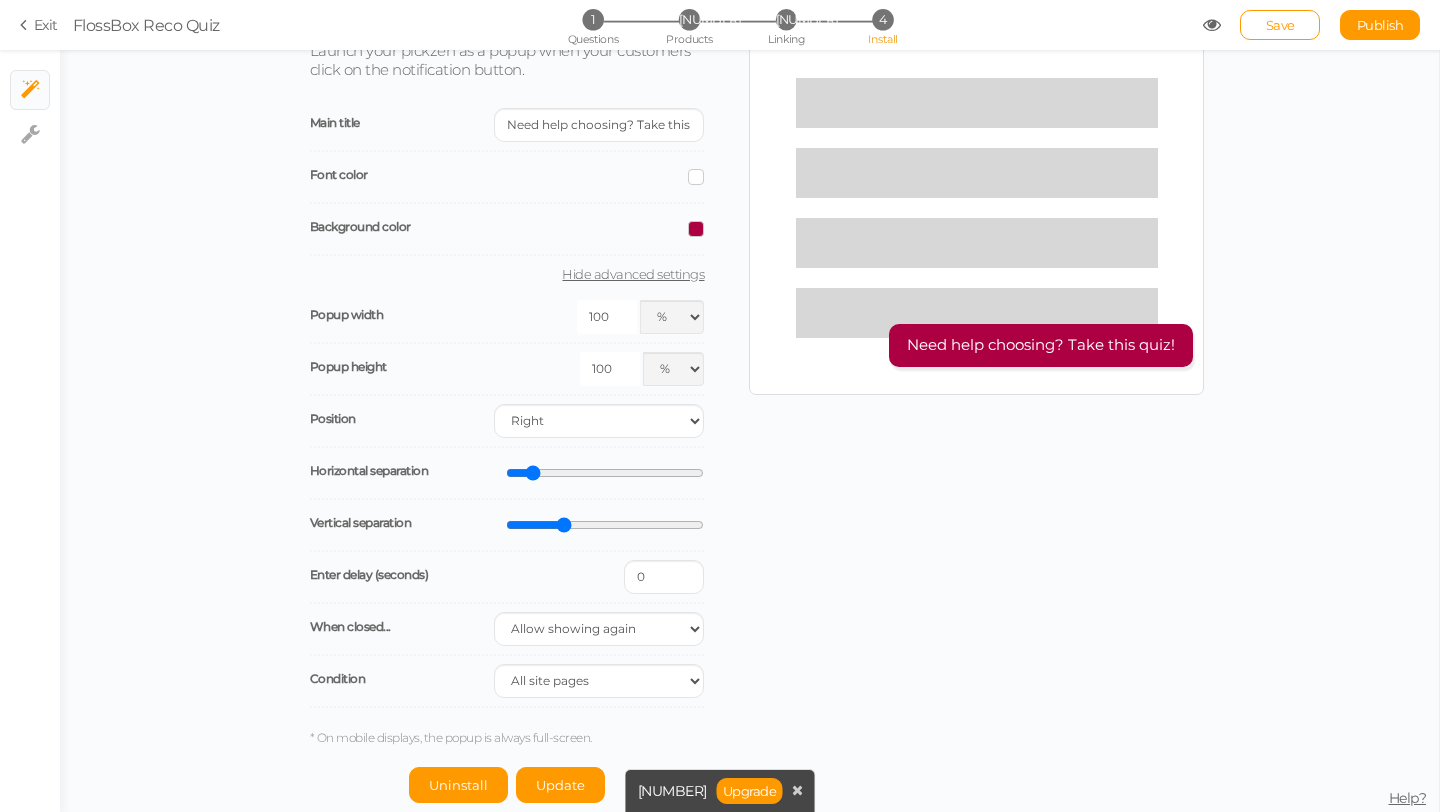 drag, startPoint x: 529, startPoint y: 524, endPoint x: 563, endPoint y: 524, distance: 34 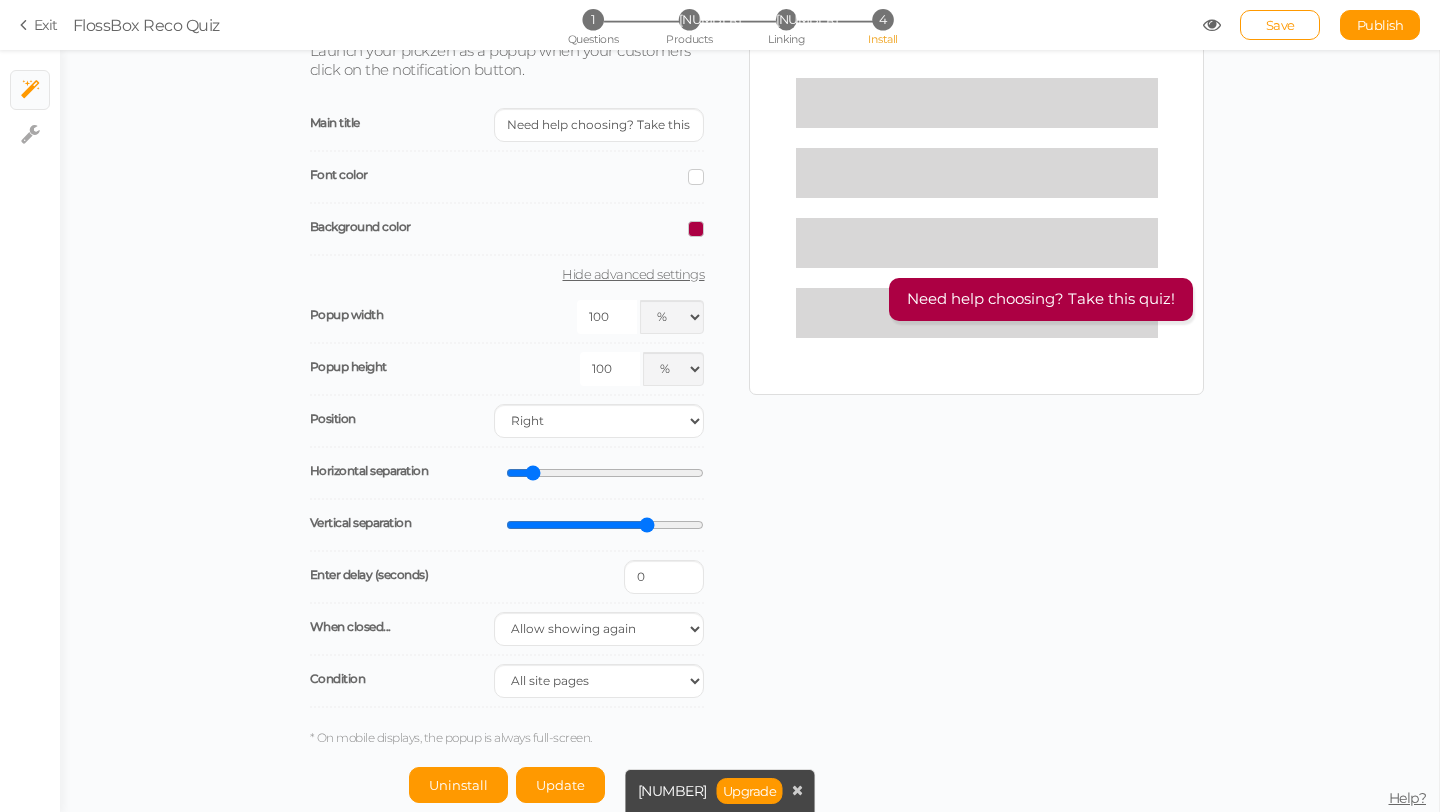 type on "73" 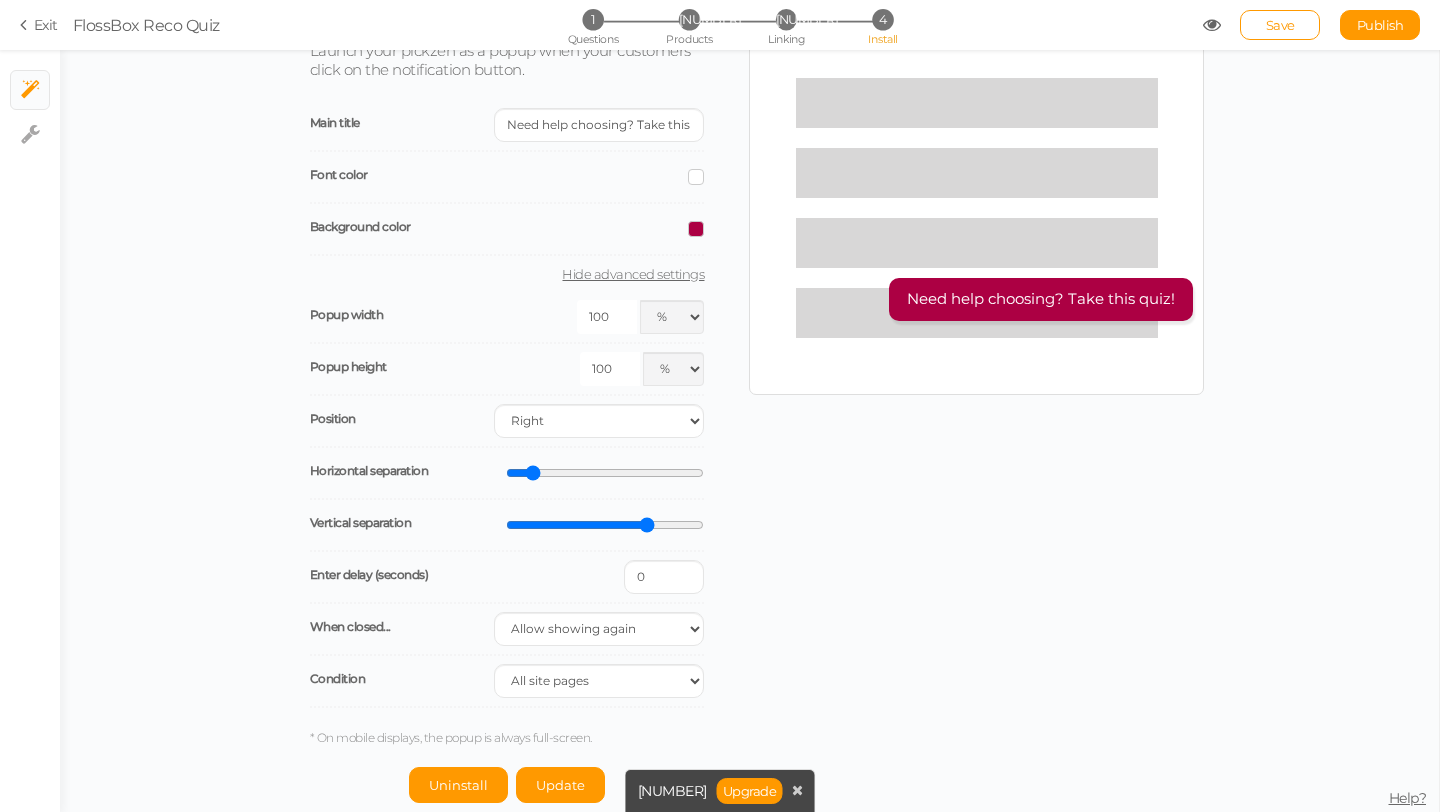 click on "Popup width       100         px   %   vw             Popup height       100         px   %   vh             Position     Right   Left         Horizontal separation         Vertical separation         Enter delay (seconds)   0       When closed...     Allow showing again   Don’t show again   Don’t show again during the session   Don’t show again once completed         Condition     All site pages   The URL includes   It is the homepage             * On mobile displays, the popup is always full-screen.         Uninstall   Update                             Need help choosing? Take this quiz!" at bounding box center [749, 412] 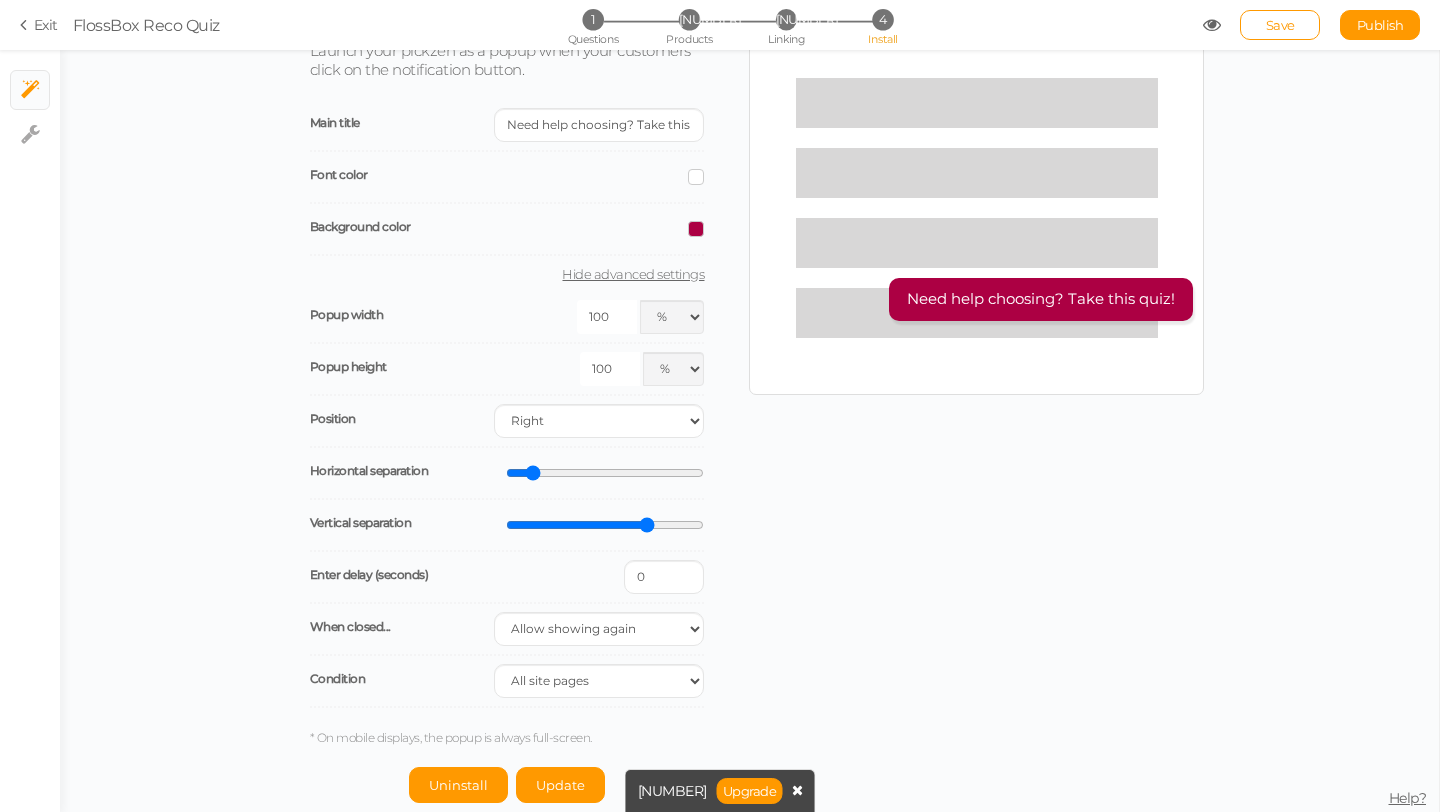 click at bounding box center [797, 790] 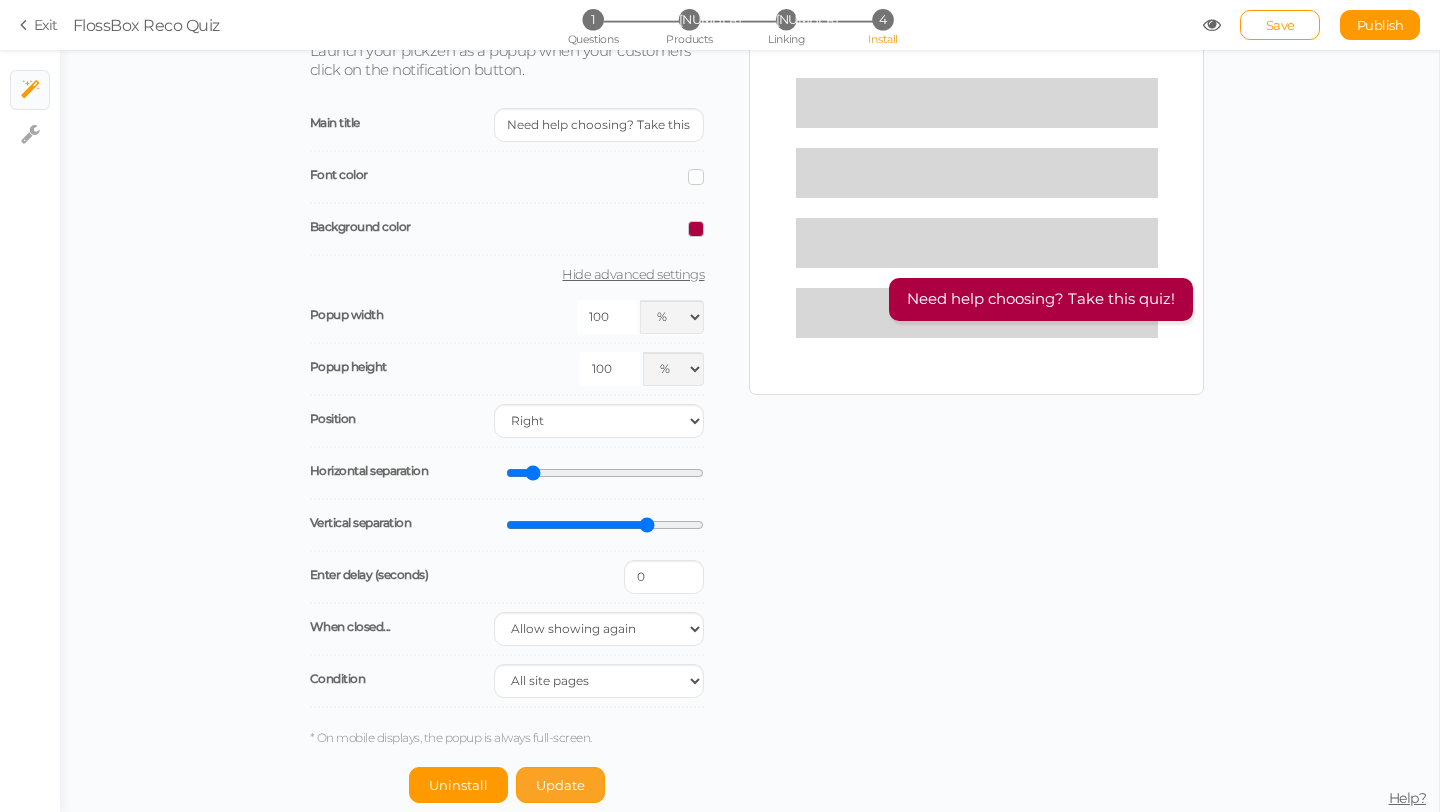 click on "Update" at bounding box center (458, 785) 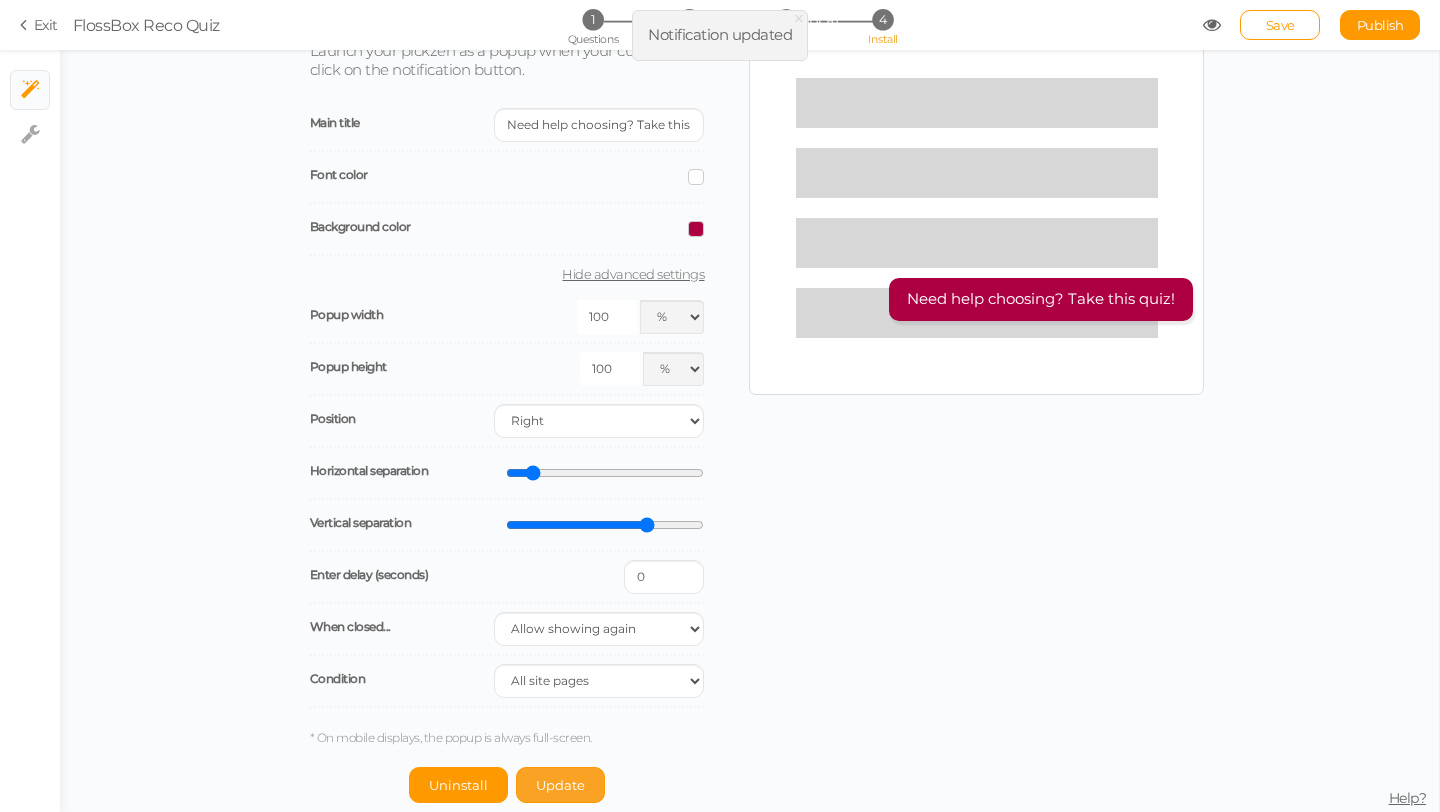click on "Update" at bounding box center (560, 785) 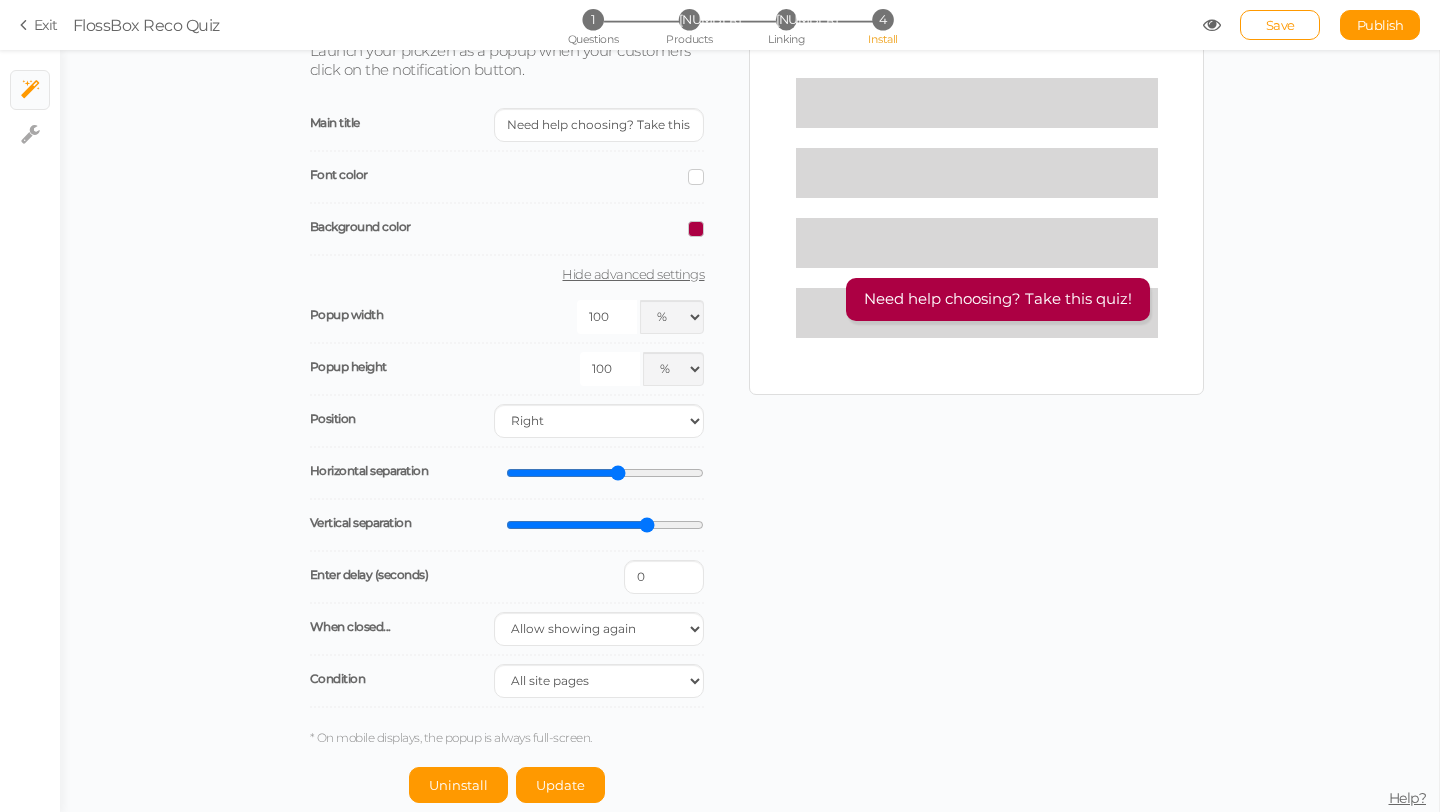 type on "57" 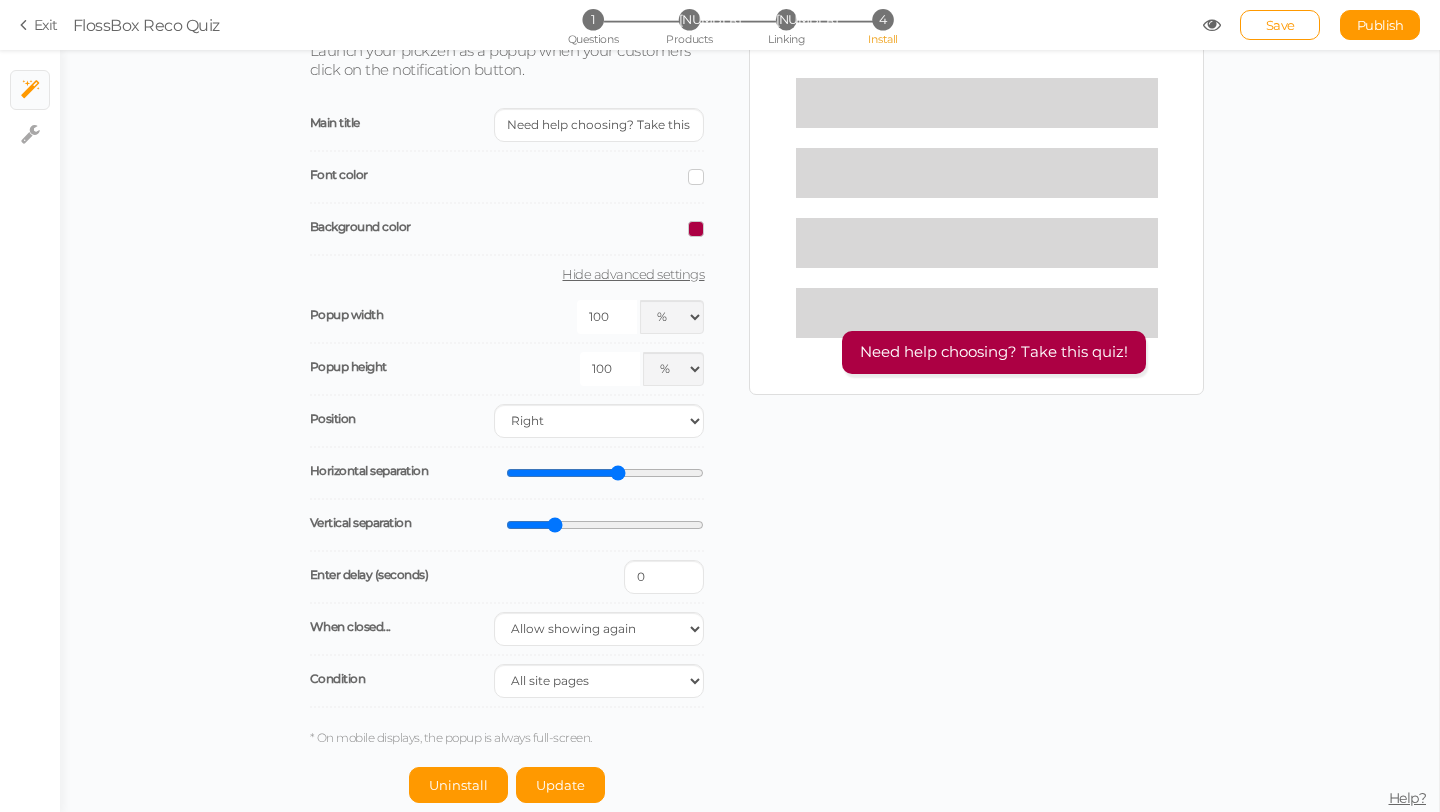 drag, startPoint x: 648, startPoint y: 527, endPoint x: 554, endPoint y: 532, distance: 94.13288 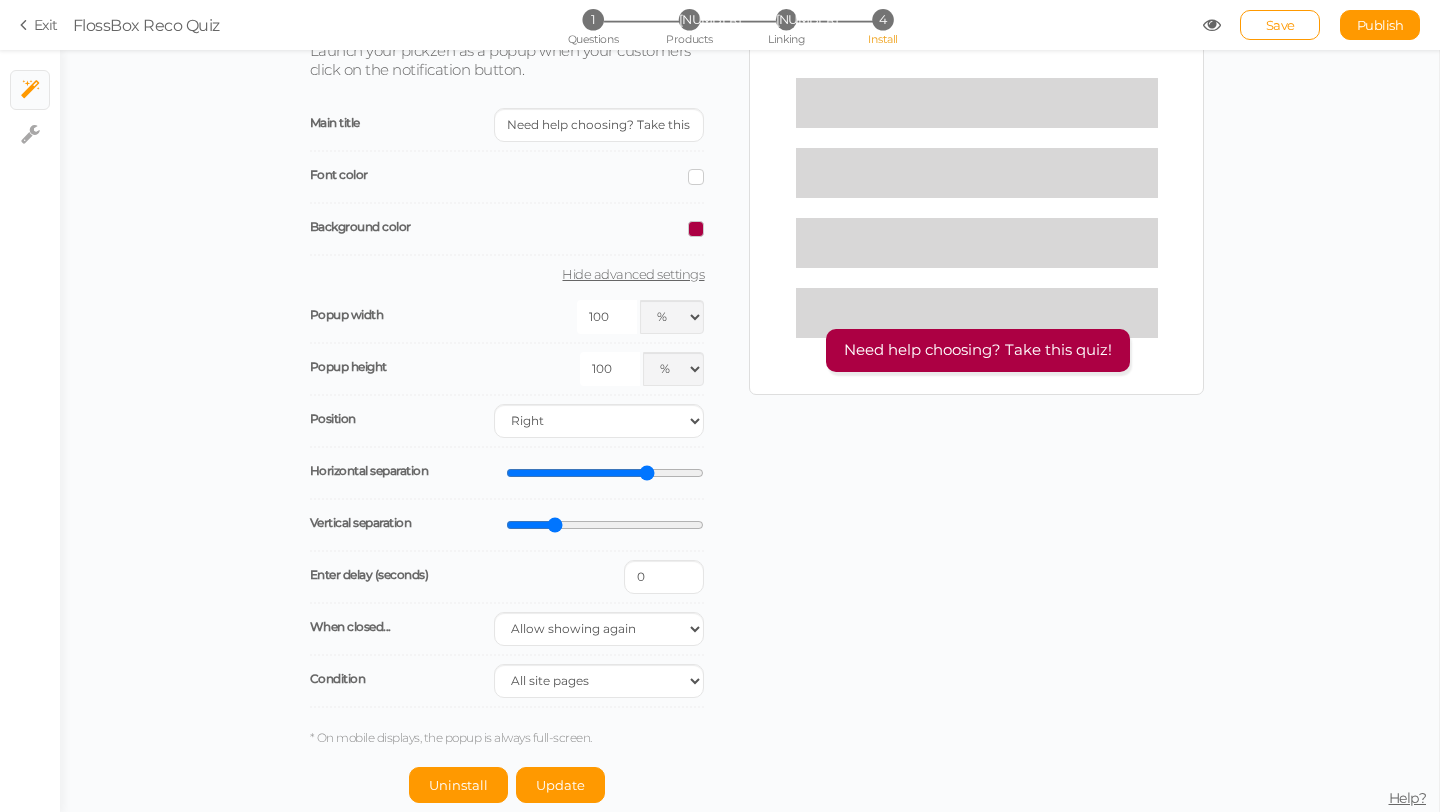 drag, startPoint x: 613, startPoint y: 472, endPoint x: 645, endPoint y: 472, distance: 32 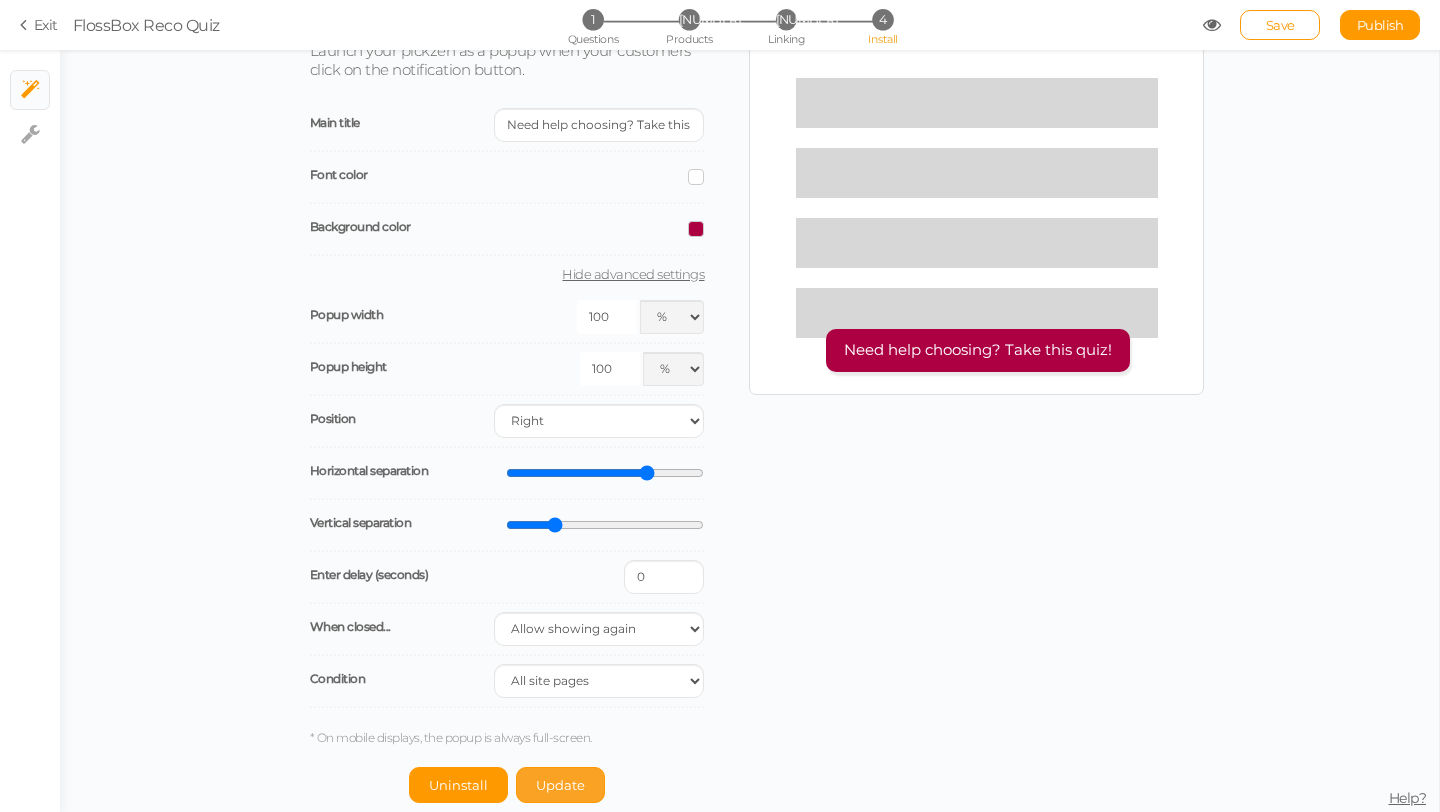 click on "Update" at bounding box center [458, 785] 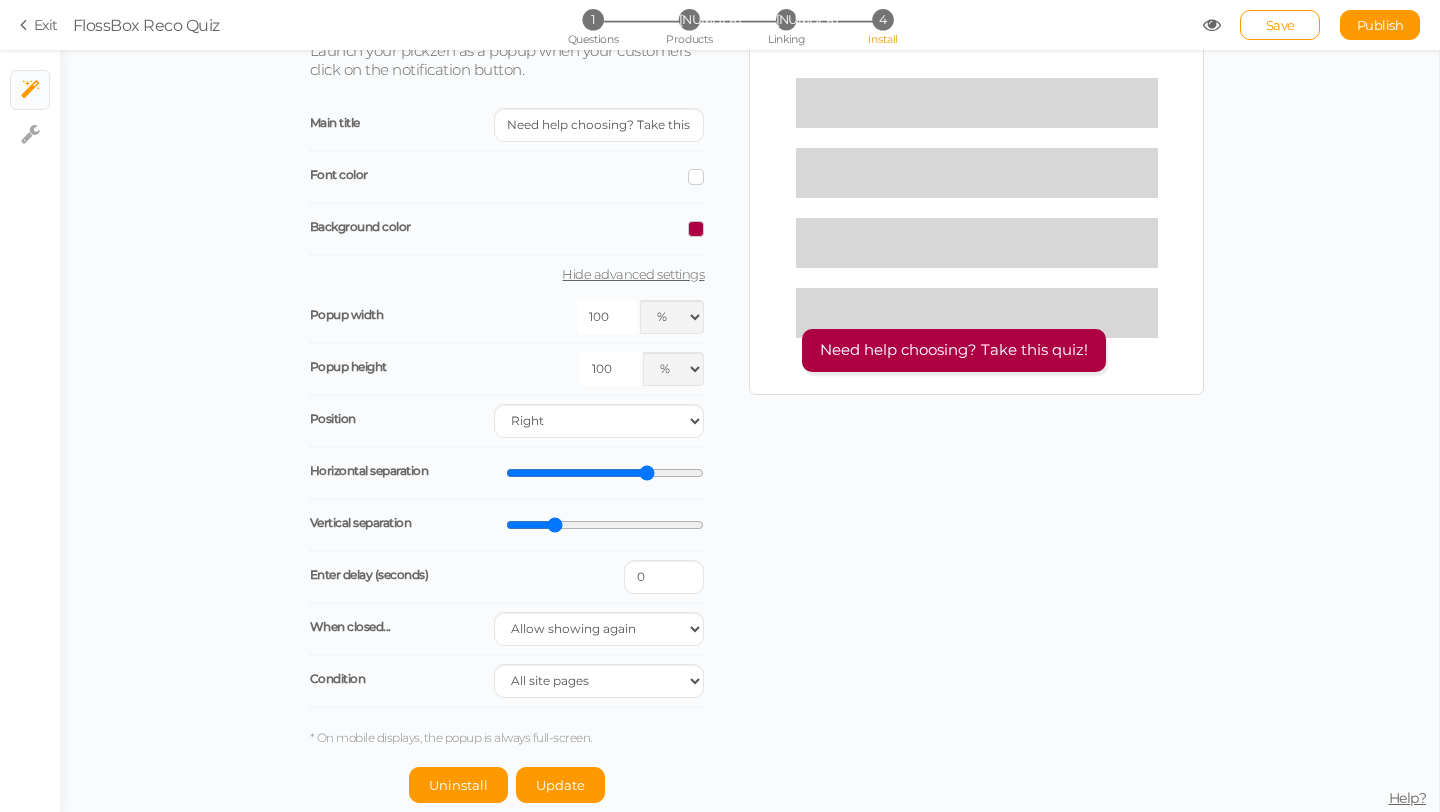 drag, startPoint x: 662, startPoint y: 474, endPoint x: 691, endPoint y: 473, distance: 29.017237 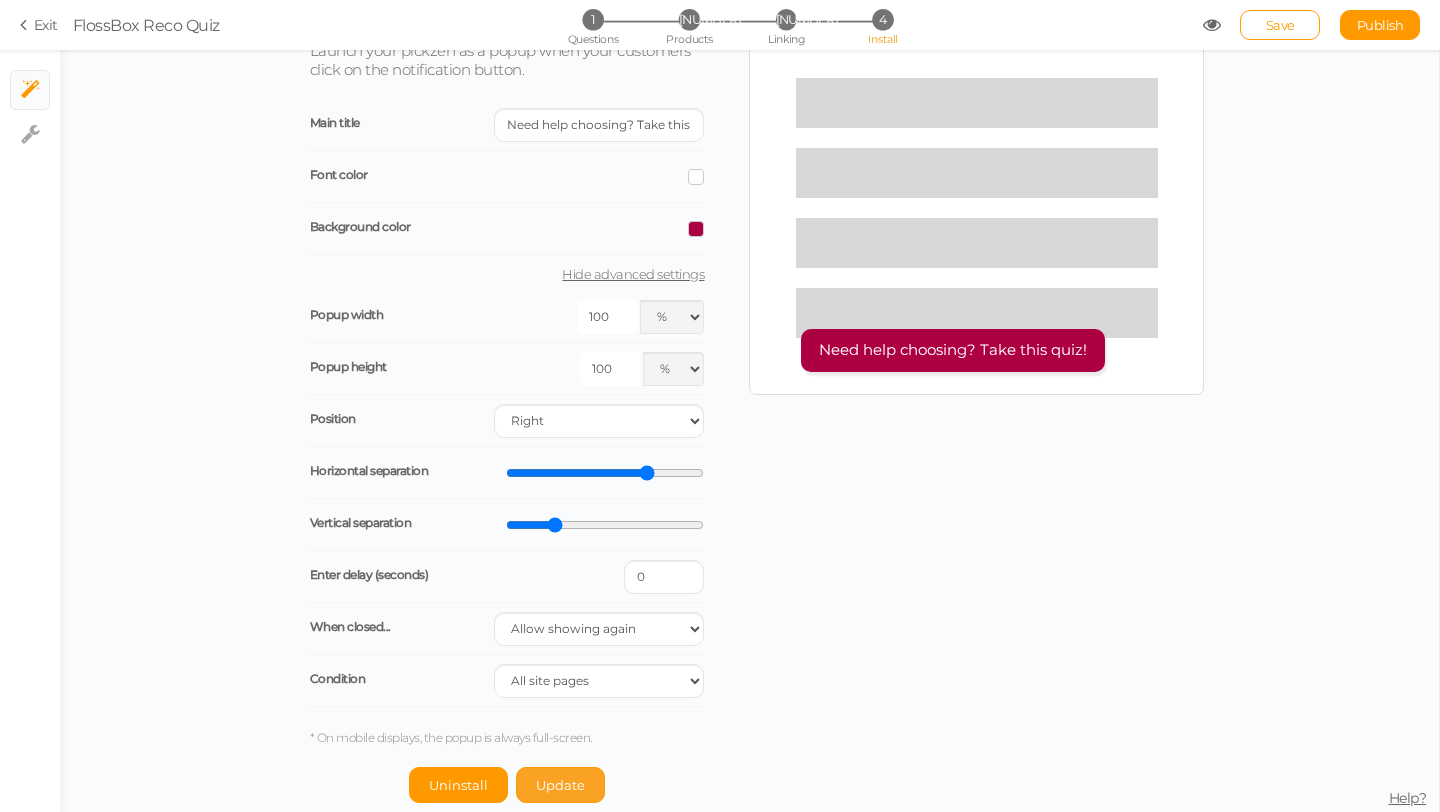 click on "Update" at bounding box center [458, 785] 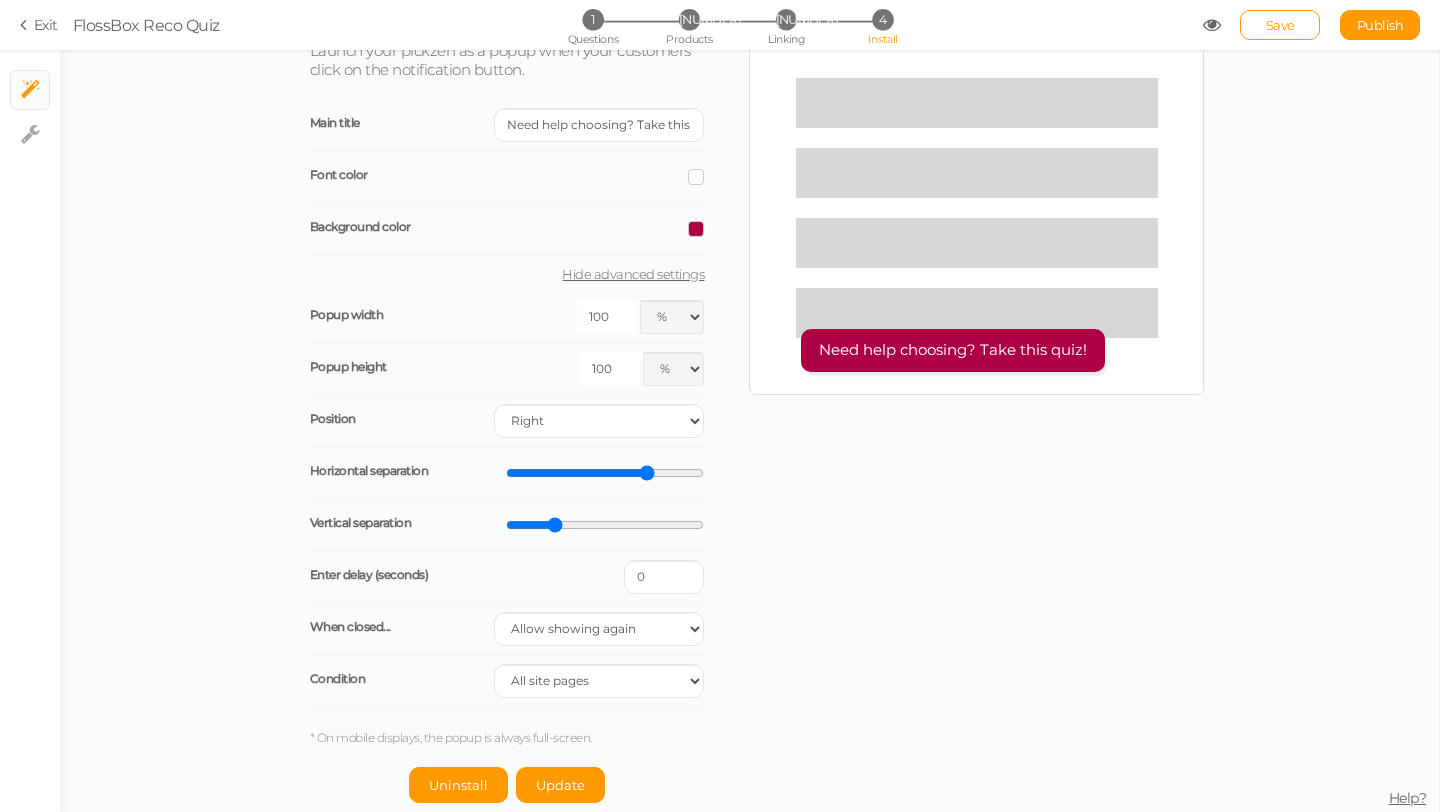 scroll, scrollTop: 0, scrollLeft: 0, axis: both 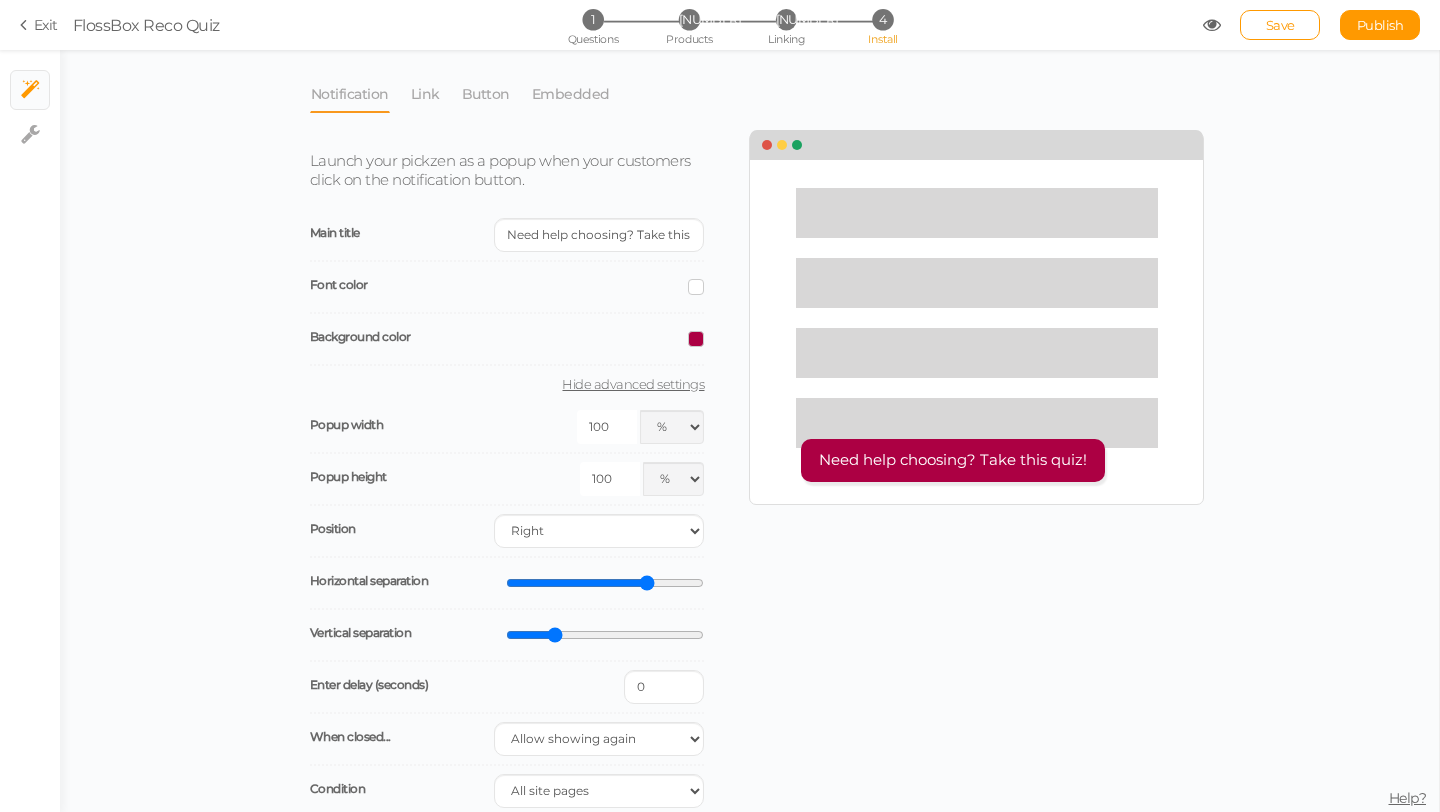 click at bounding box center (1212, 25) 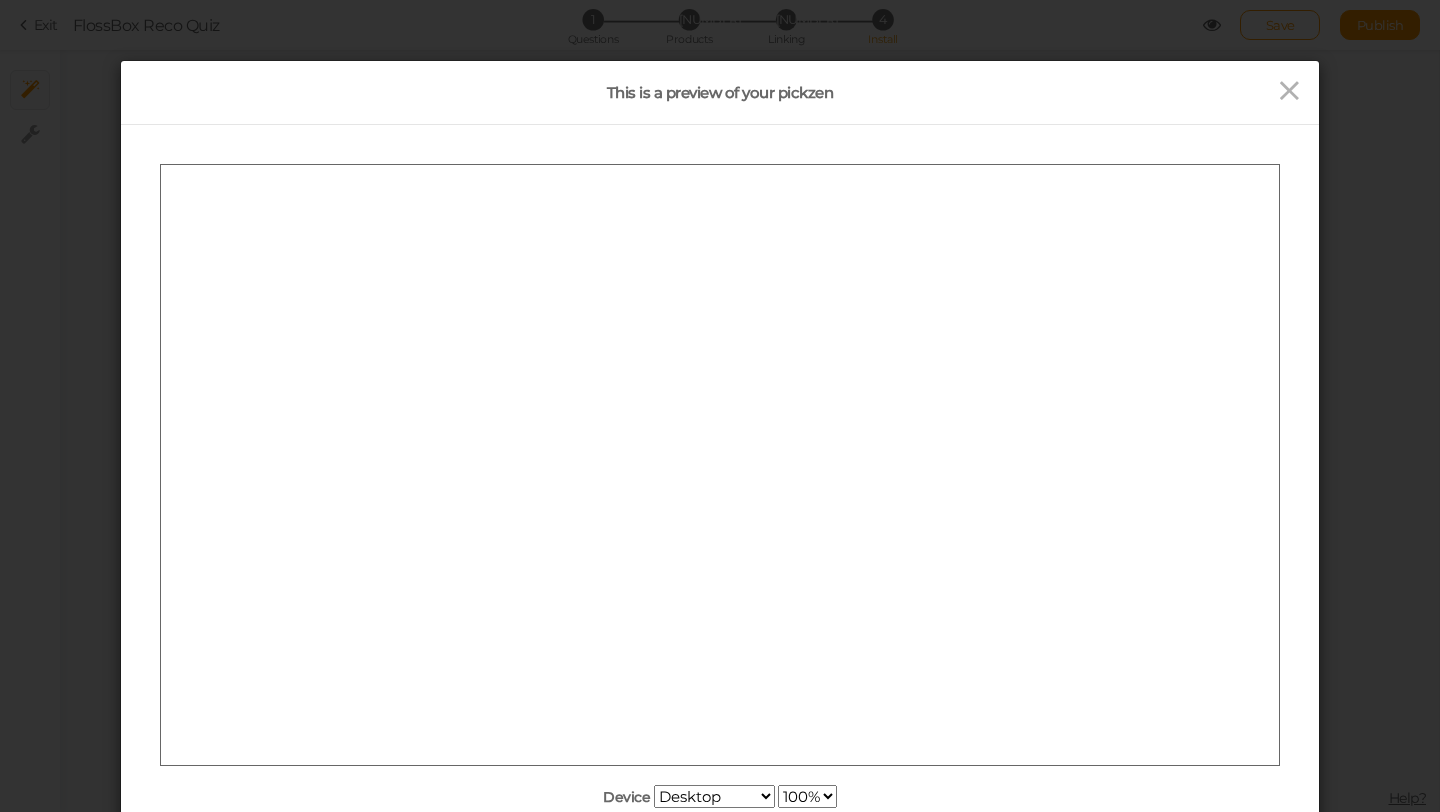 scroll, scrollTop: 0, scrollLeft: 0, axis: both 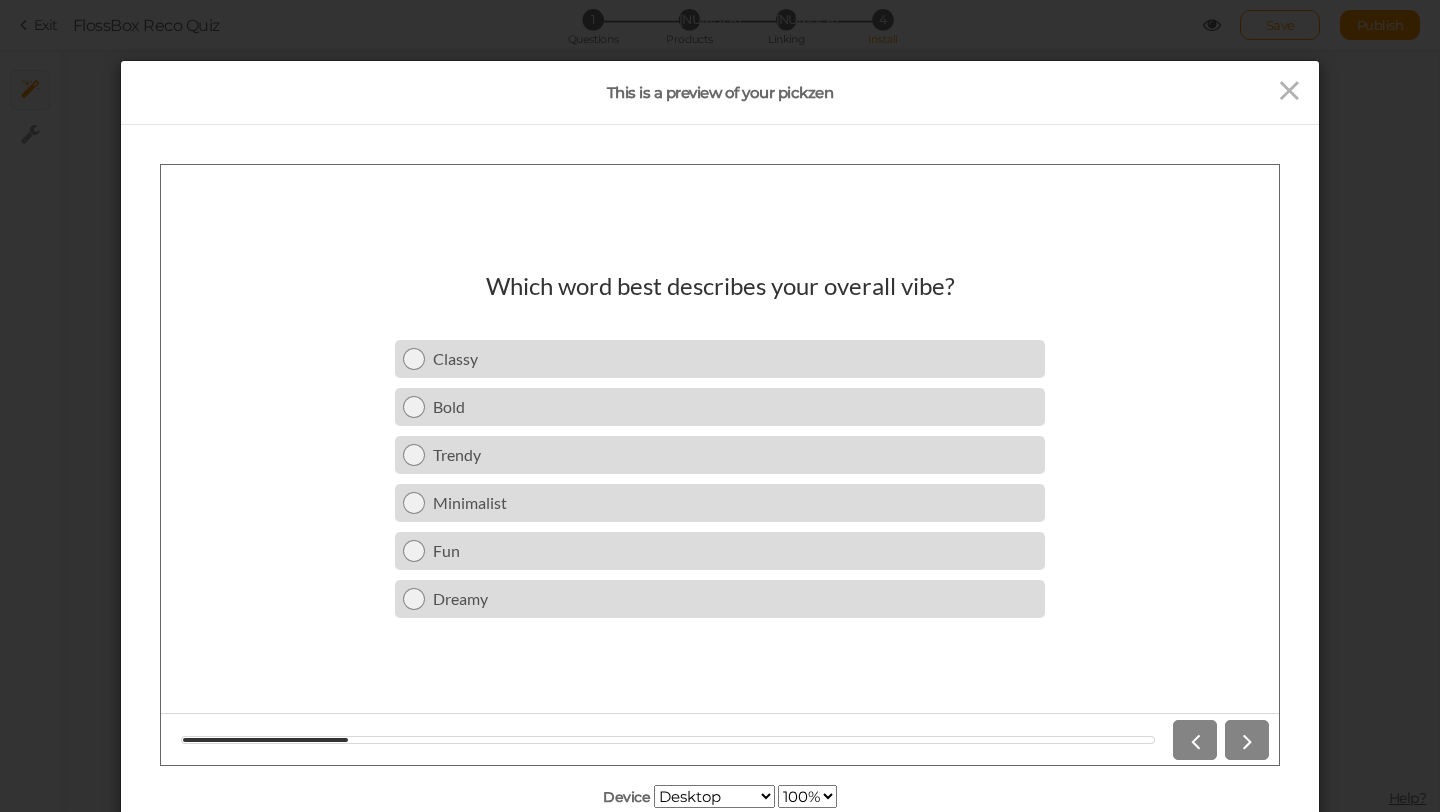 click at bounding box center (1119, 92) 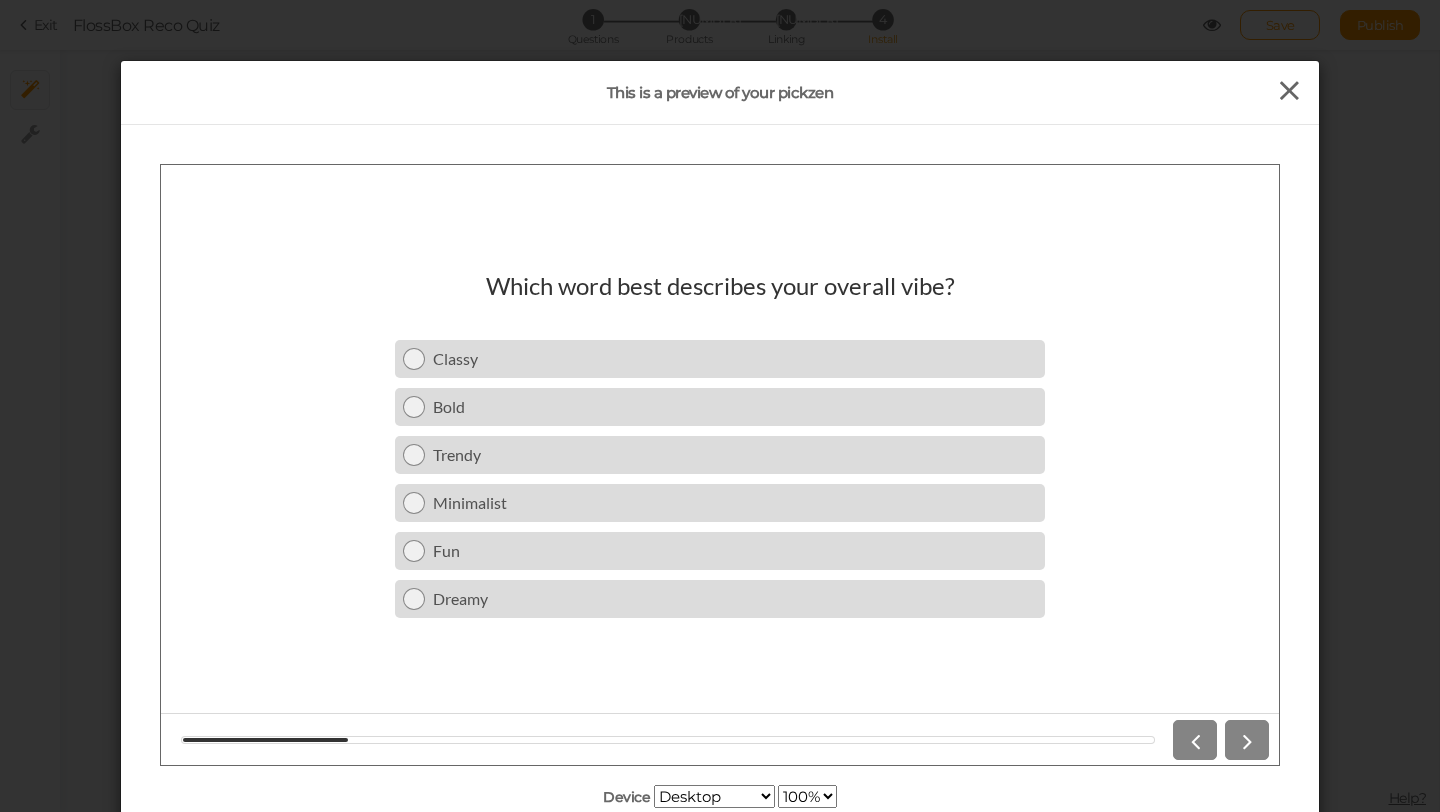 click at bounding box center (1289, 91) 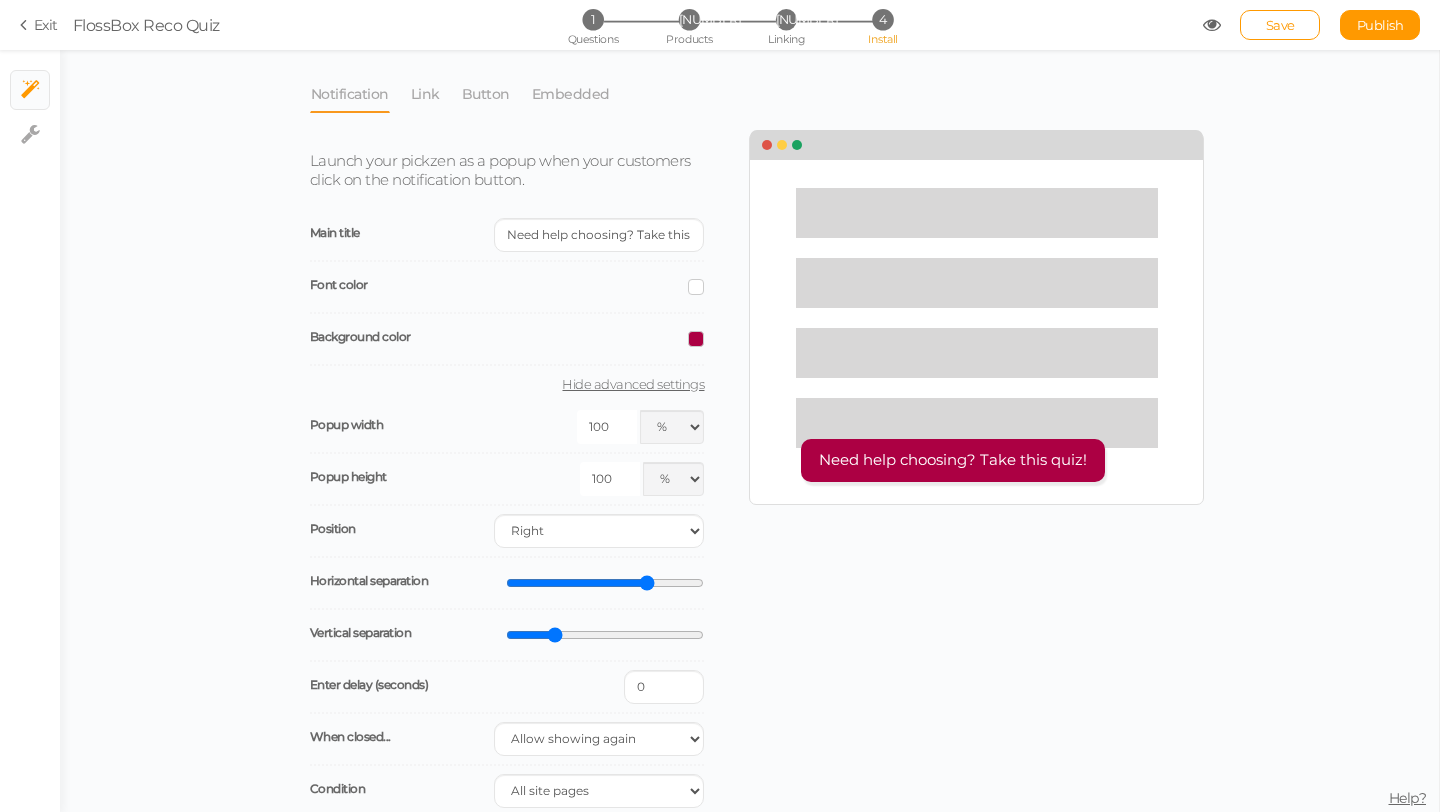 scroll, scrollTop: 110, scrollLeft: 0, axis: vertical 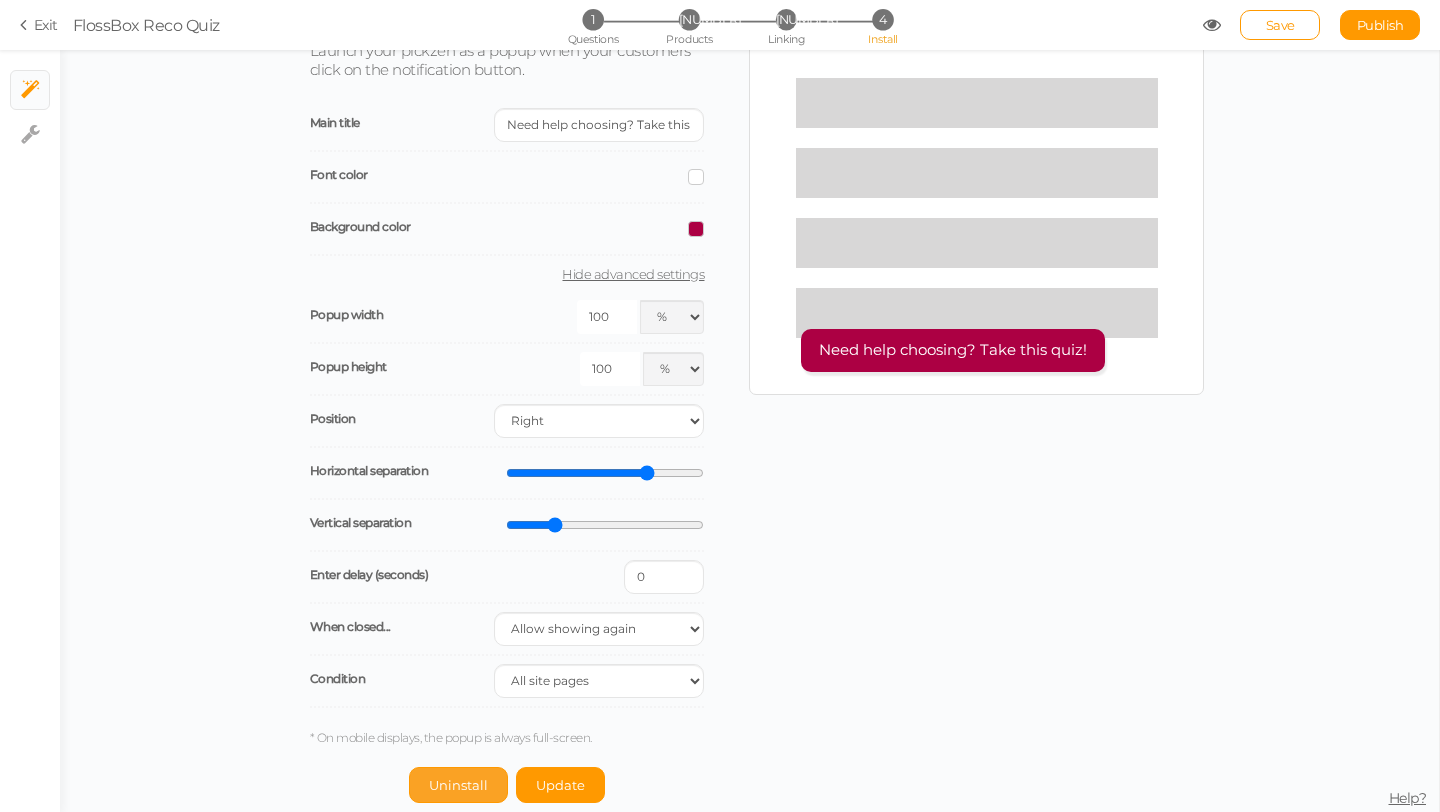 click on "Uninstall" at bounding box center [458, 785] 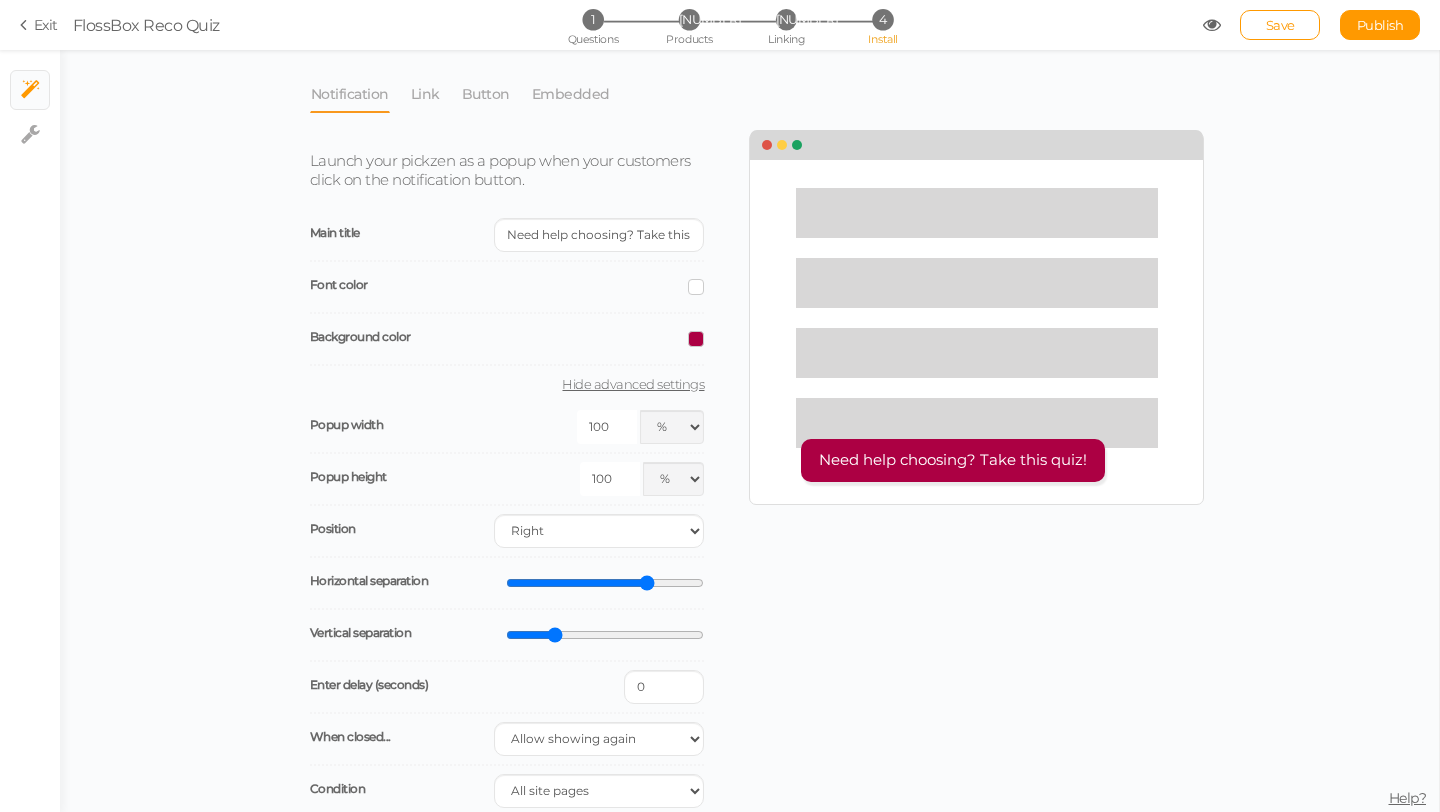 scroll, scrollTop: 110, scrollLeft: 0, axis: vertical 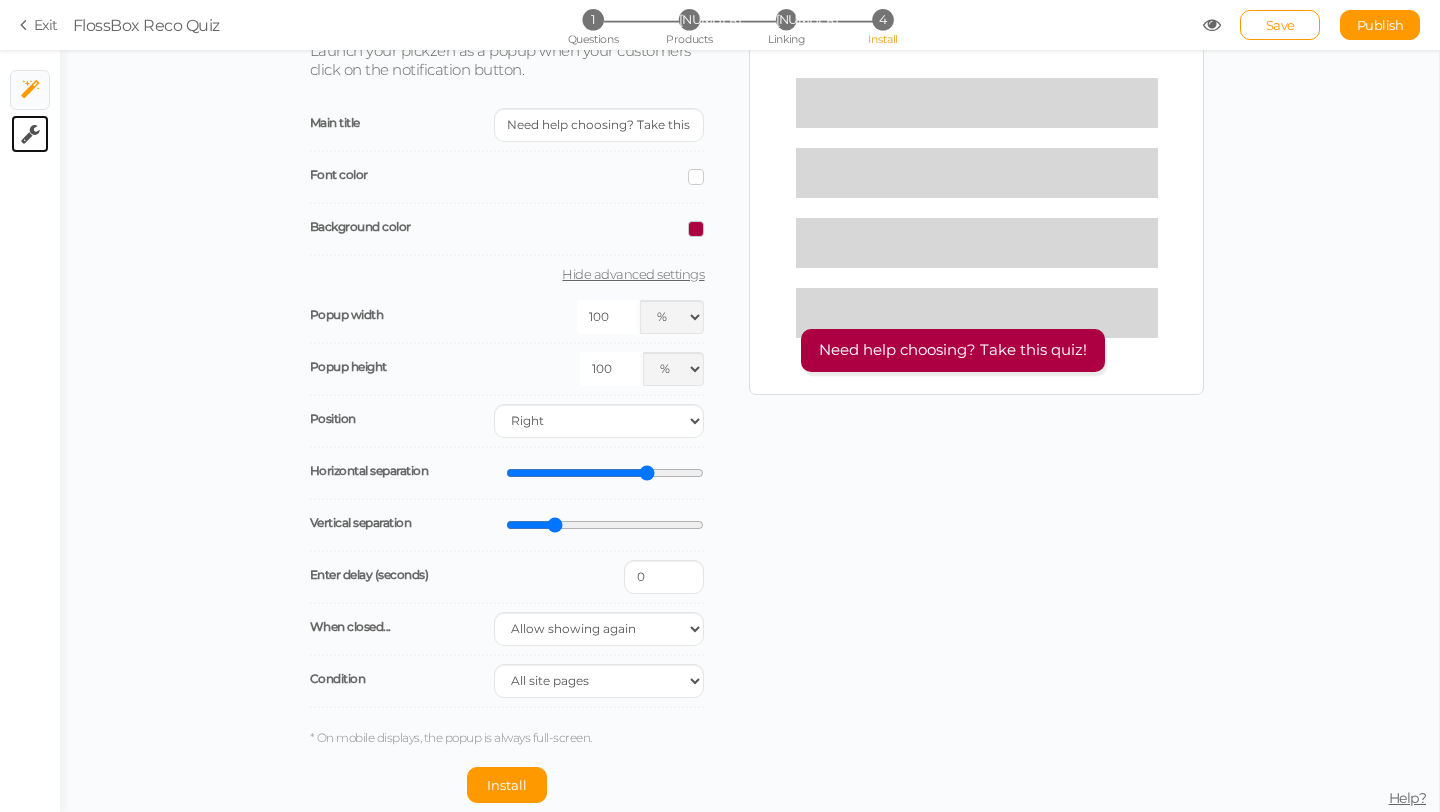click on "× Settings" at bounding box center (30, 90) 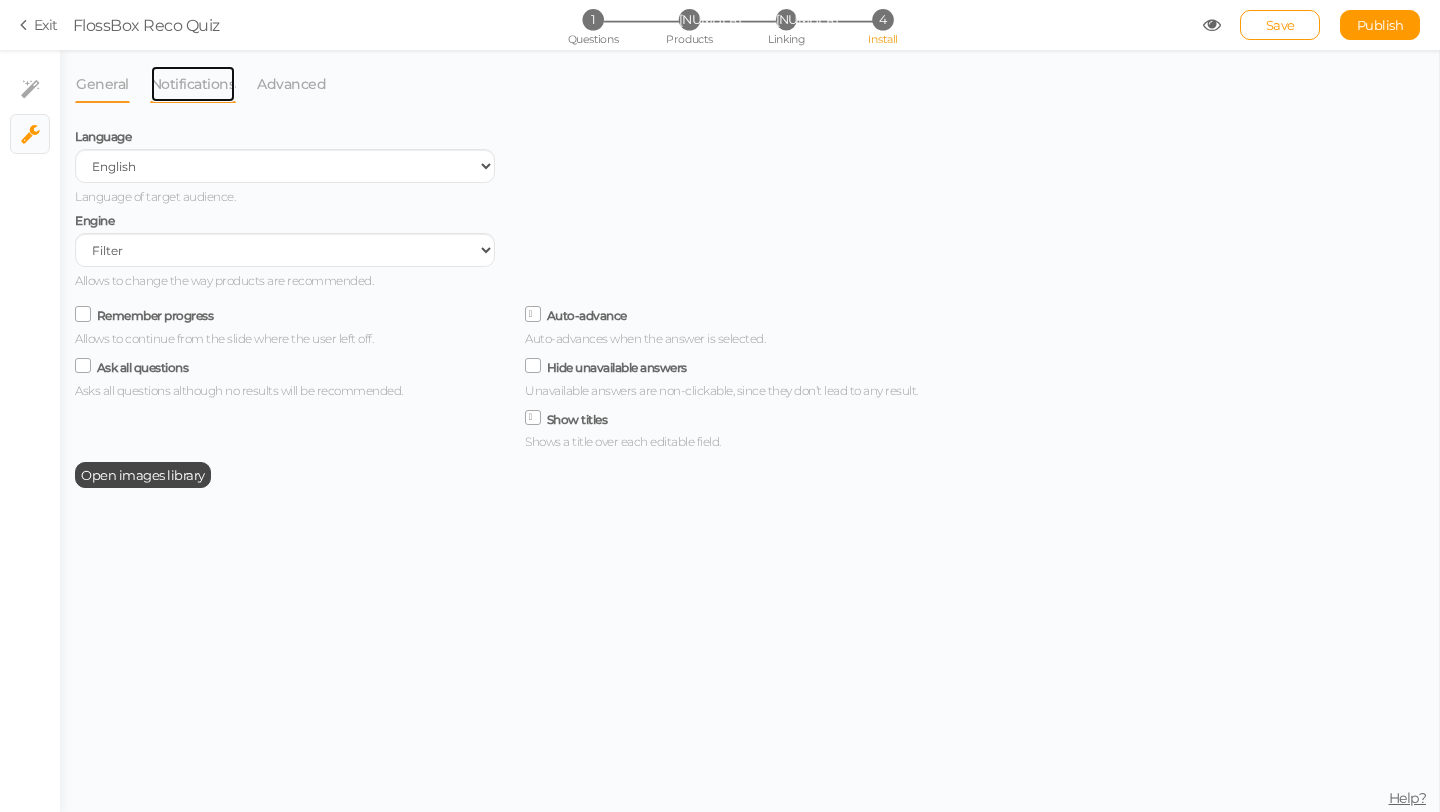 click on "Notifications" at bounding box center [102, 84] 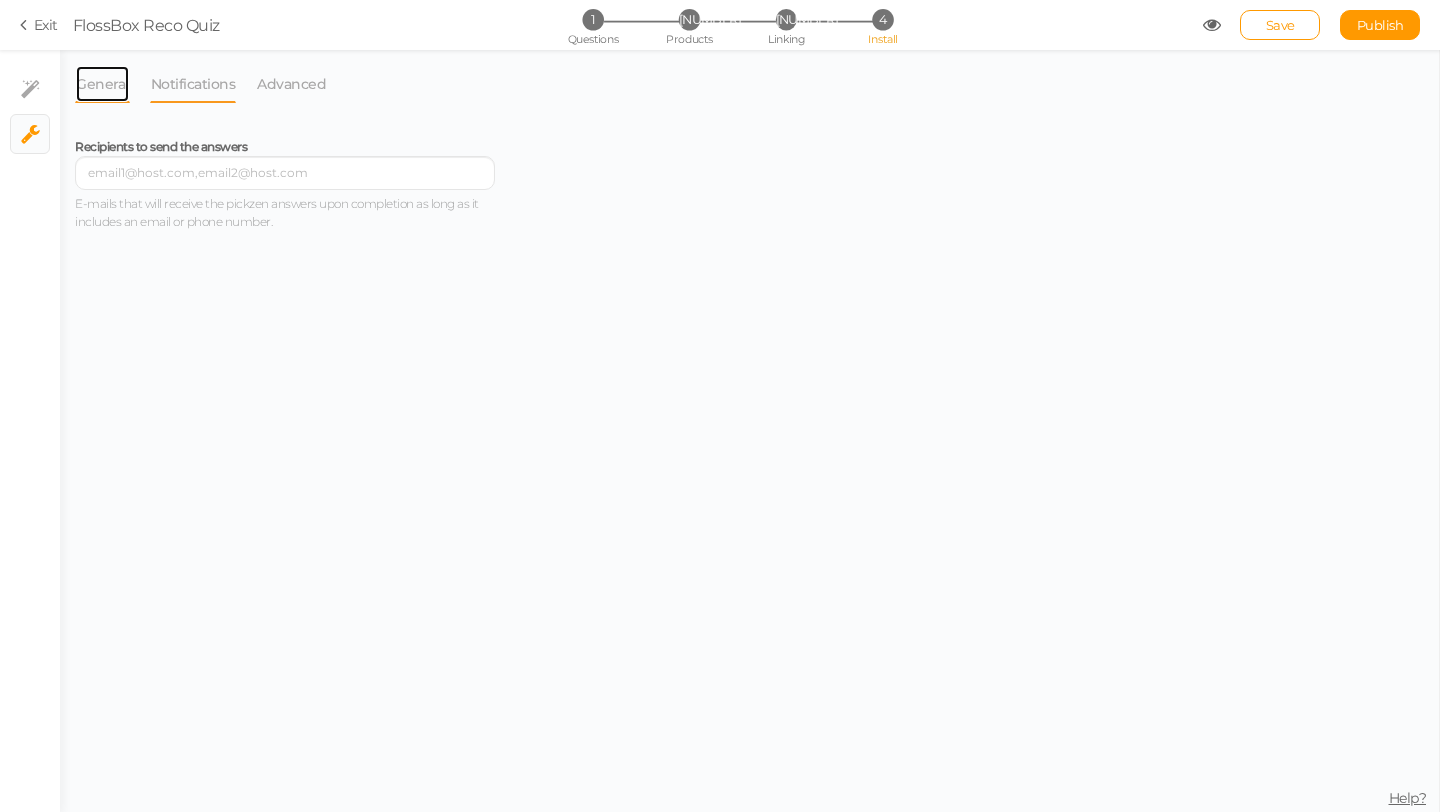 click on "General" at bounding box center [102, 84] 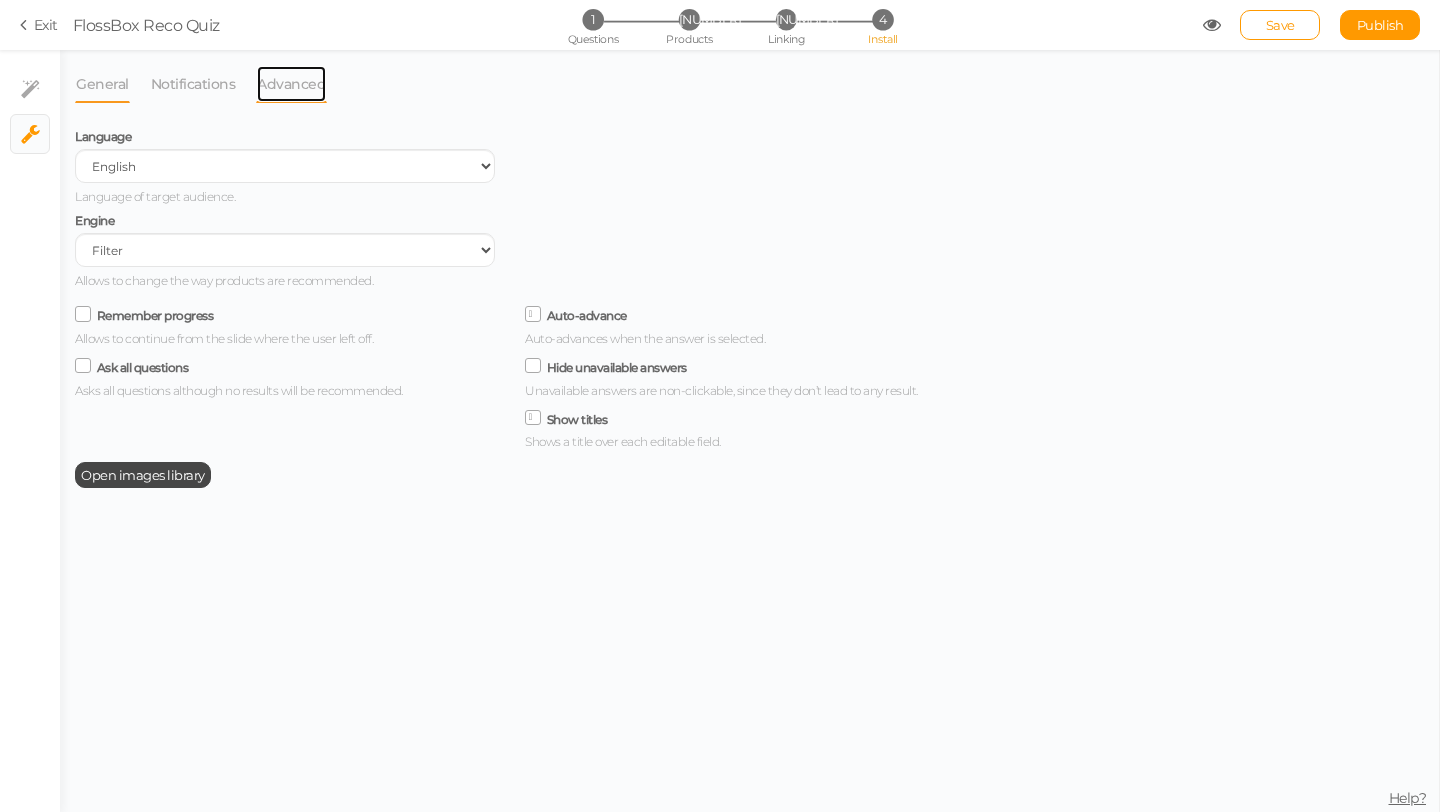 click on "Advanced" at bounding box center (102, 84) 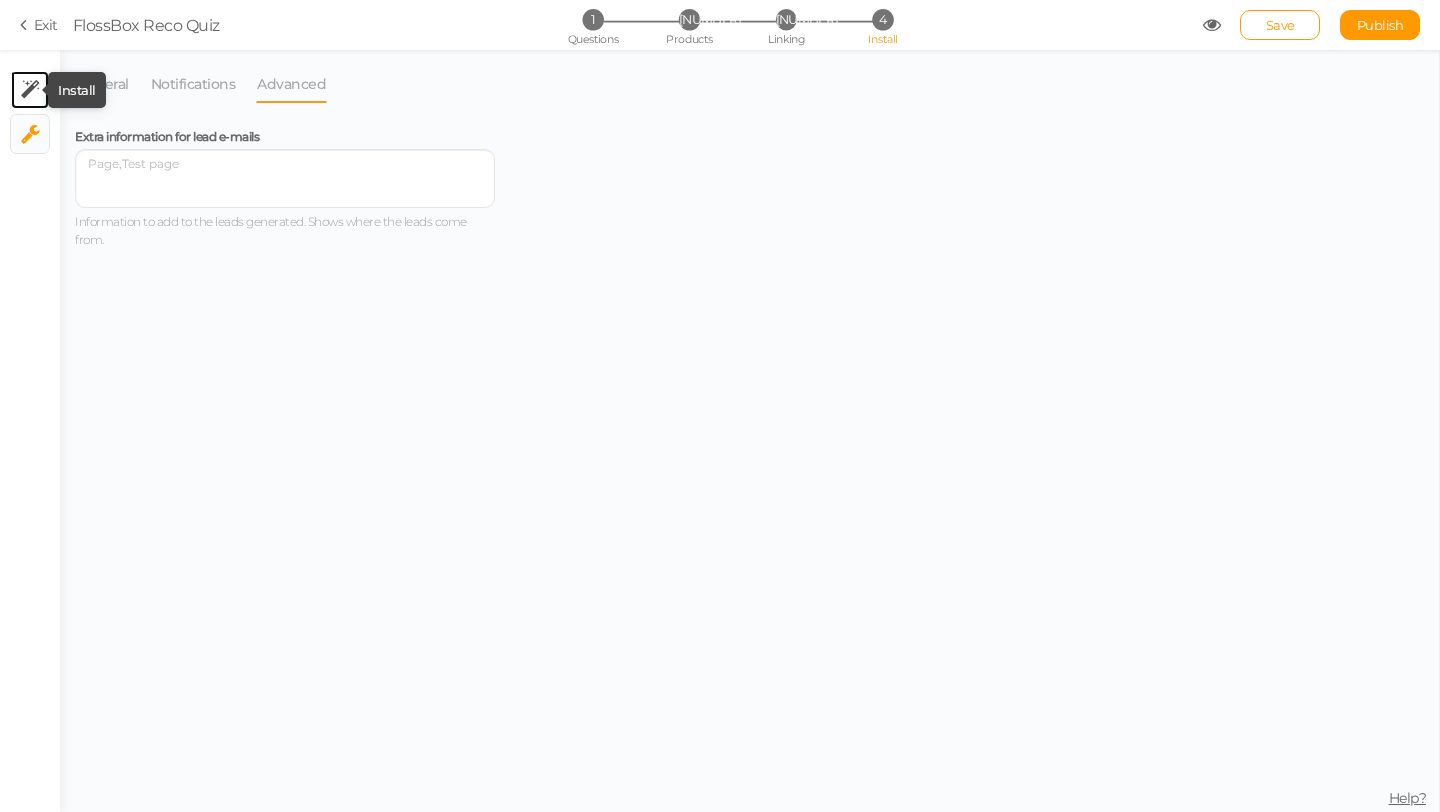 click at bounding box center [30, 90] 